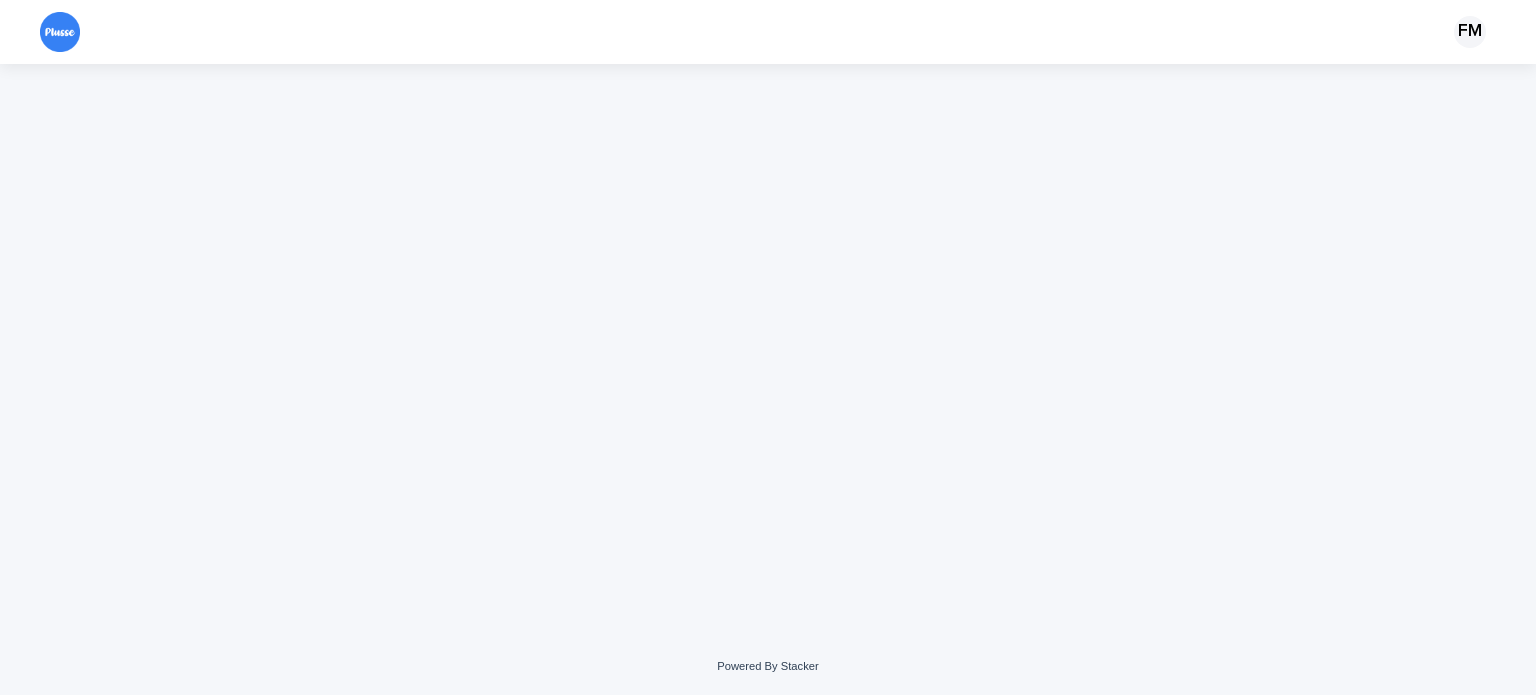 scroll, scrollTop: 0, scrollLeft: 0, axis: both 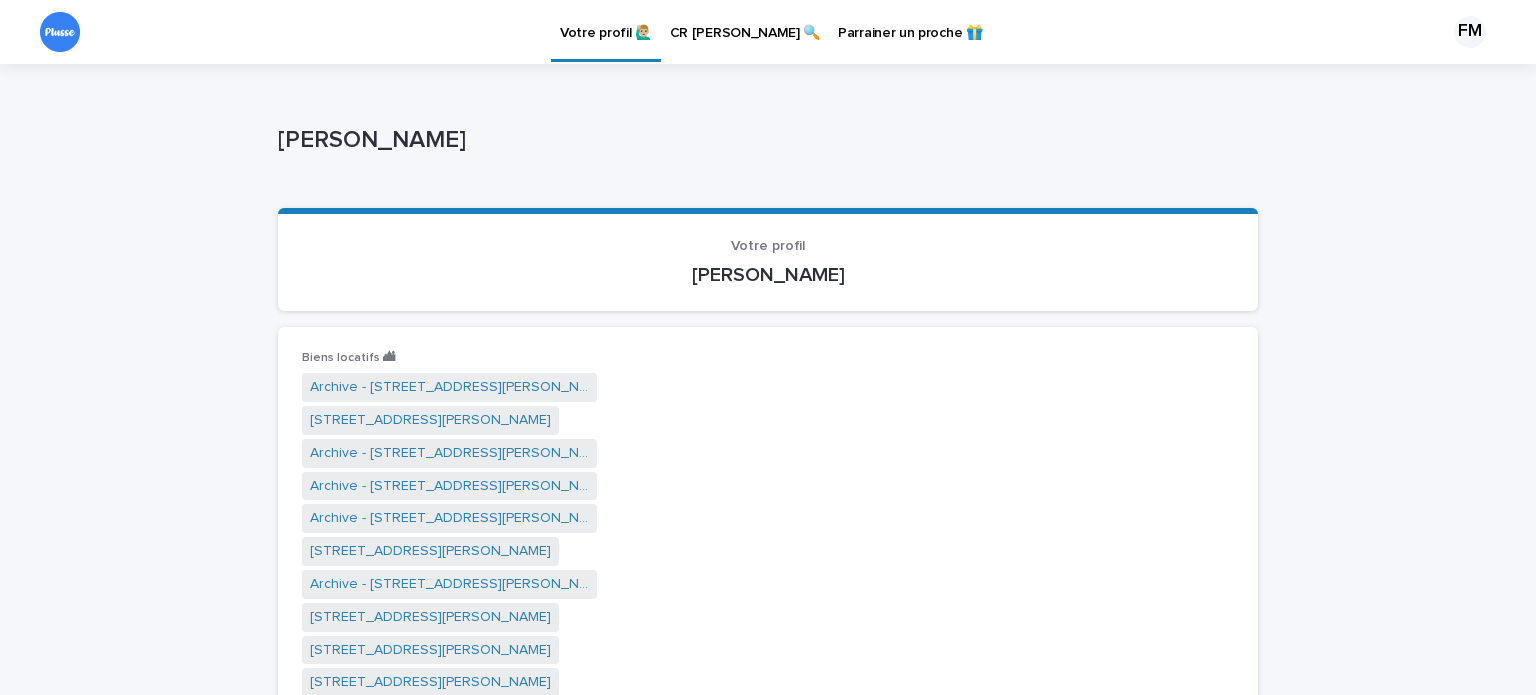 click on "CR [PERSON_NAME] 🔍" at bounding box center (745, 21) 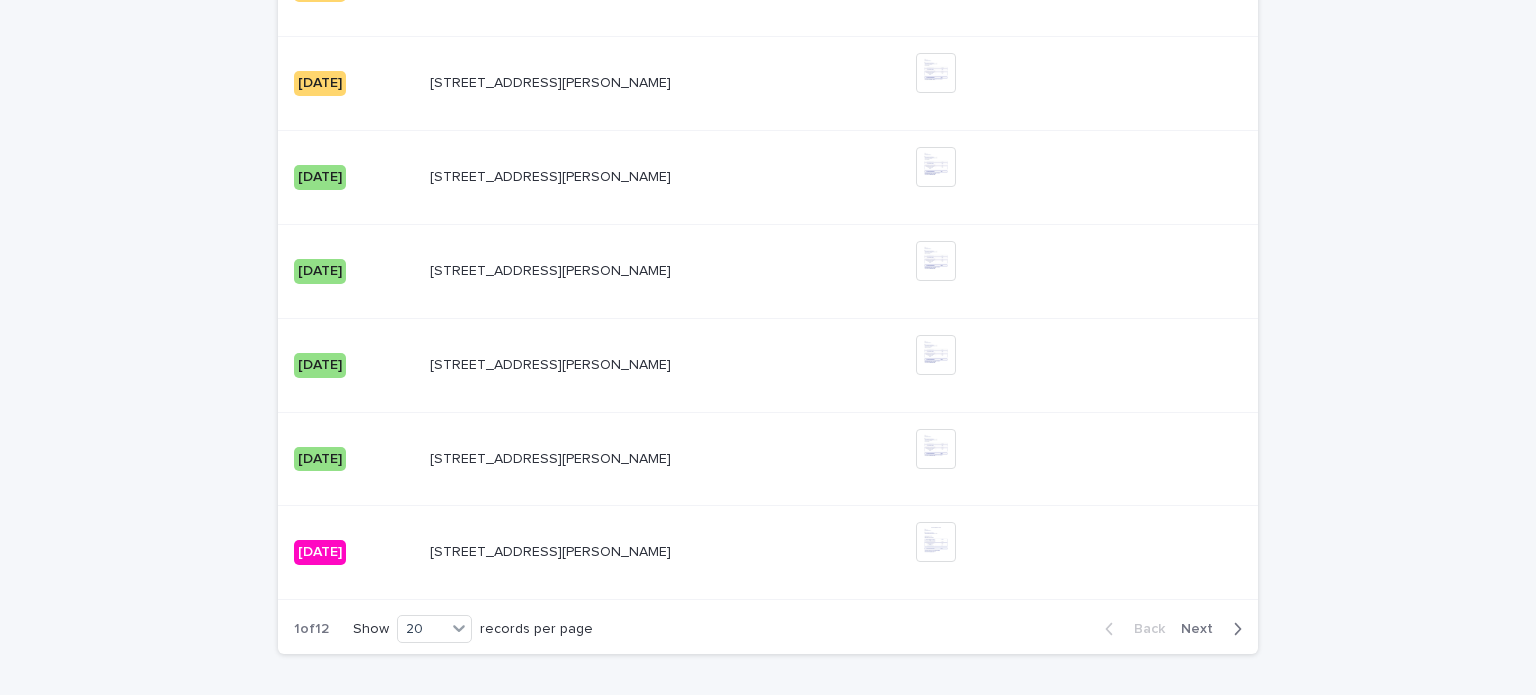 scroll, scrollTop: 2047, scrollLeft: 0, axis: vertical 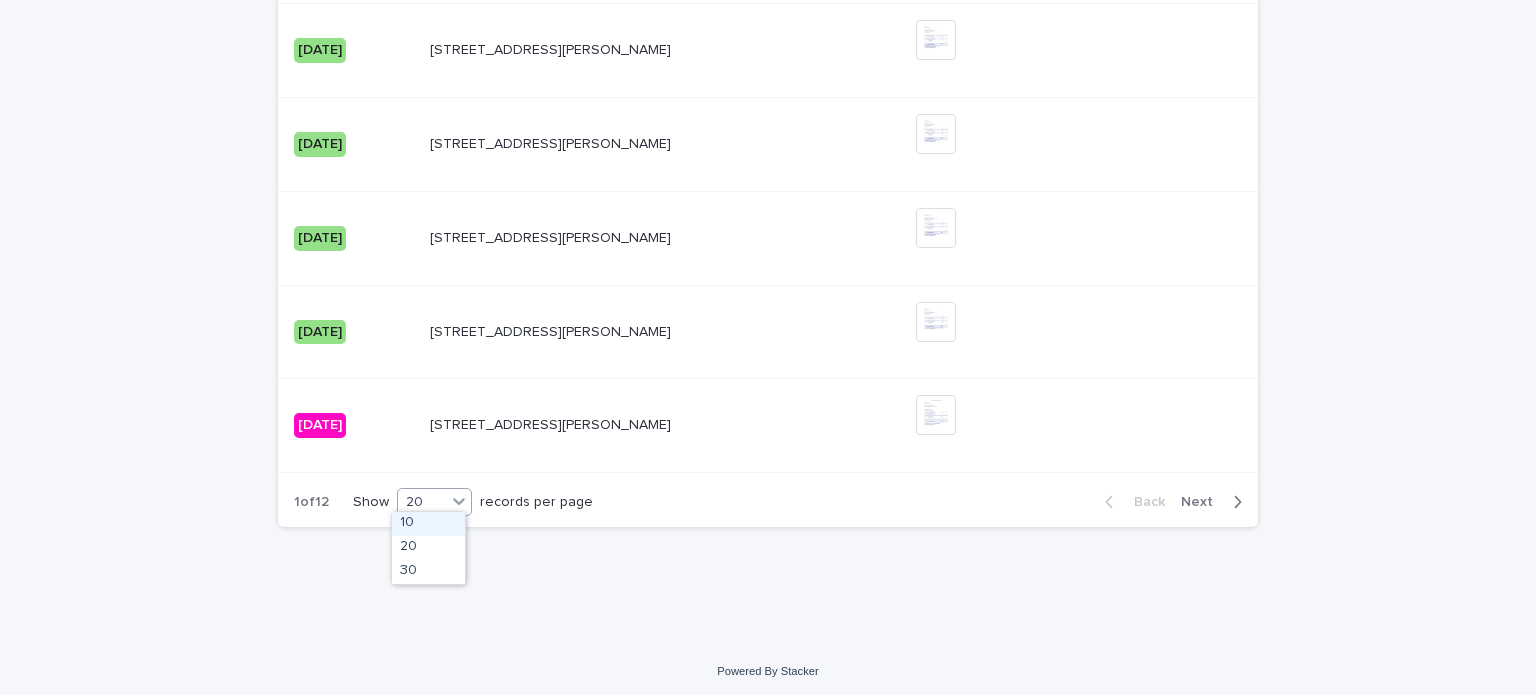 click 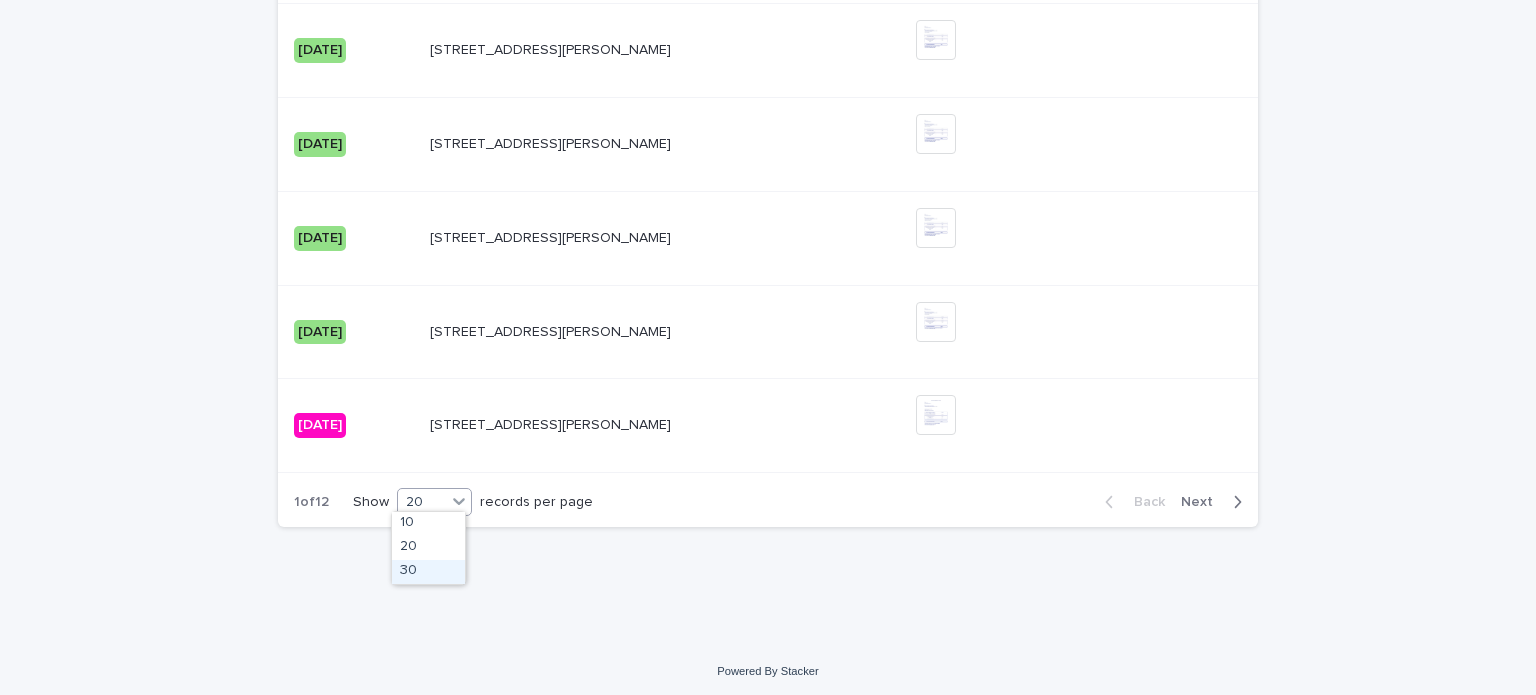 click on "30" at bounding box center [428, 572] 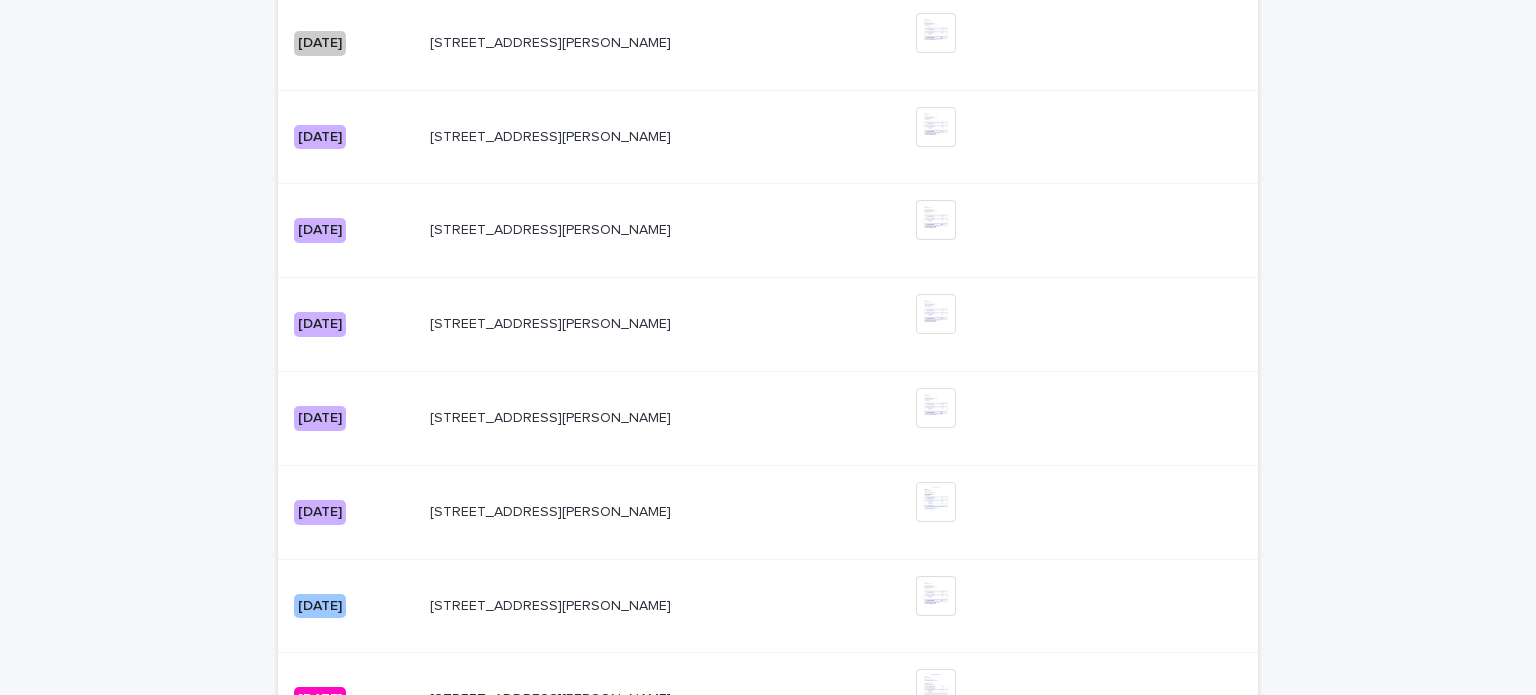 scroll, scrollTop: 2710, scrollLeft: 0, axis: vertical 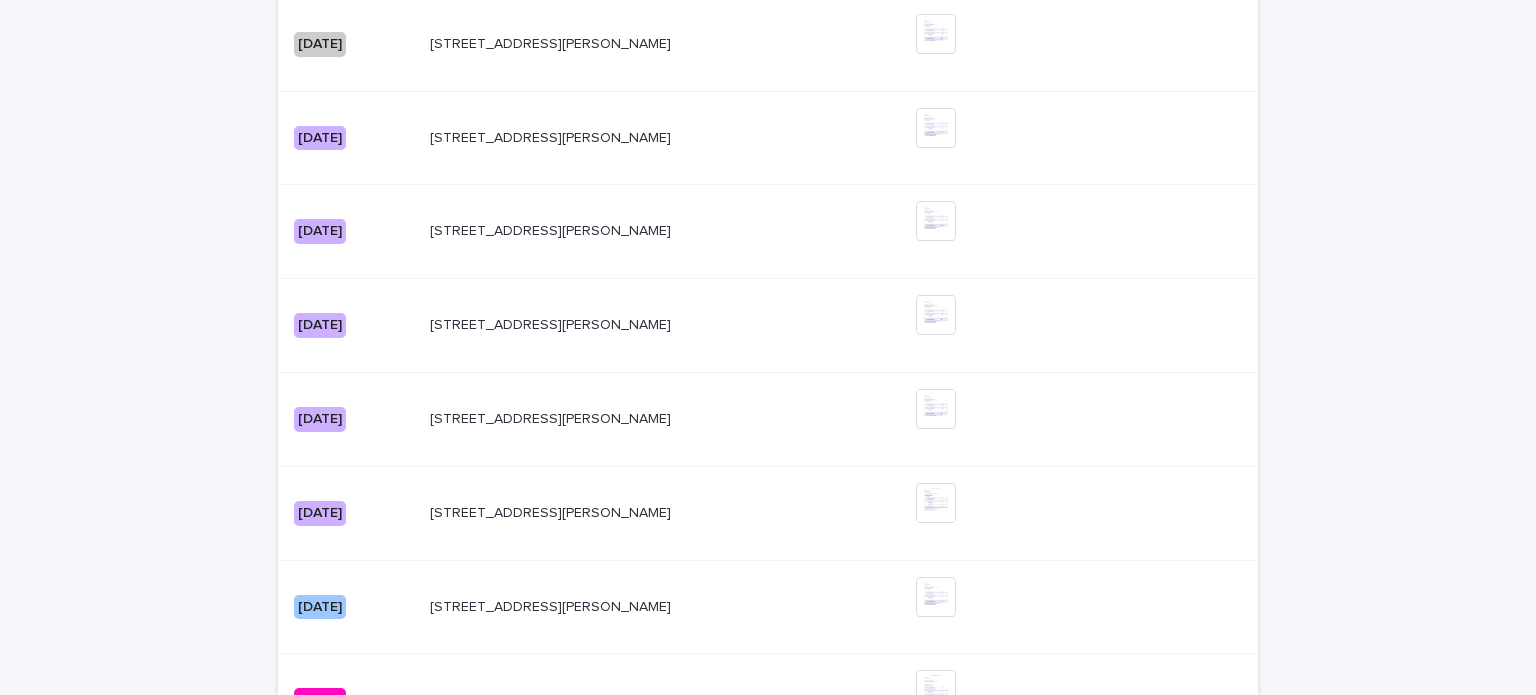 drag, startPoint x: 604, startPoint y: 412, endPoint x: 168, endPoint y: 405, distance: 436.05618 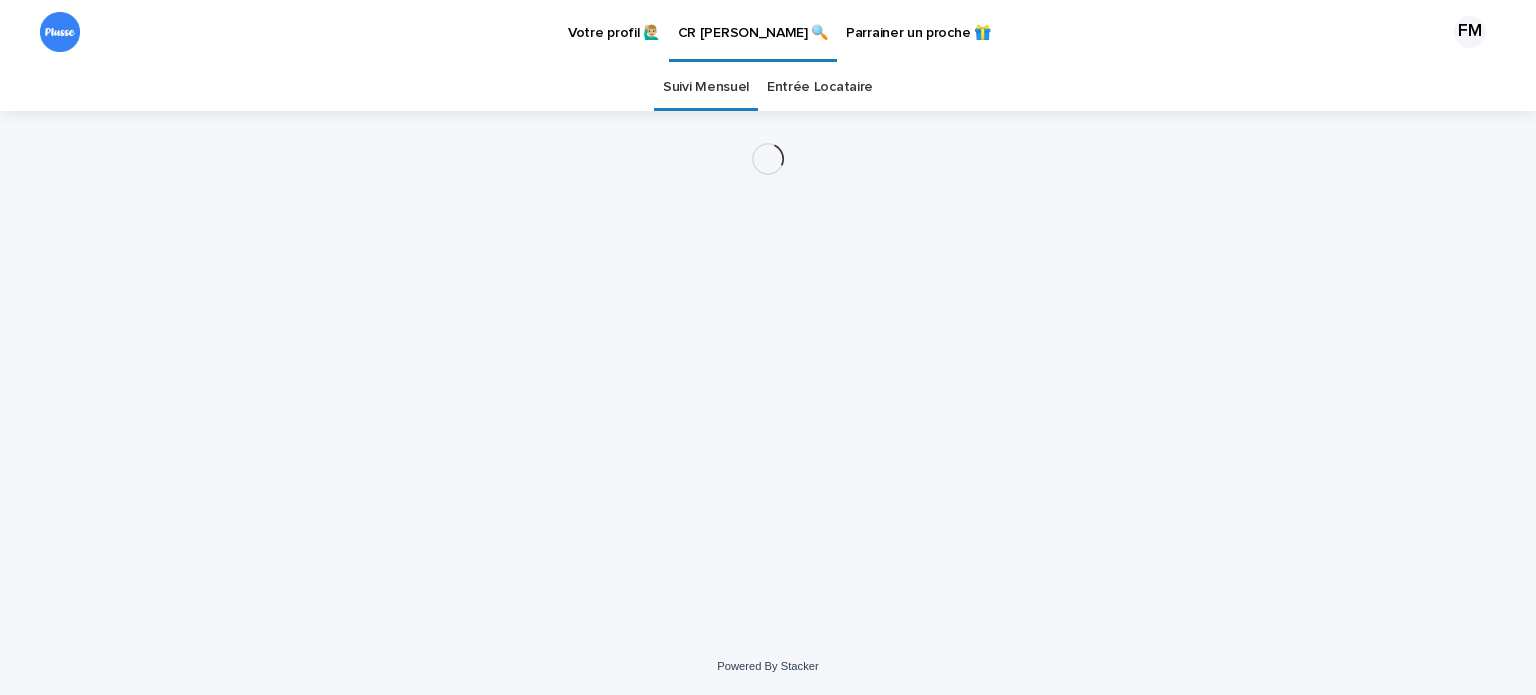 scroll, scrollTop: 0, scrollLeft: 0, axis: both 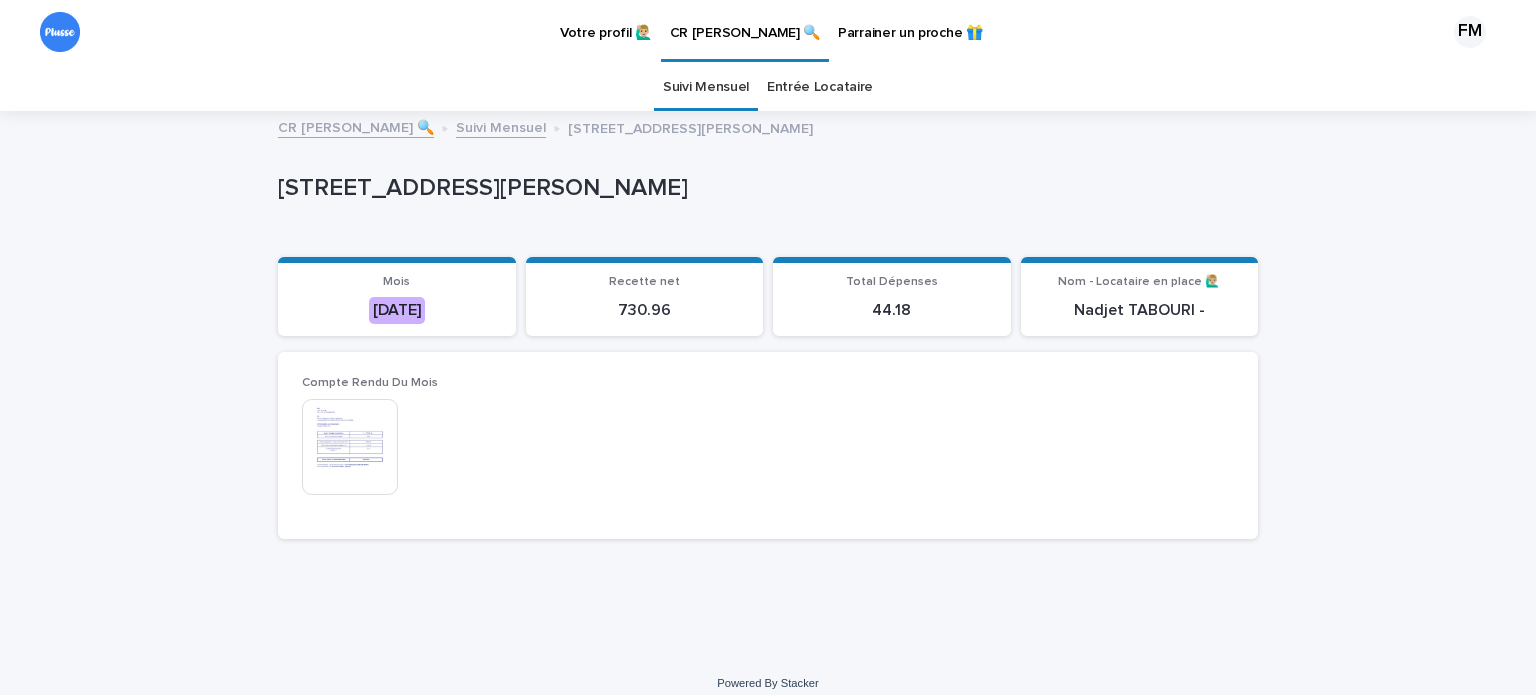 click at bounding box center (350, 447) 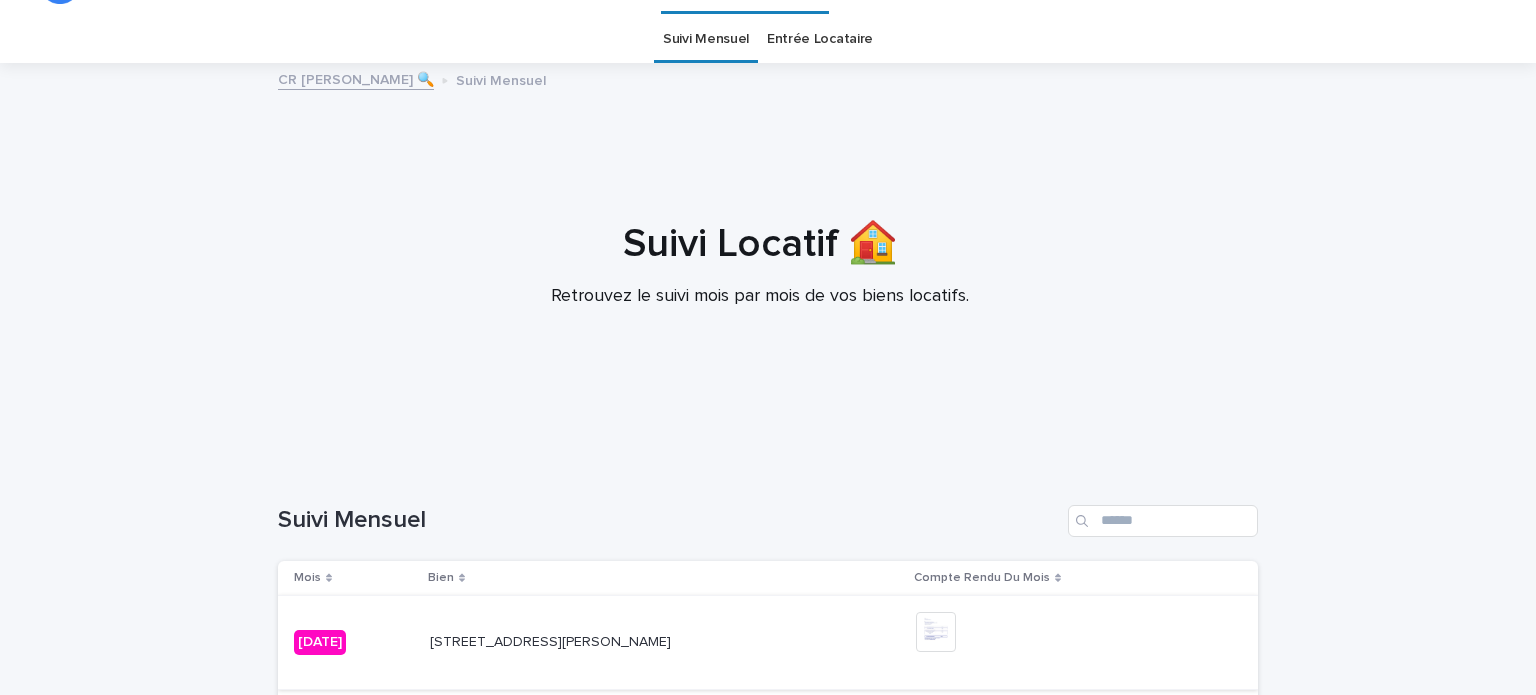 scroll, scrollTop: 50, scrollLeft: 0, axis: vertical 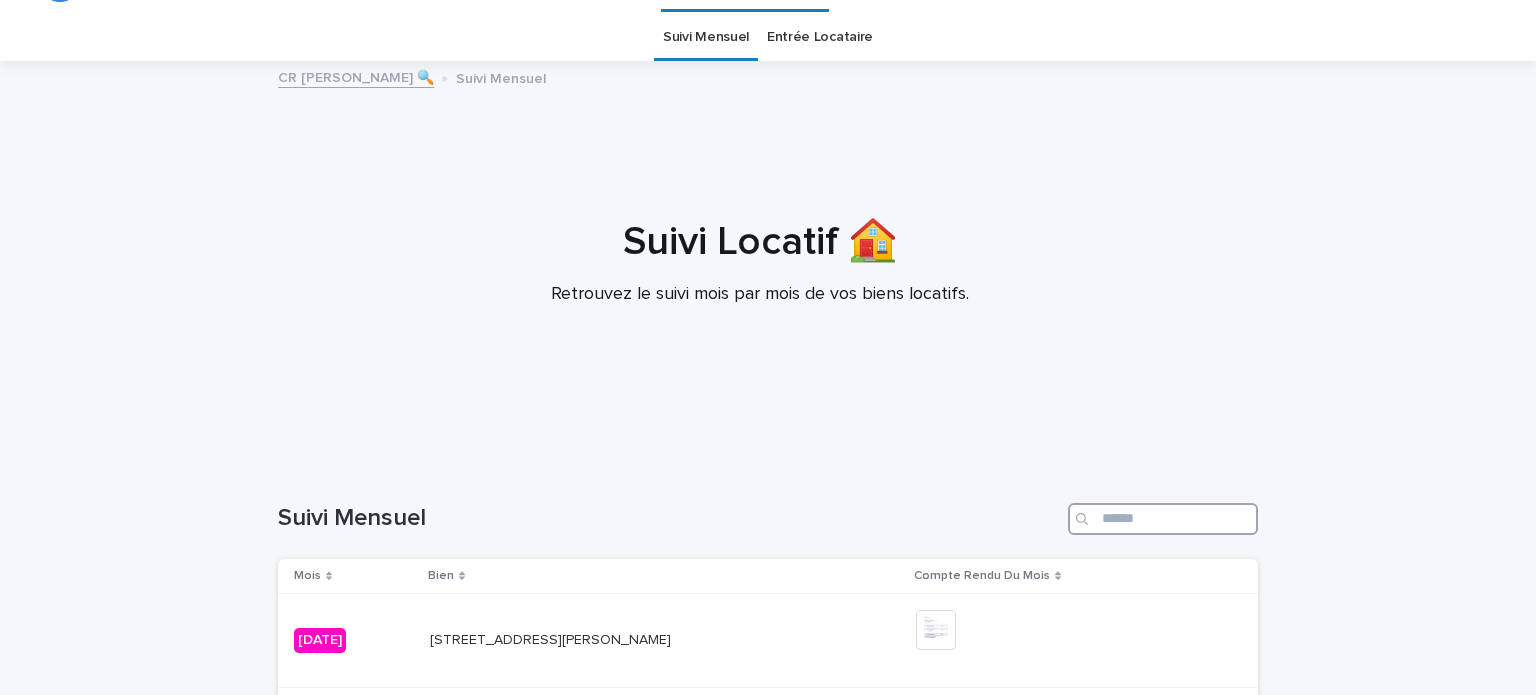 click at bounding box center (1163, 519) 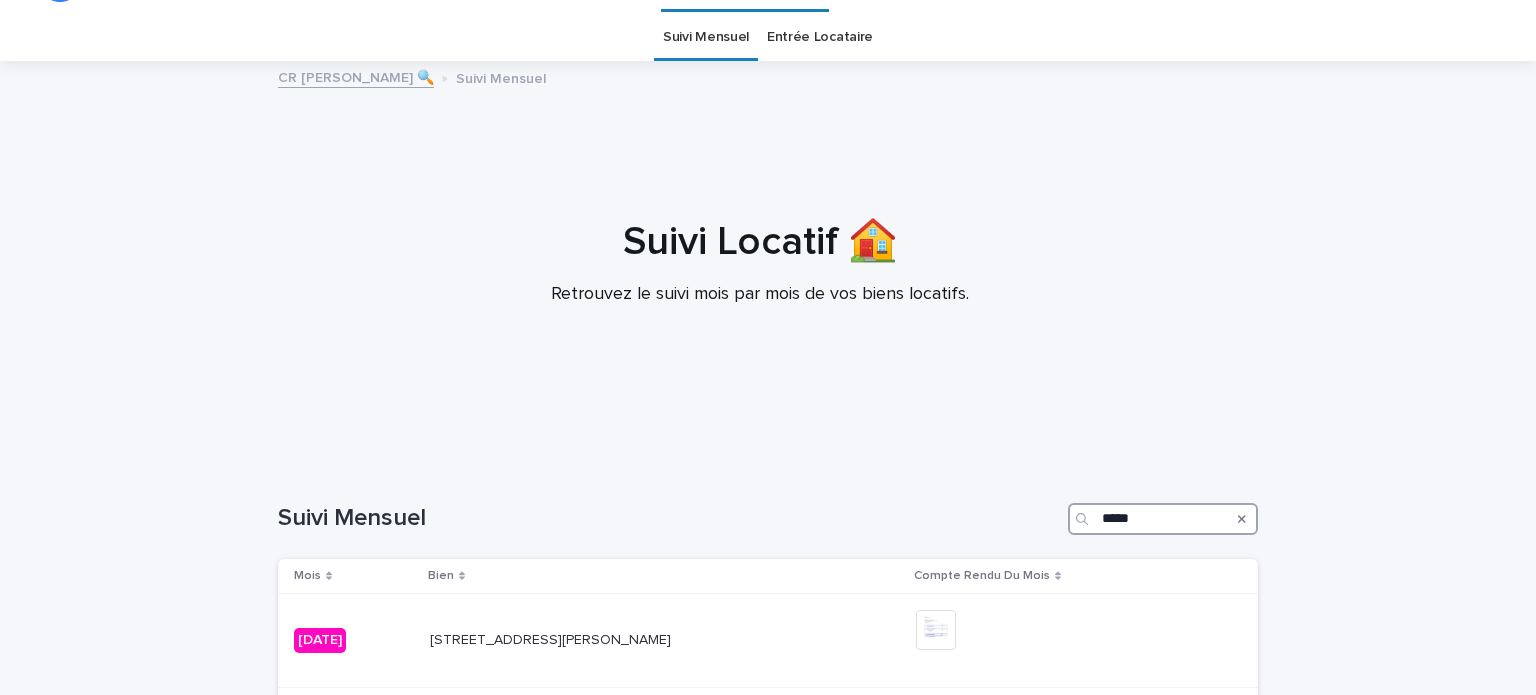 type on "*****" 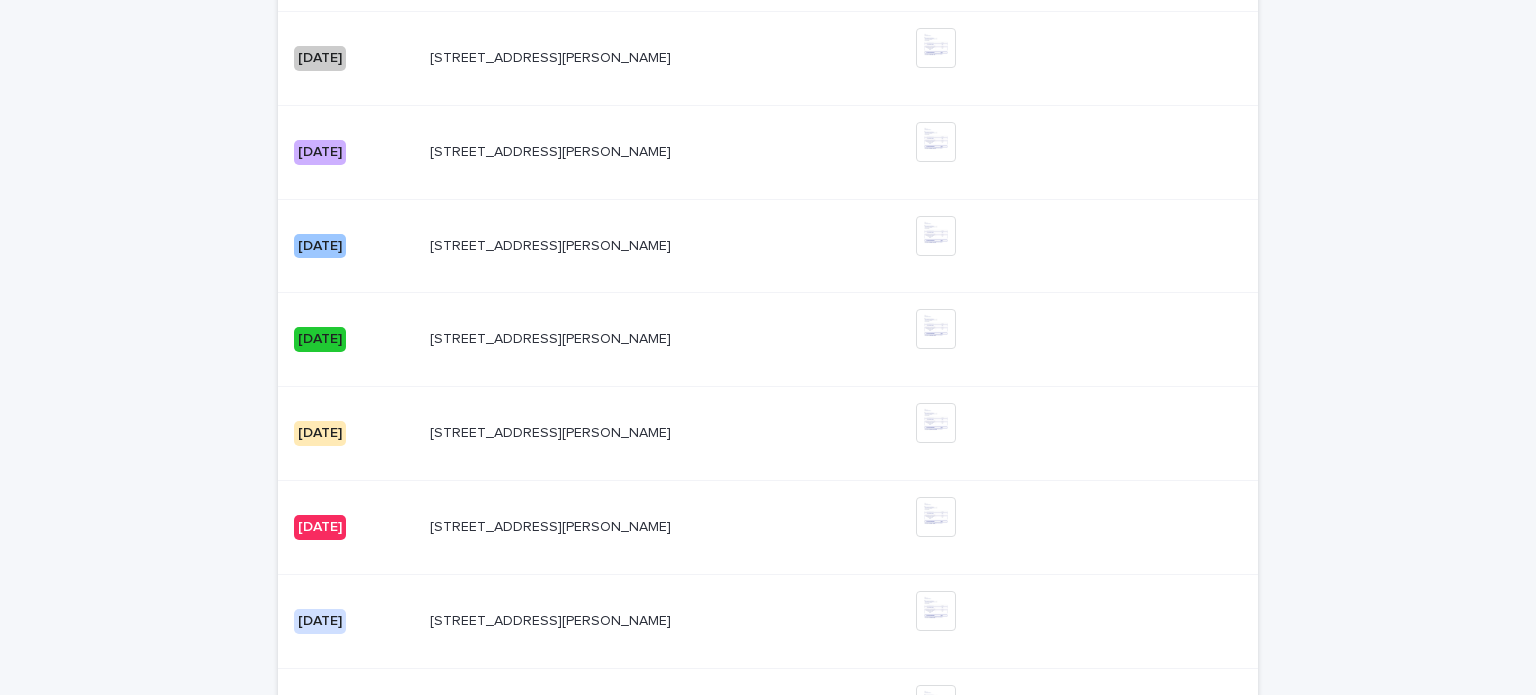 scroll, scrollTop: 1196, scrollLeft: 0, axis: vertical 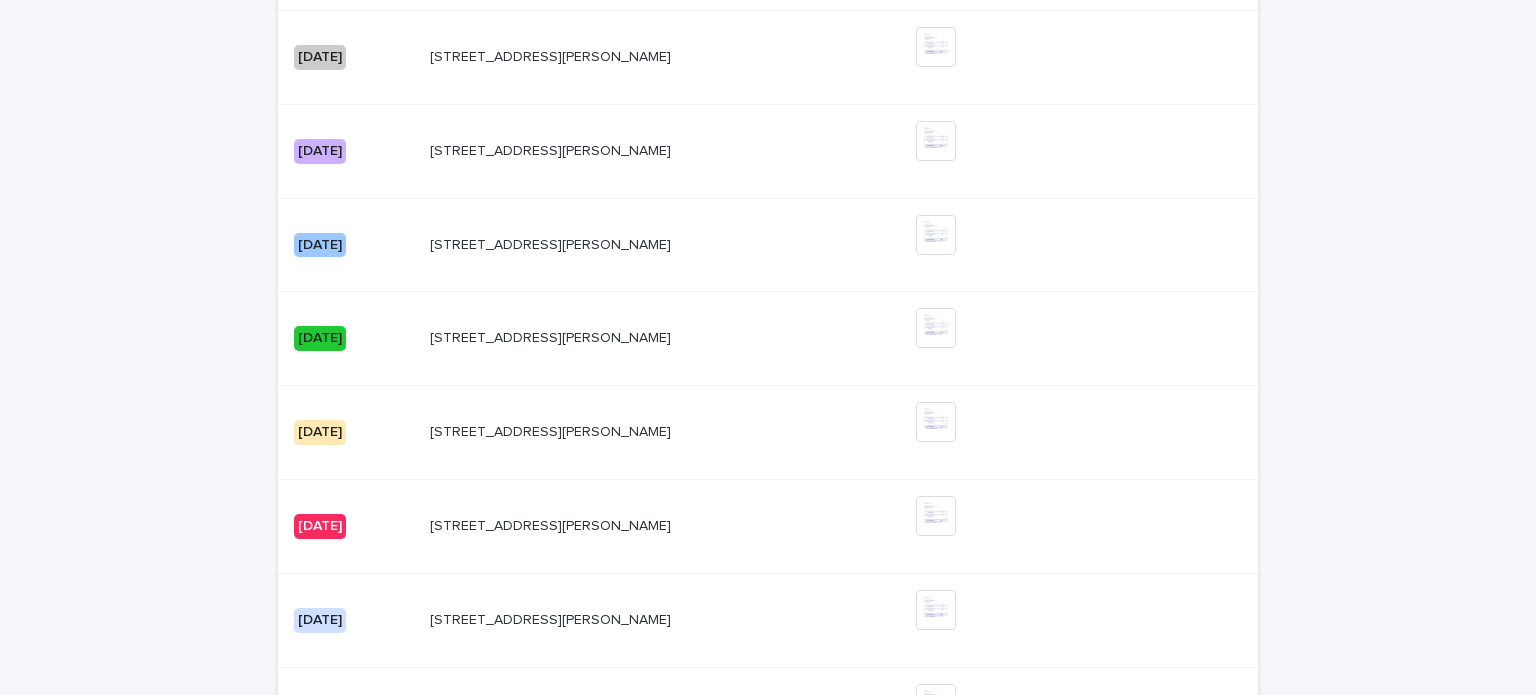 click on "+ 0" at bounding box center (1071, 151) 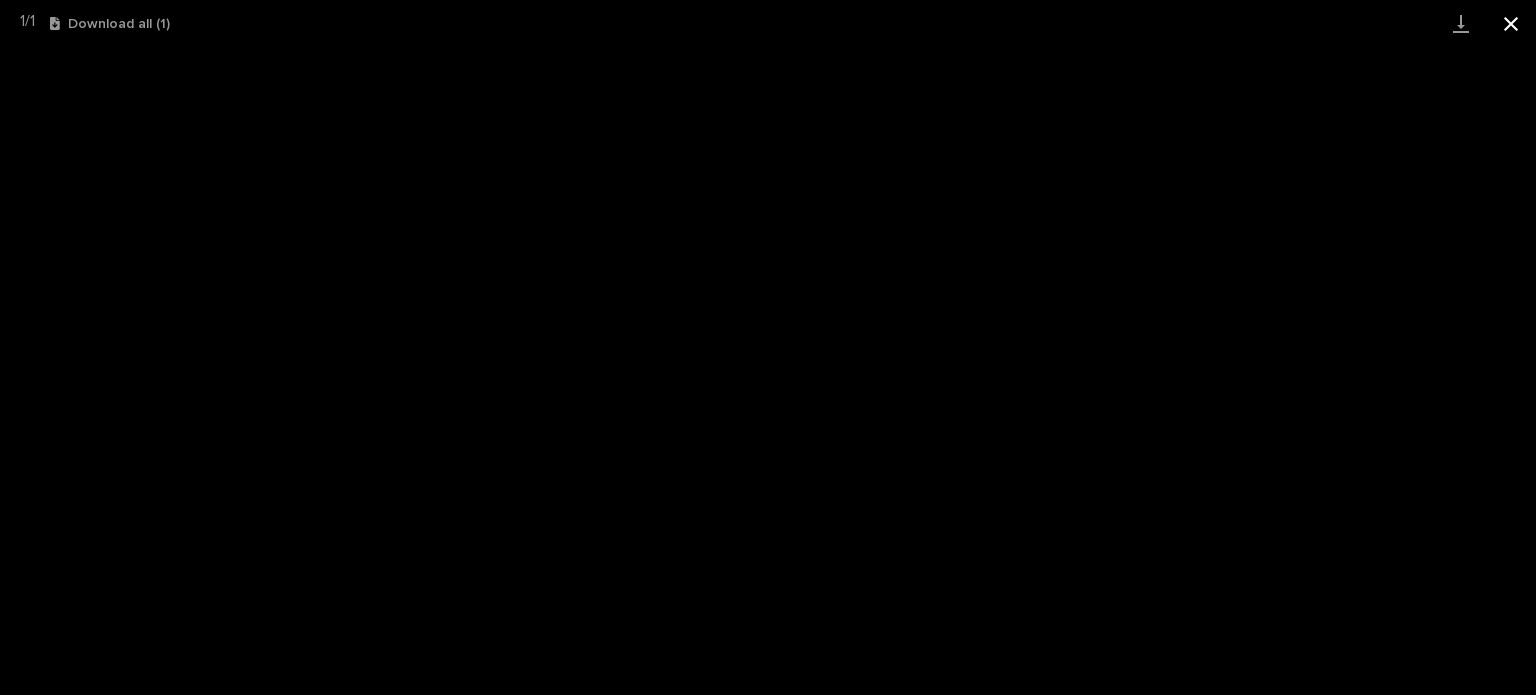 click at bounding box center (1511, 23) 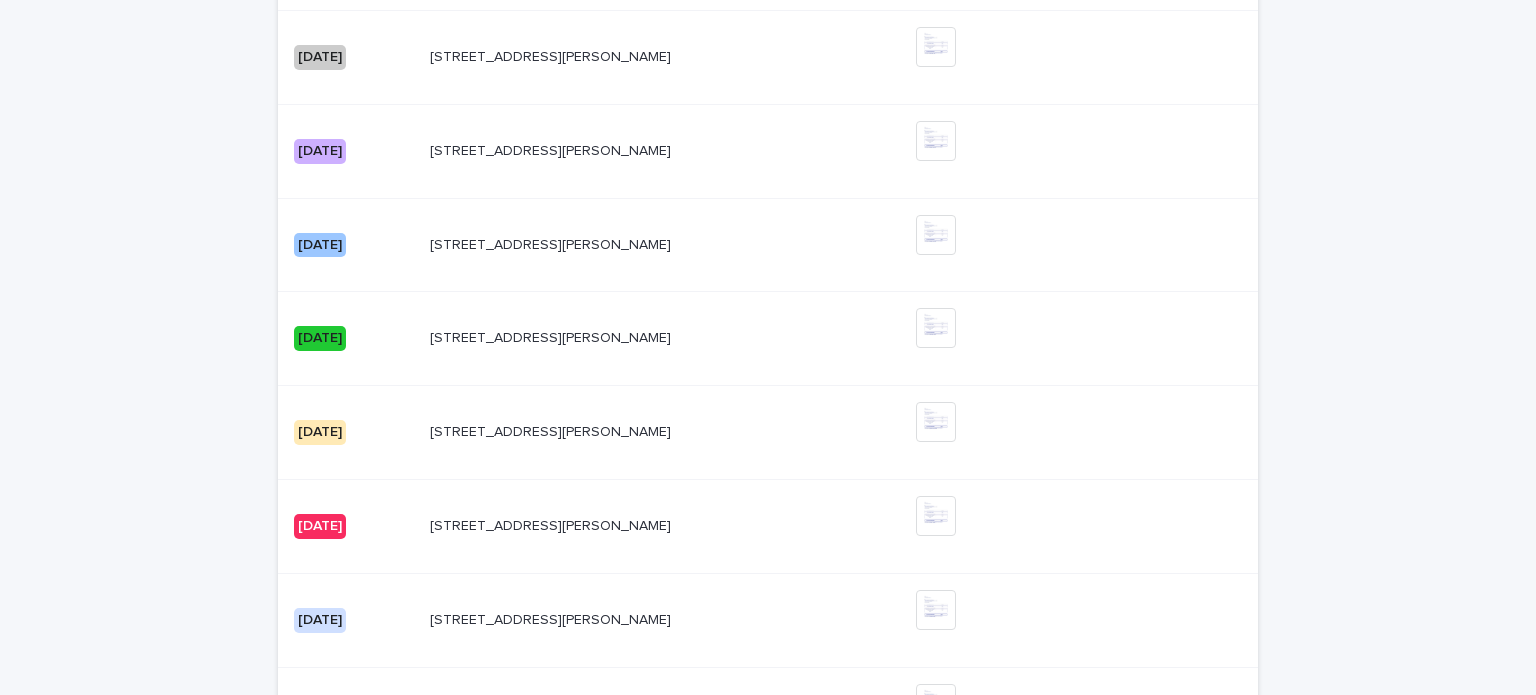 click at bounding box center (596, 245) 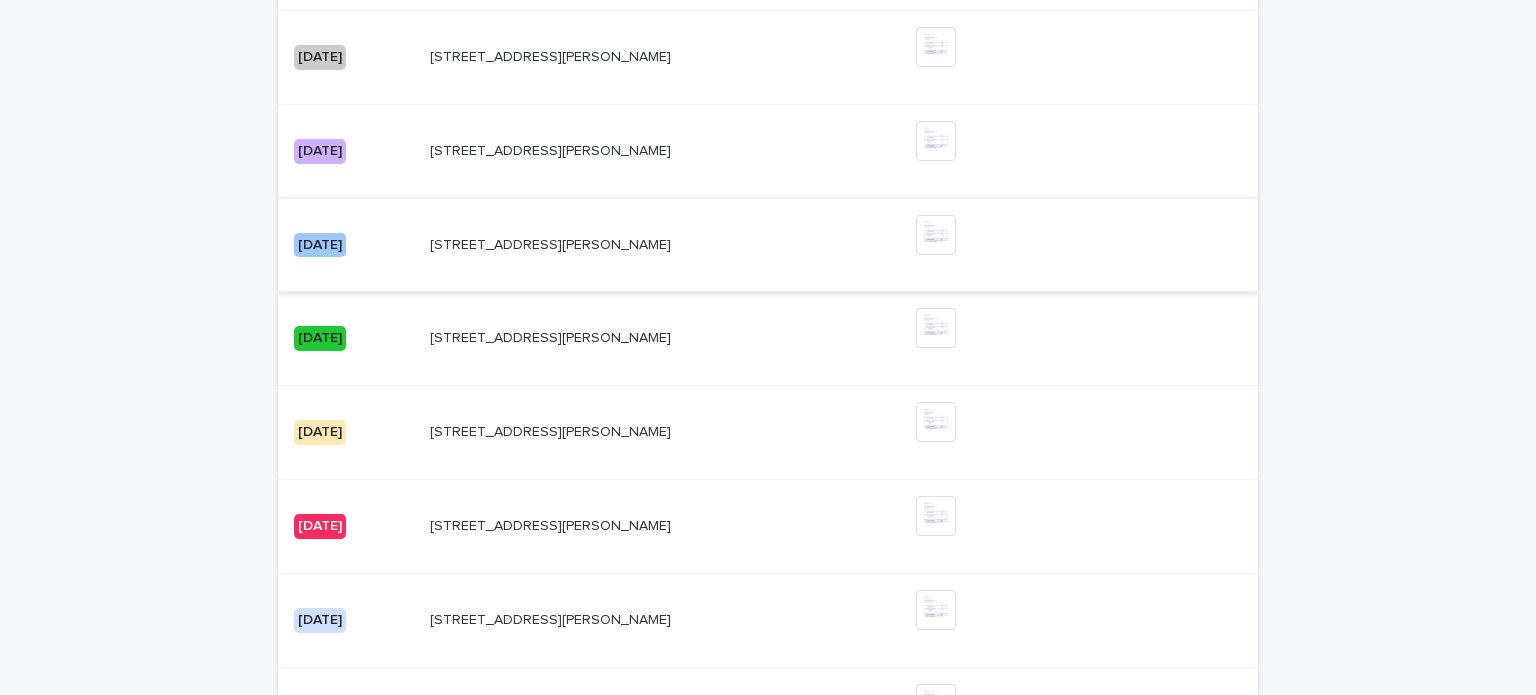 scroll, scrollTop: 0, scrollLeft: 0, axis: both 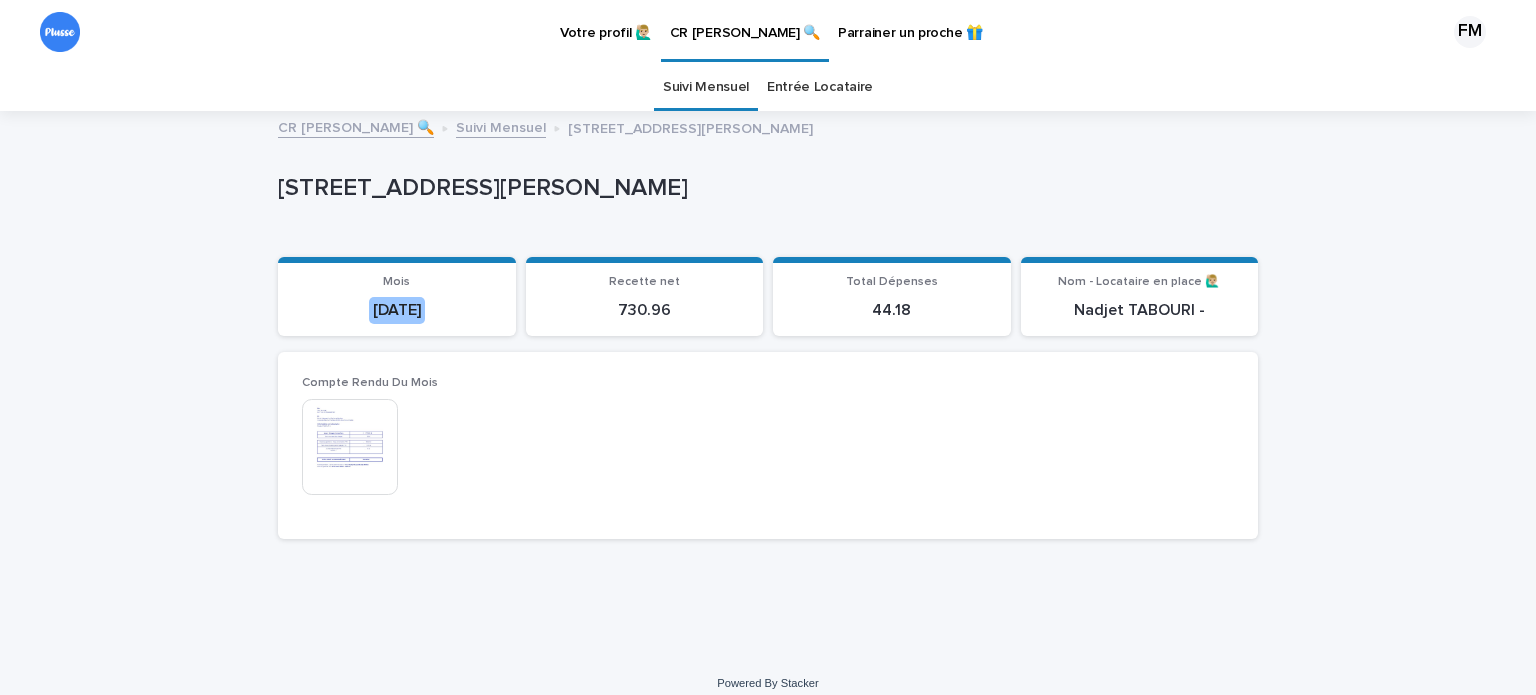 click at bounding box center [350, 447] 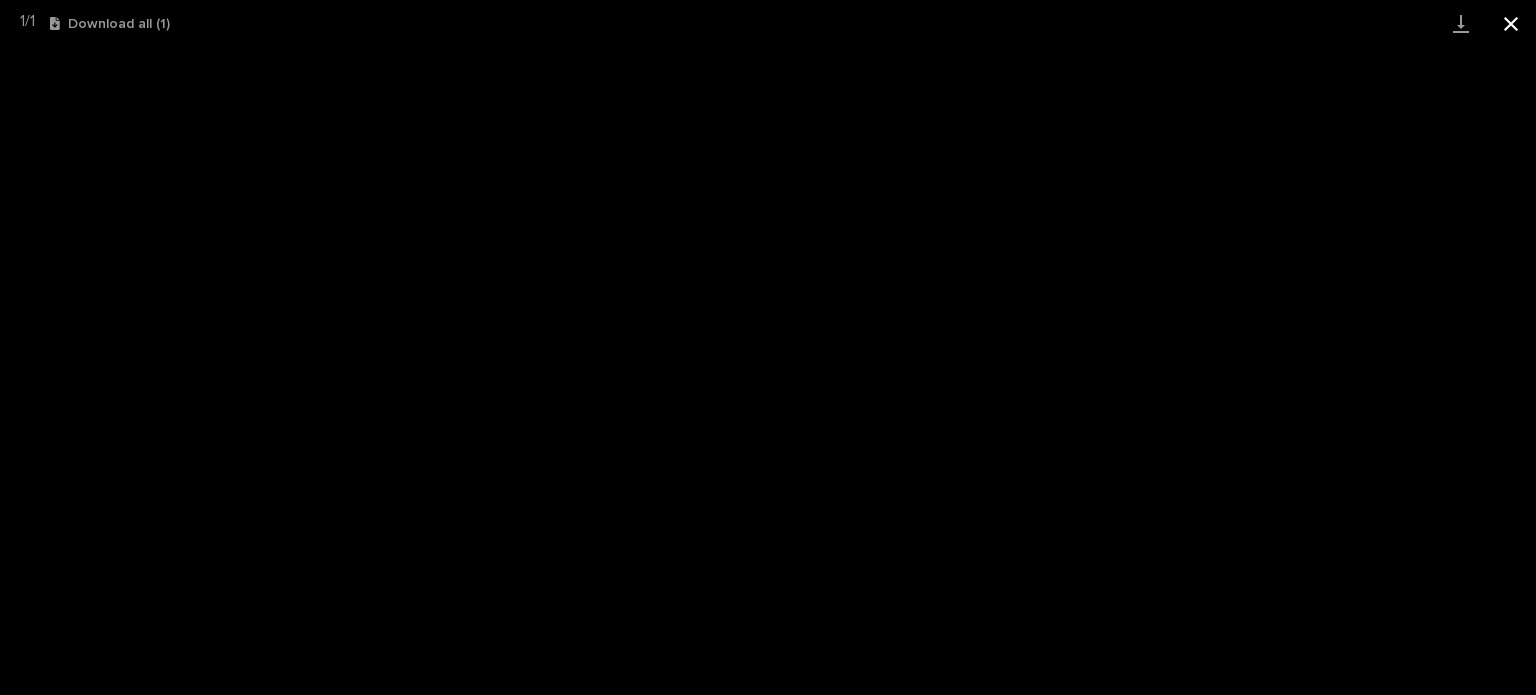 click at bounding box center [1511, 23] 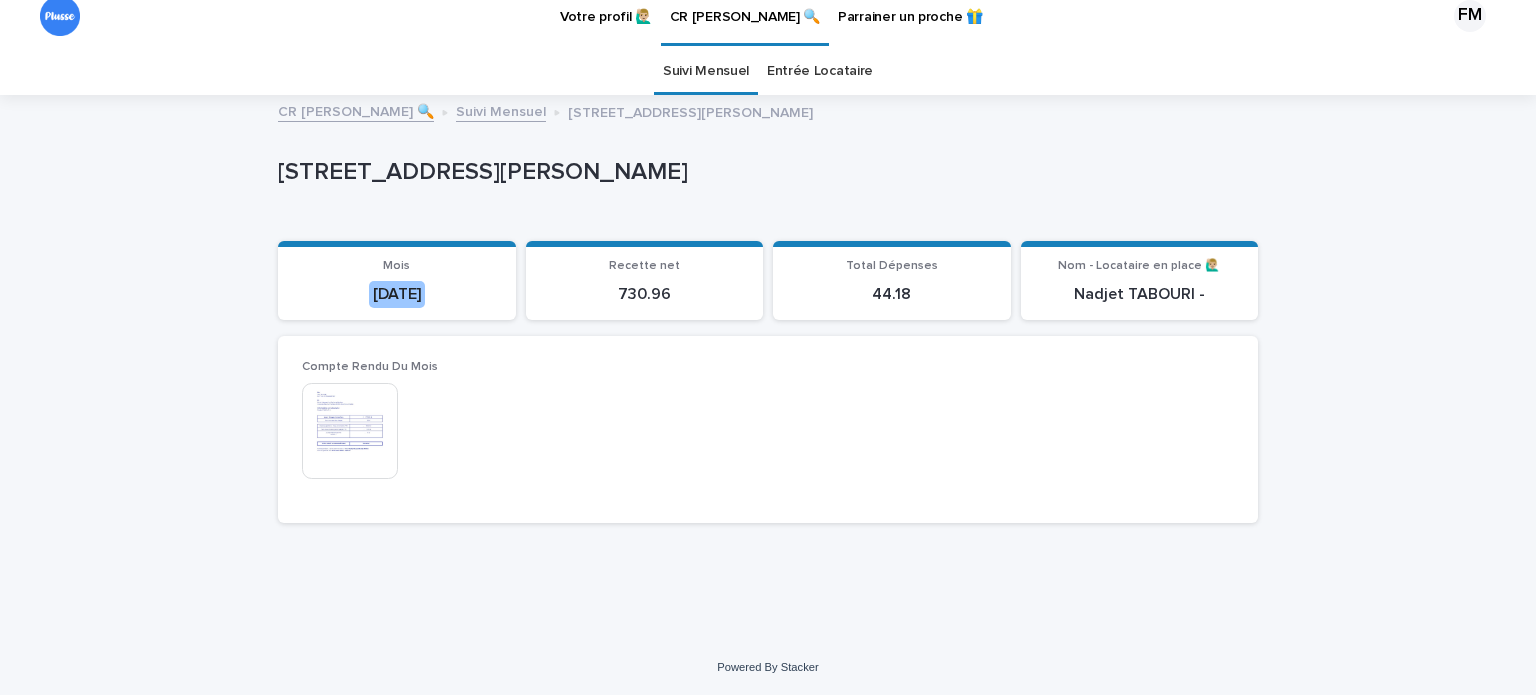 scroll, scrollTop: 0, scrollLeft: 0, axis: both 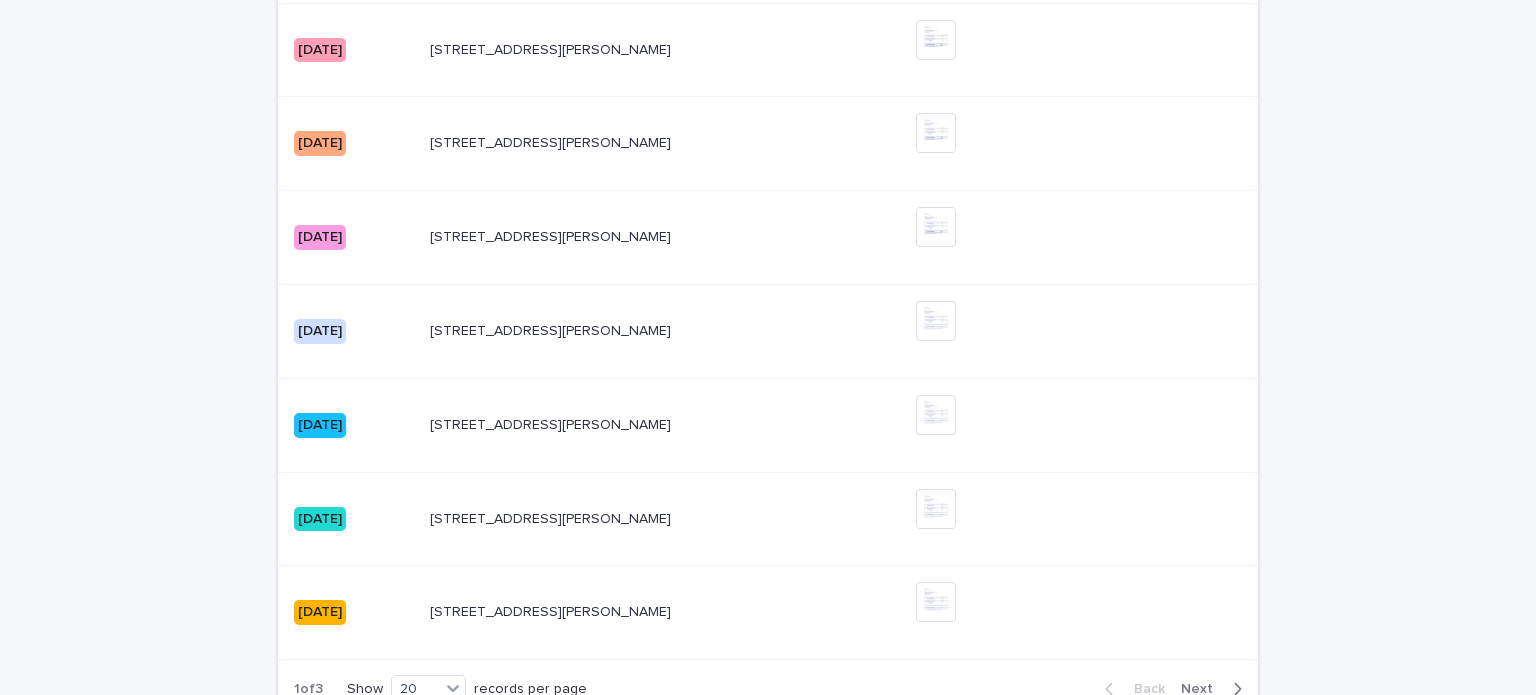click on "[STREET_ADDRESS][PERSON_NAME]-93140 [STREET_ADDRESS][PERSON_NAME]" at bounding box center (665, 519) 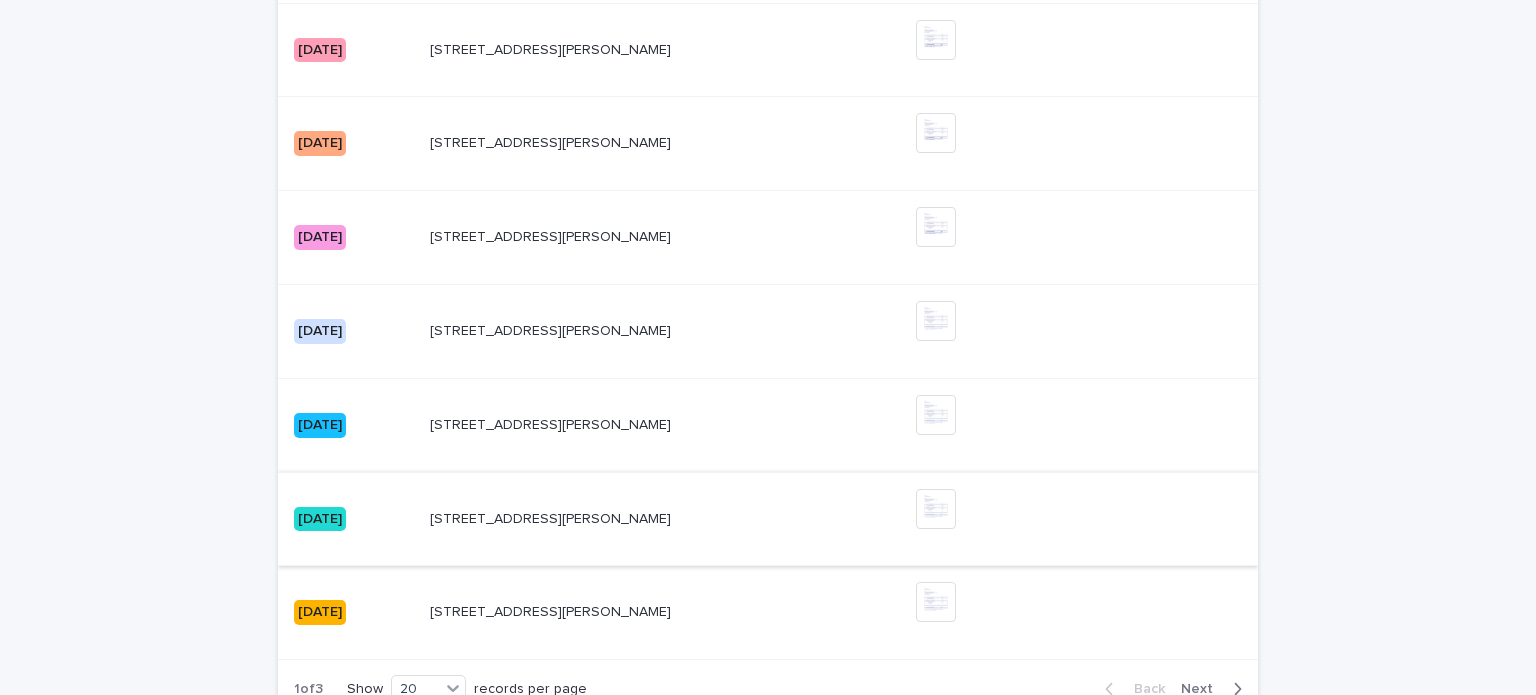 scroll, scrollTop: 0, scrollLeft: 0, axis: both 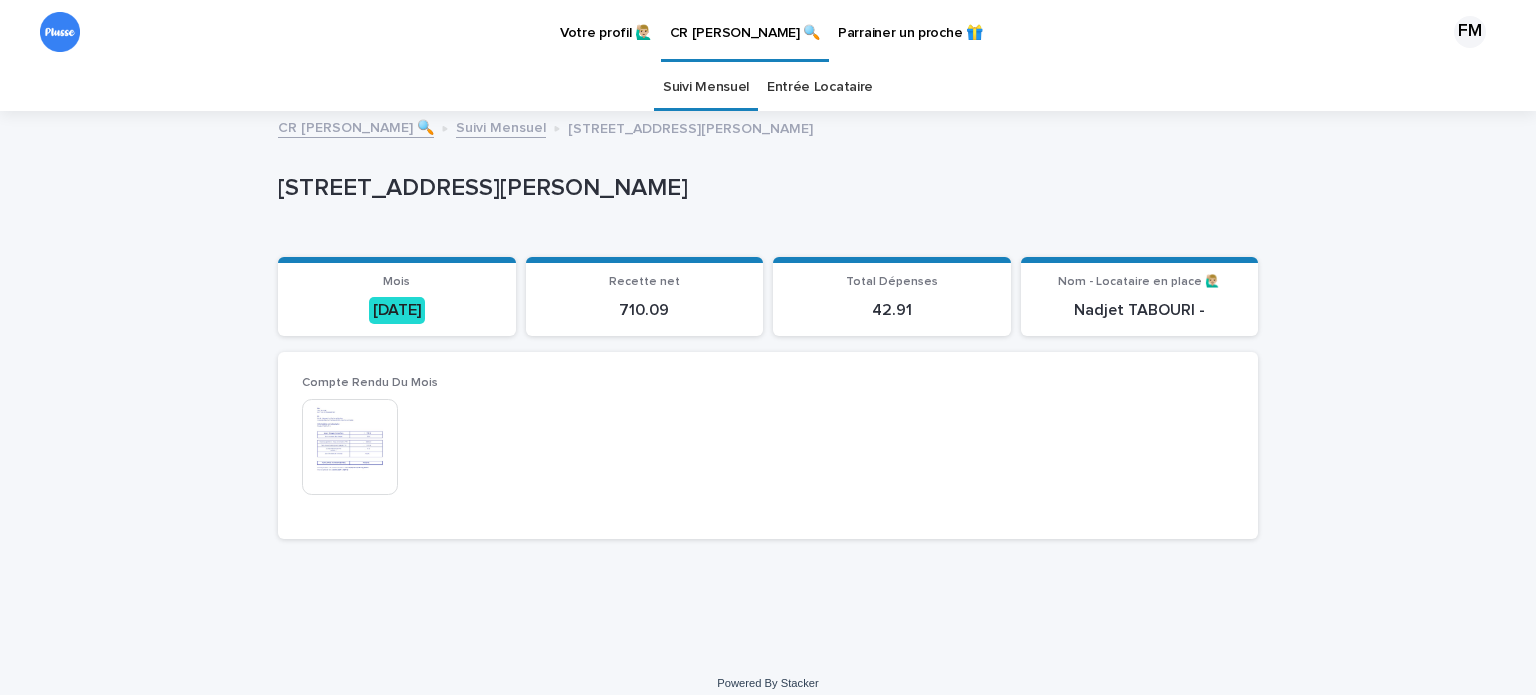 click at bounding box center [350, 447] 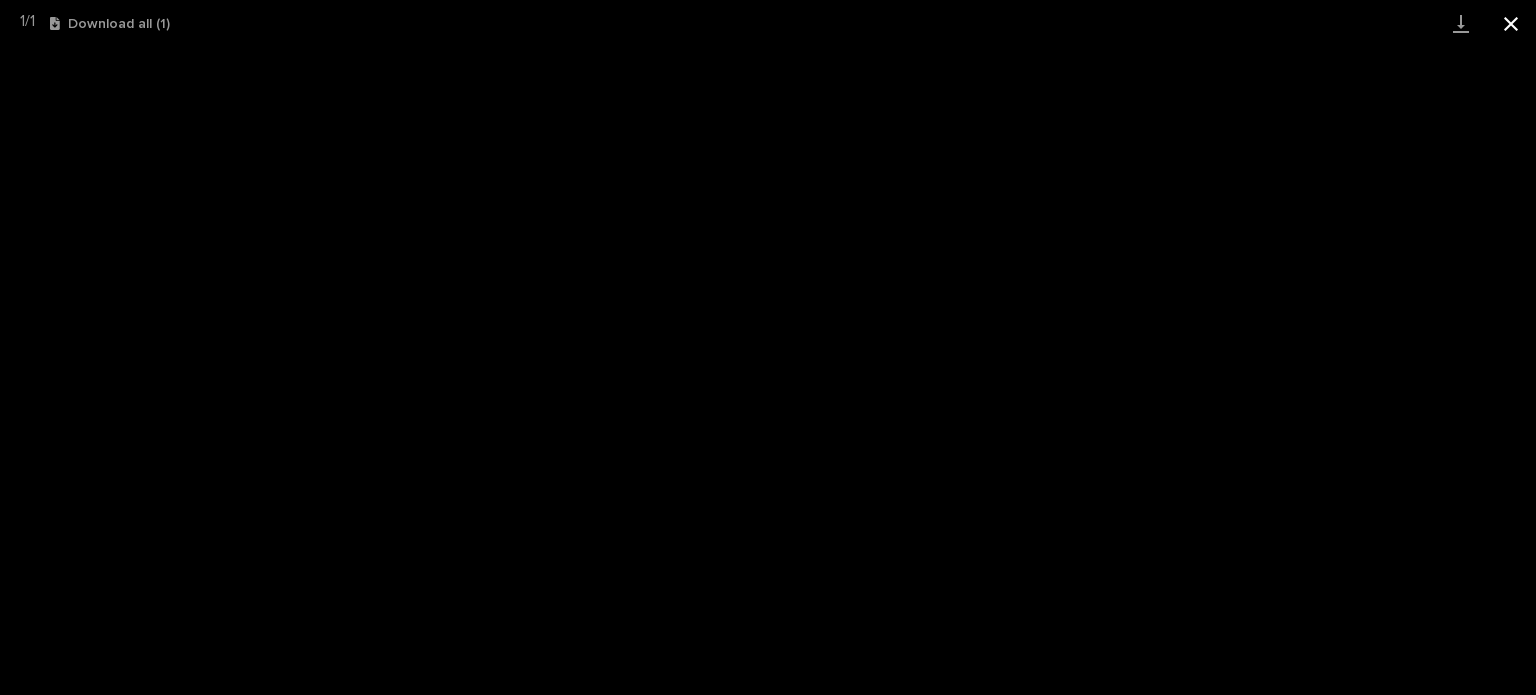 click at bounding box center (1511, 23) 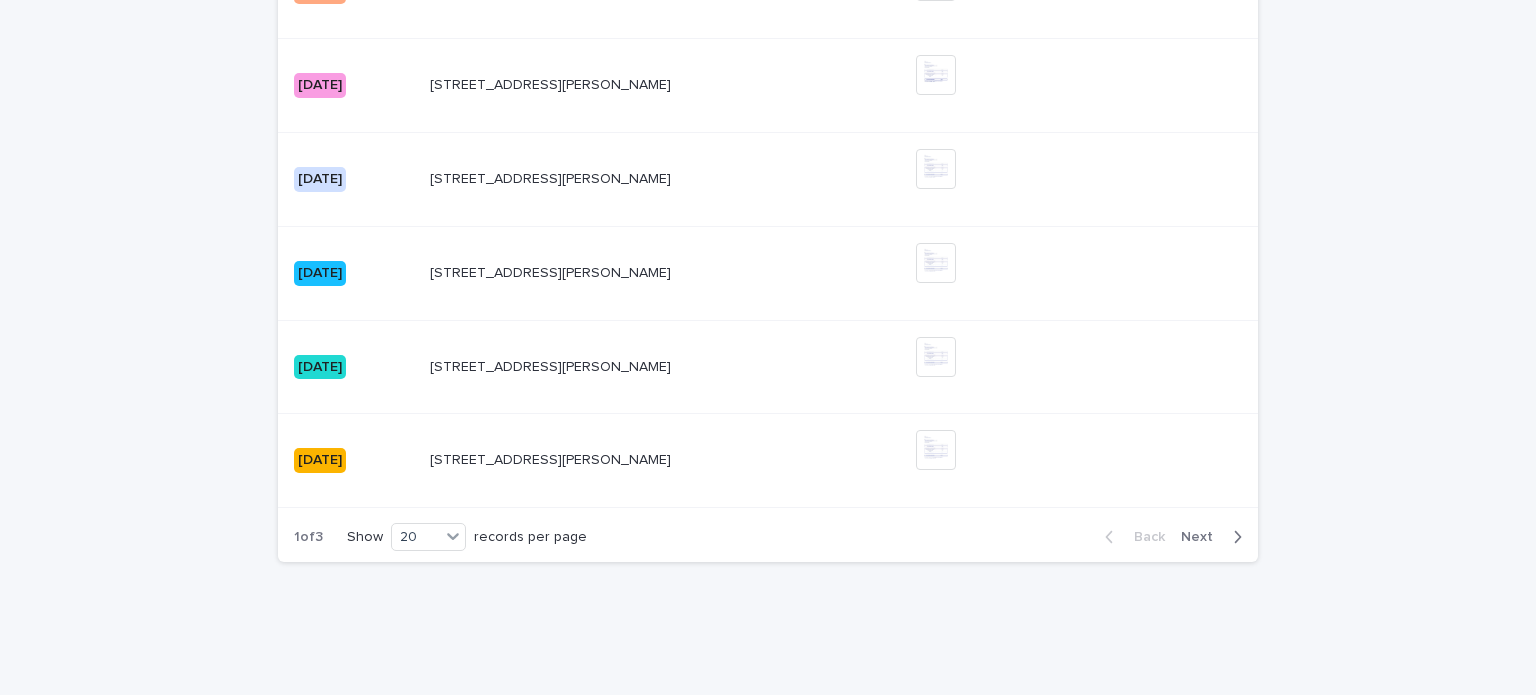 scroll, scrollTop: 2047, scrollLeft: 0, axis: vertical 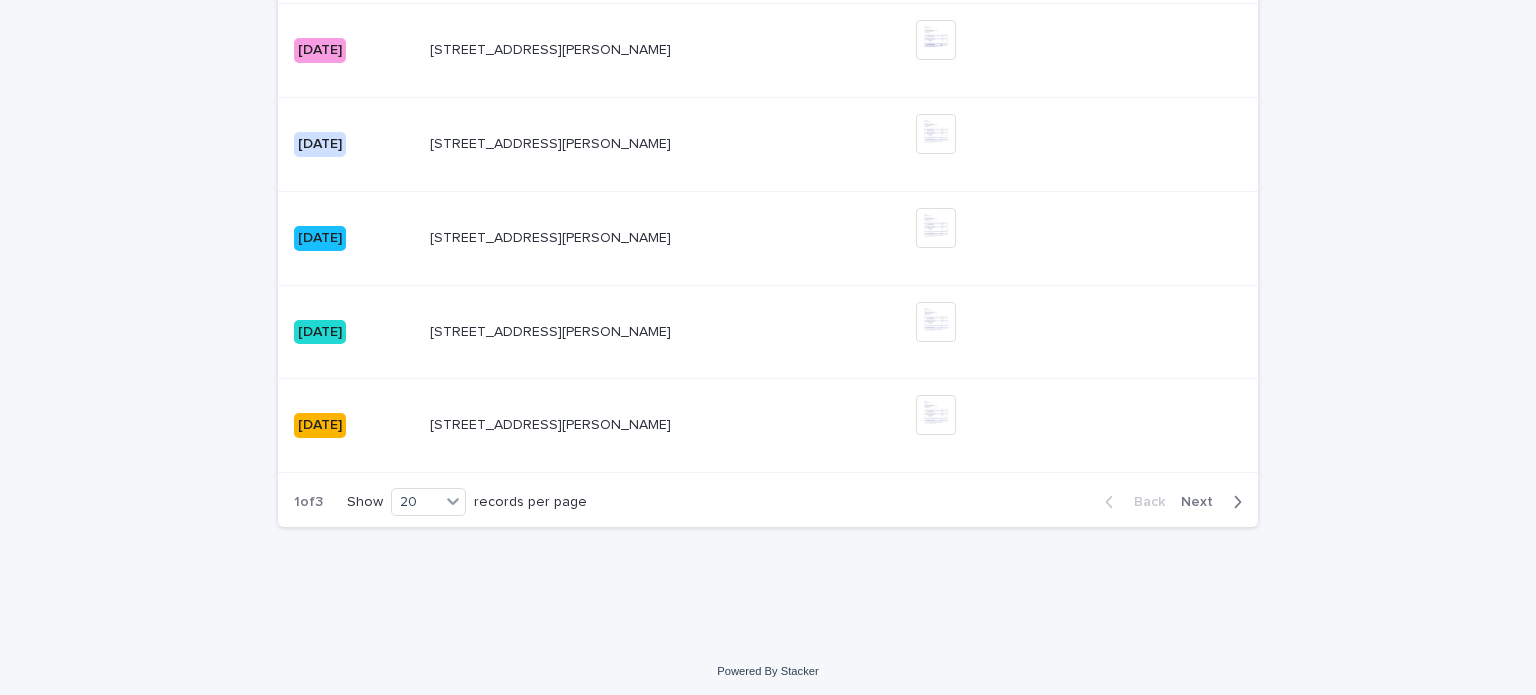 click on "[STREET_ADDRESS][PERSON_NAME]-93140 [STREET_ADDRESS][PERSON_NAME]" at bounding box center [665, 144] 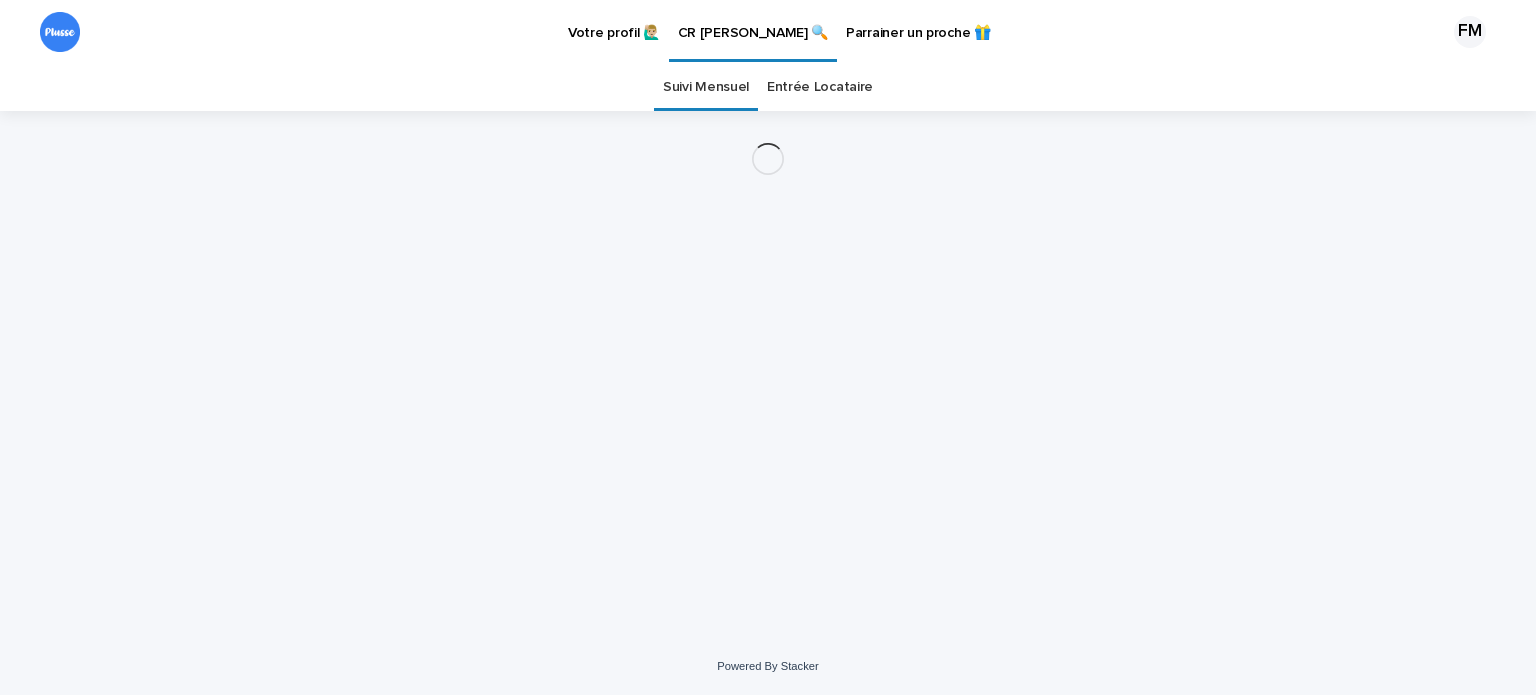 scroll, scrollTop: 0, scrollLeft: 0, axis: both 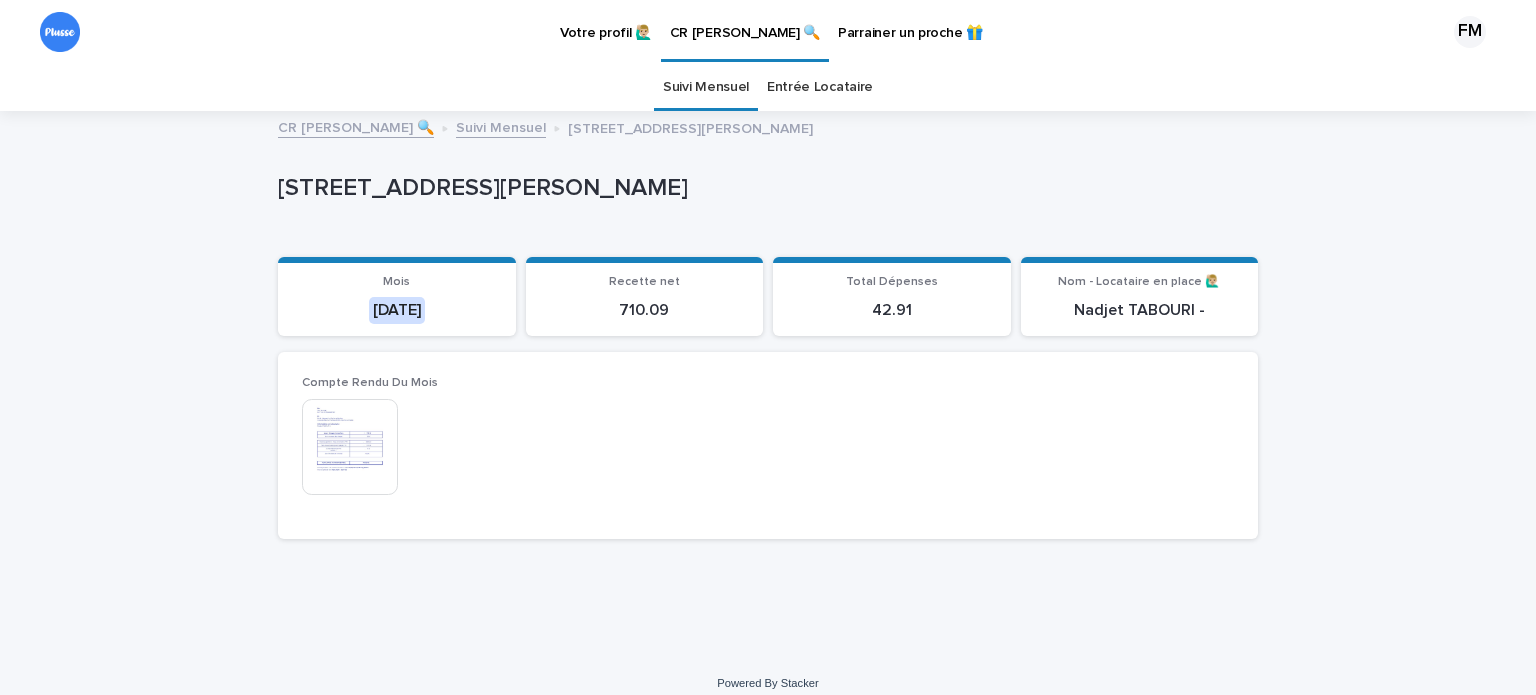 click at bounding box center [350, 447] 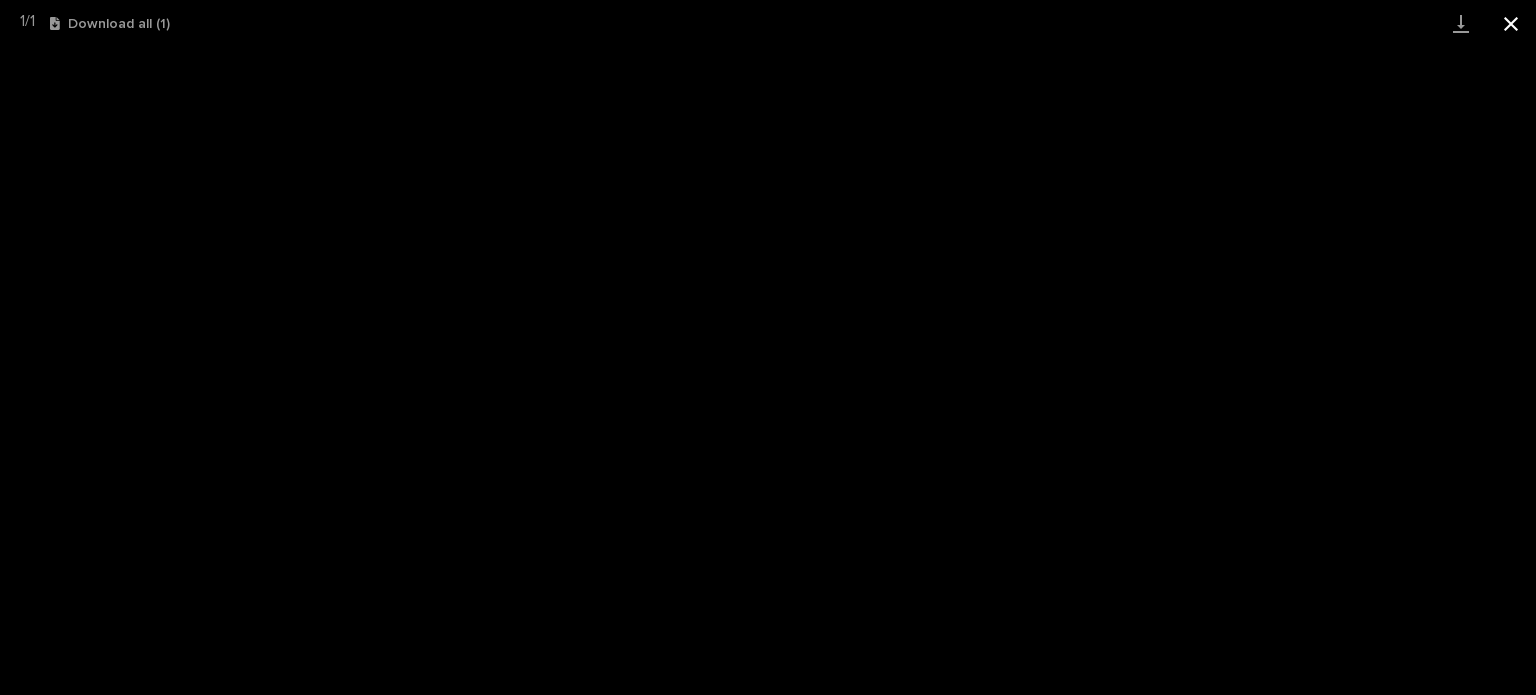 click at bounding box center [1511, 23] 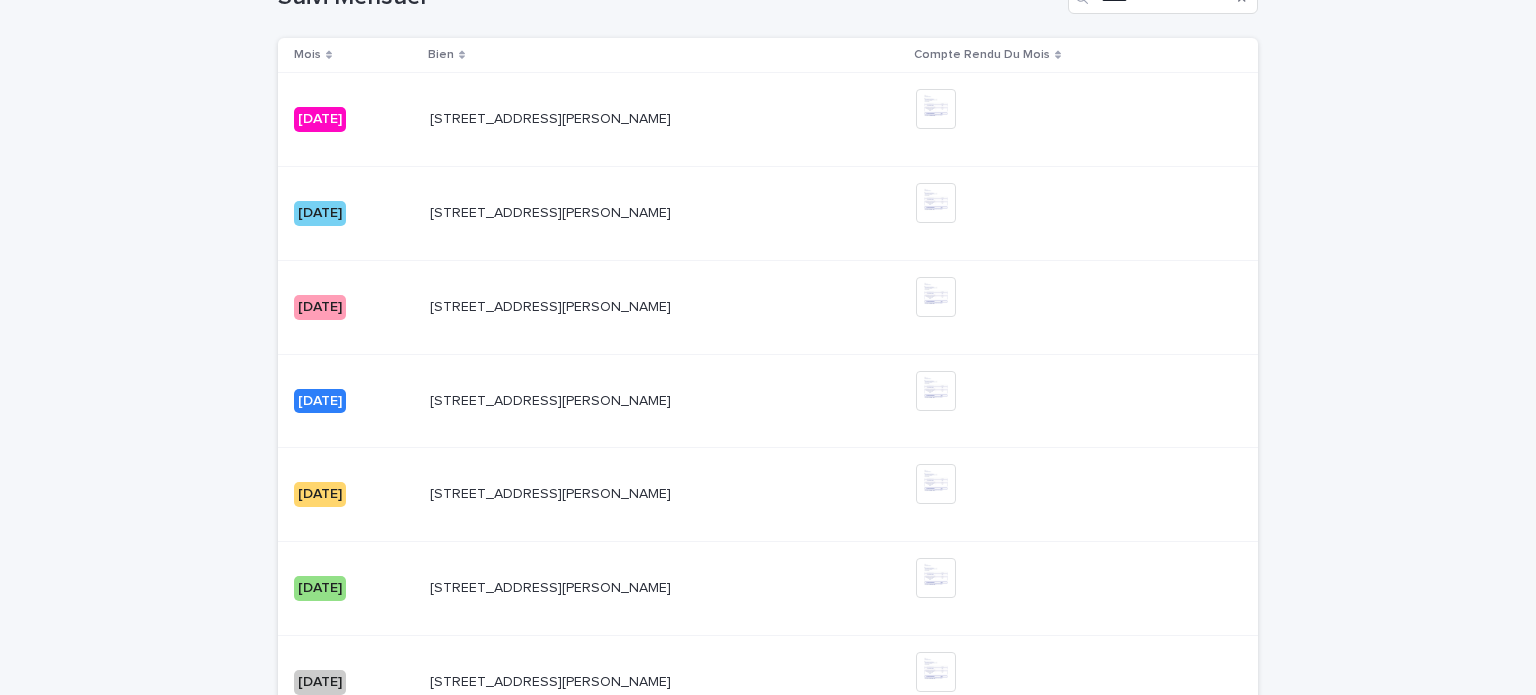 scroll, scrollTop: 695, scrollLeft: 0, axis: vertical 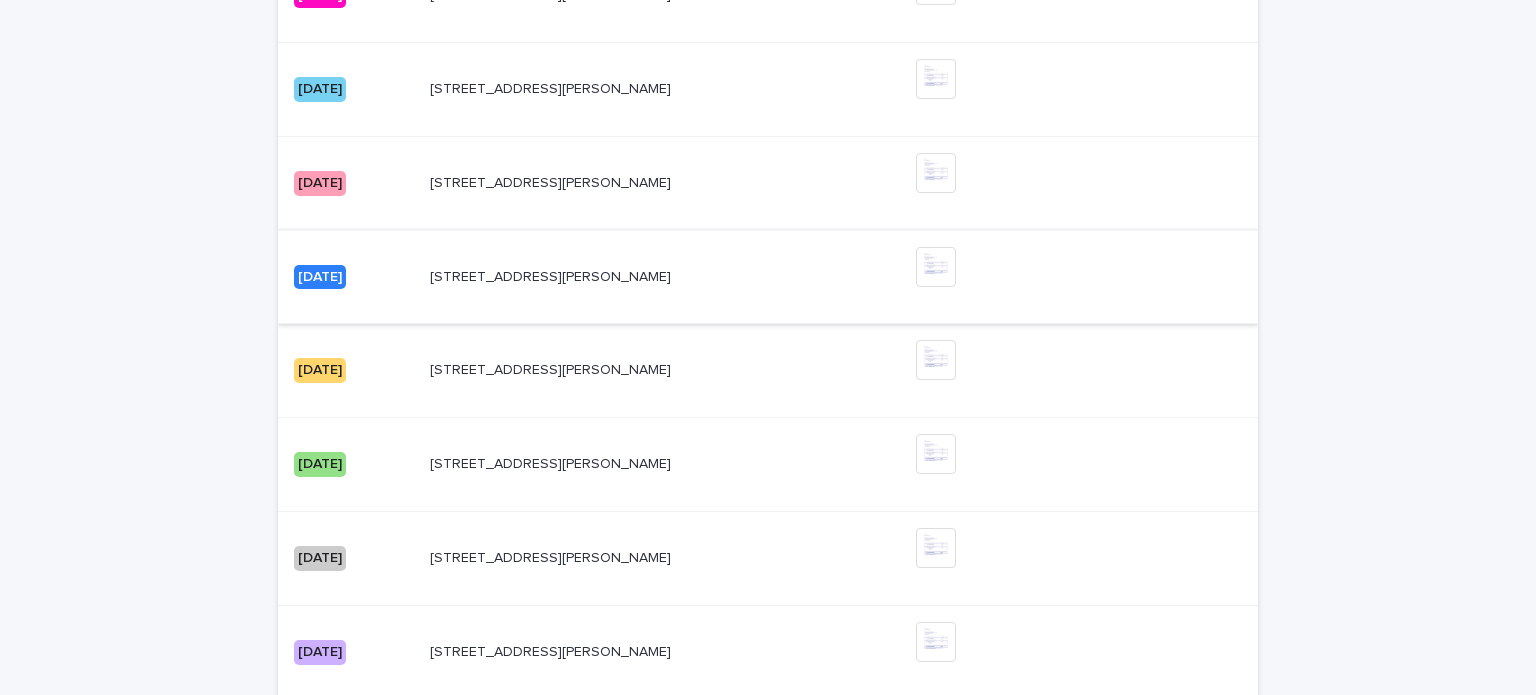 click at bounding box center [936, 267] 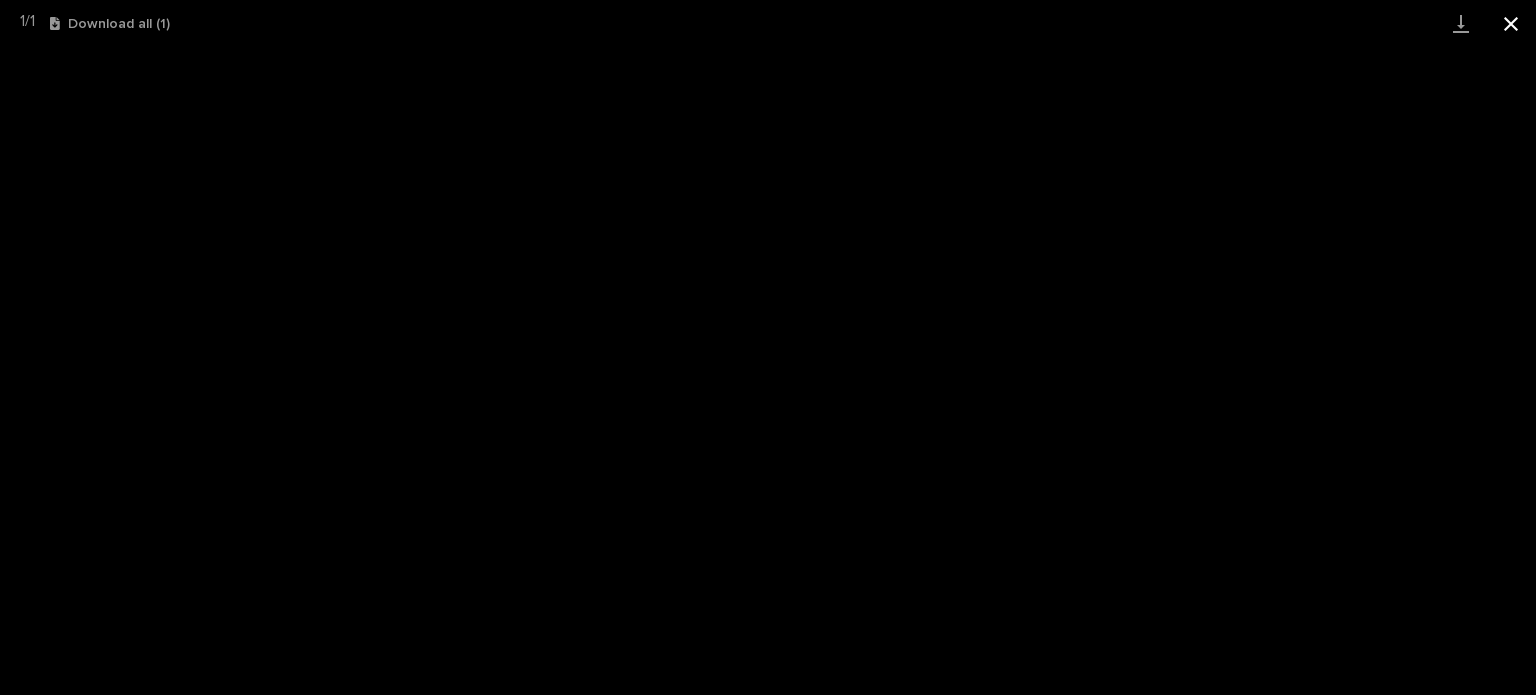 click at bounding box center [1511, 23] 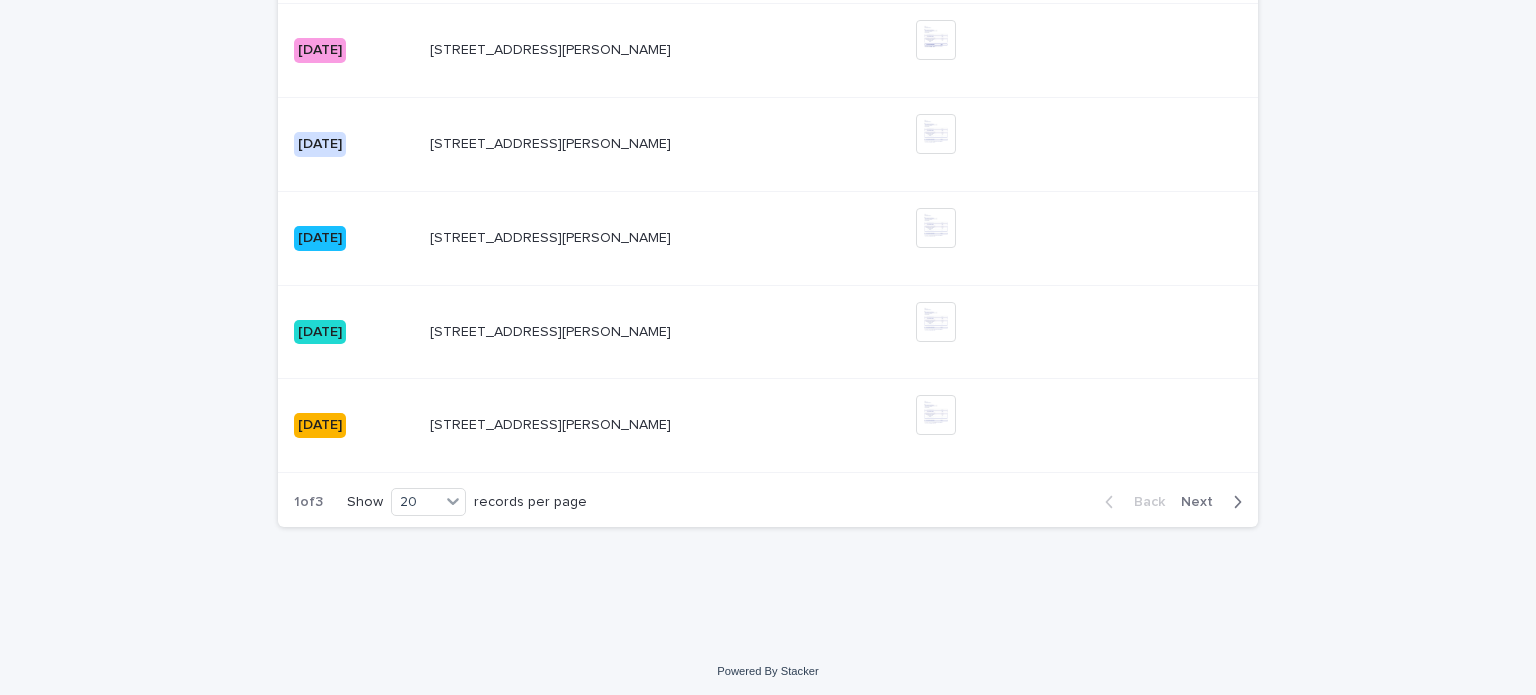 scroll, scrollTop: 2046, scrollLeft: 0, axis: vertical 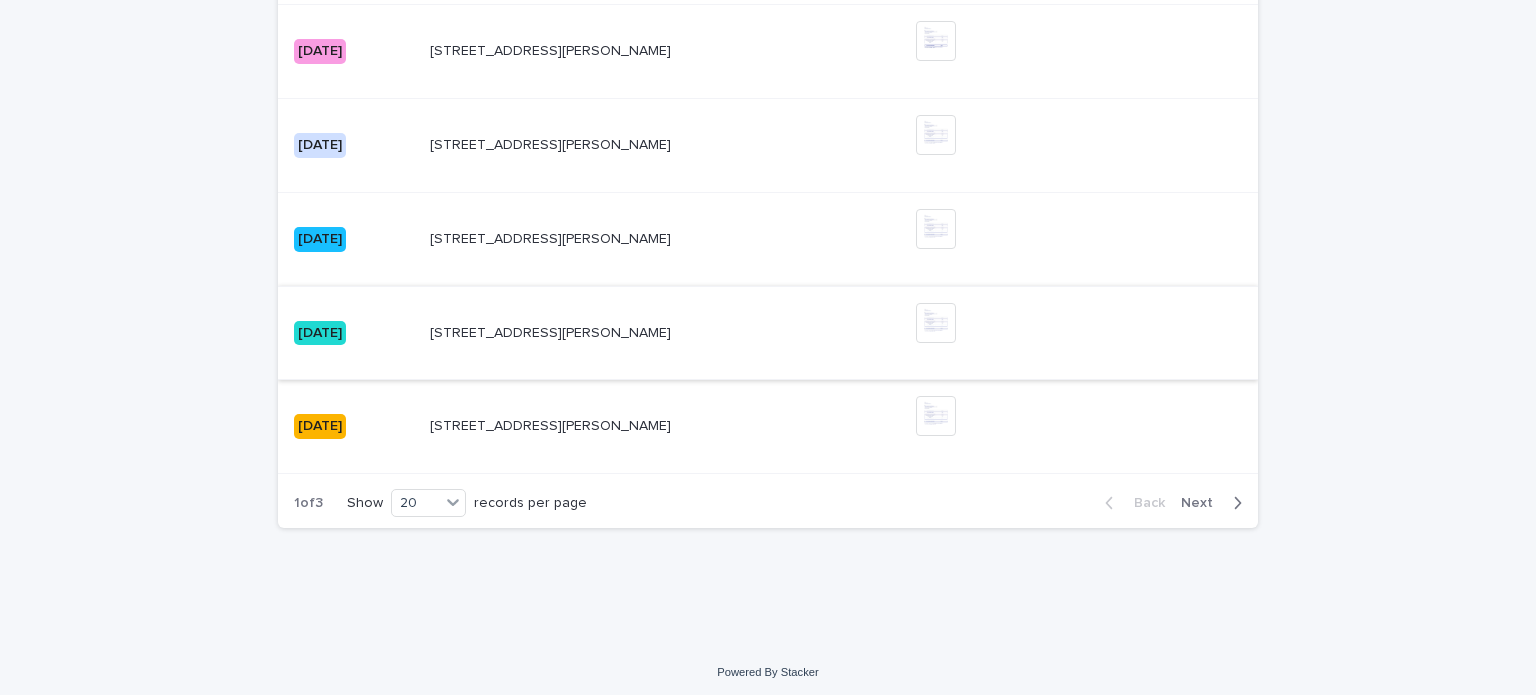 click at bounding box center (936, 323) 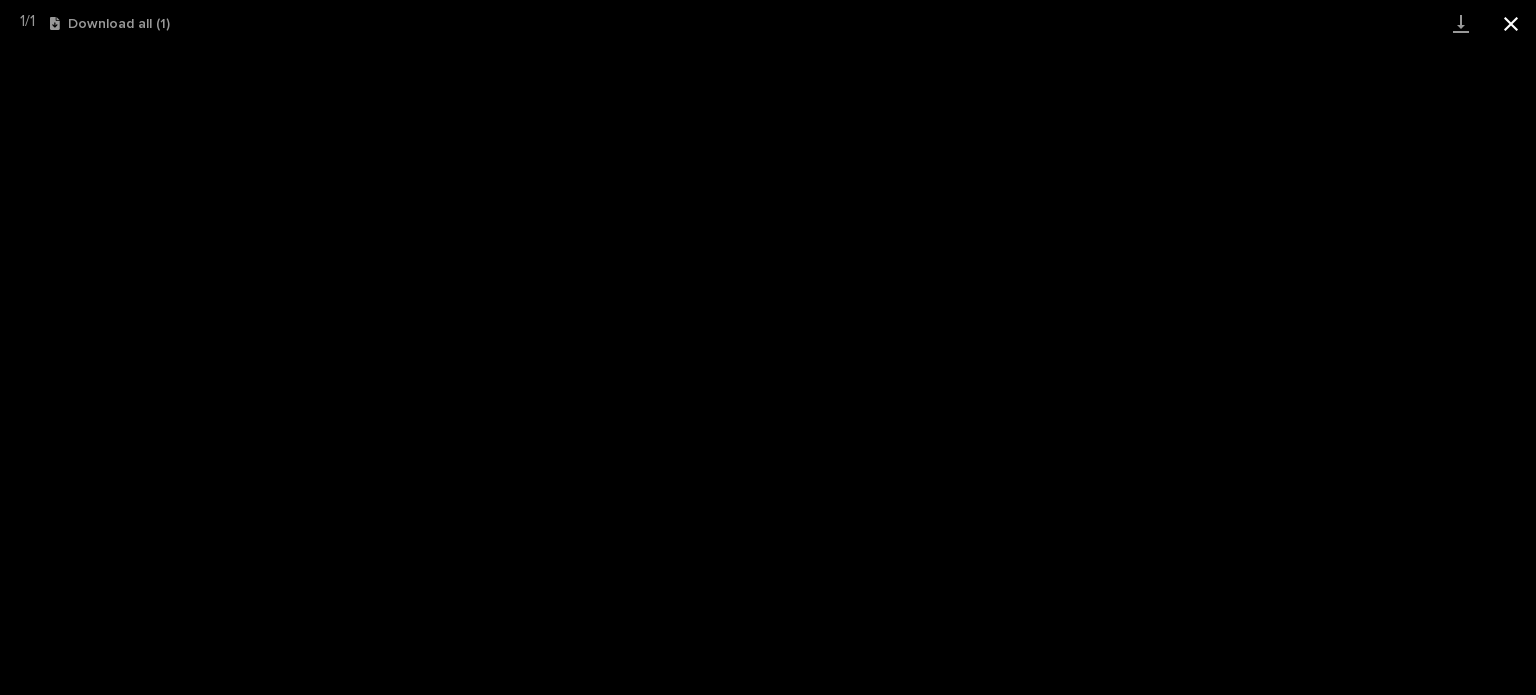 click at bounding box center [1511, 23] 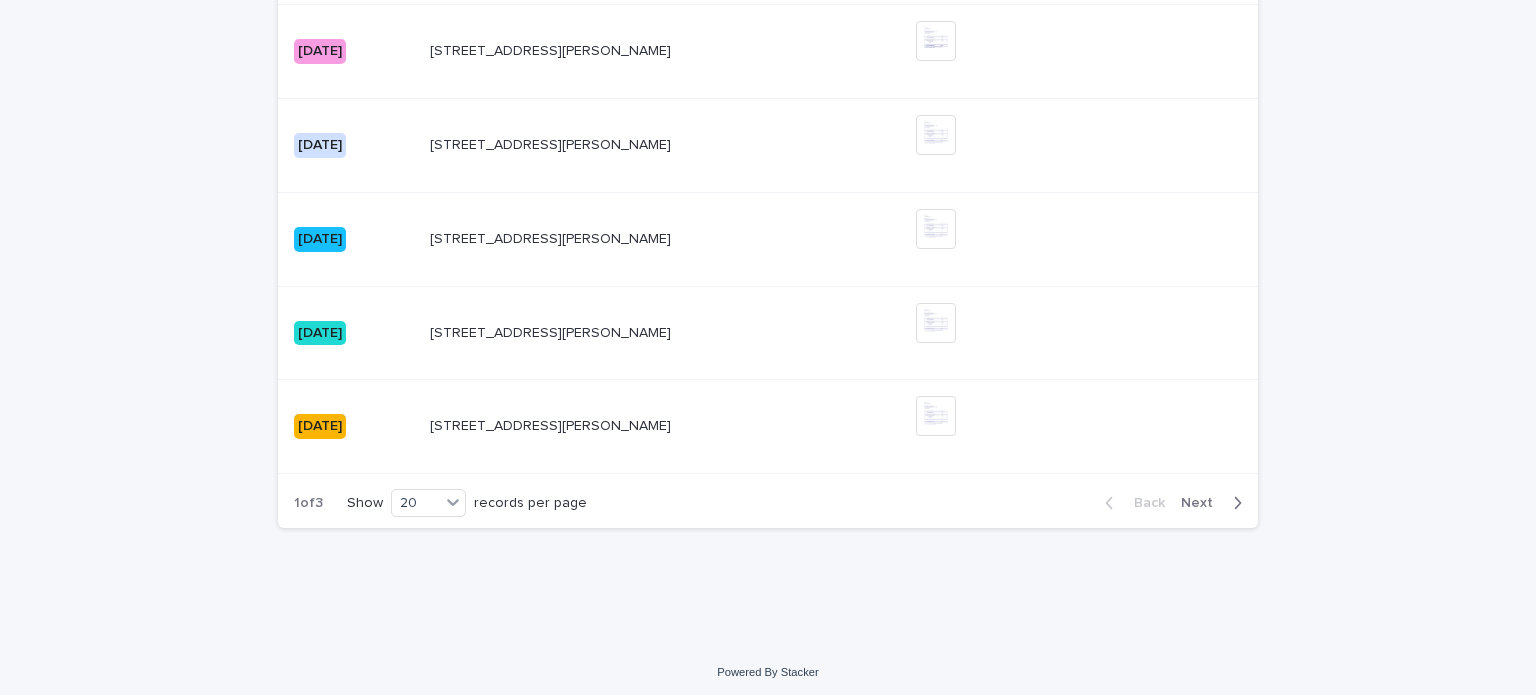 click on "[STREET_ADDRESS][PERSON_NAME]" at bounding box center [552, 237] 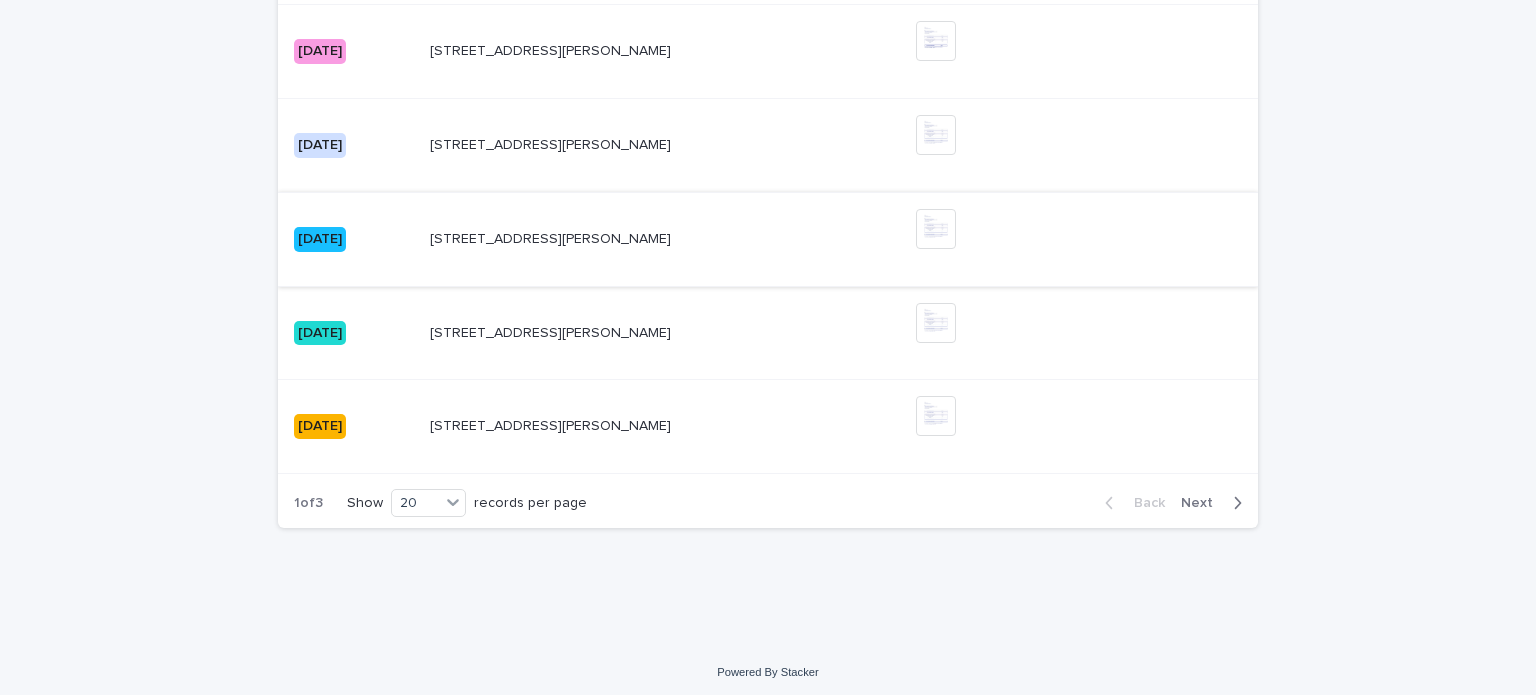 scroll, scrollTop: 0, scrollLeft: 0, axis: both 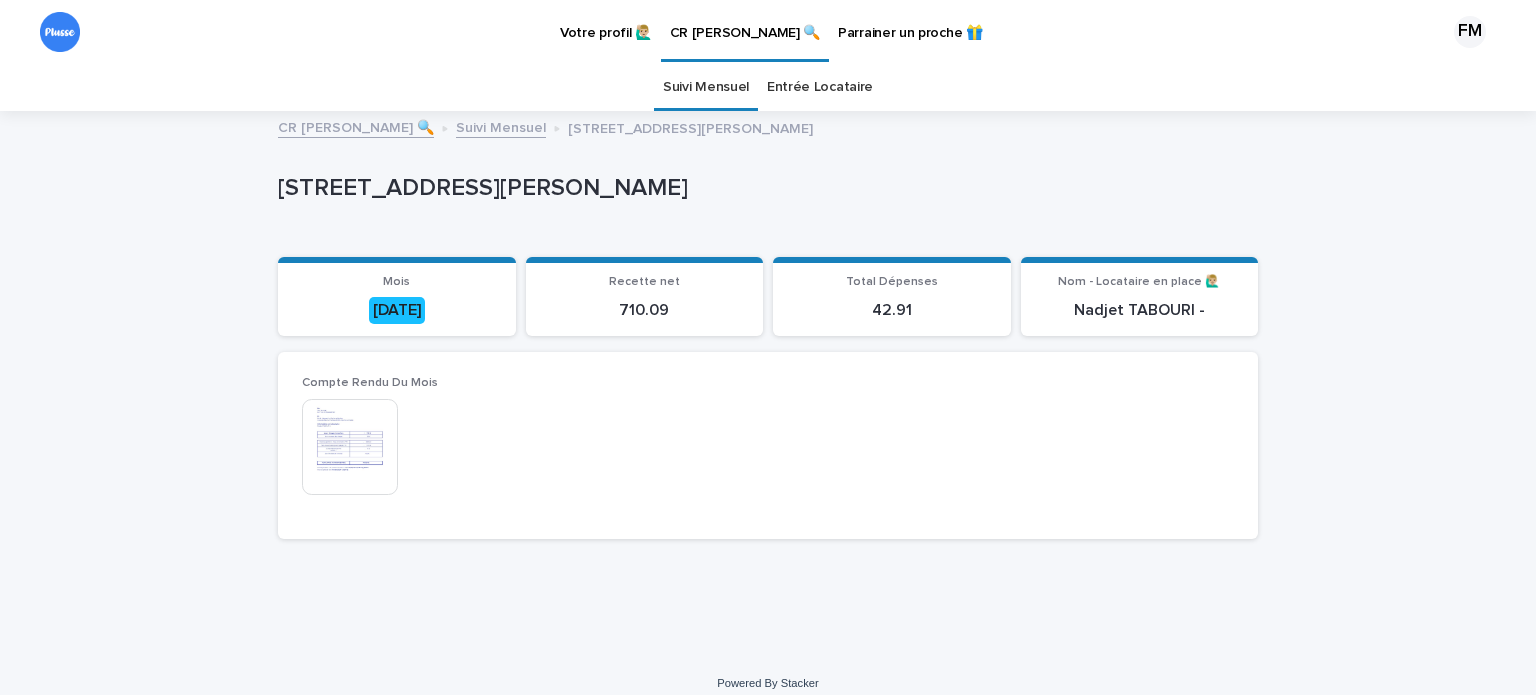 click at bounding box center (350, 447) 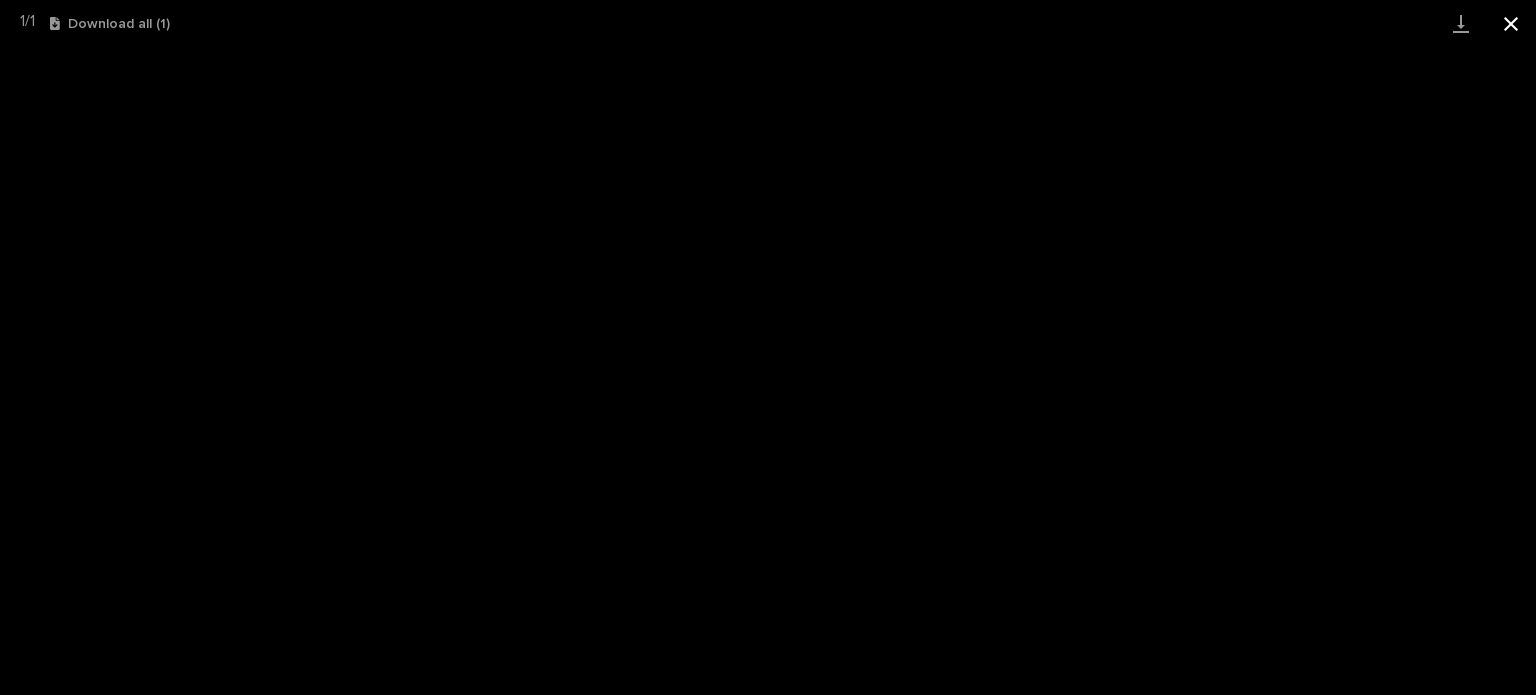 click at bounding box center (1511, 23) 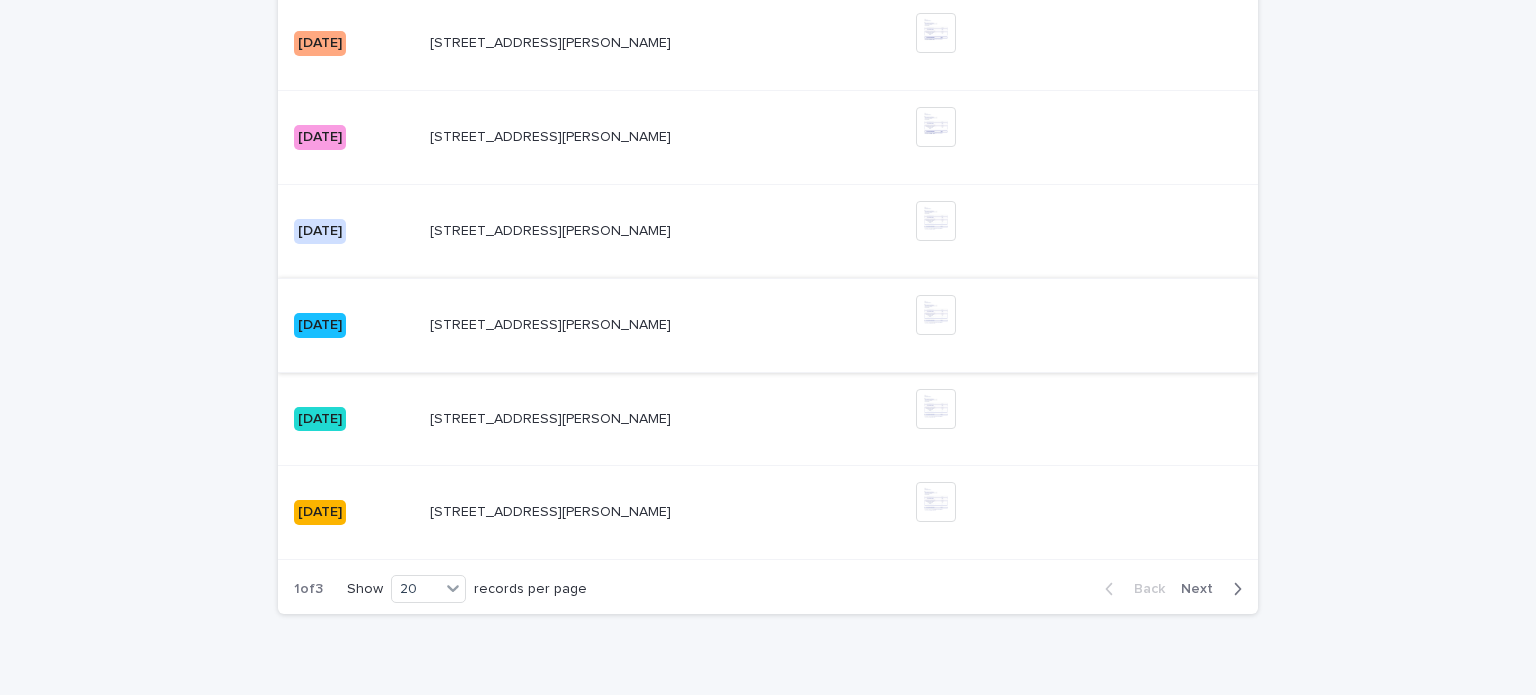 scroll, scrollTop: 1956, scrollLeft: 0, axis: vertical 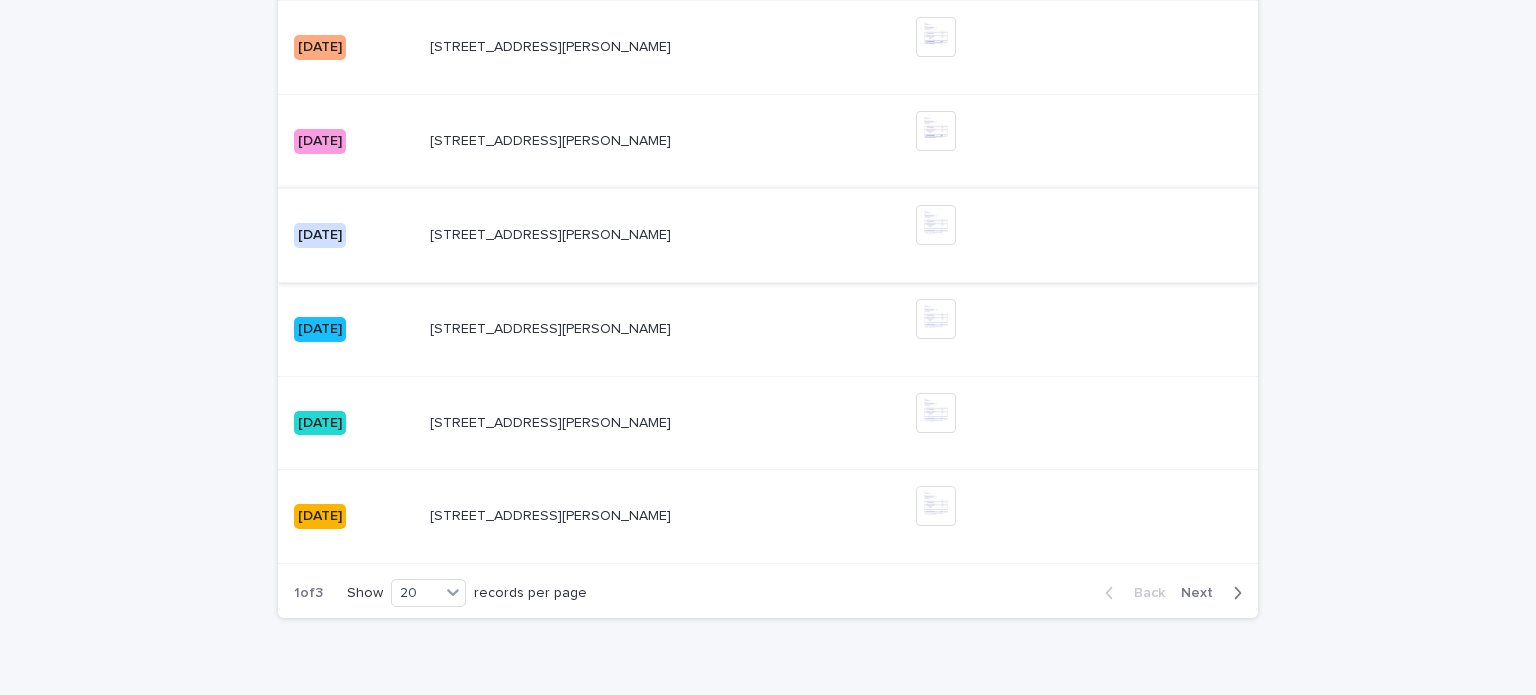 click at bounding box center (936, 225) 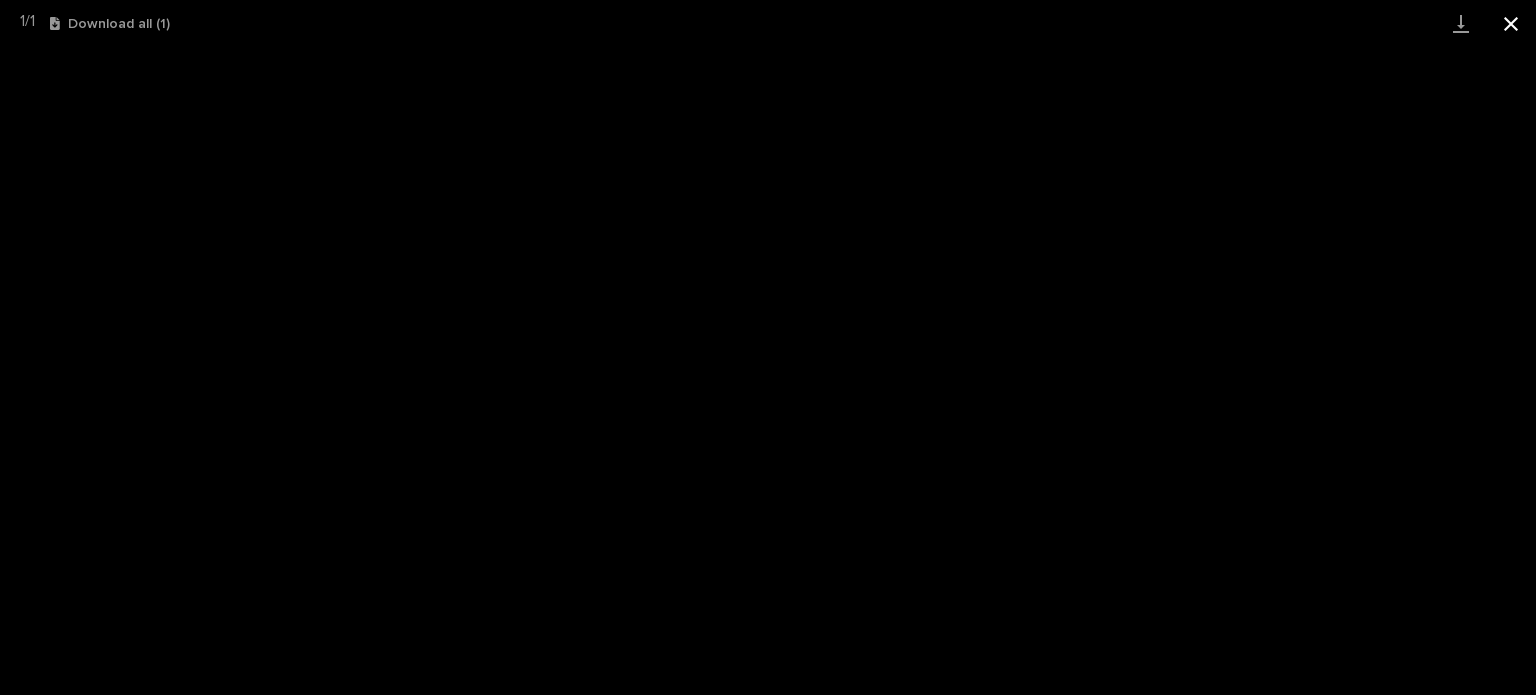 click at bounding box center [1511, 23] 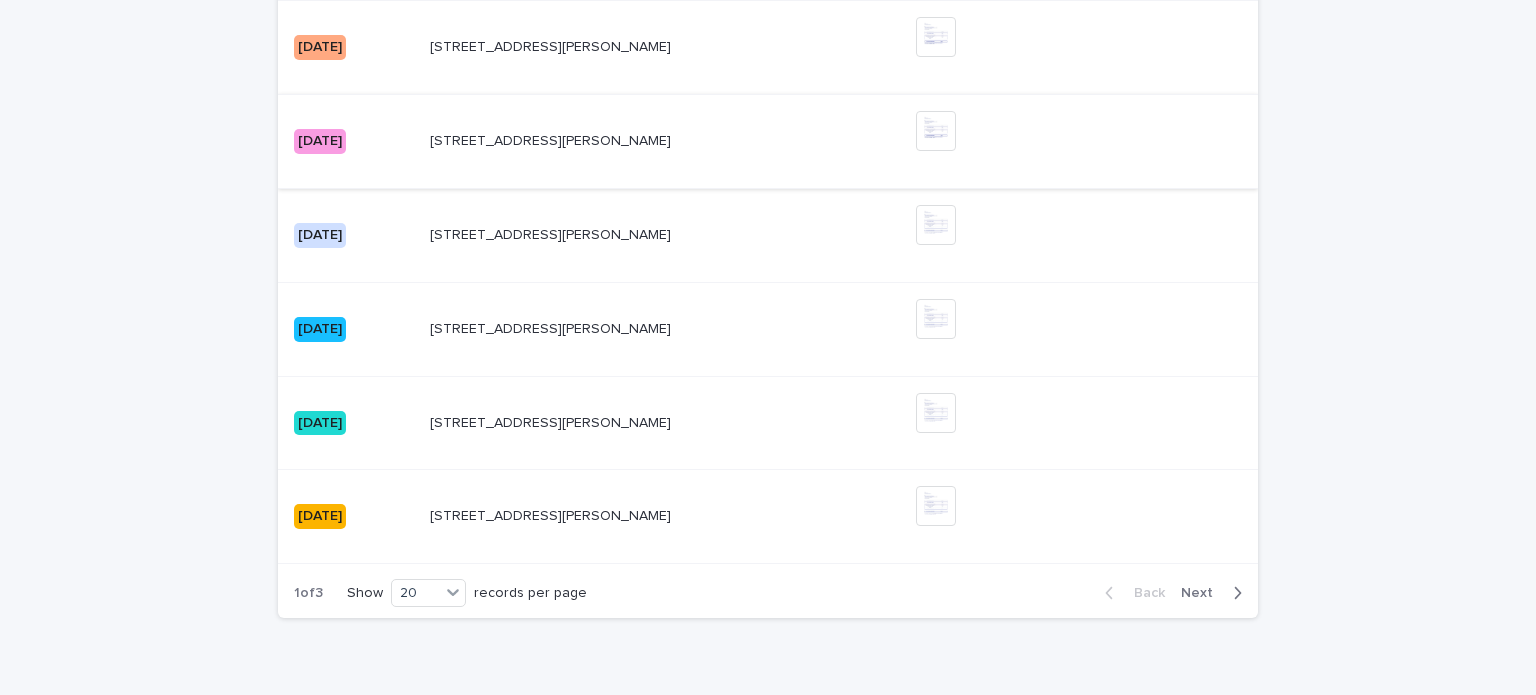 click at bounding box center (936, 131) 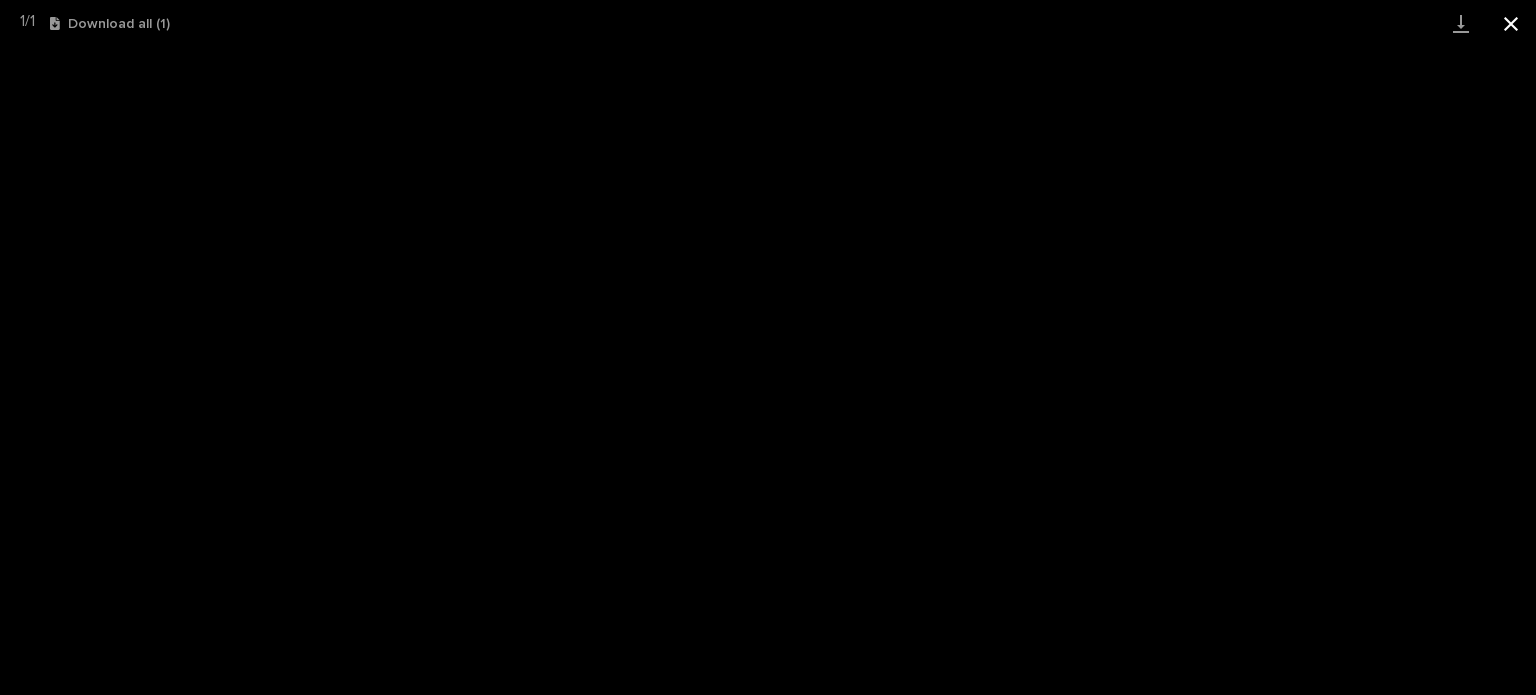 click at bounding box center [1511, 23] 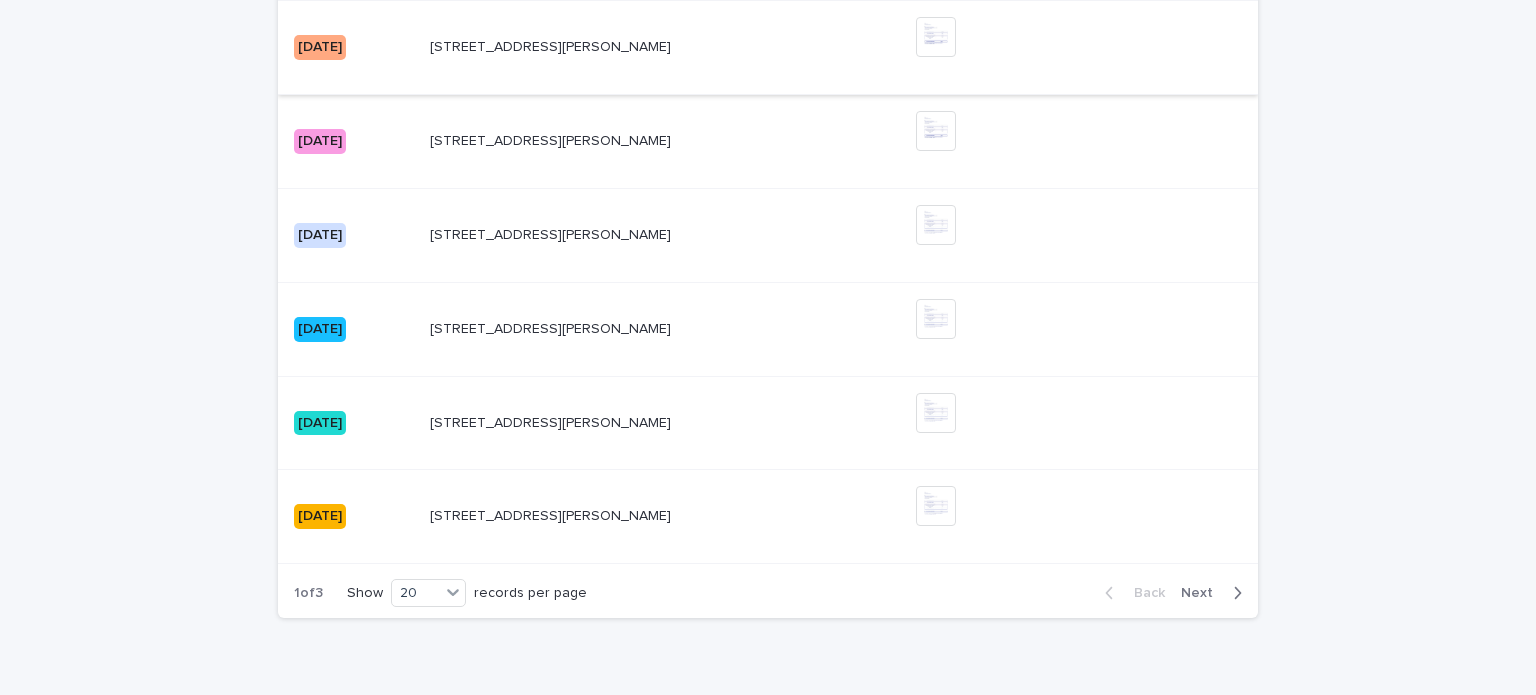 click at bounding box center (936, 37) 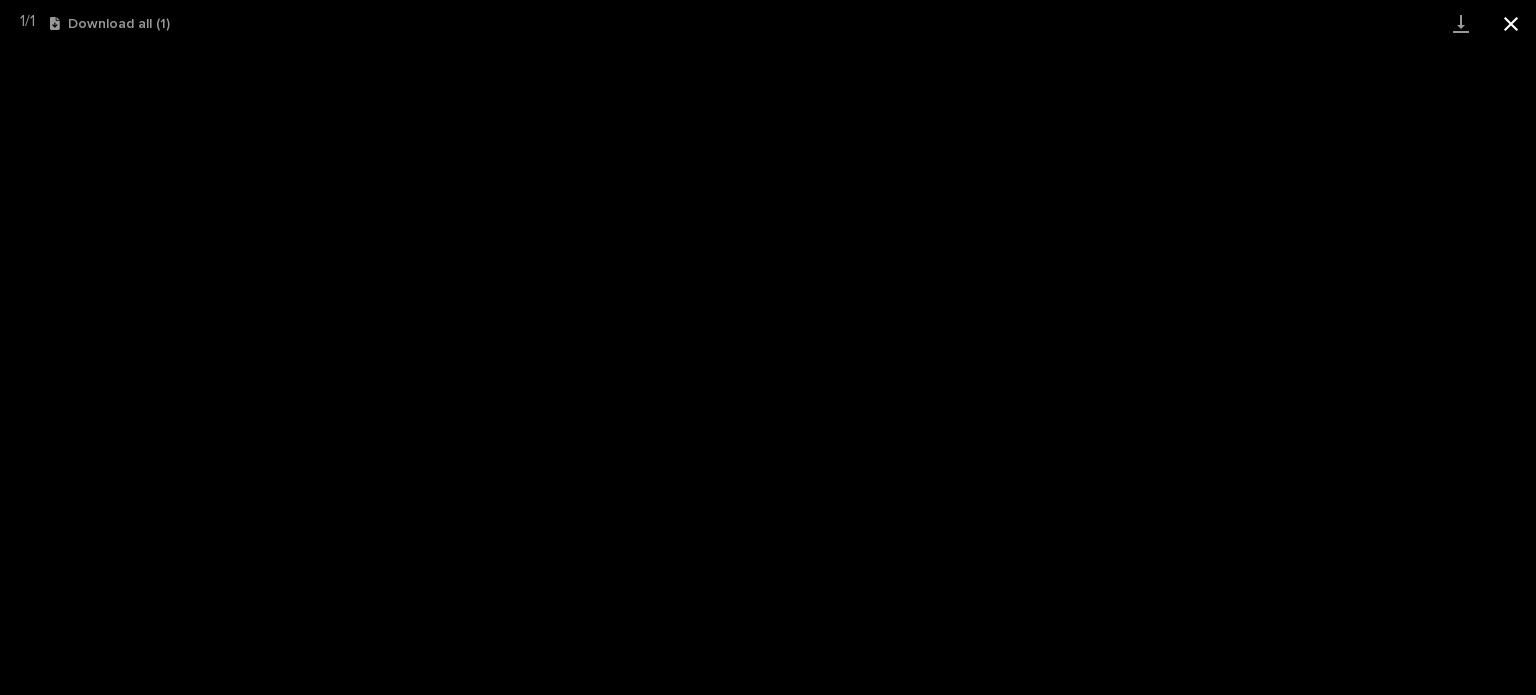 click at bounding box center [1511, 23] 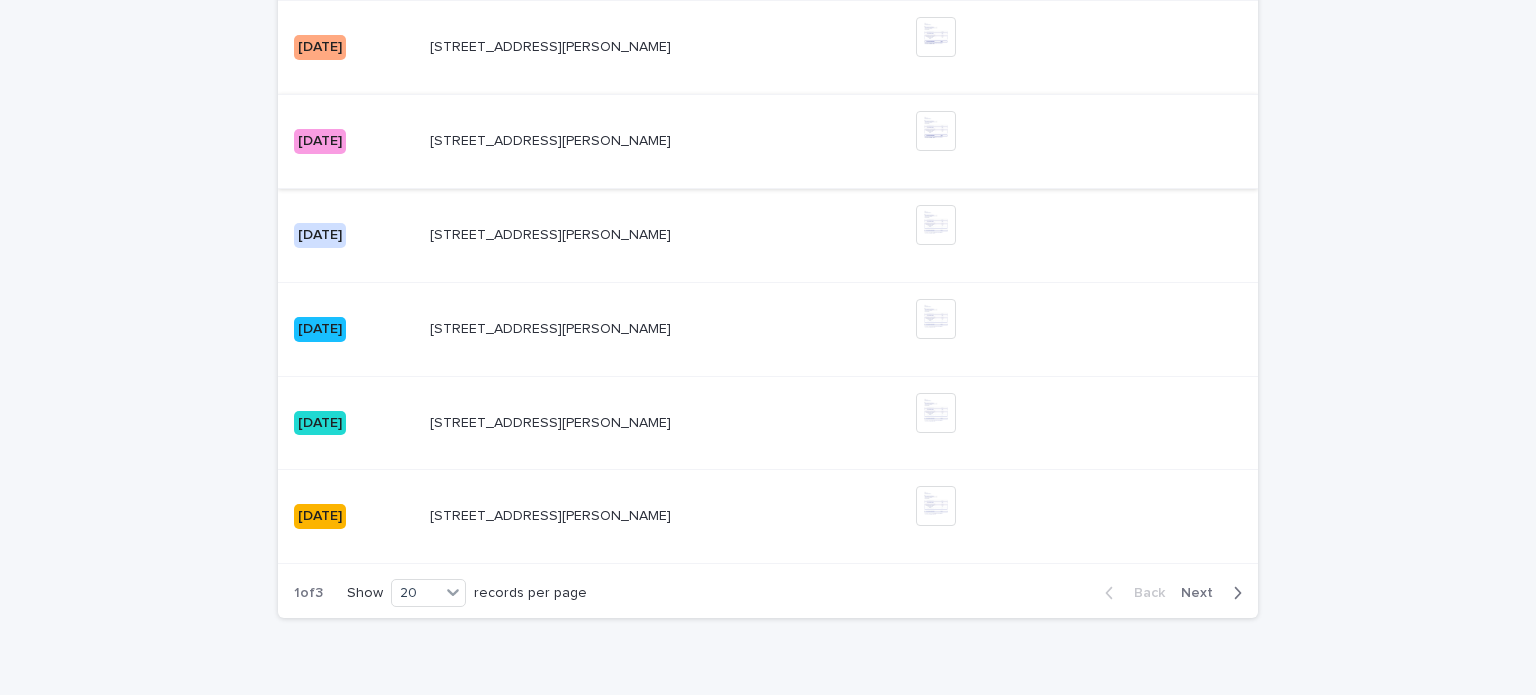 click at bounding box center (936, 131) 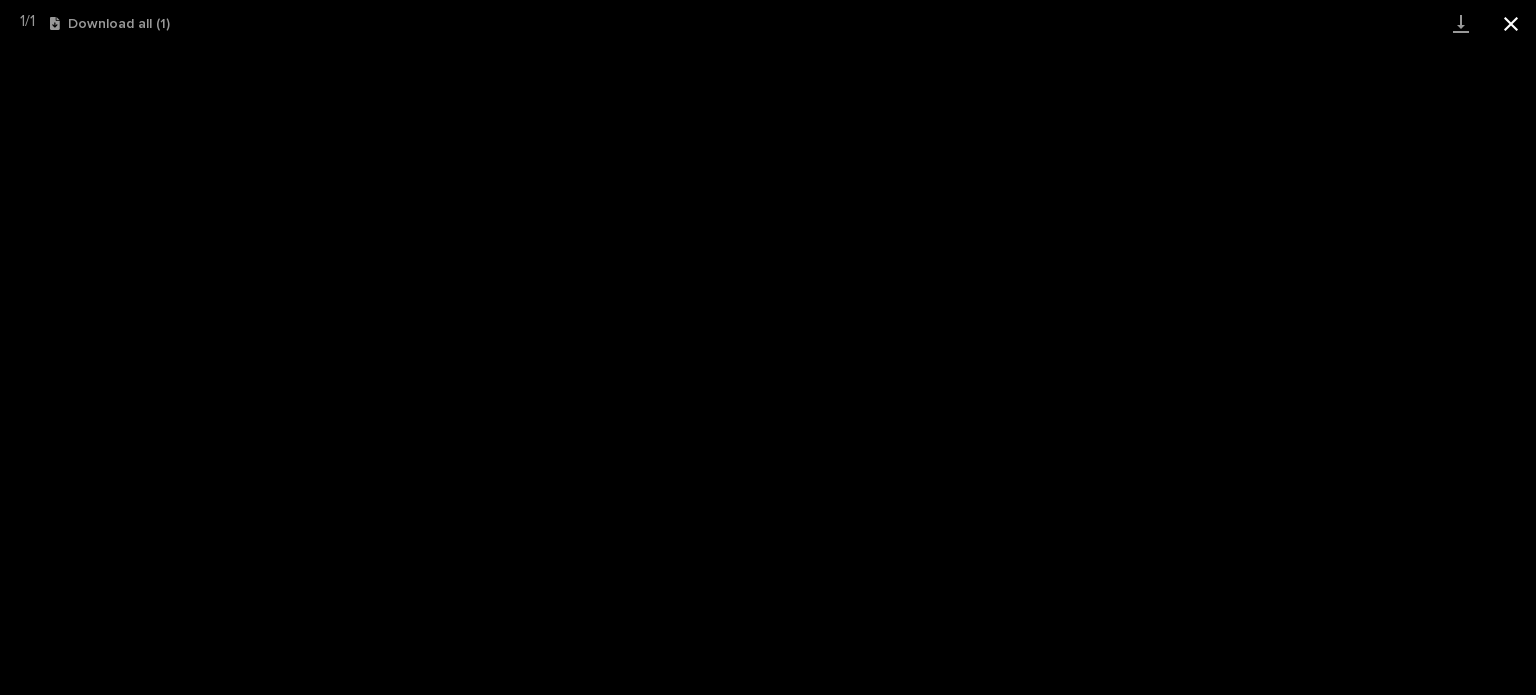 click at bounding box center (1511, 23) 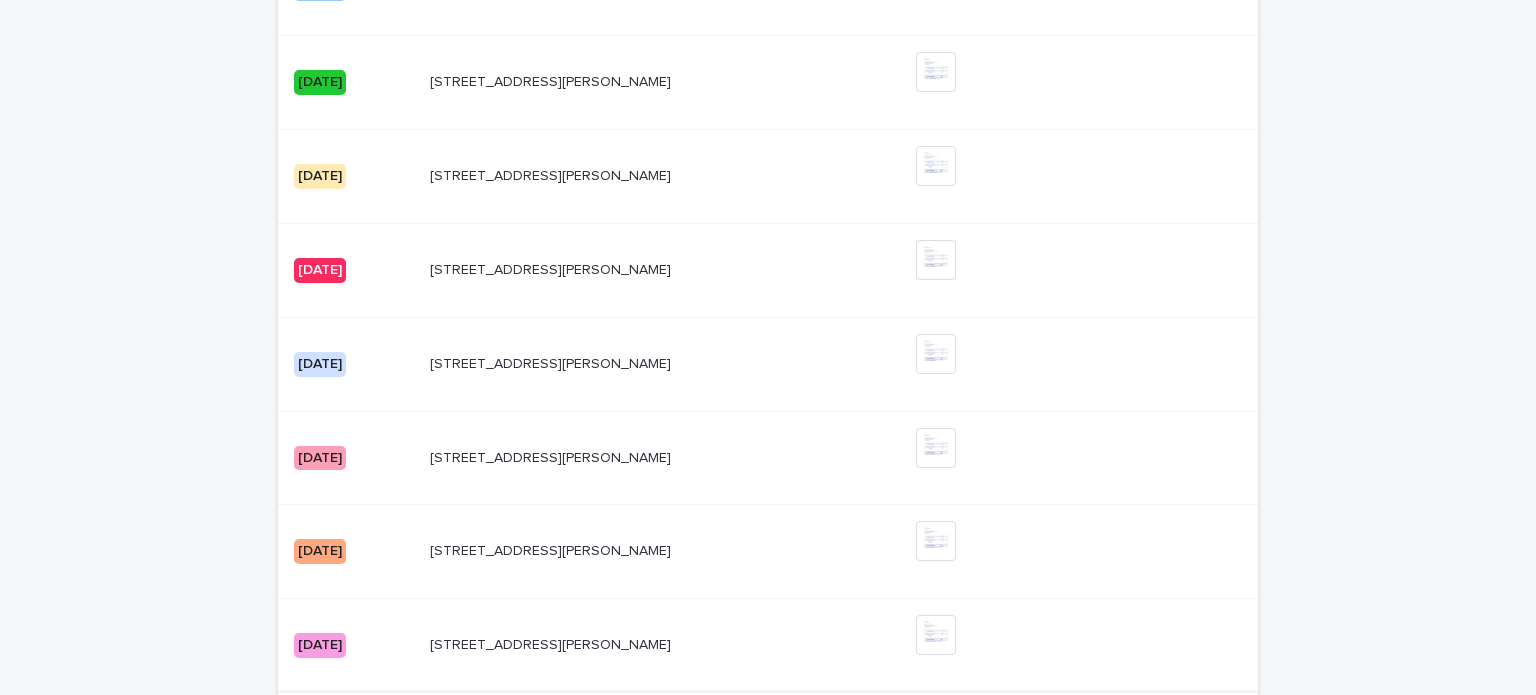 scroll, scrollTop: 1449, scrollLeft: 0, axis: vertical 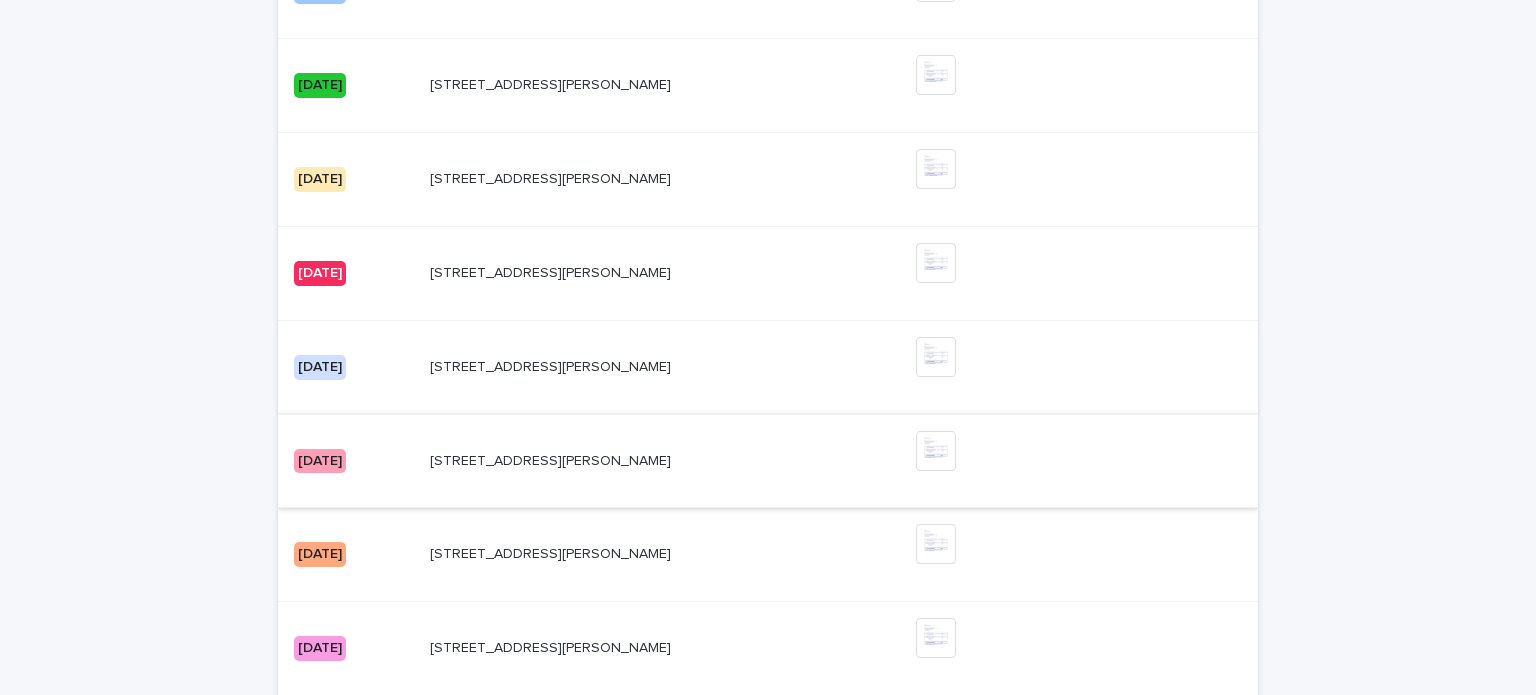 click at bounding box center (936, 451) 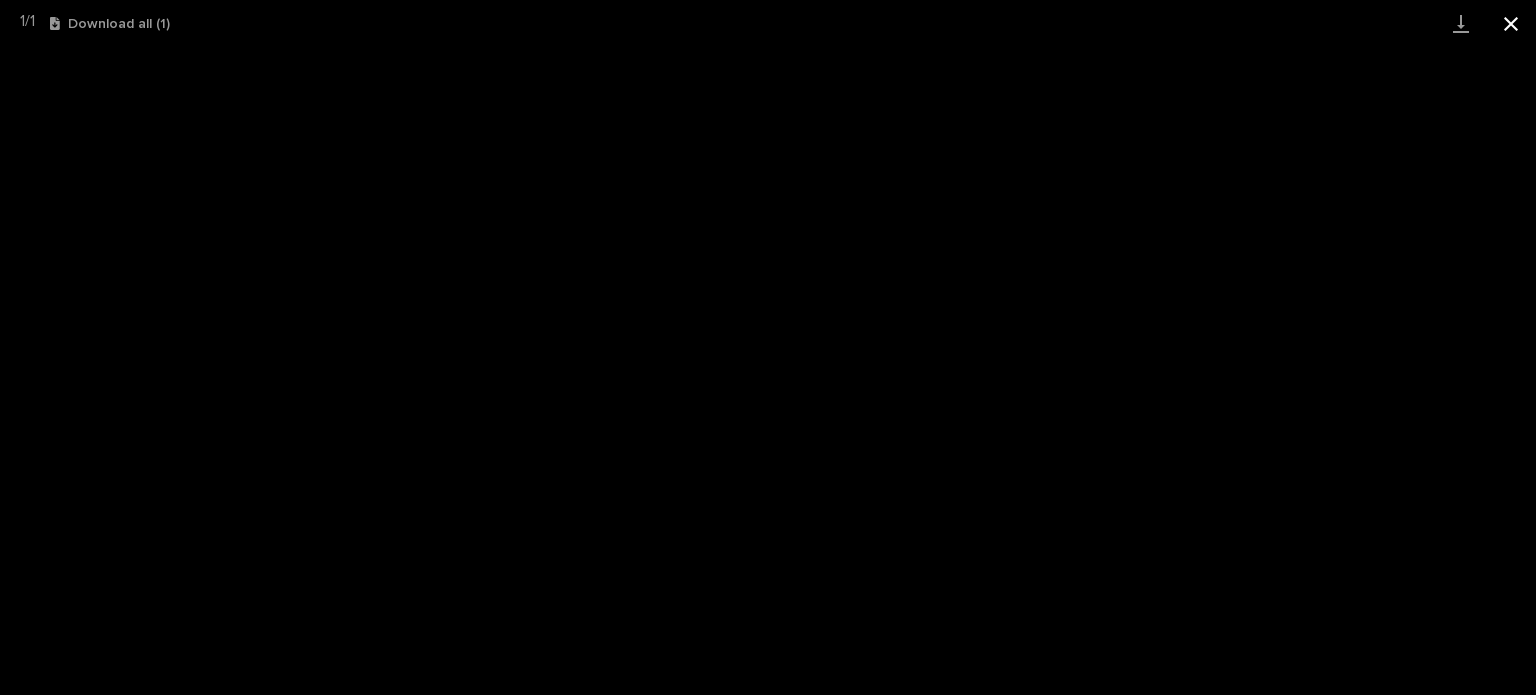 click at bounding box center (1511, 23) 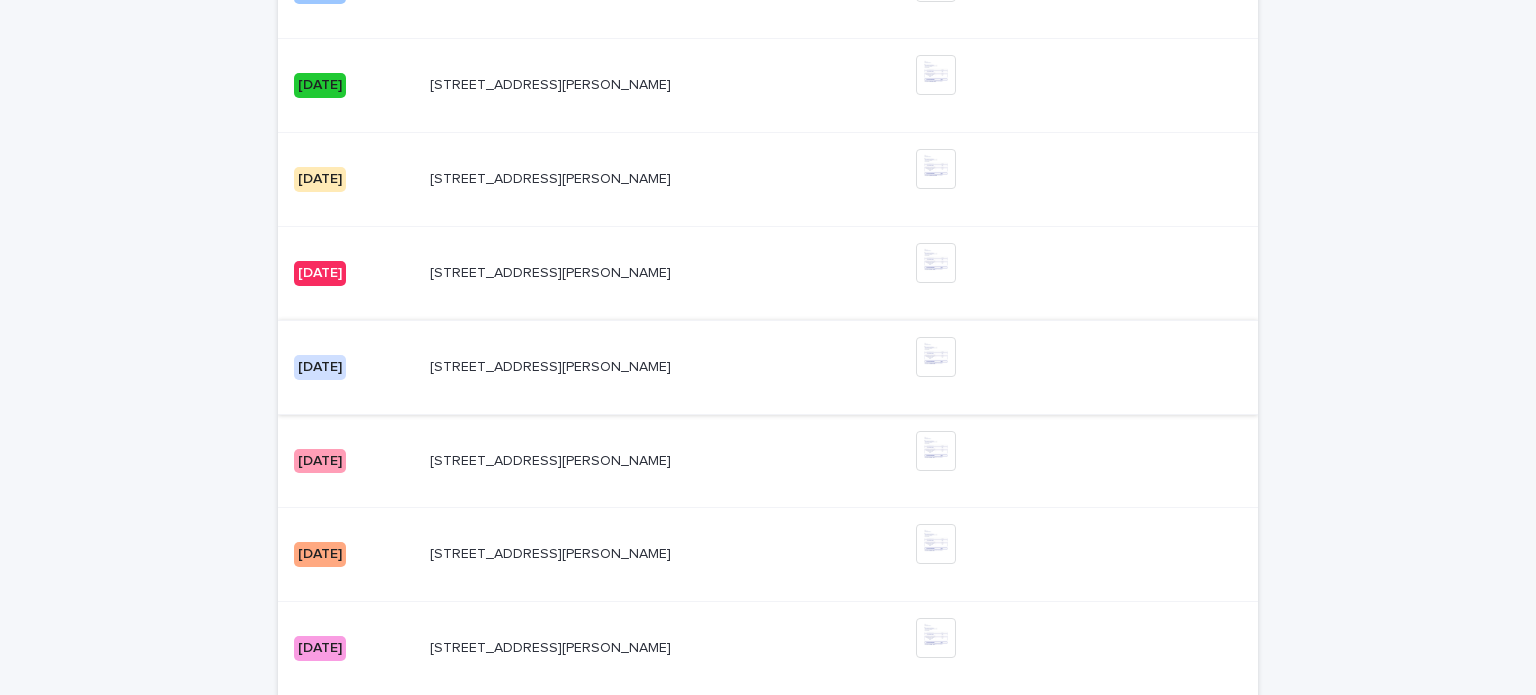 click at bounding box center [936, 357] 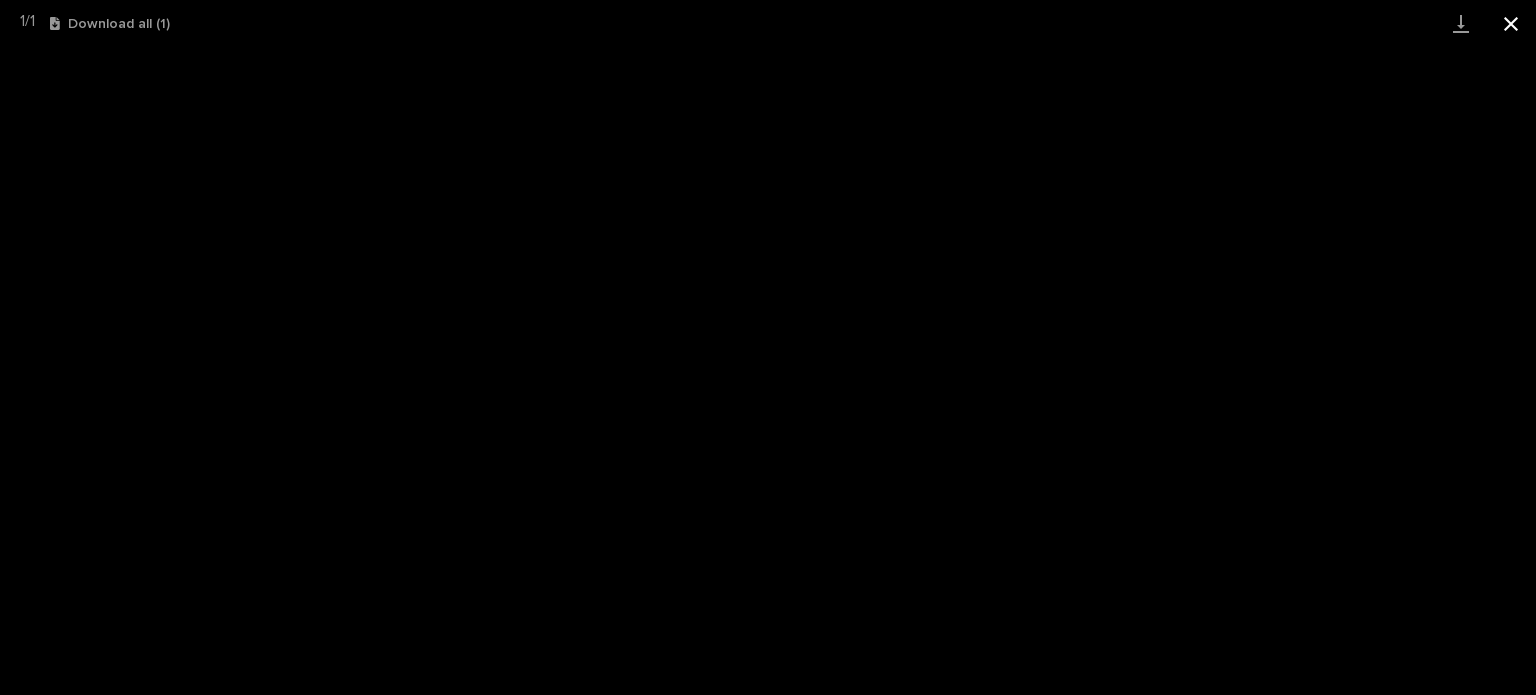 click at bounding box center [1511, 23] 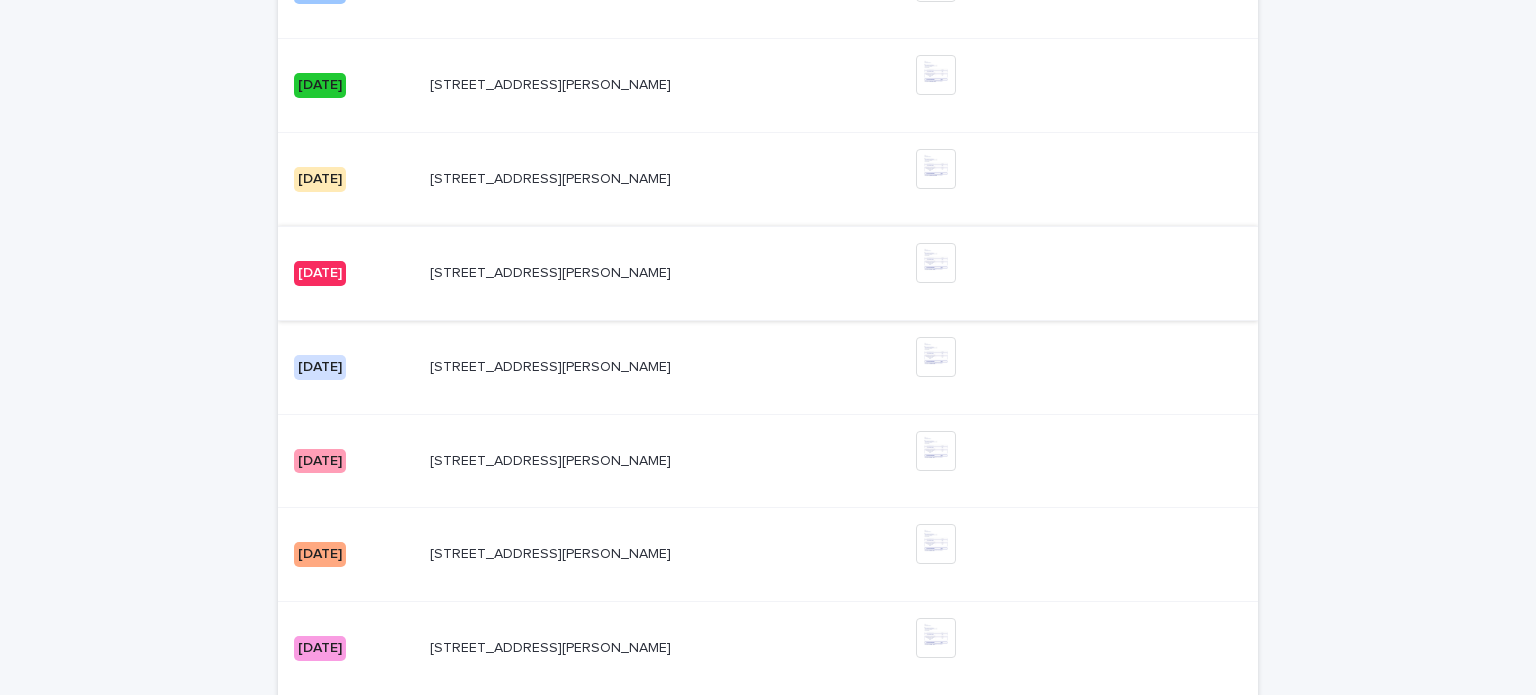click at bounding box center (936, 263) 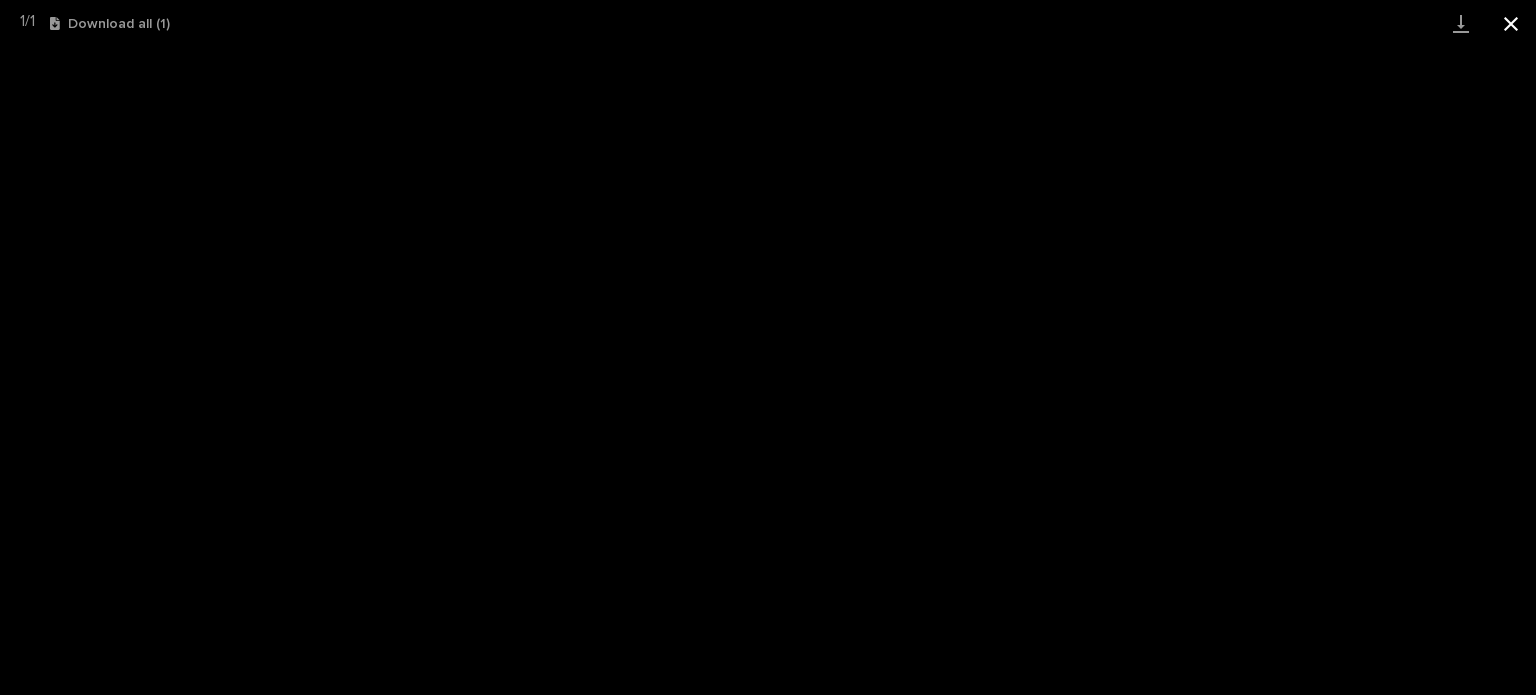 click at bounding box center (1511, 23) 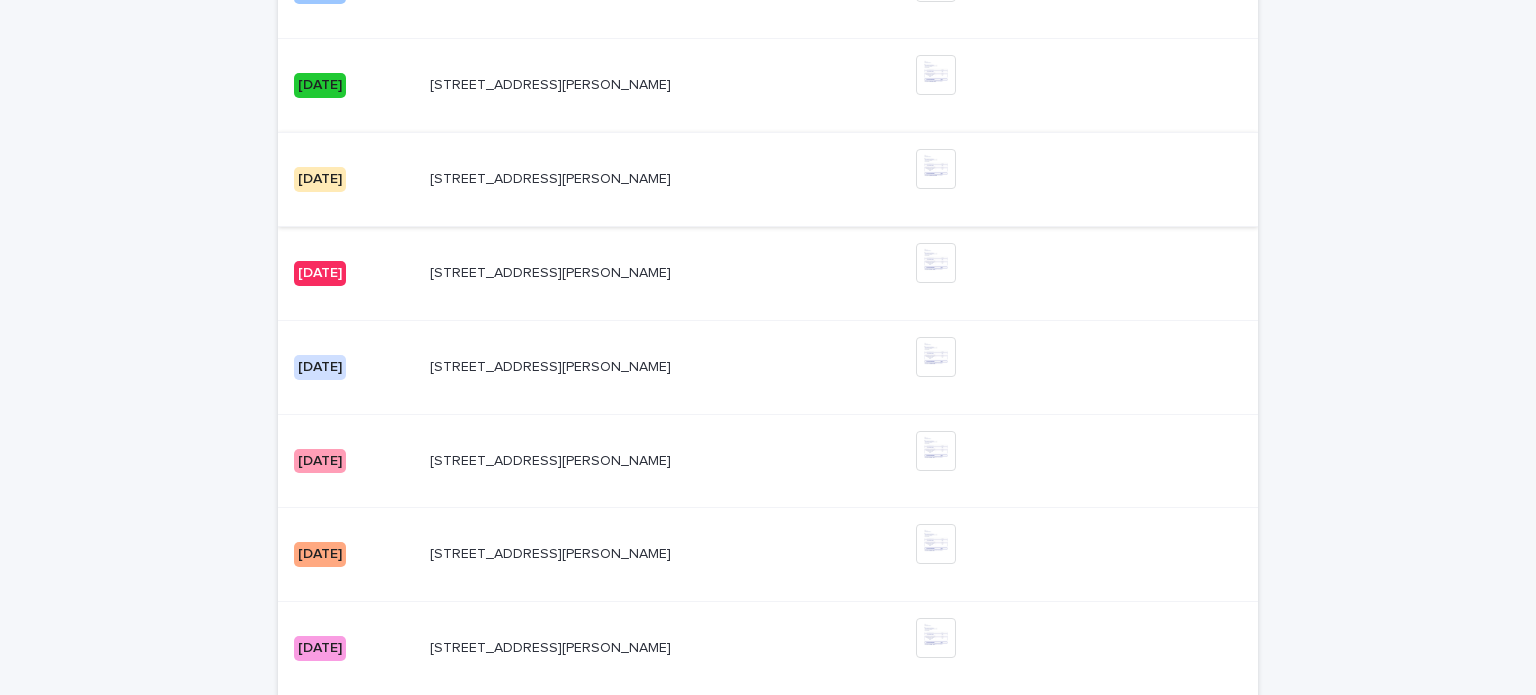 click at bounding box center [936, 169] 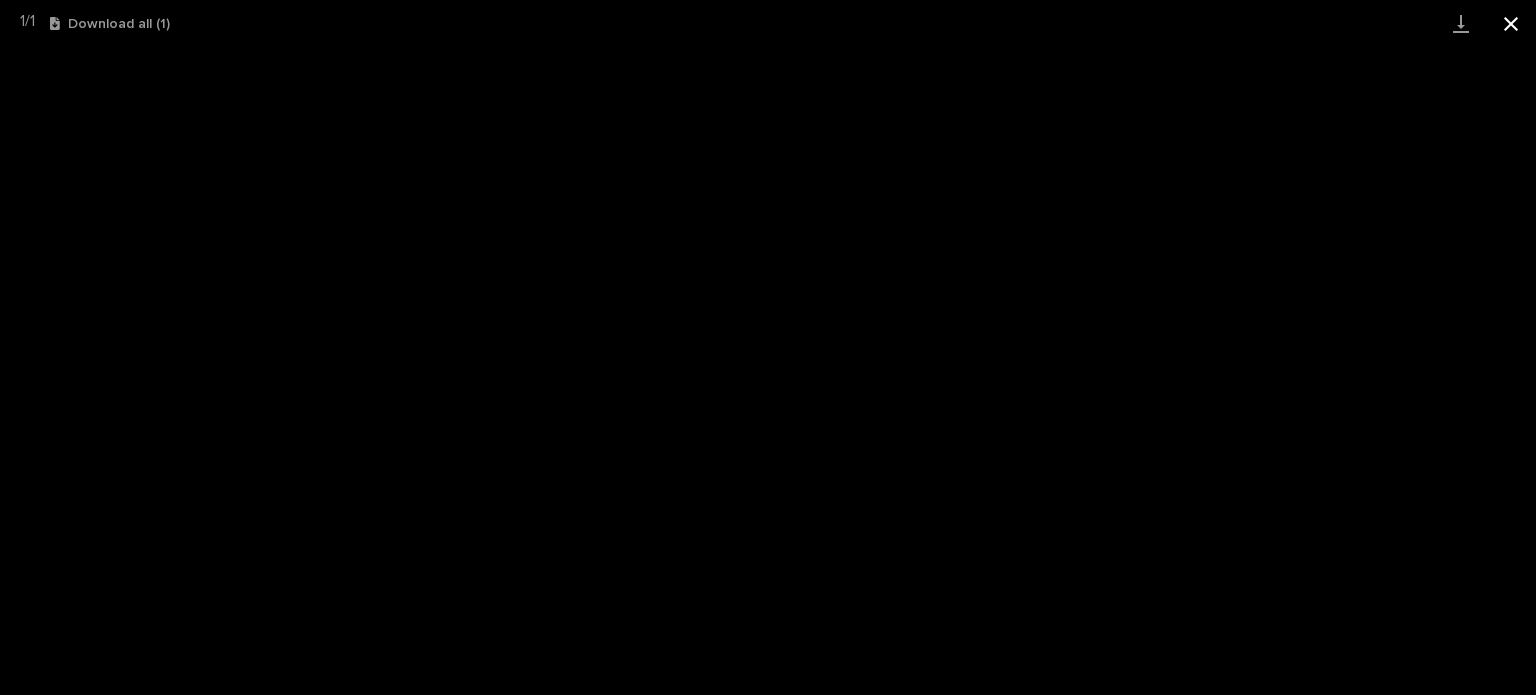 click at bounding box center [1511, 23] 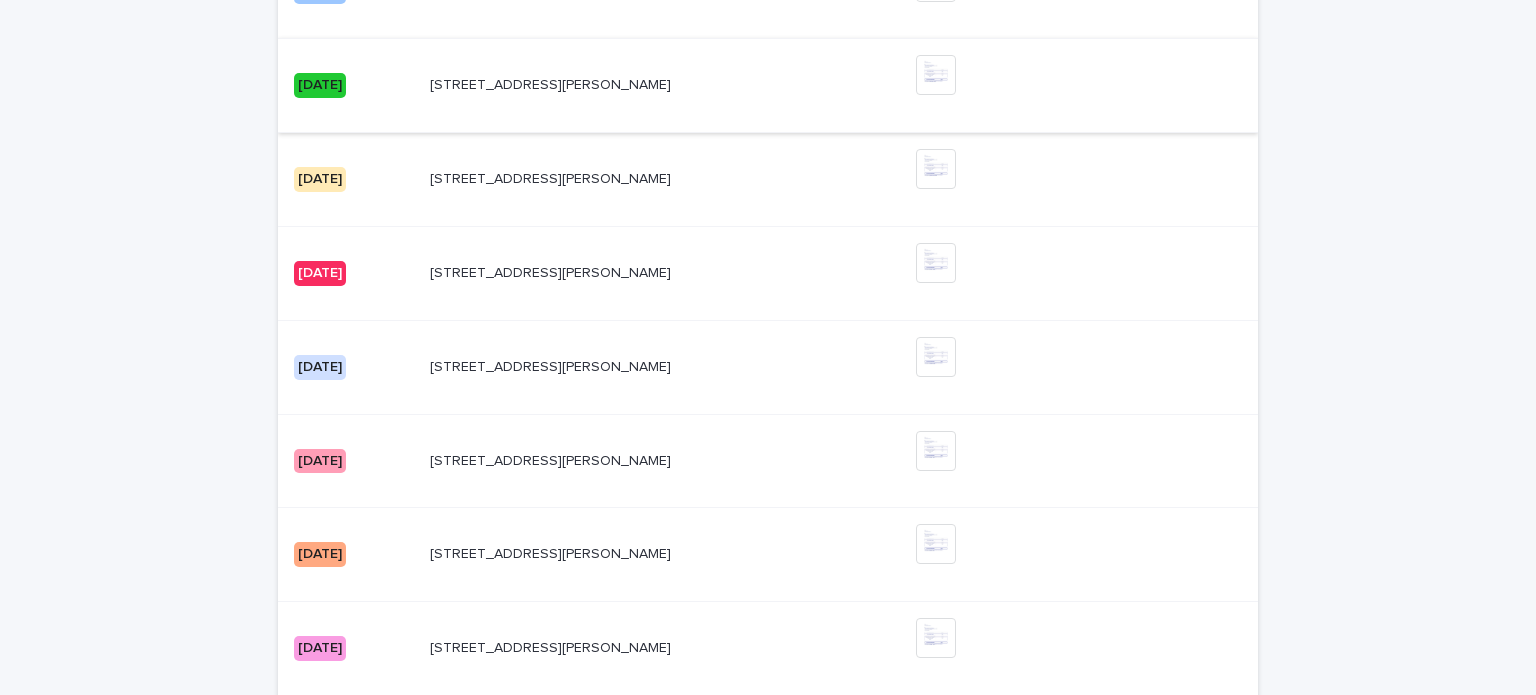 click at bounding box center [936, 75] 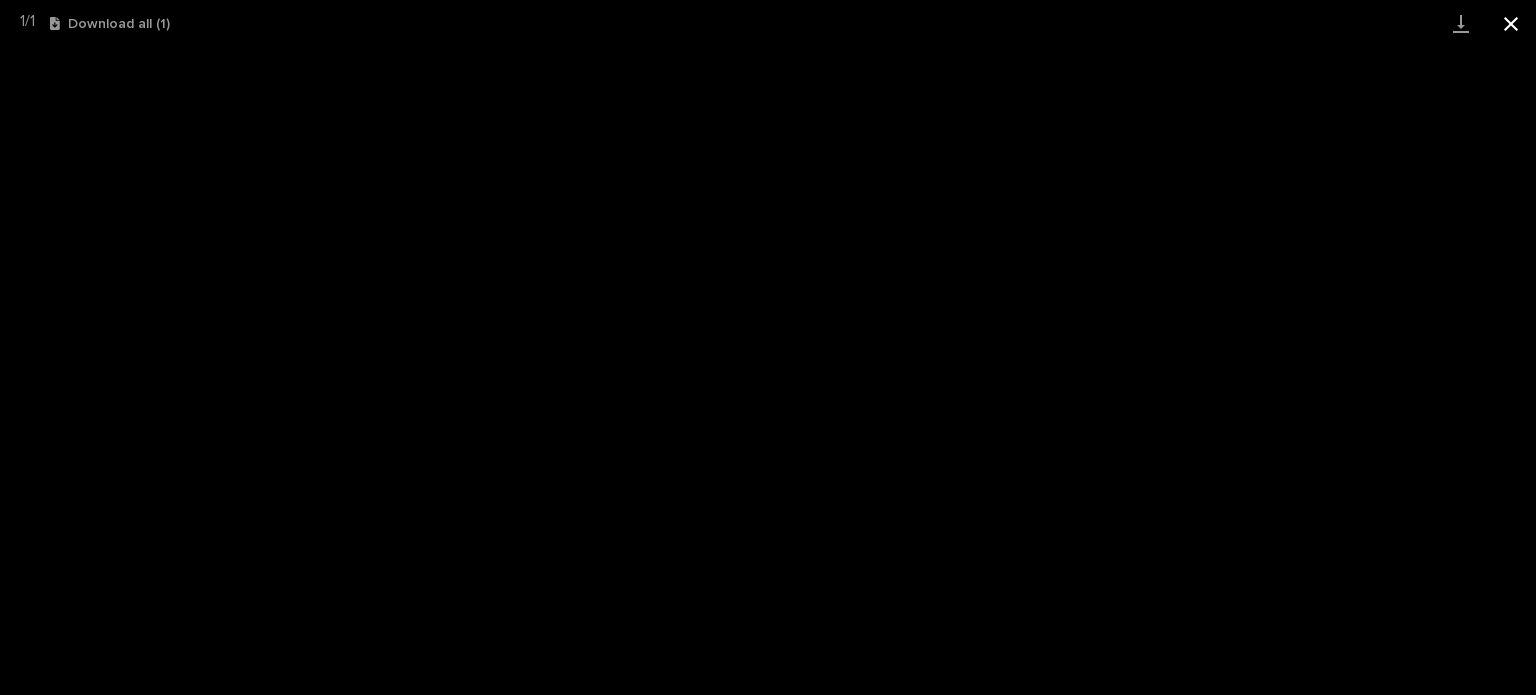 click at bounding box center [1511, 23] 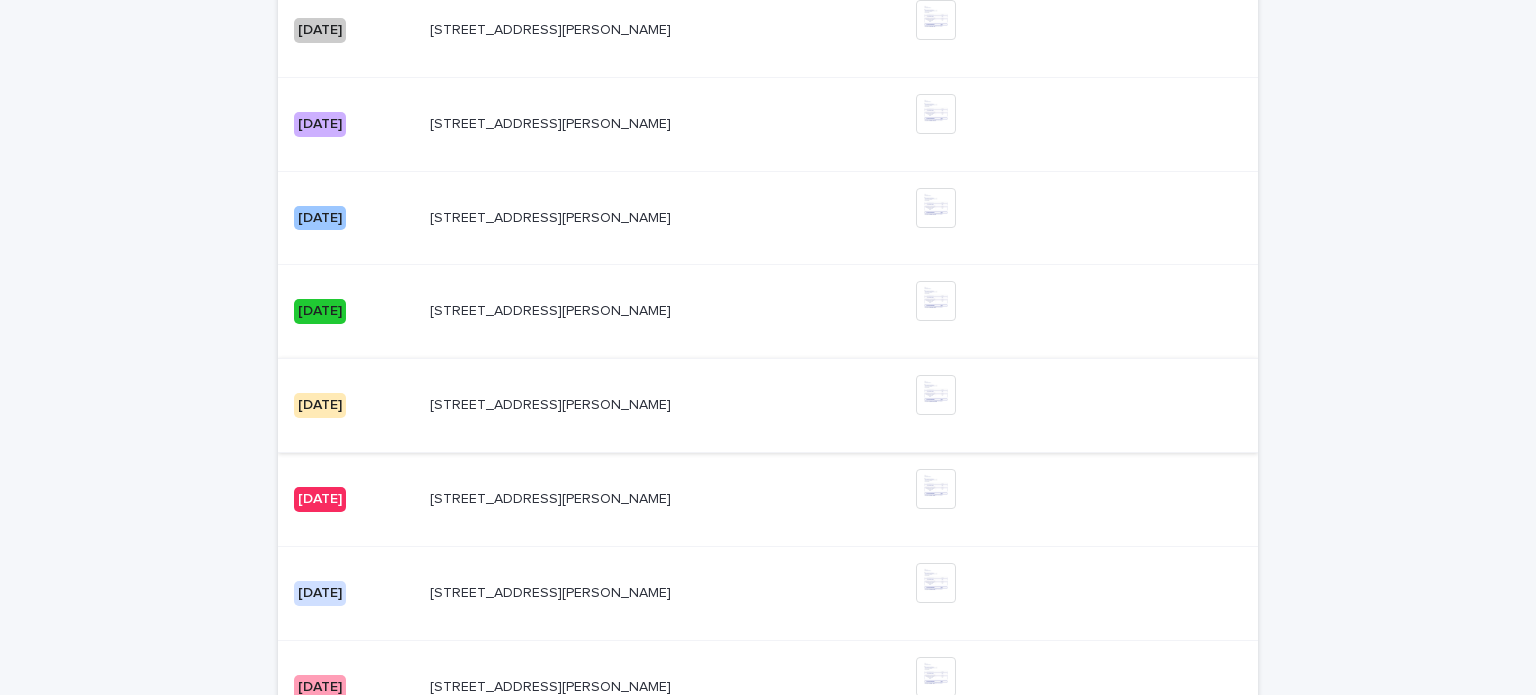 scroll, scrollTop: 1212, scrollLeft: 0, axis: vertical 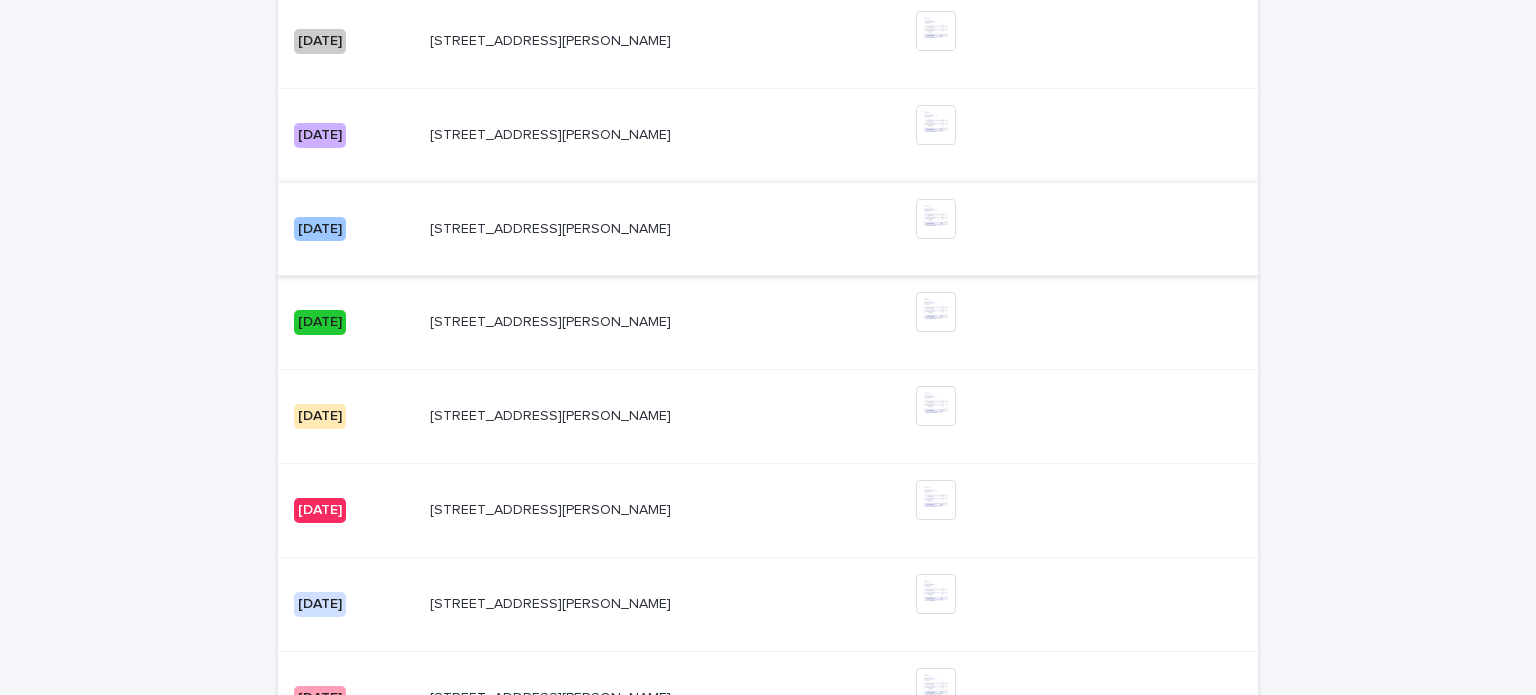 click at bounding box center [936, 219] 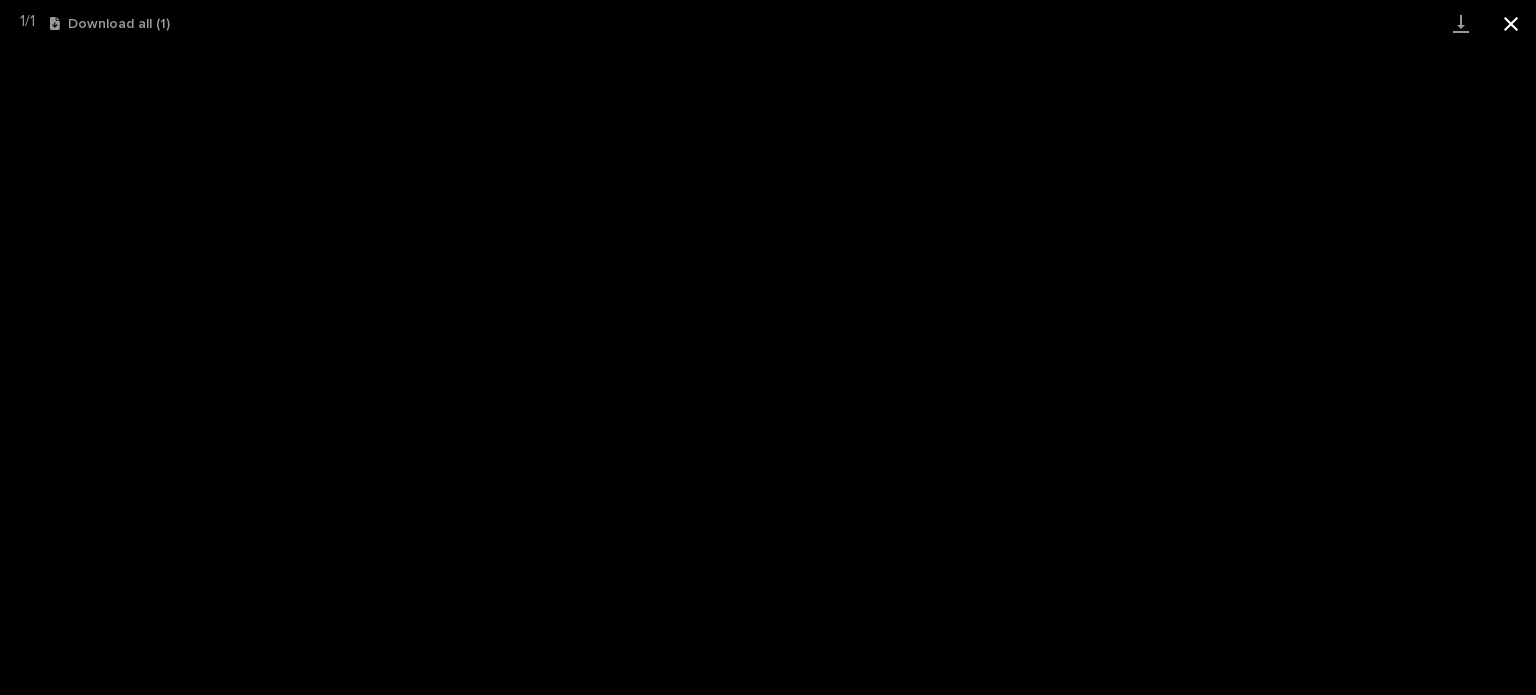 click at bounding box center (1511, 23) 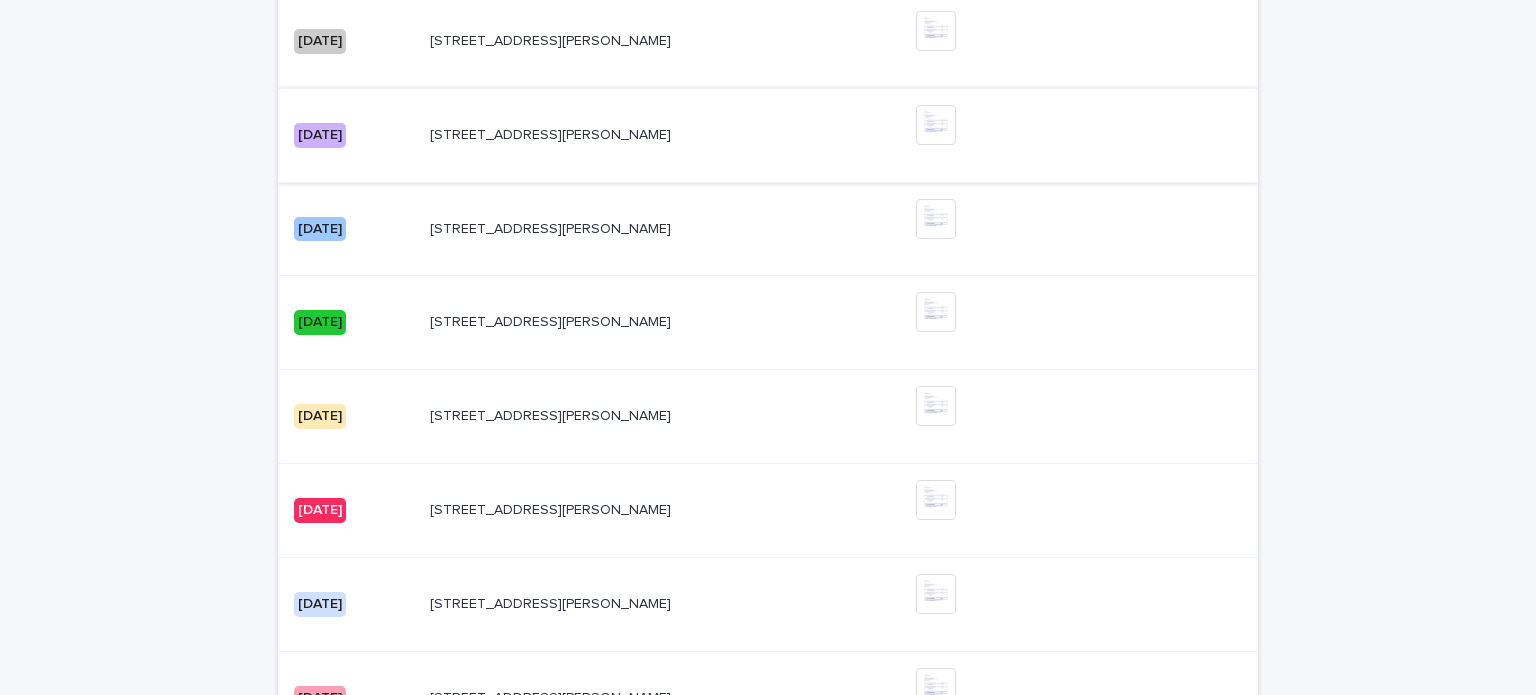 click at bounding box center (936, 125) 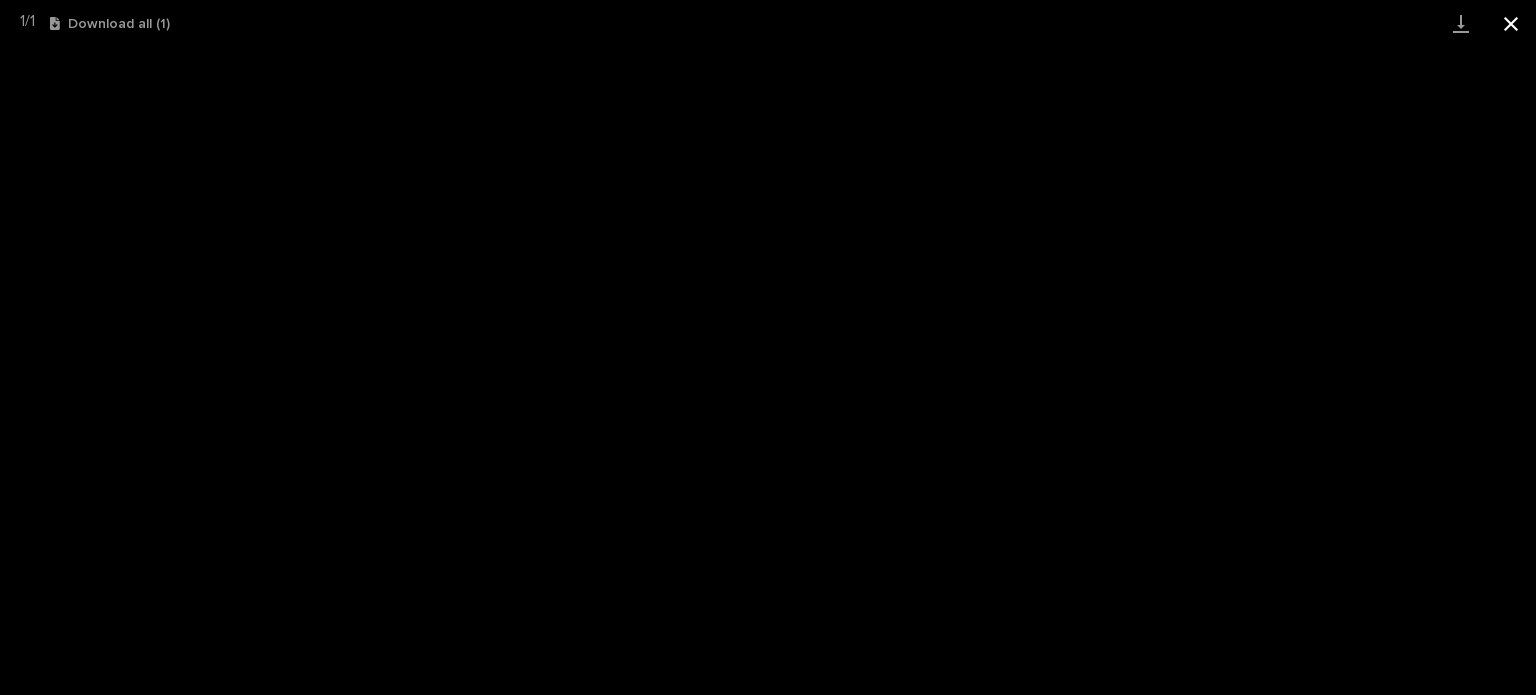 click at bounding box center (1511, 23) 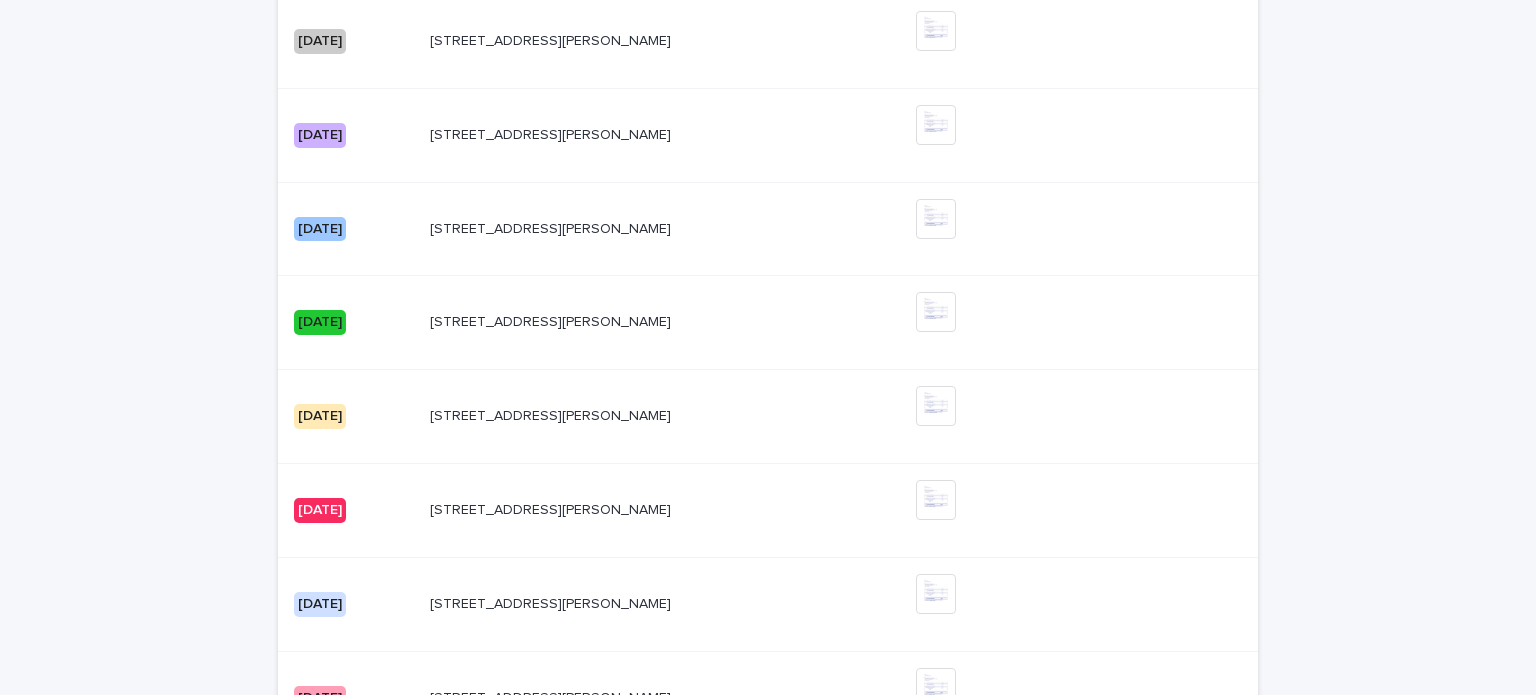 type 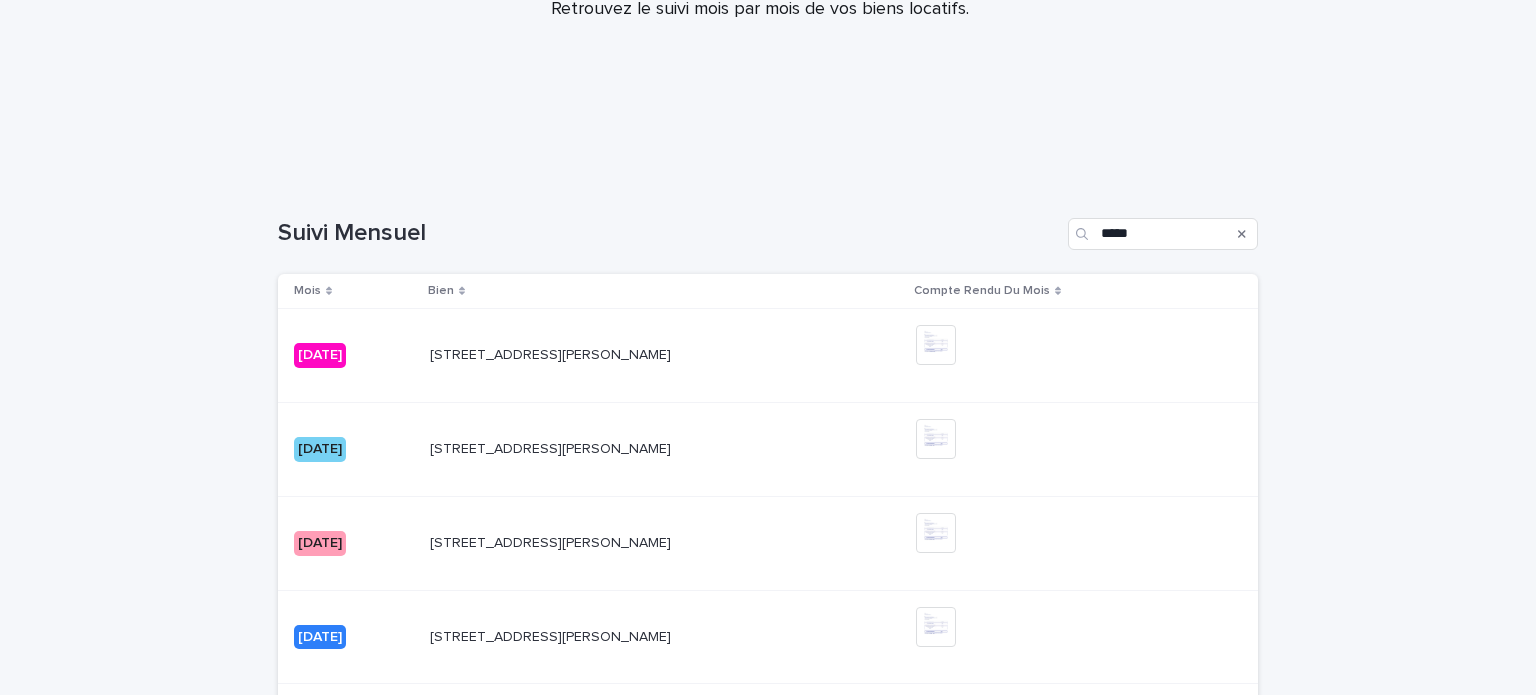 scroll, scrollTop: 336, scrollLeft: 0, axis: vertical 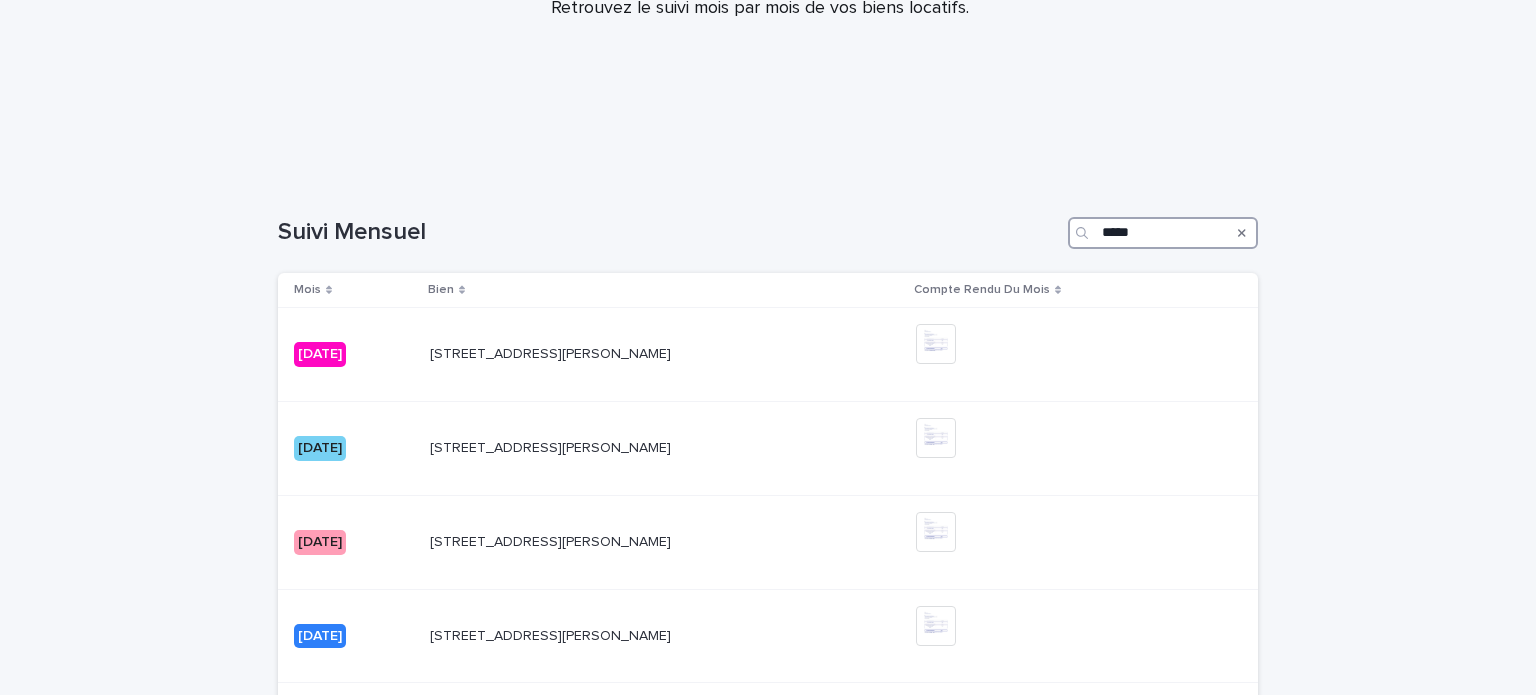 drag, startPoint x: 1176, startPoint y: 234, endPoint x: 872, endPoint y: 191, distance: 307.02606 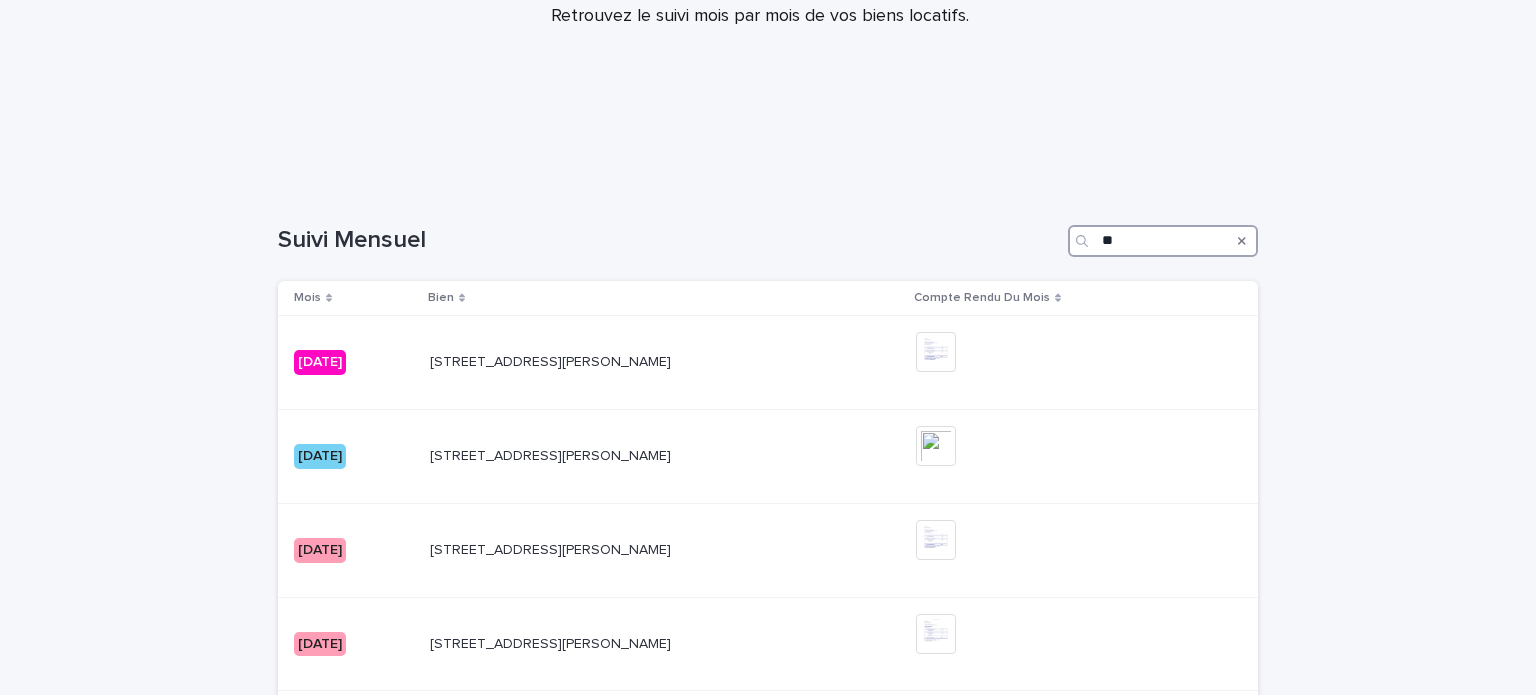 scroll, scrollTop: 336, scrollLeft: 0, axis: vertical 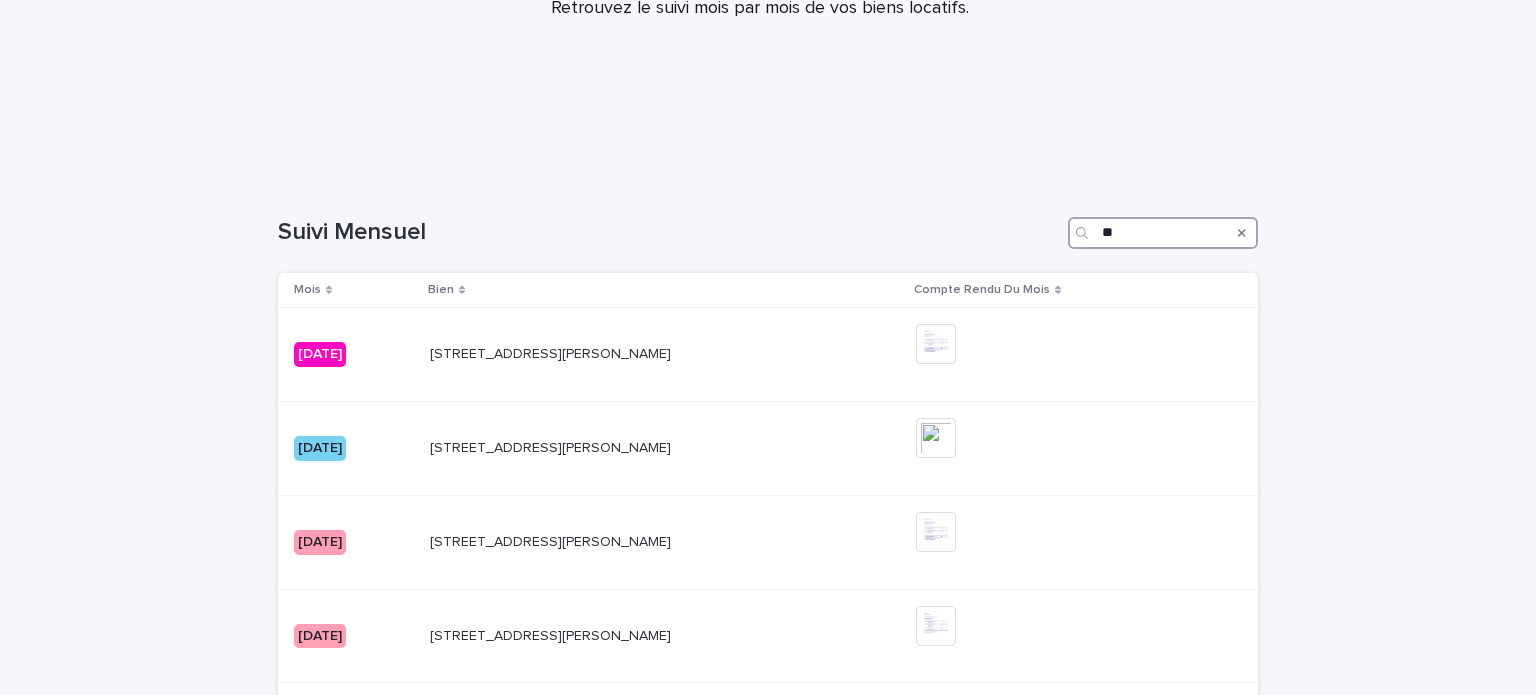 type on "*" 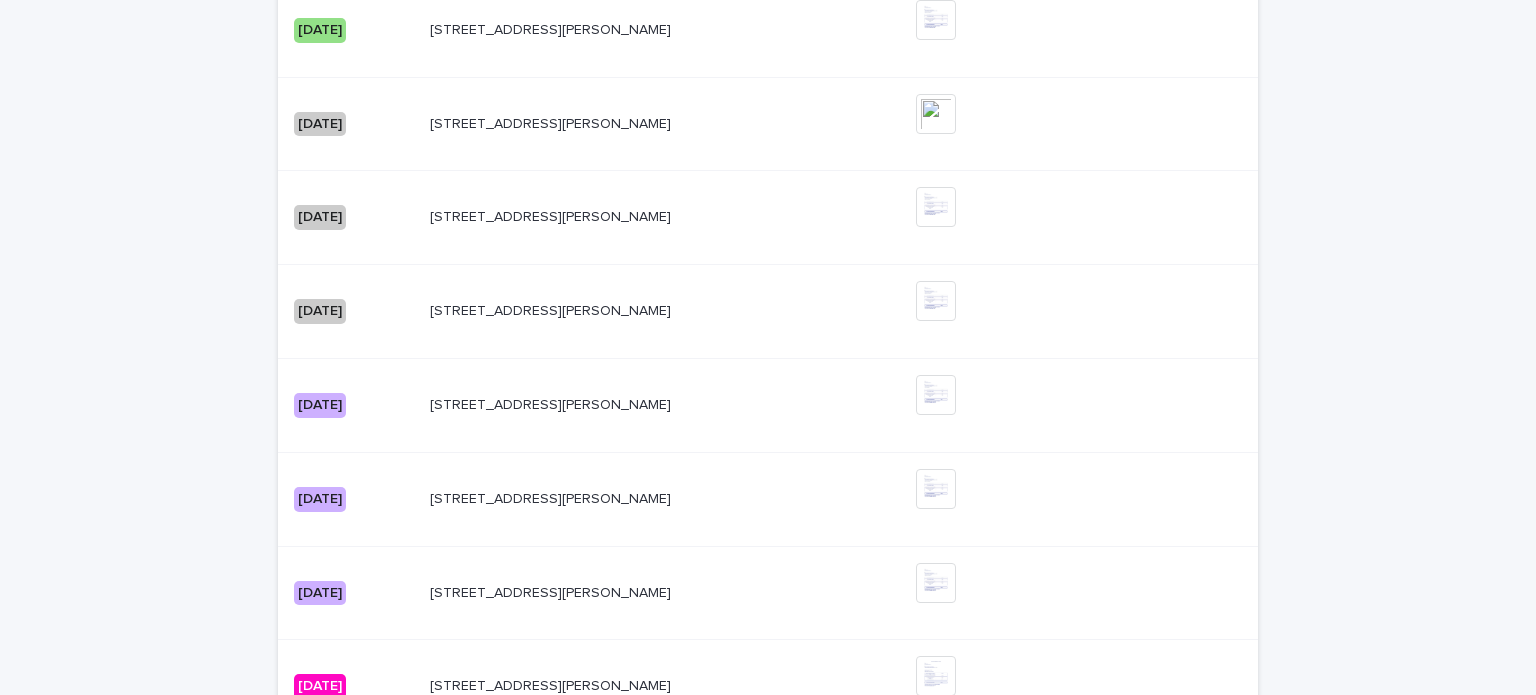 scroll, scrollTop: 2047, scrollLeft: 0, axis: vertical 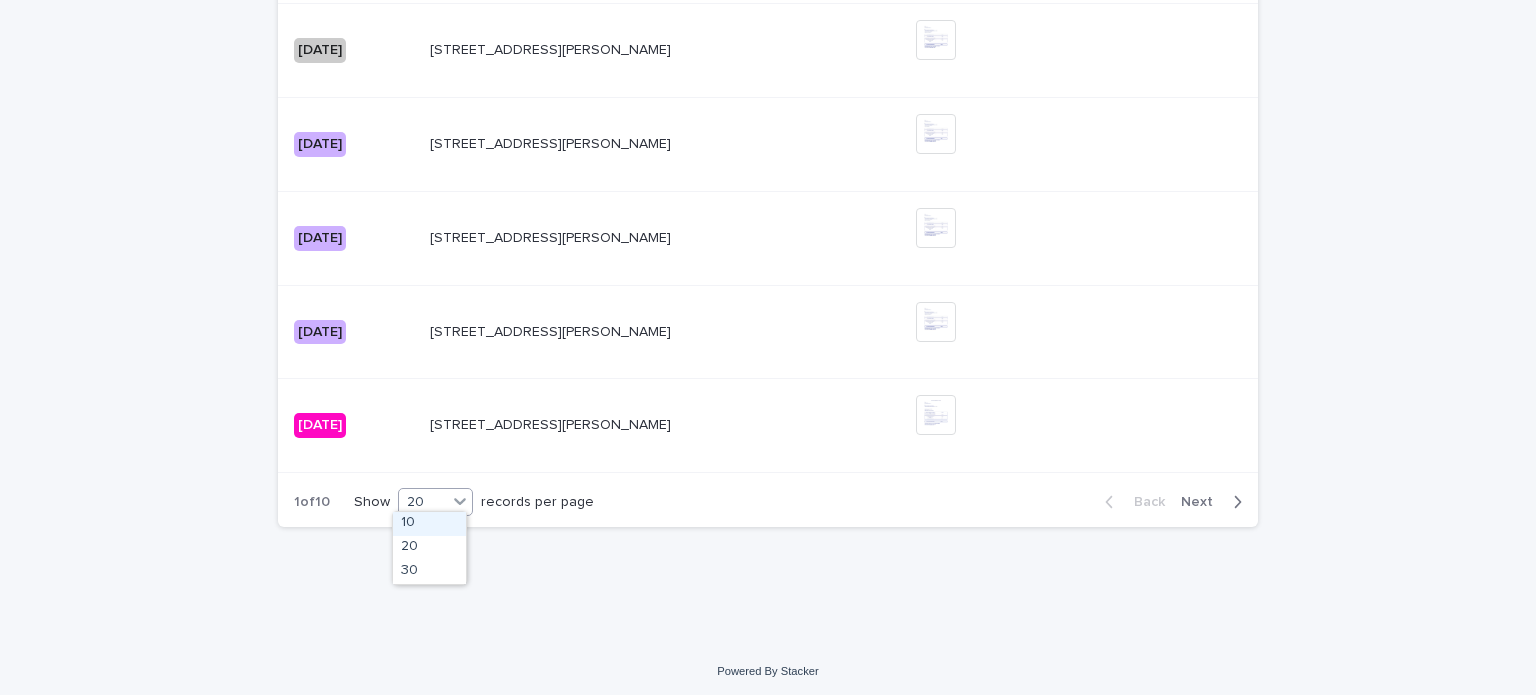 click 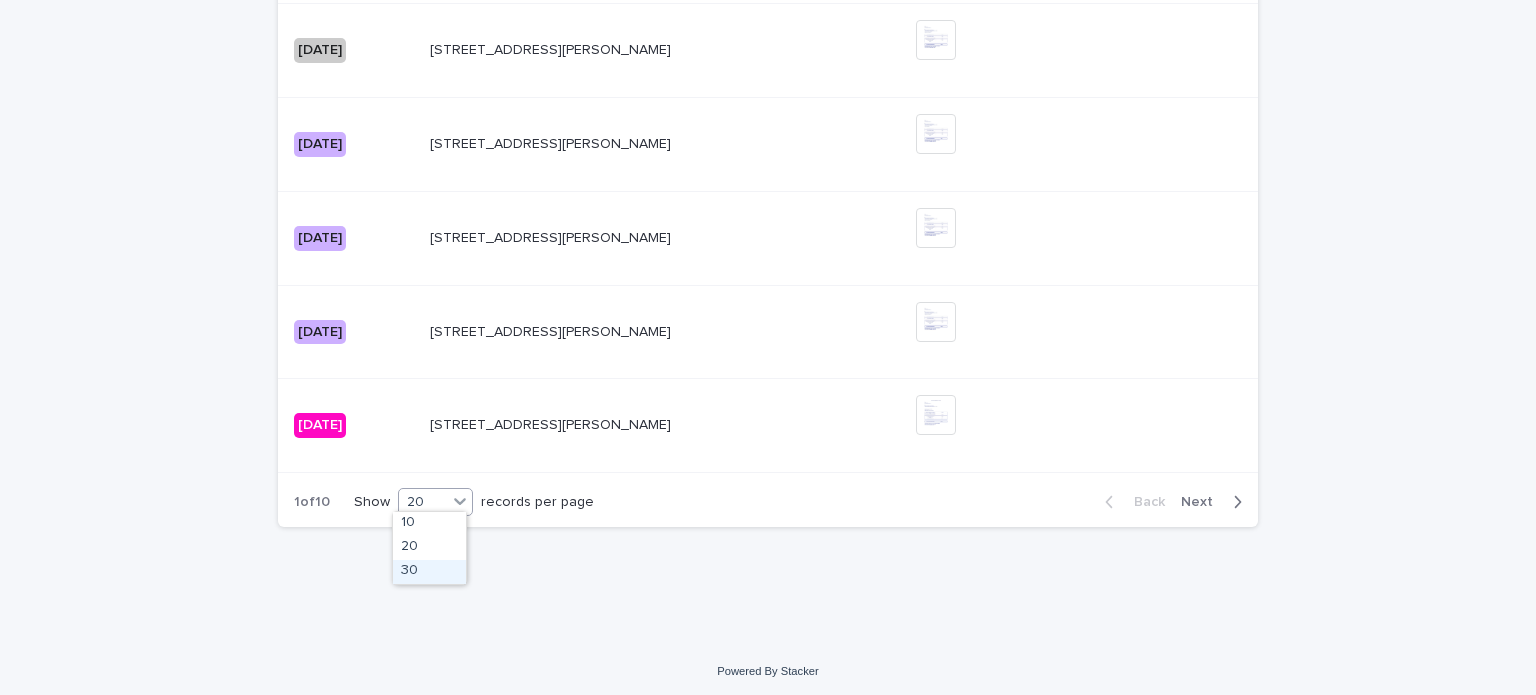 click on "30" at bounding box center (429, 572) 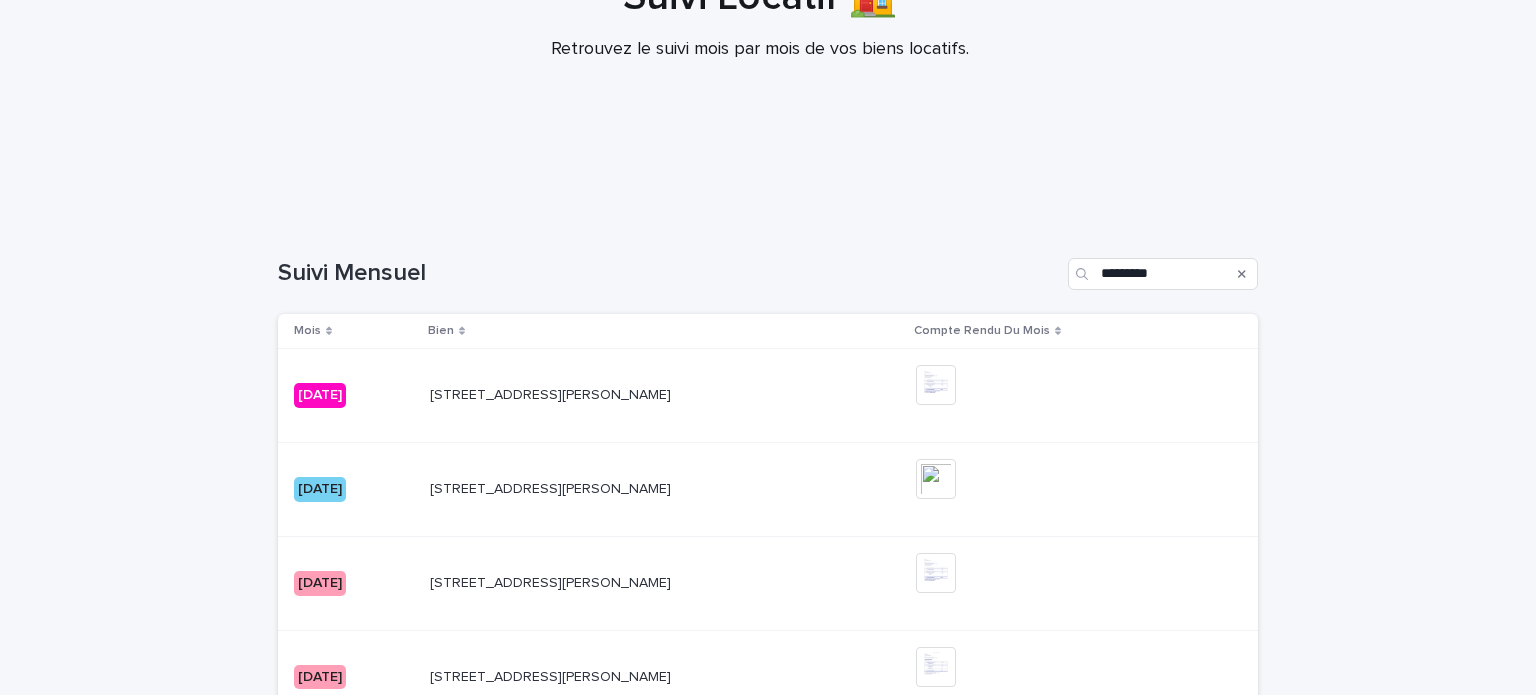 scroll, scrollTop: 314, scrollLeft: 0, axis: vertical 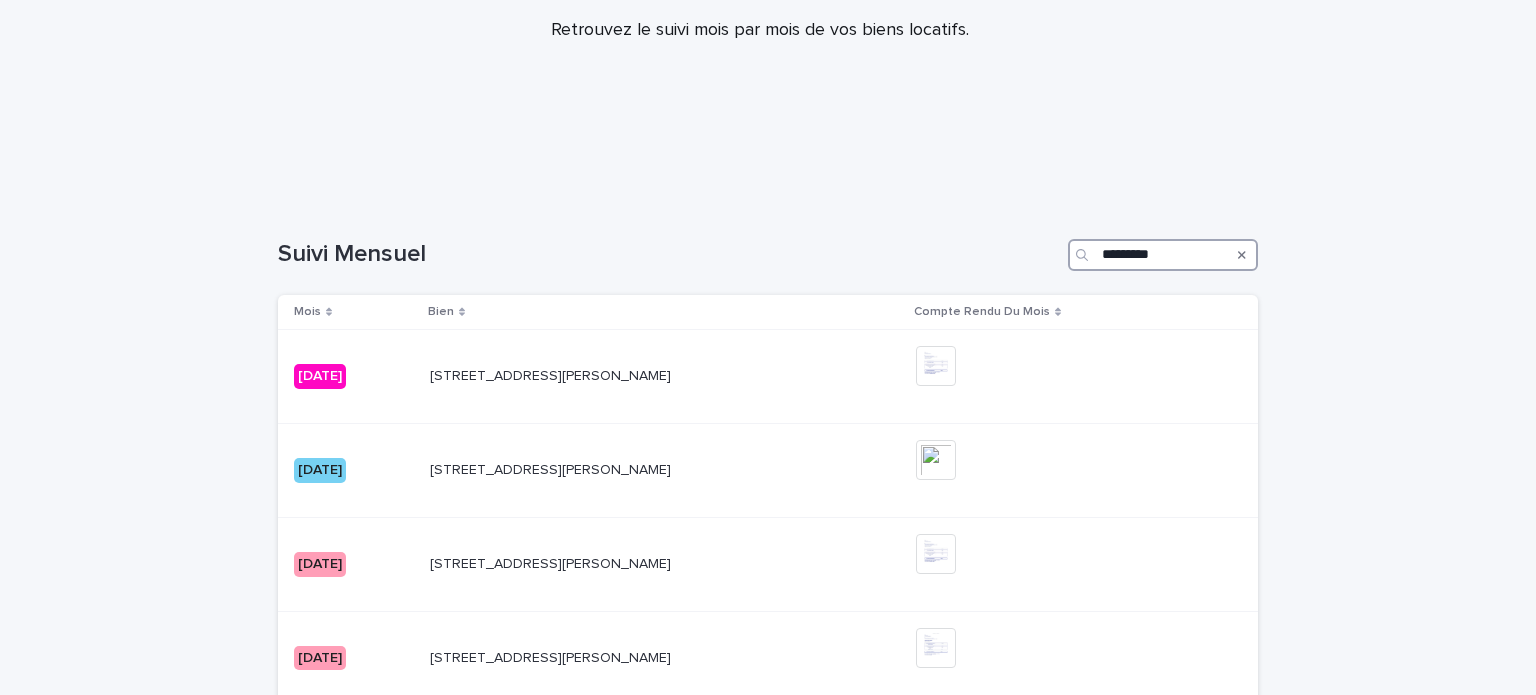 click on "*********" at bounding box center (1163, 255) 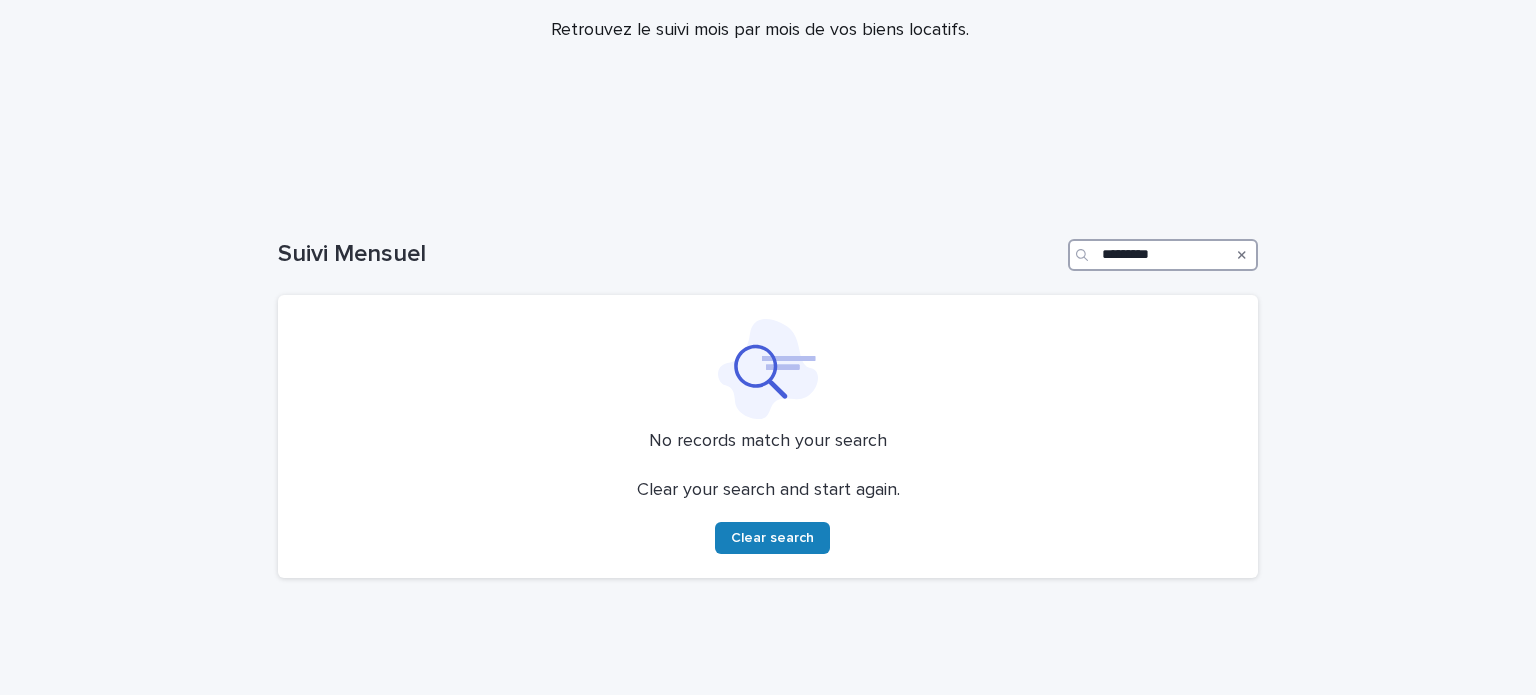type on "*********" 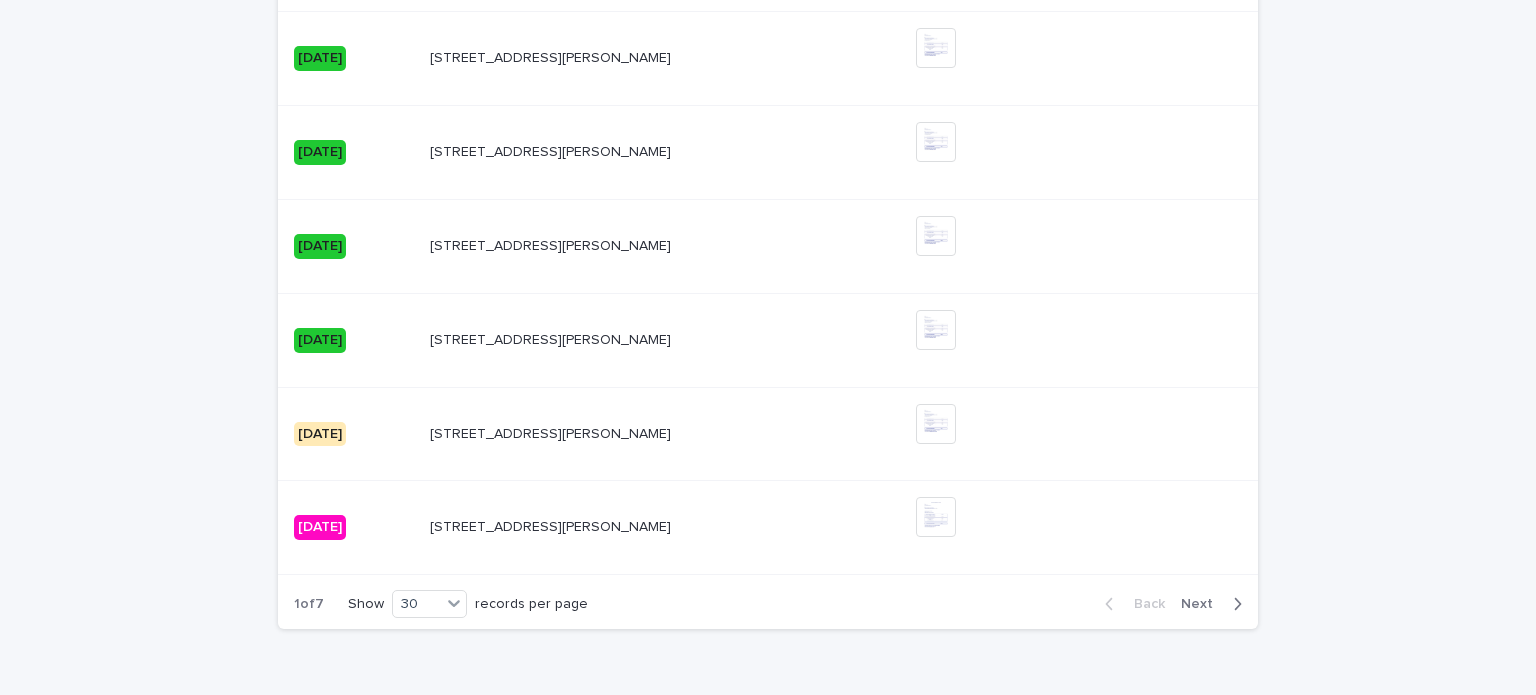 scroll, scrollTop: 2983, scrollLeft: 0, axis: vertical 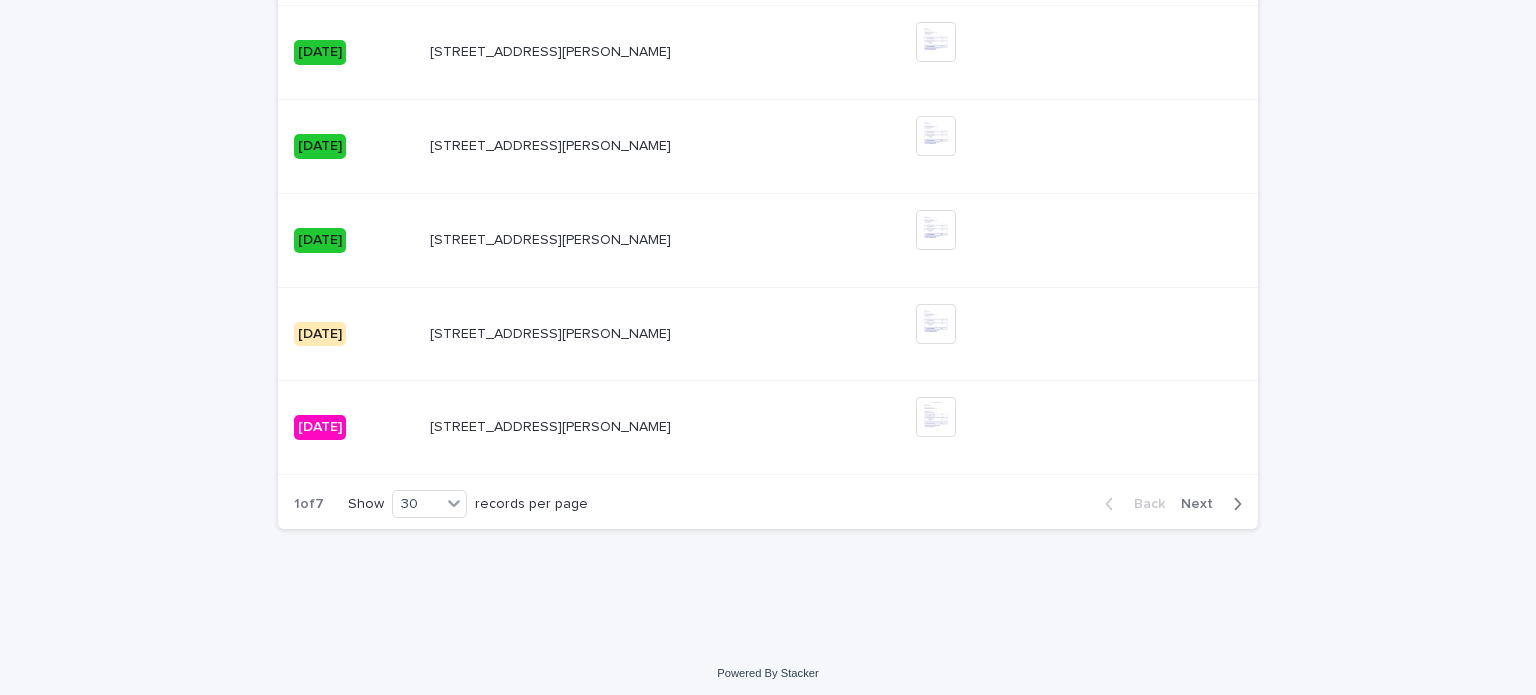 click at bounding box center [1233, 504] 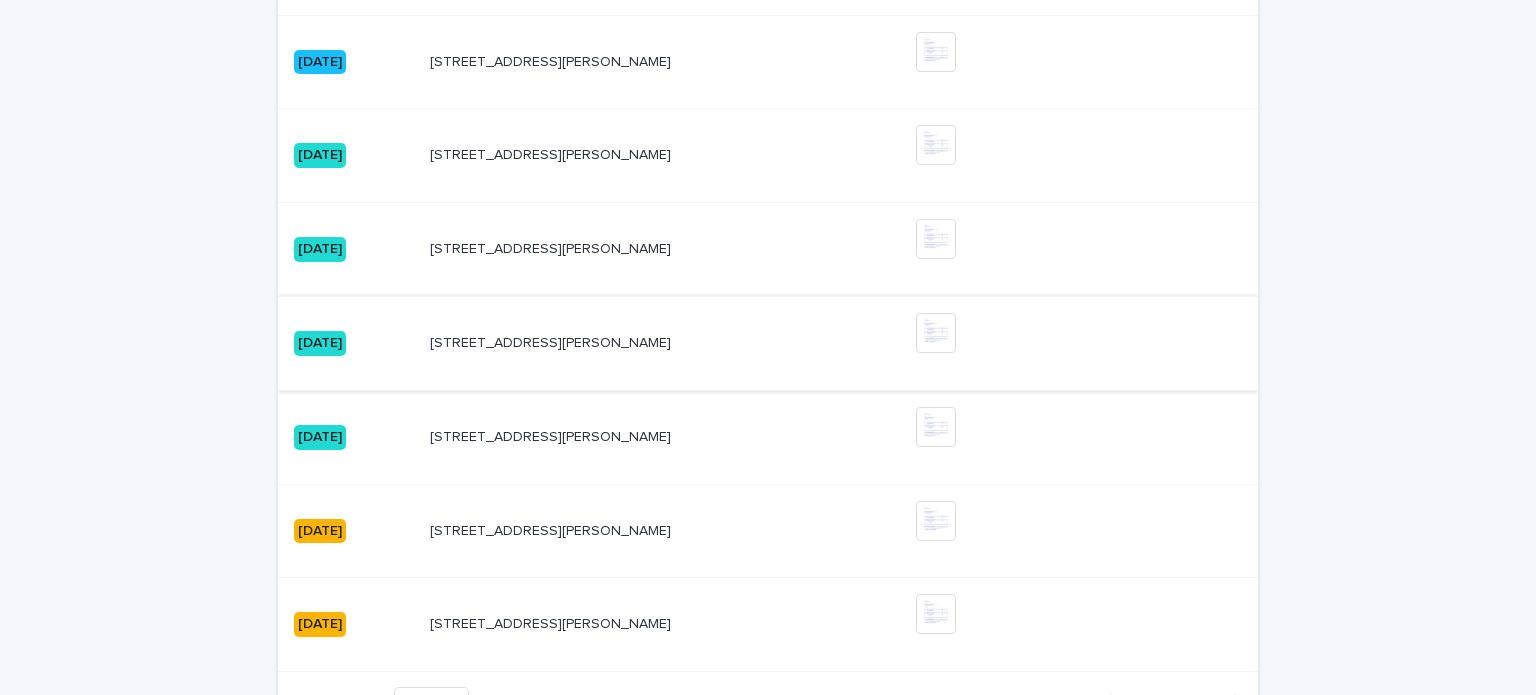 scroll, scrollTop: 2787, scrollLeft: 0, axis: vertical 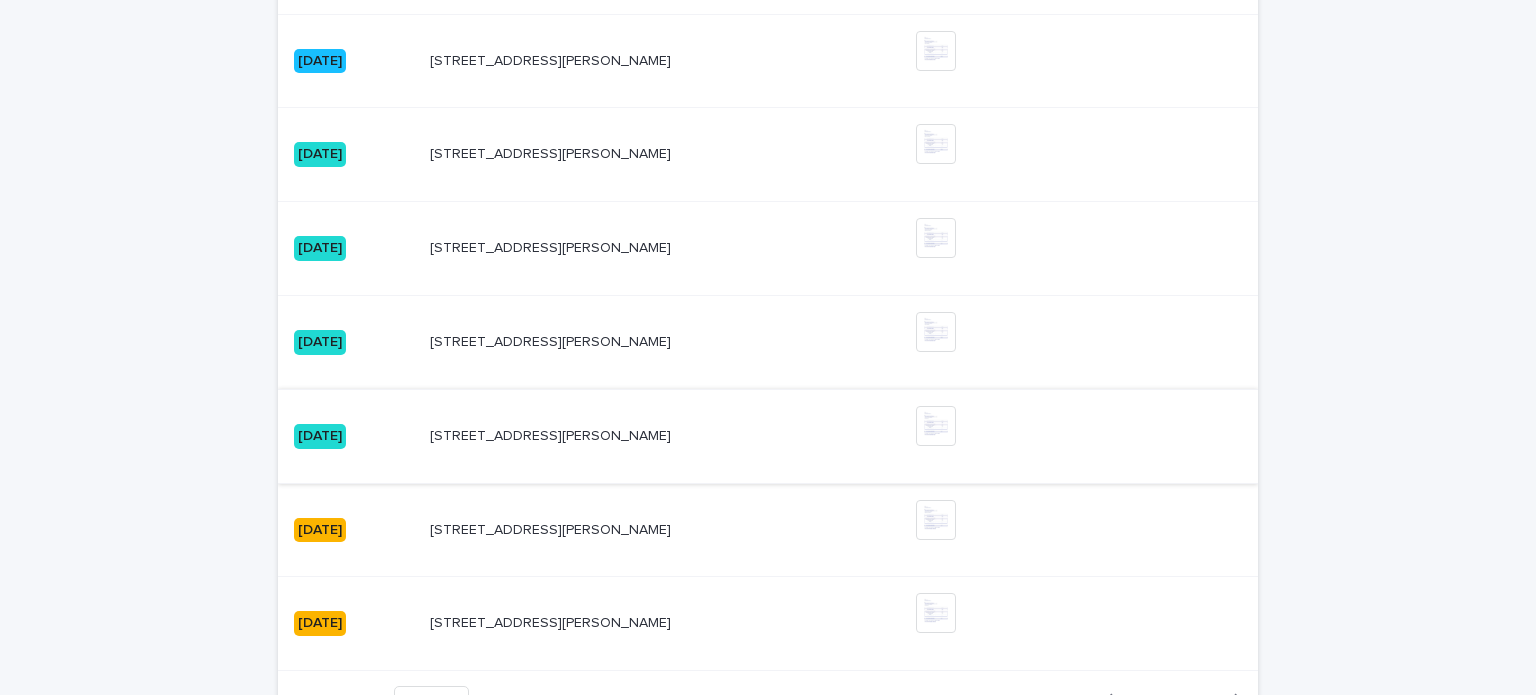 click at bounding box center (936, 426) 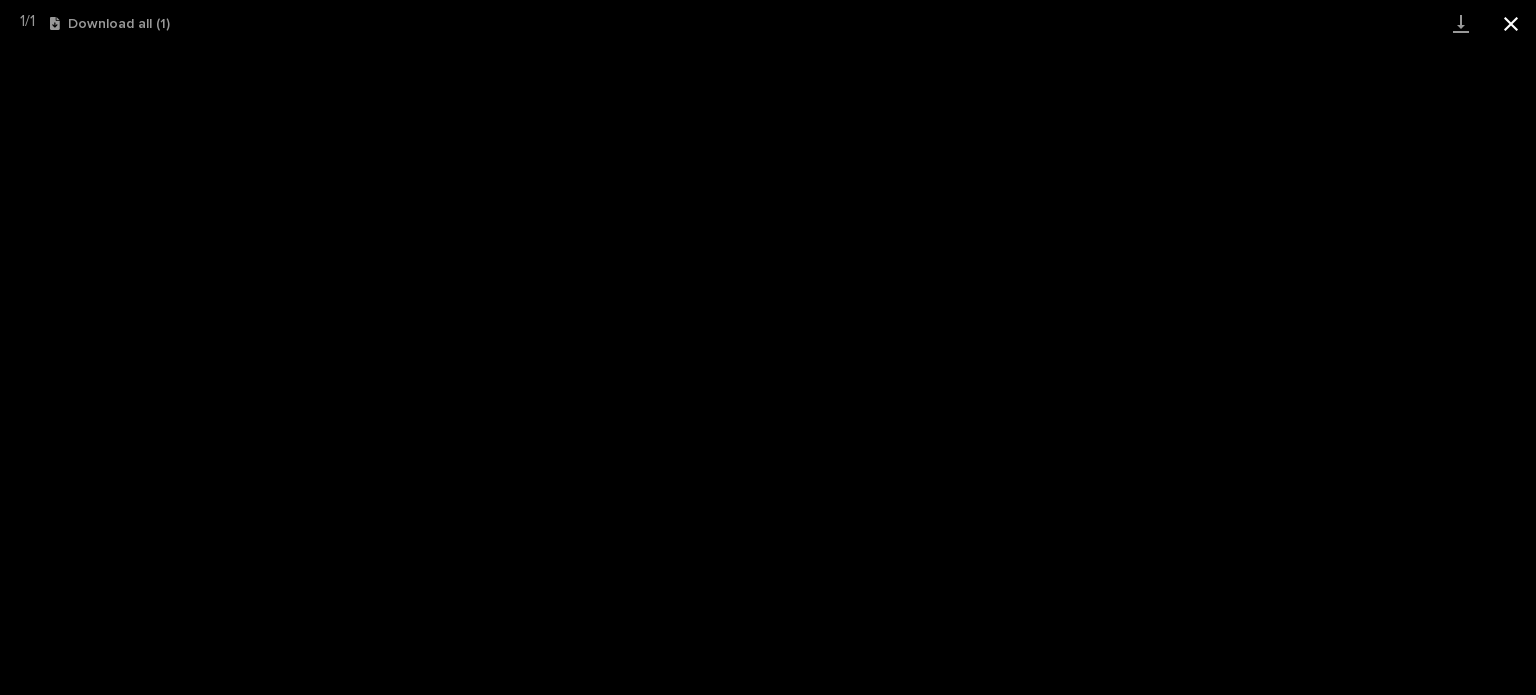 click at bounding box center [1511, 23] 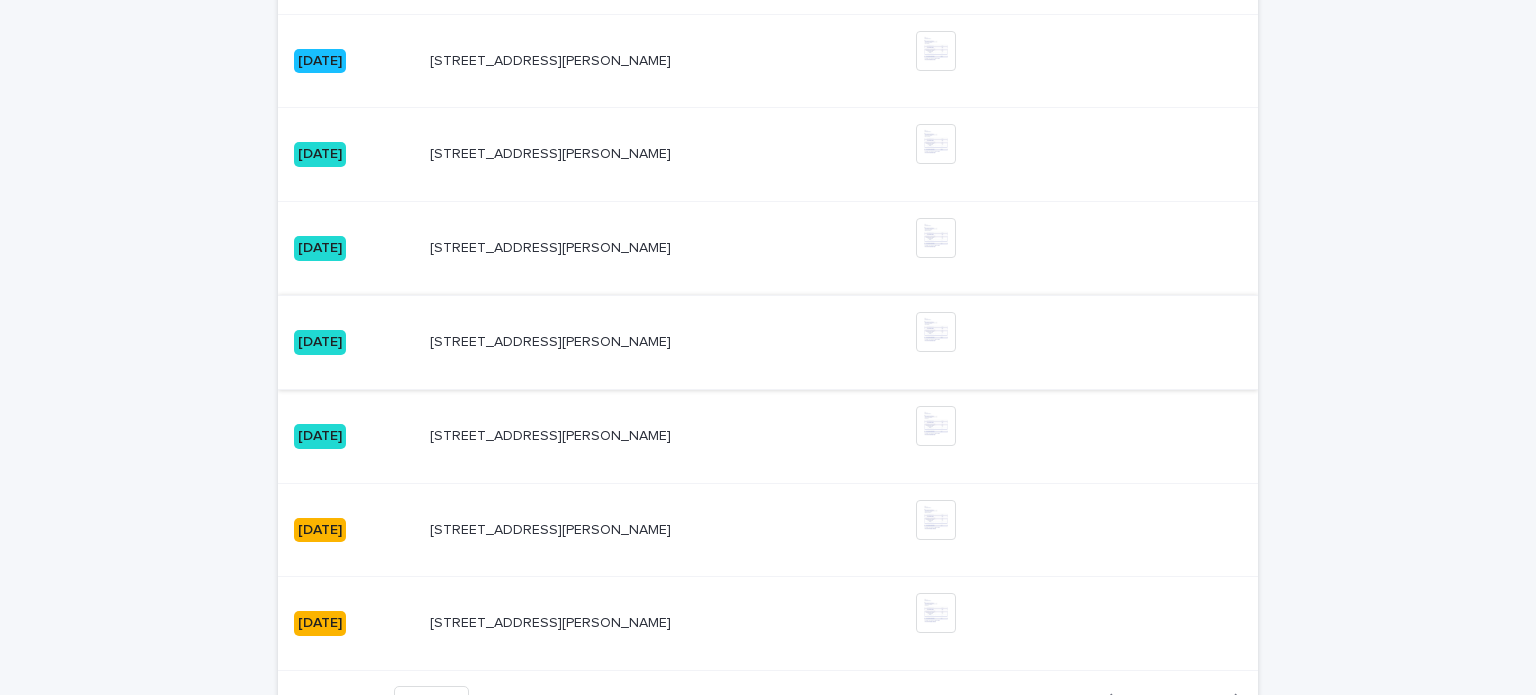 click at bounding box center [936, 332] 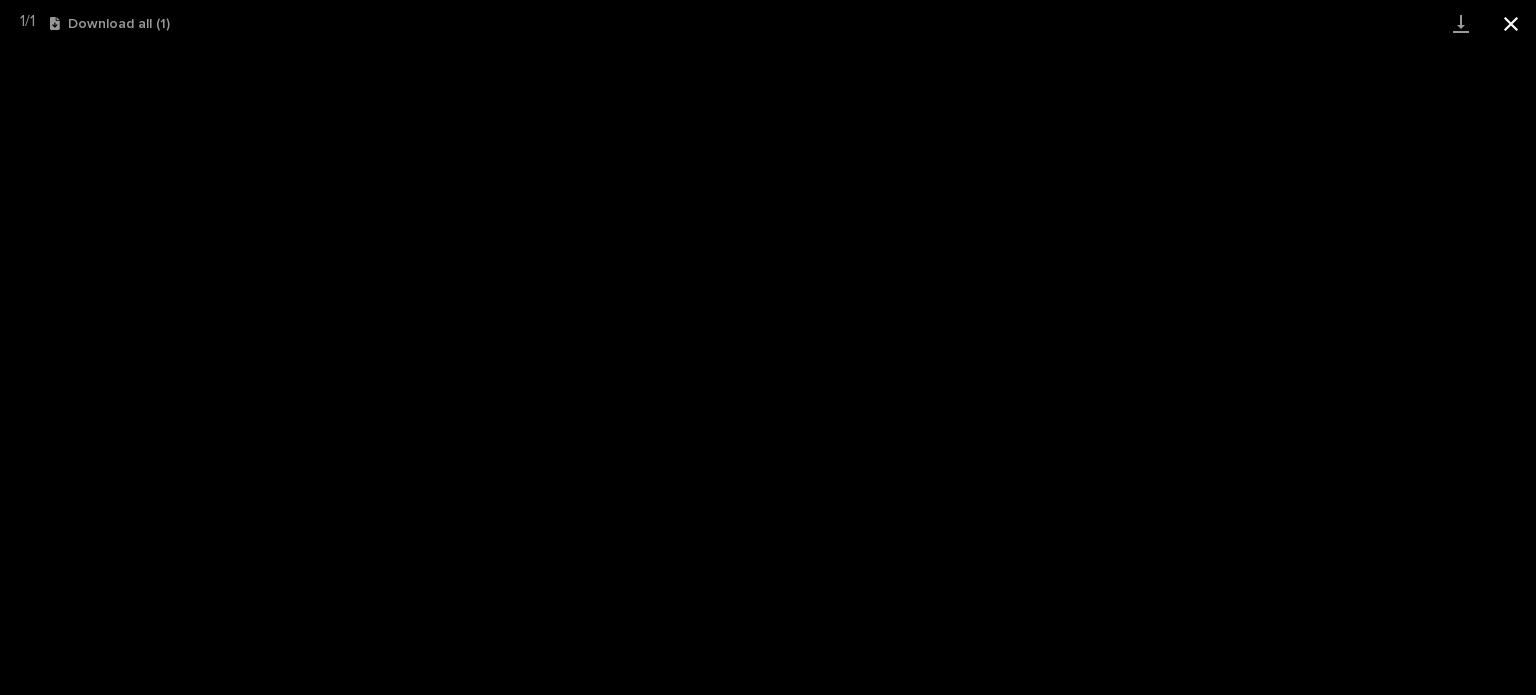 click at bounding box center [1511, 23] 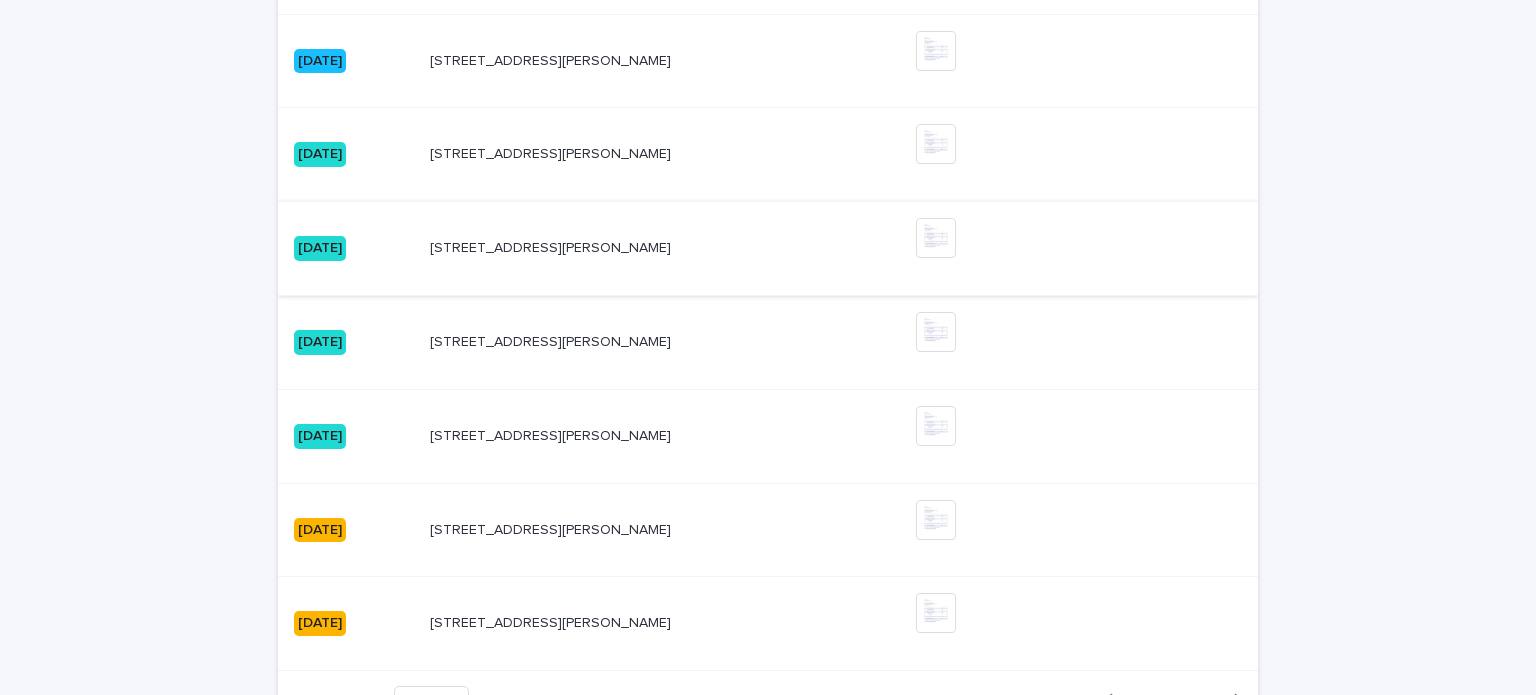 click at bounding box center [936, 238] 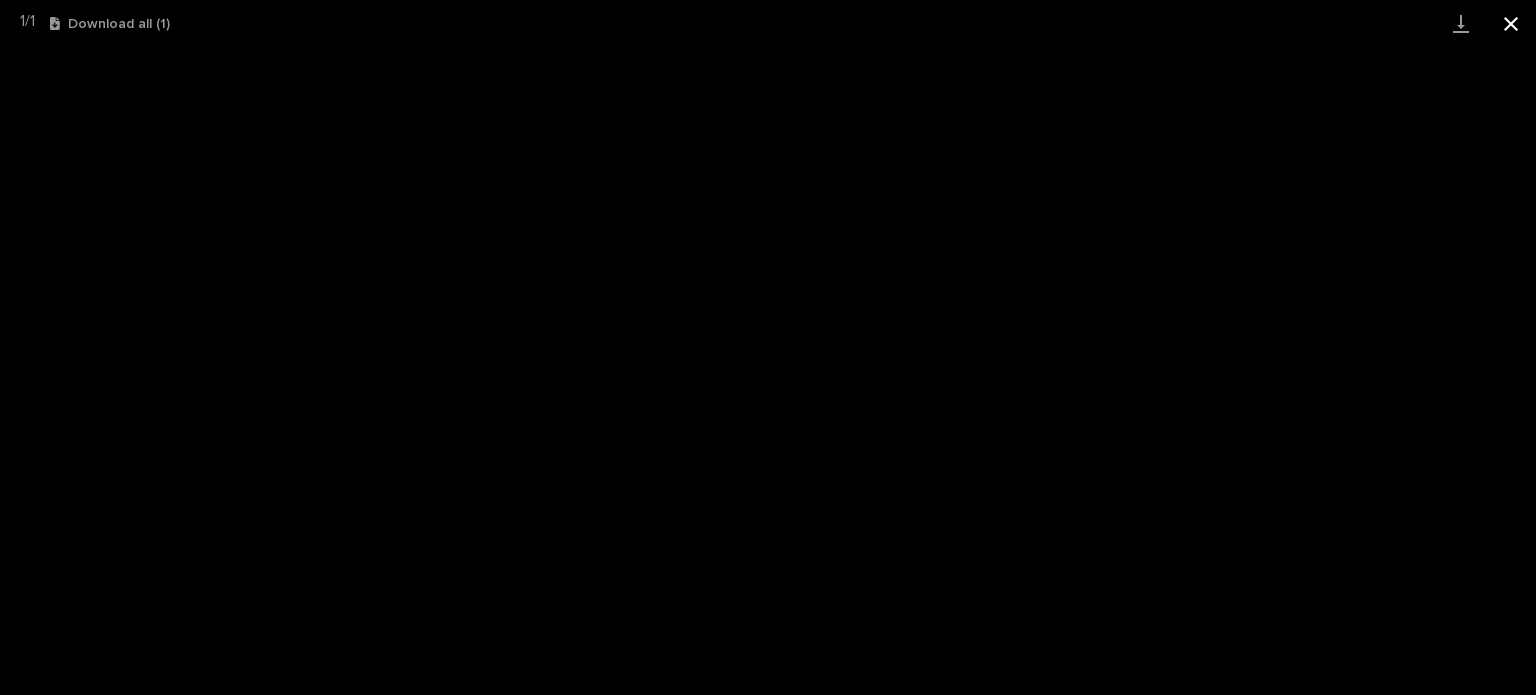 click at bounding box center [1511, 23] 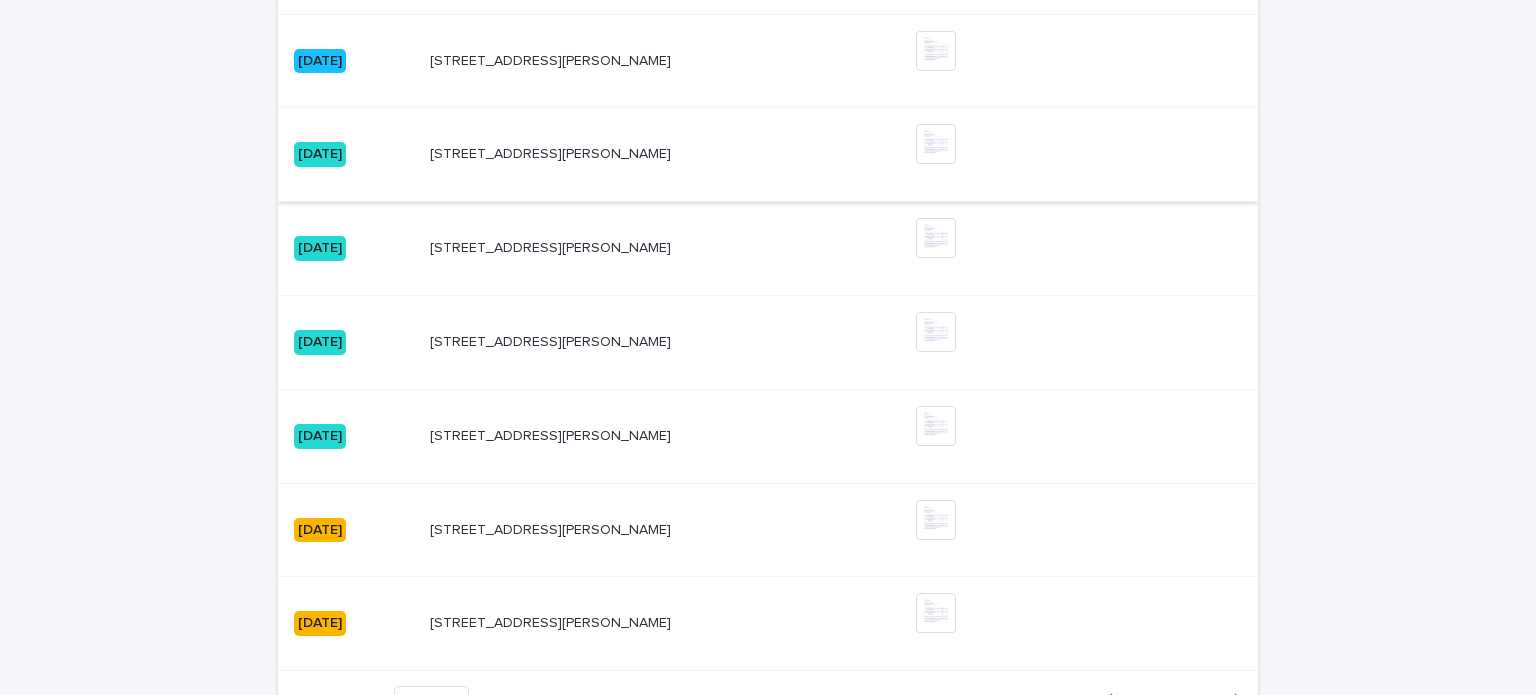 click at bounding box center (936, 144) 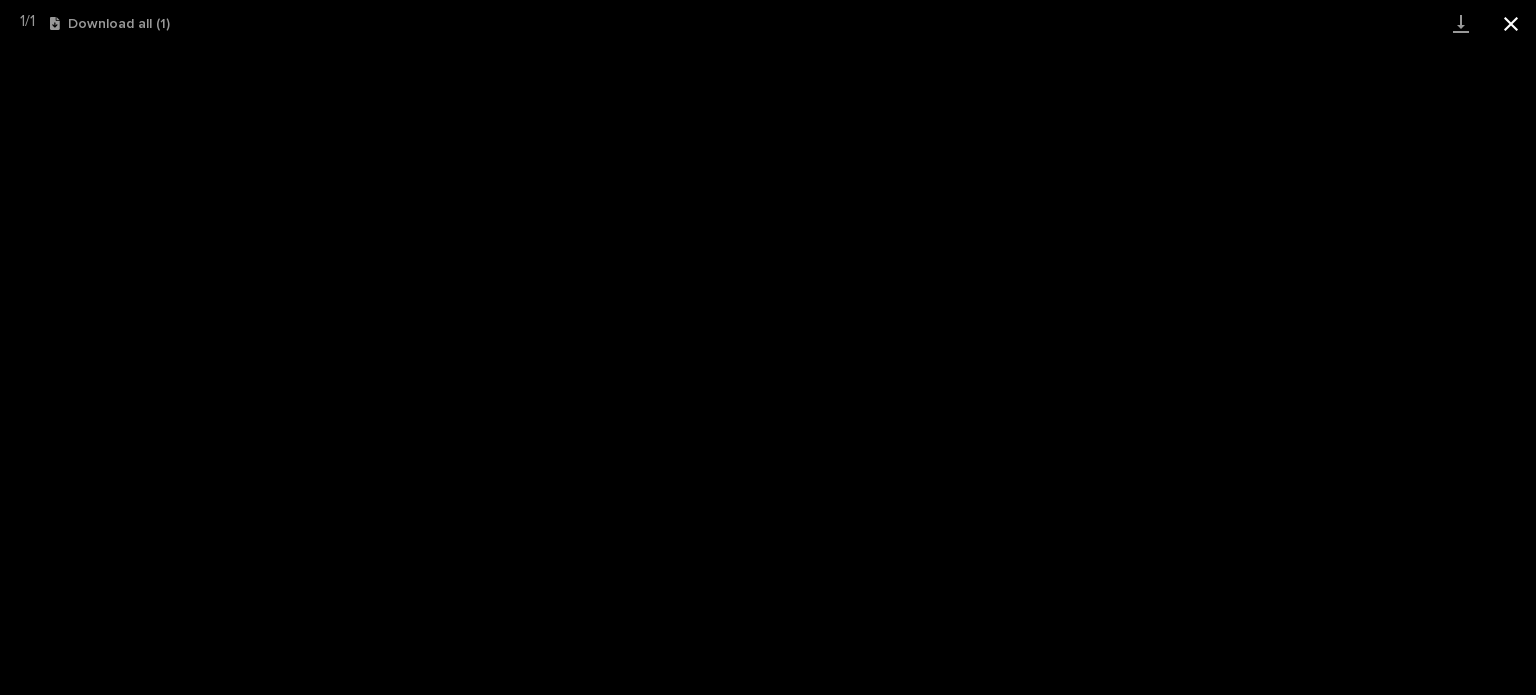 click at bounding box center [1511, 23] 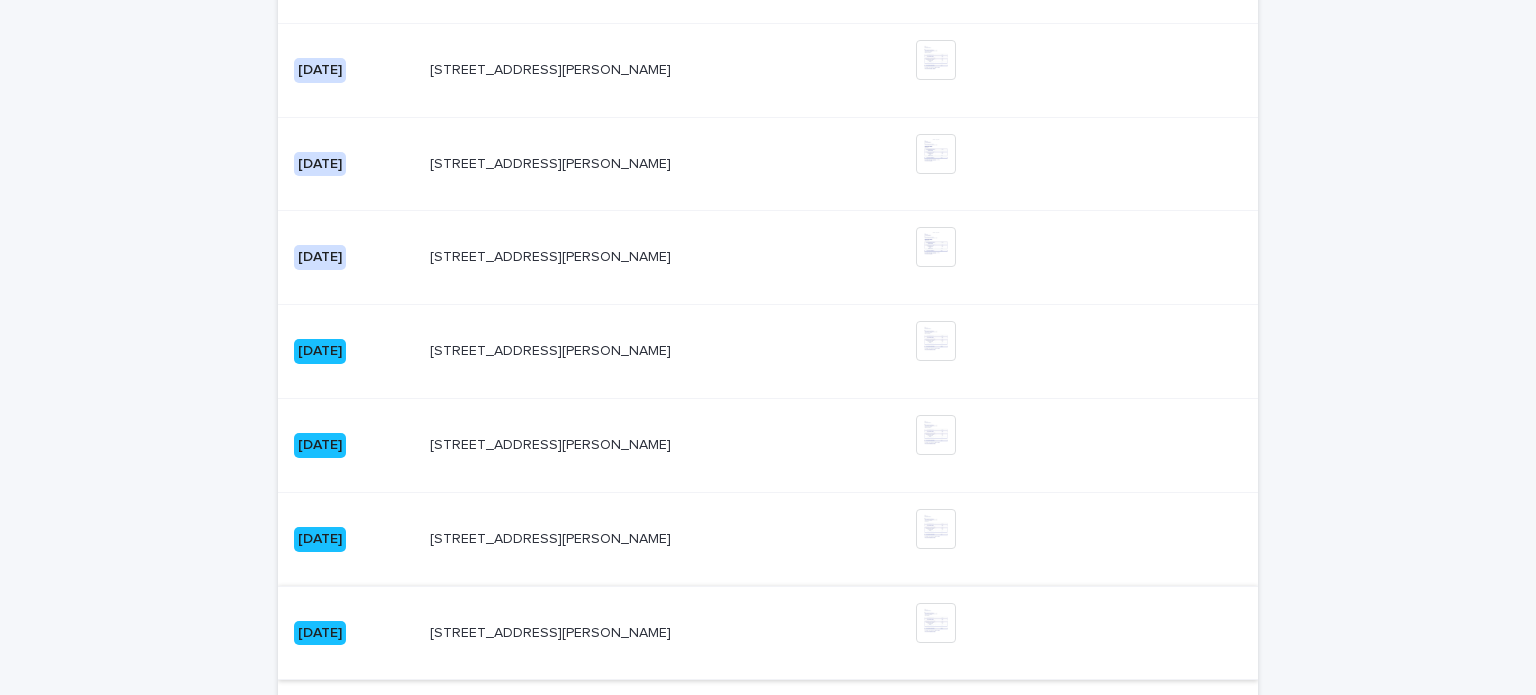 scroll, scrollTop: 2213, scrollLeft: 0, axis: vertical 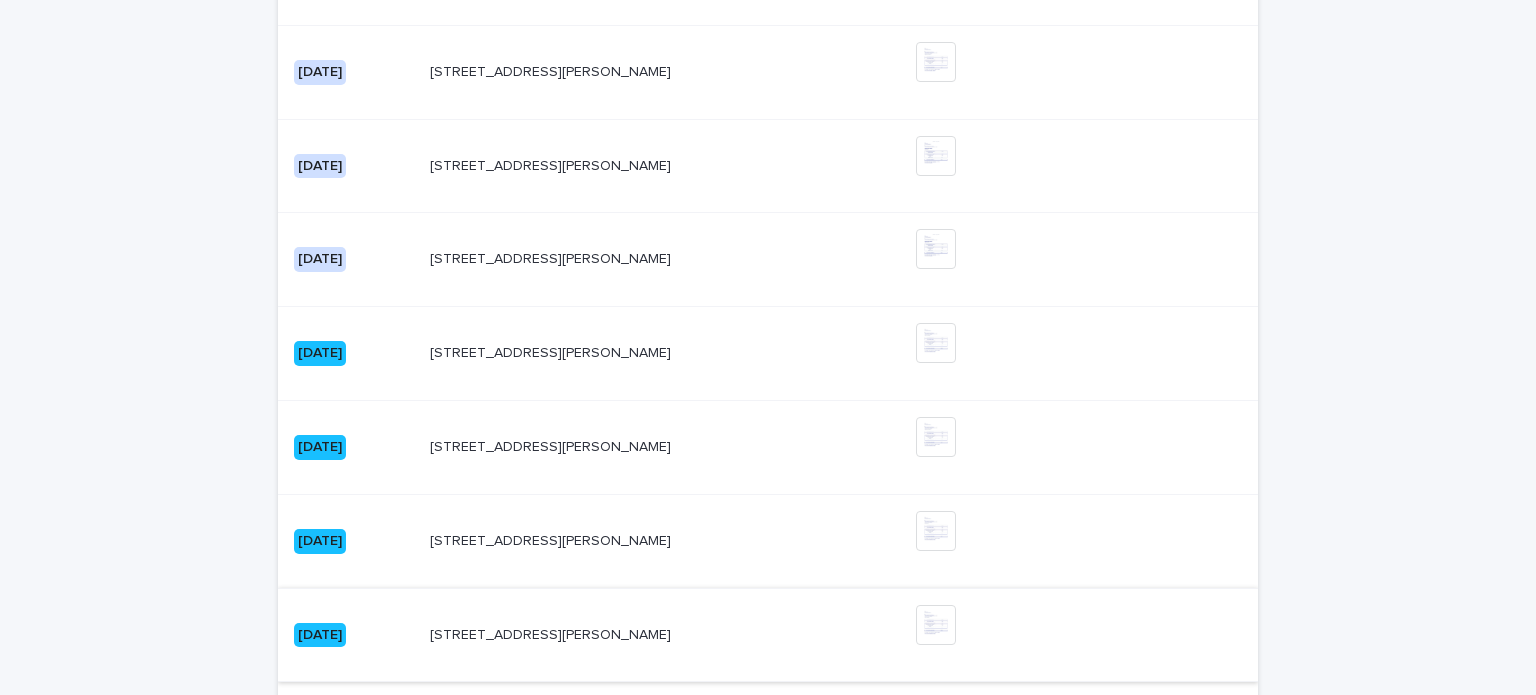 click at bounding box center (936, 625) 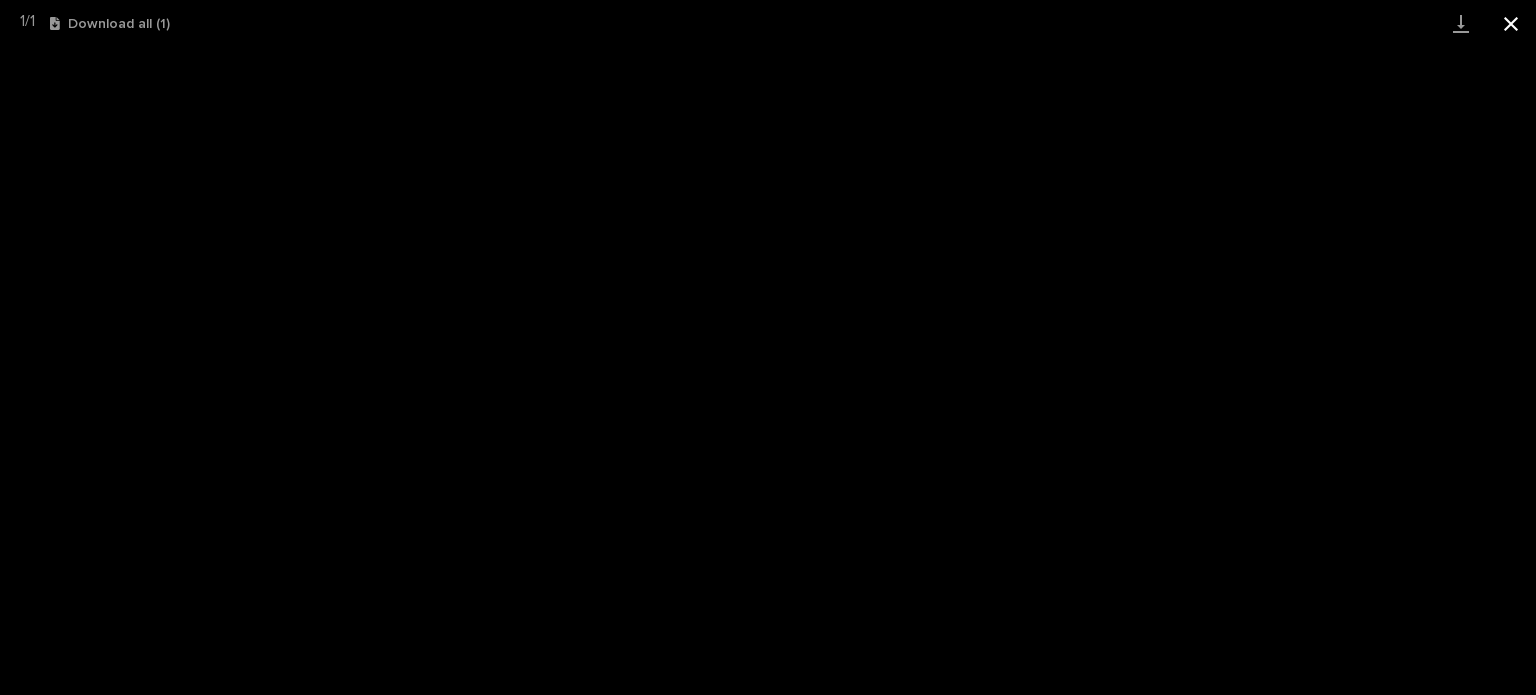 click at bounding box center [1511, 23] 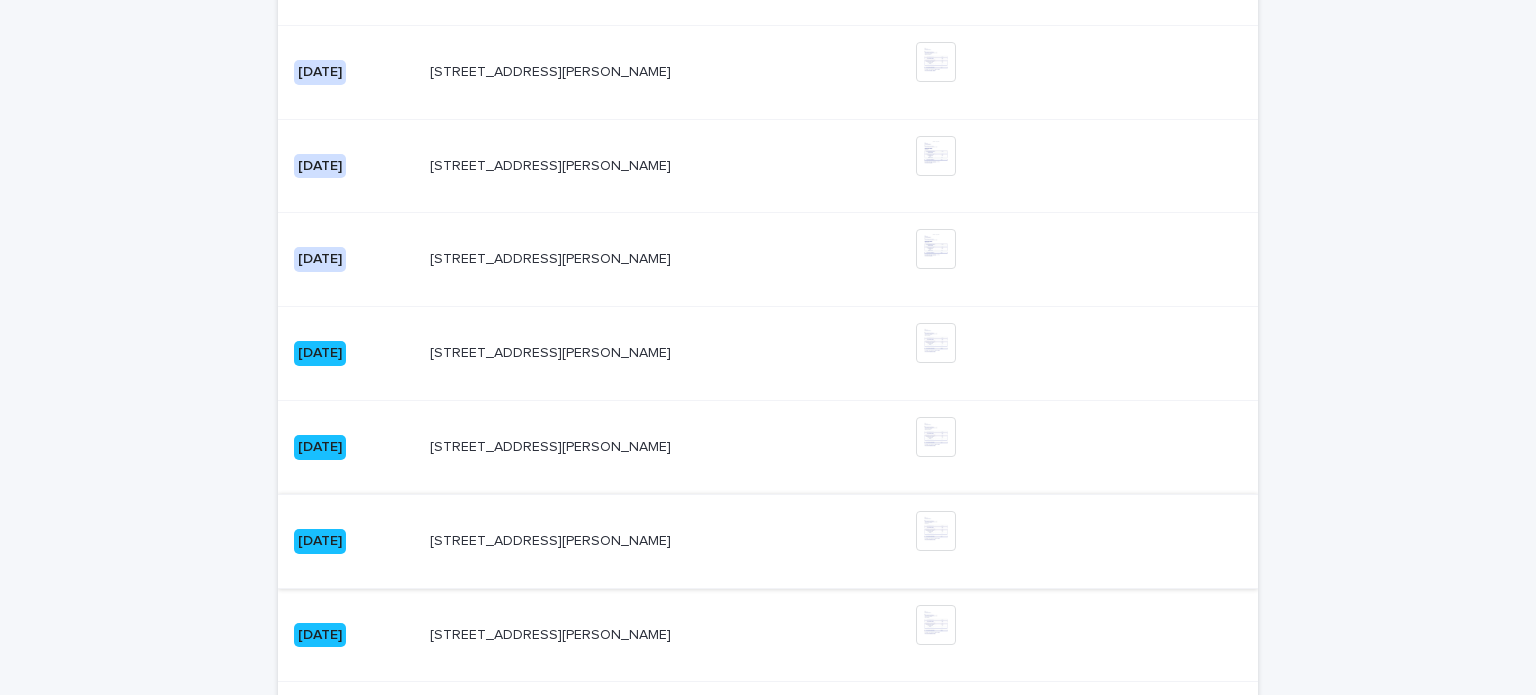 click at bounding box center (936, 531) 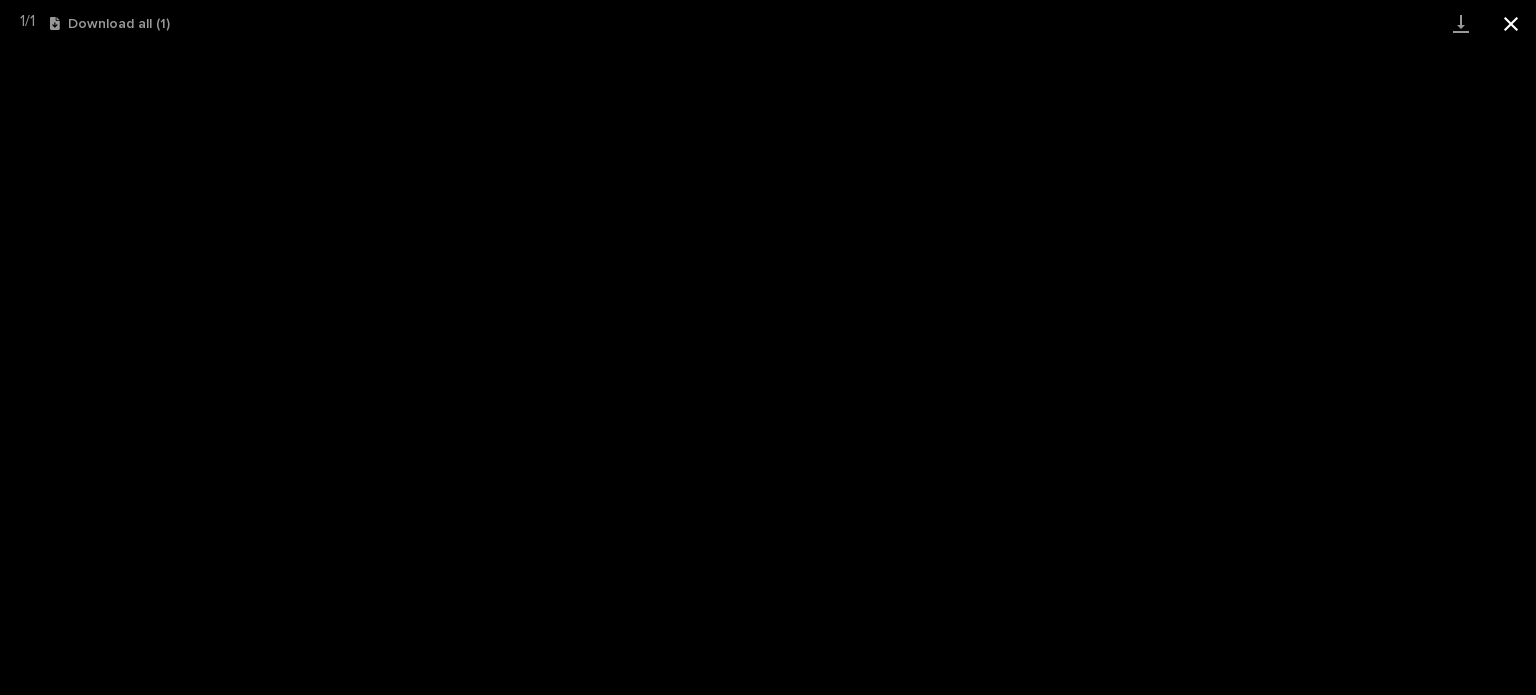 click at bounding box center (1511, 23) 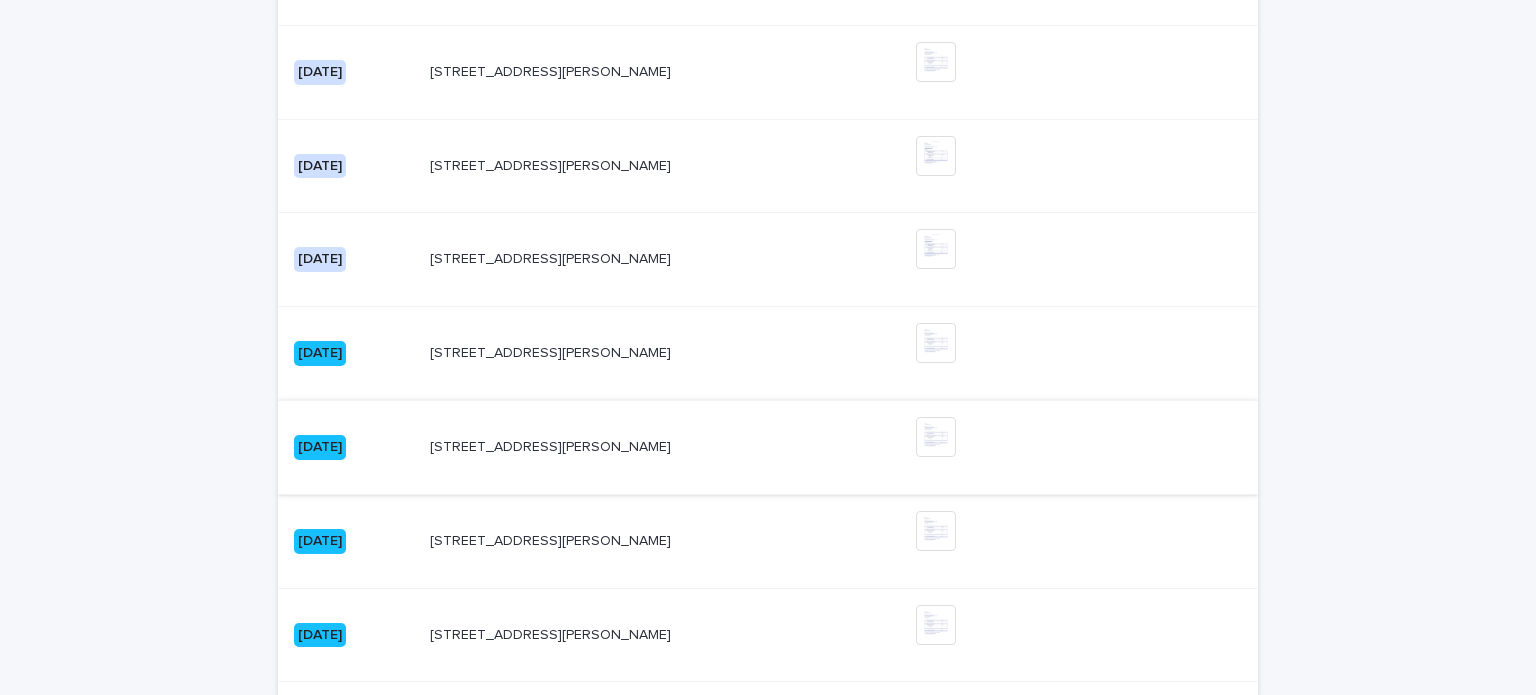click at bounding box center [936, 437] 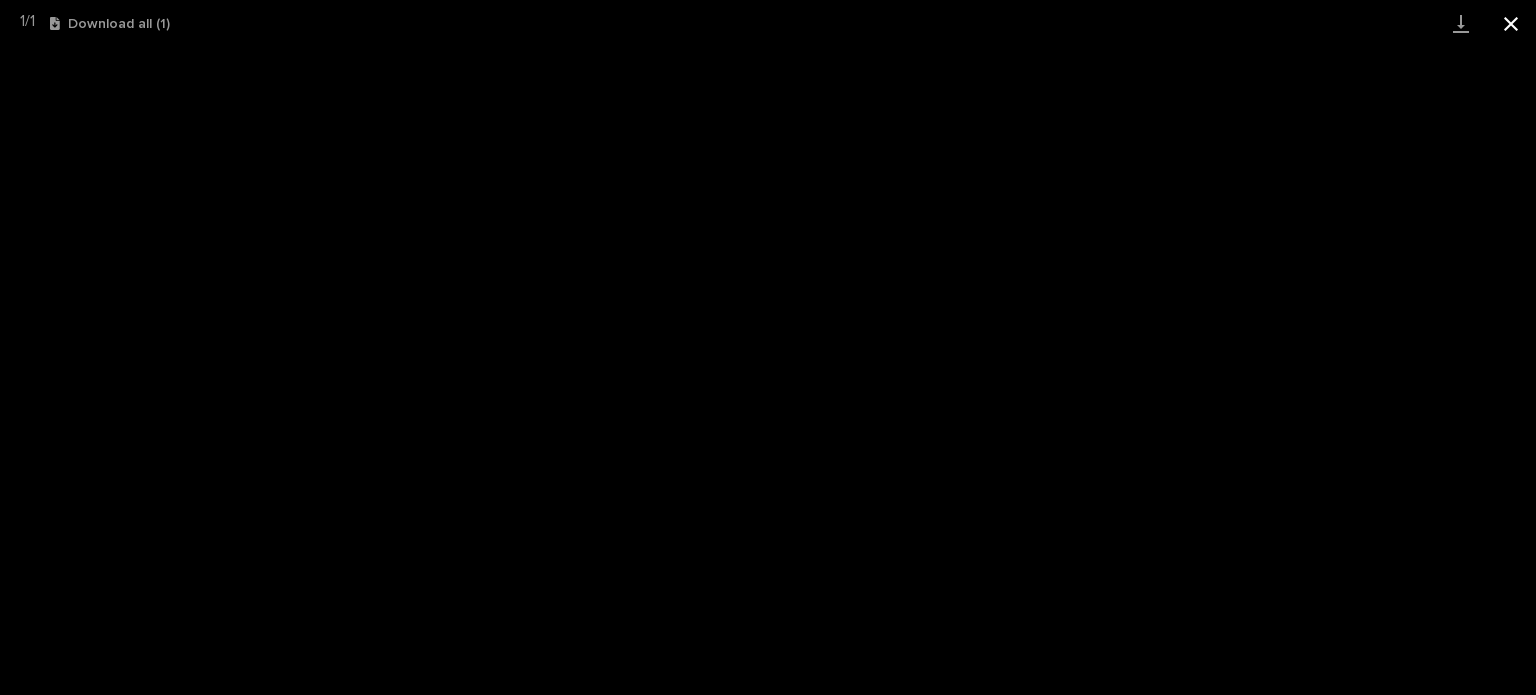 click at bounding box center [1511, 23] 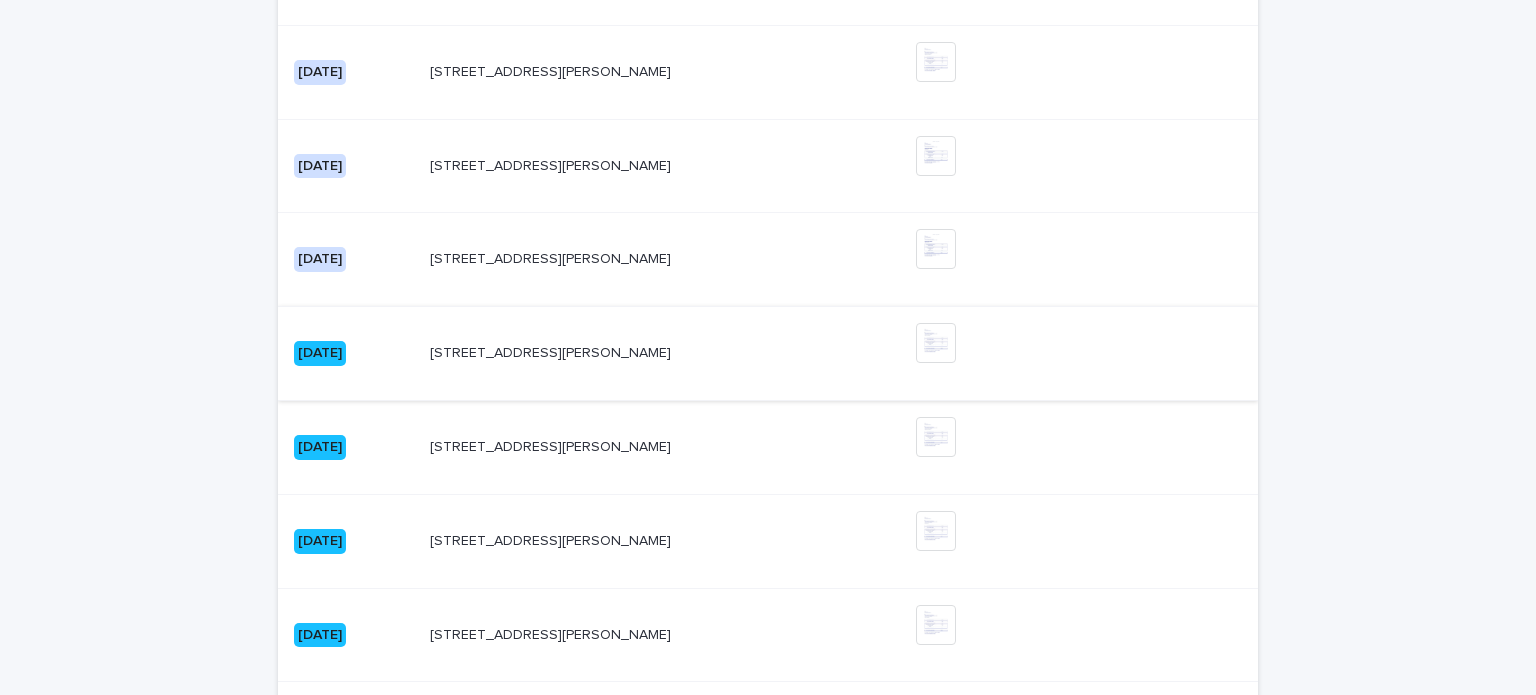 click at bounding box center (936, 343) 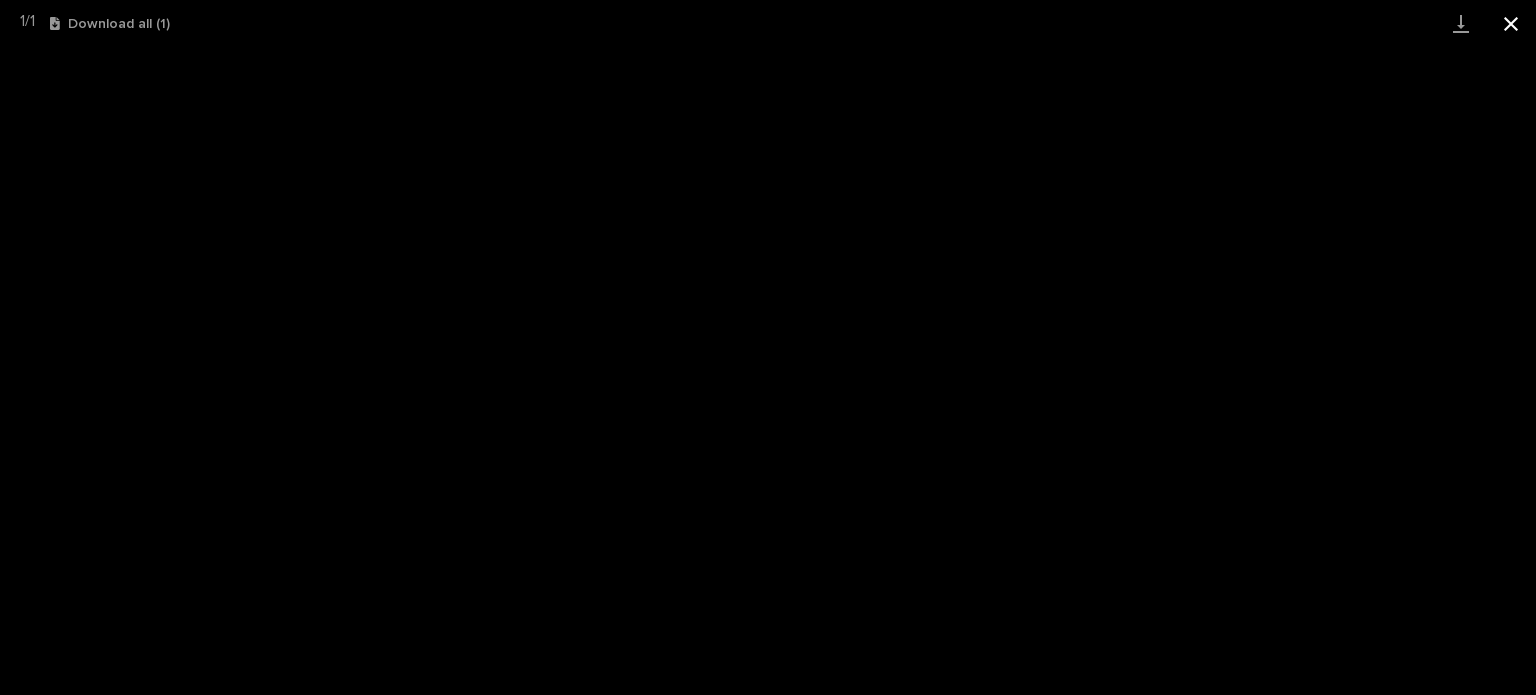 click at bounding box center (1511, 23) 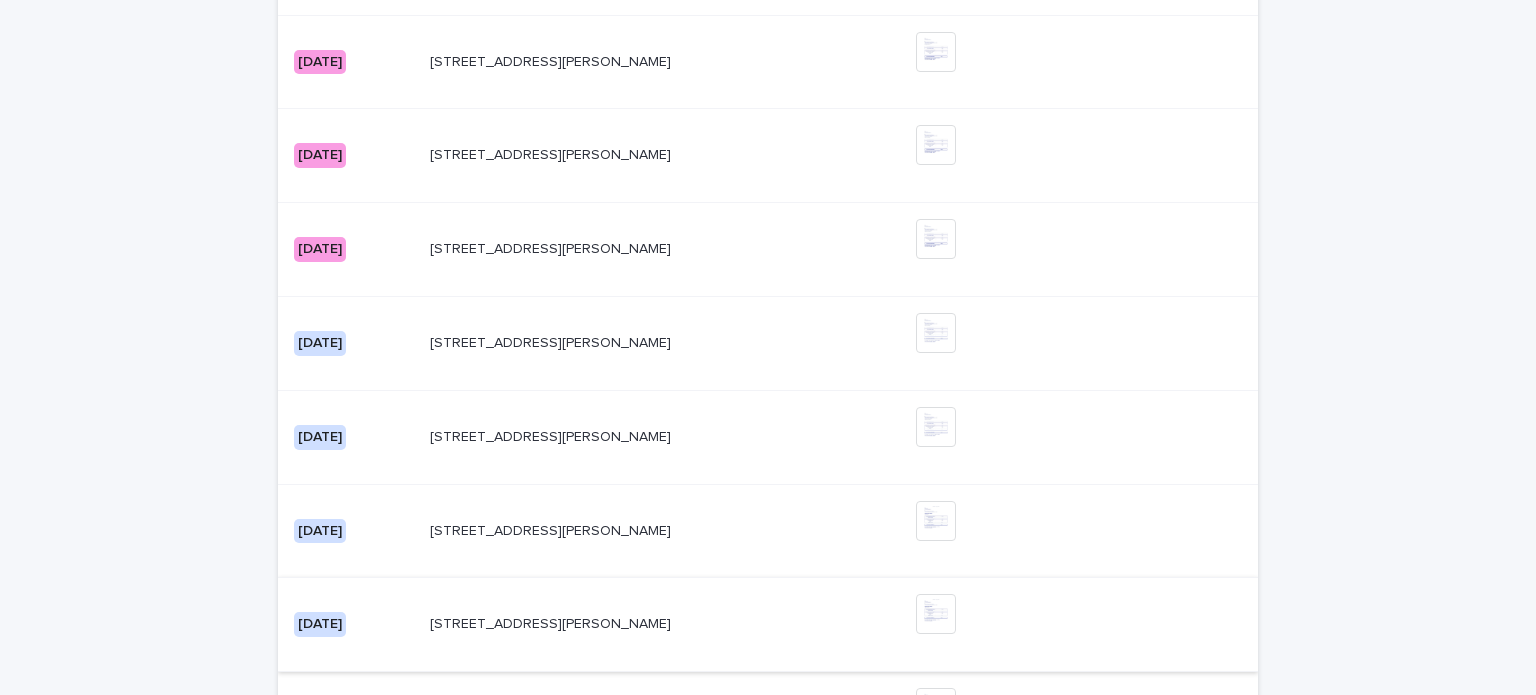 scroll, scrollTop: 1819, scrollLeft: 0, axis: vertical 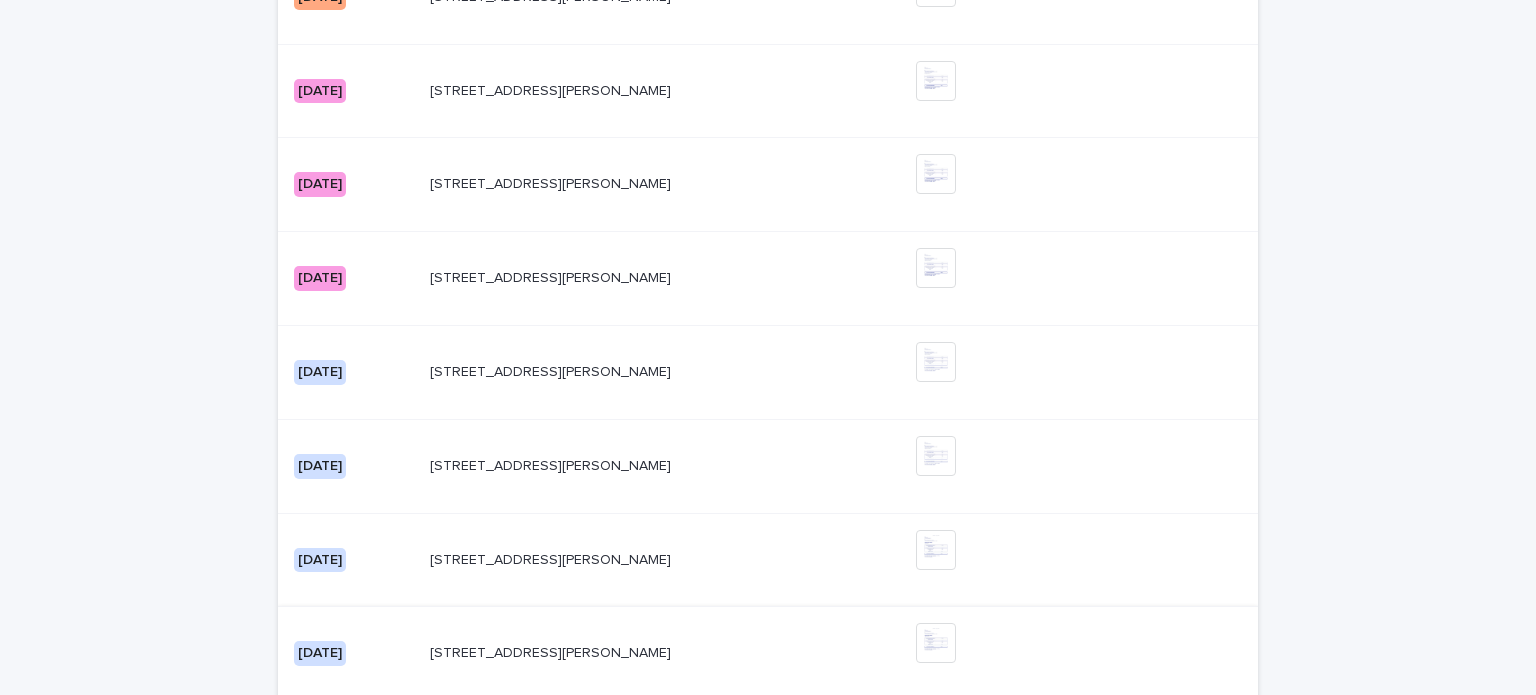 click at bounding box center [936, 643] 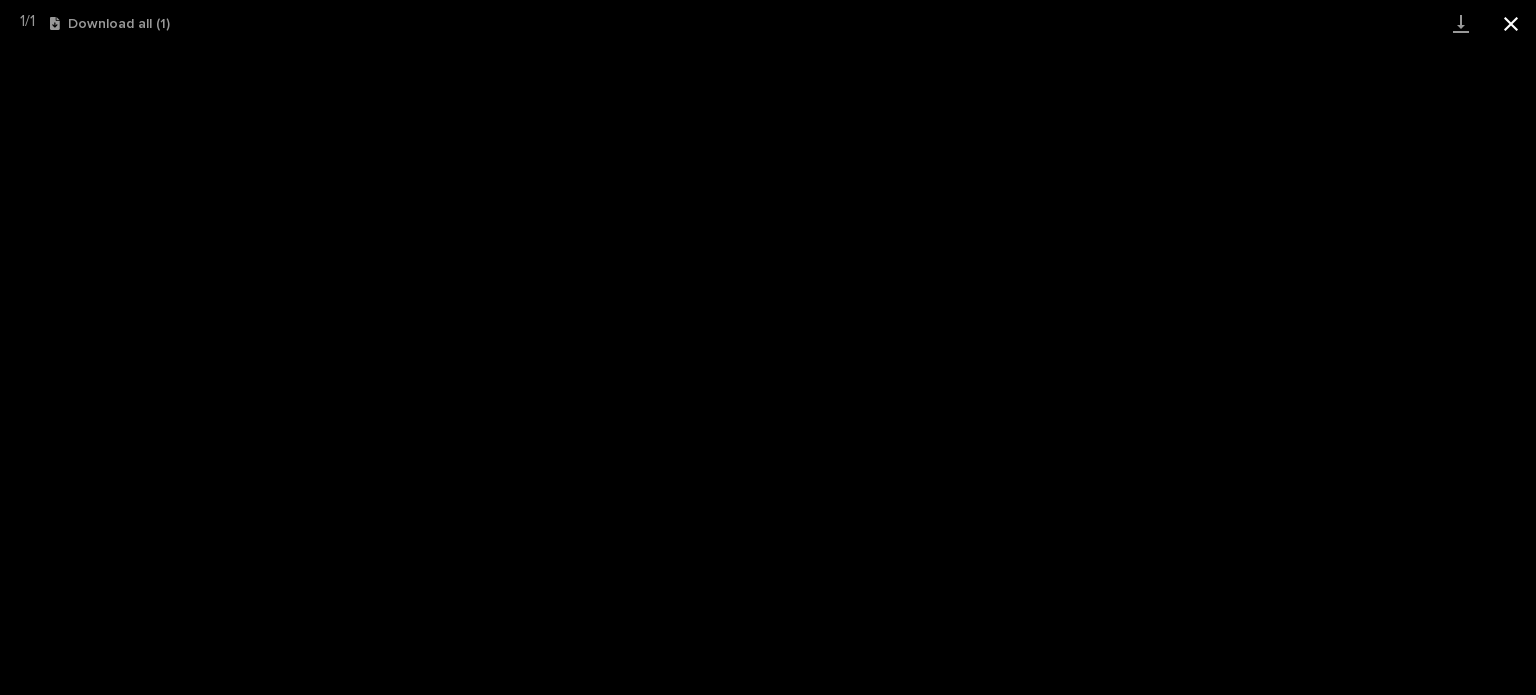 click at bounding box center [1511, 23] 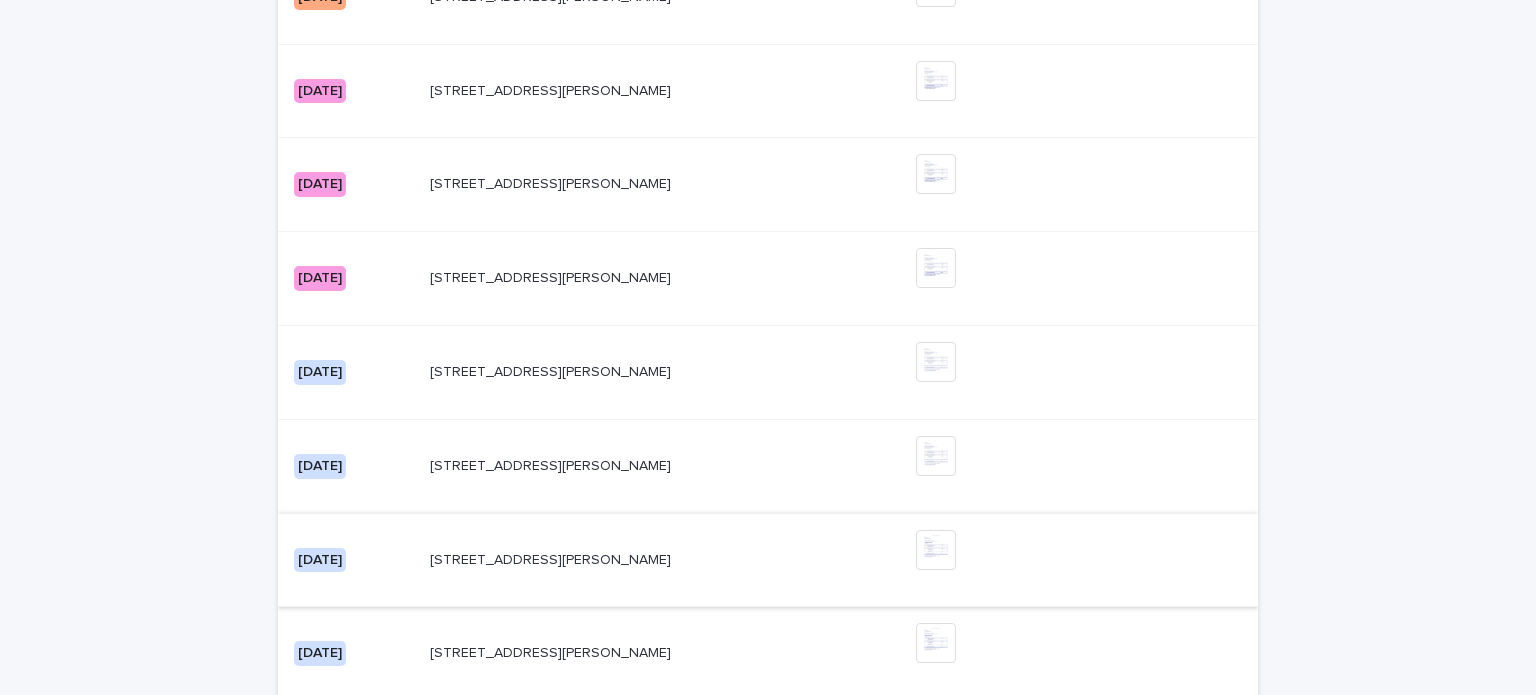 click at bounding box center (936, 550) 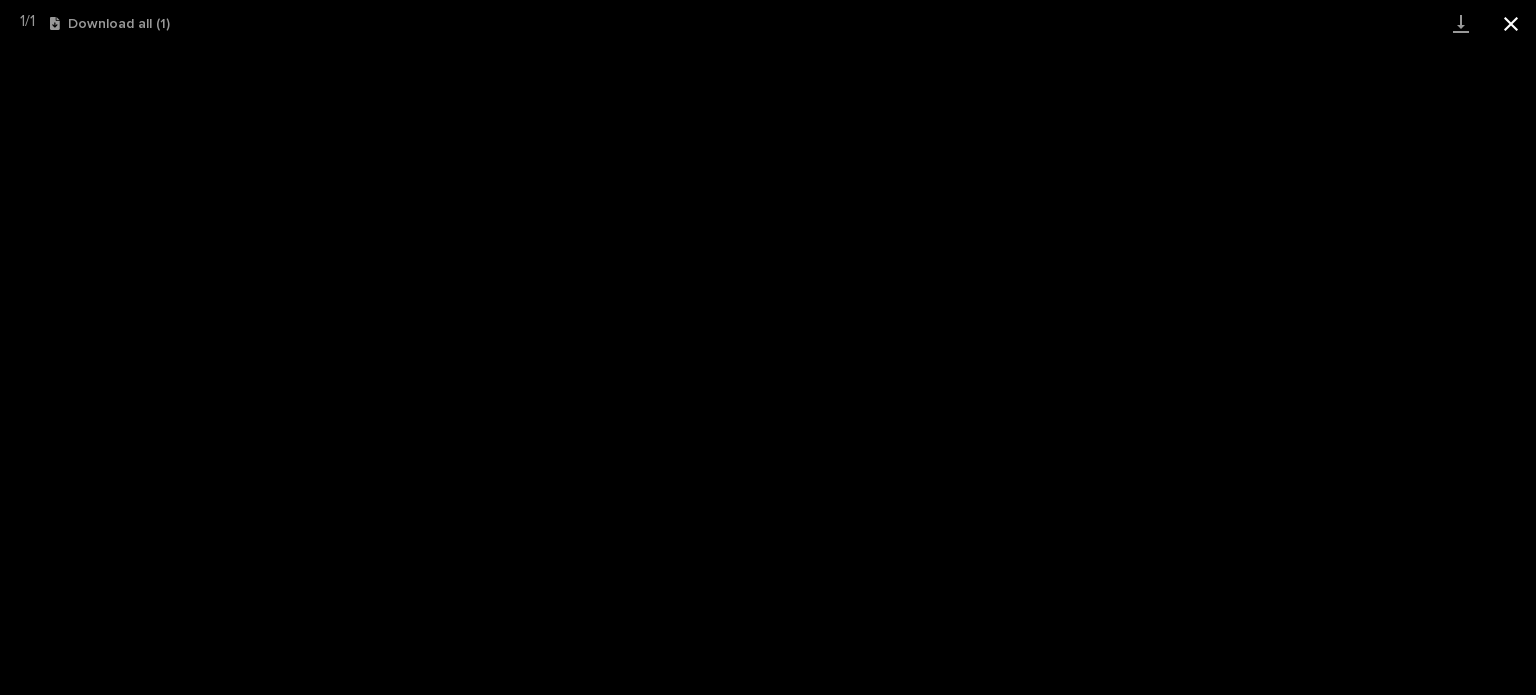 click at bounding box center (1511, 23) 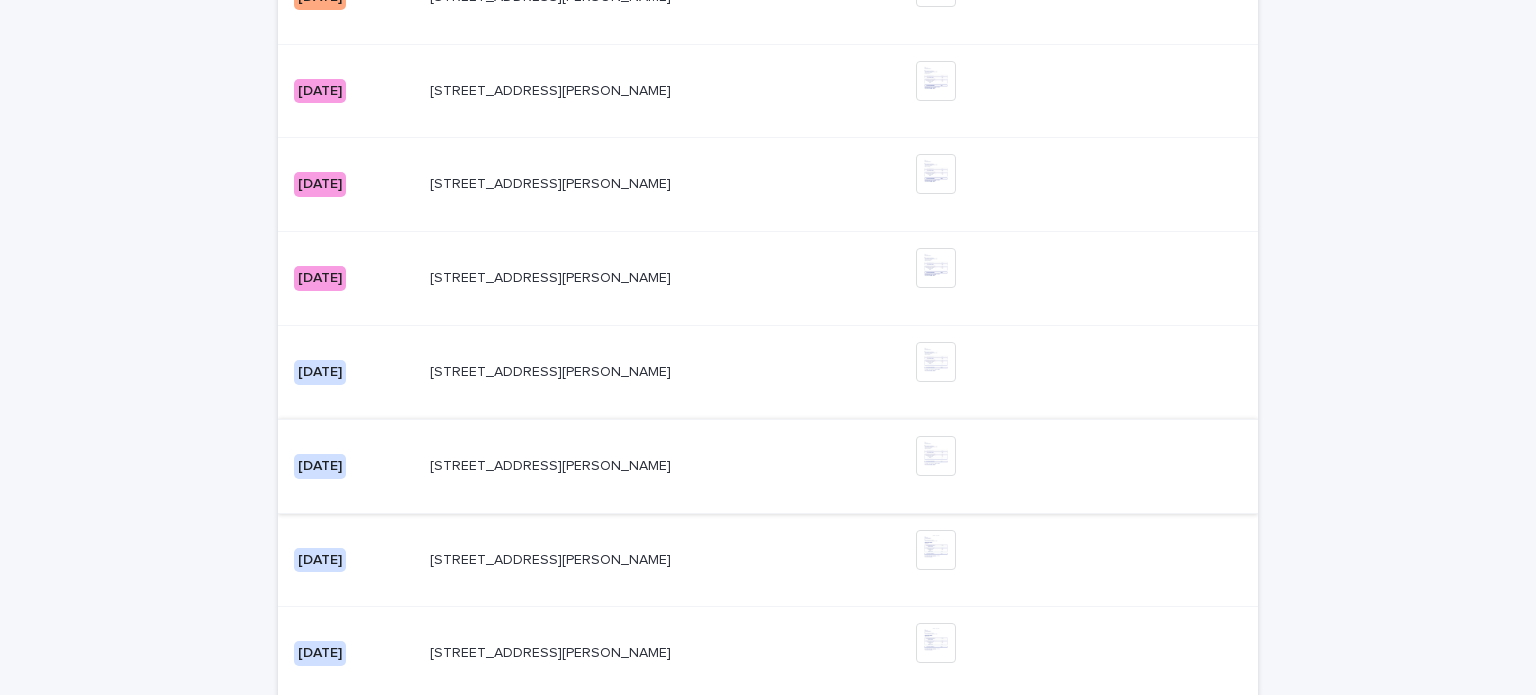 click at bounding box center (936, 456) 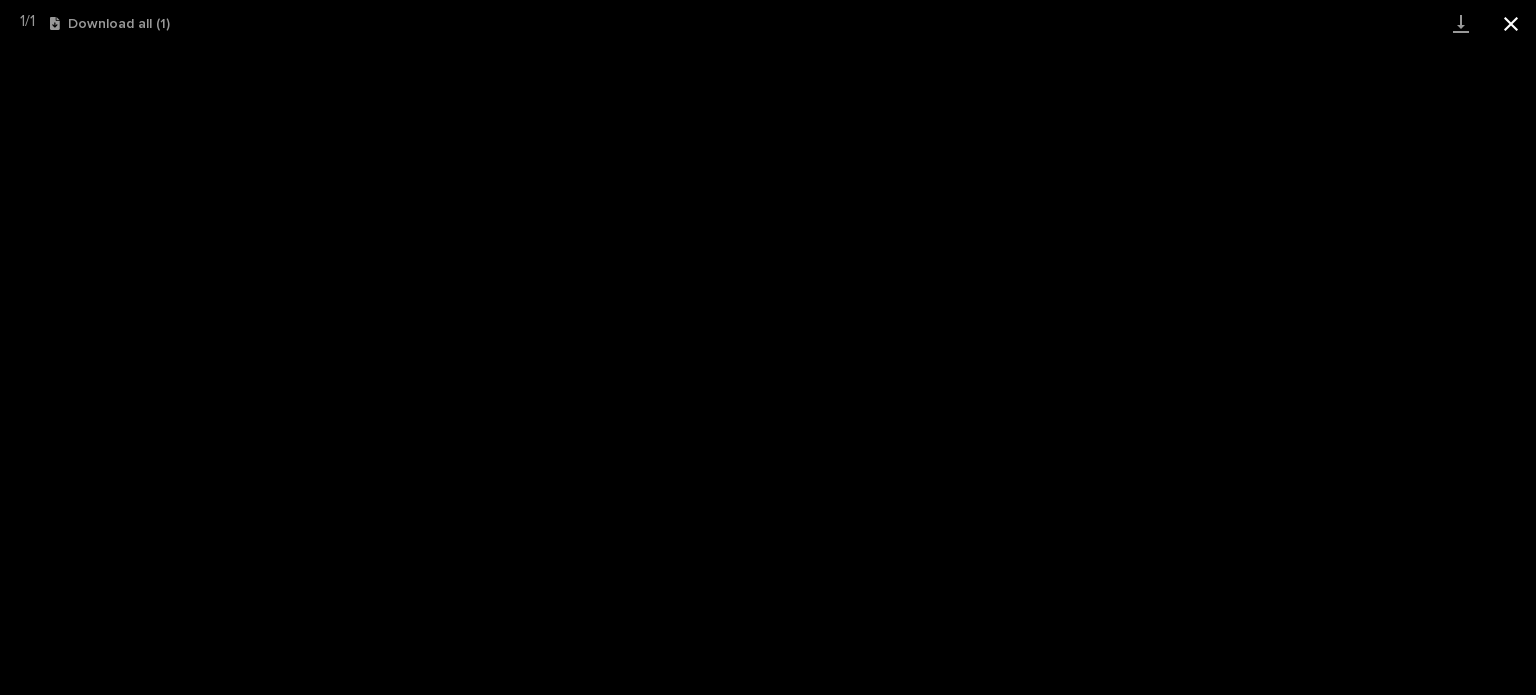 click at bounding box center [1511, 23] 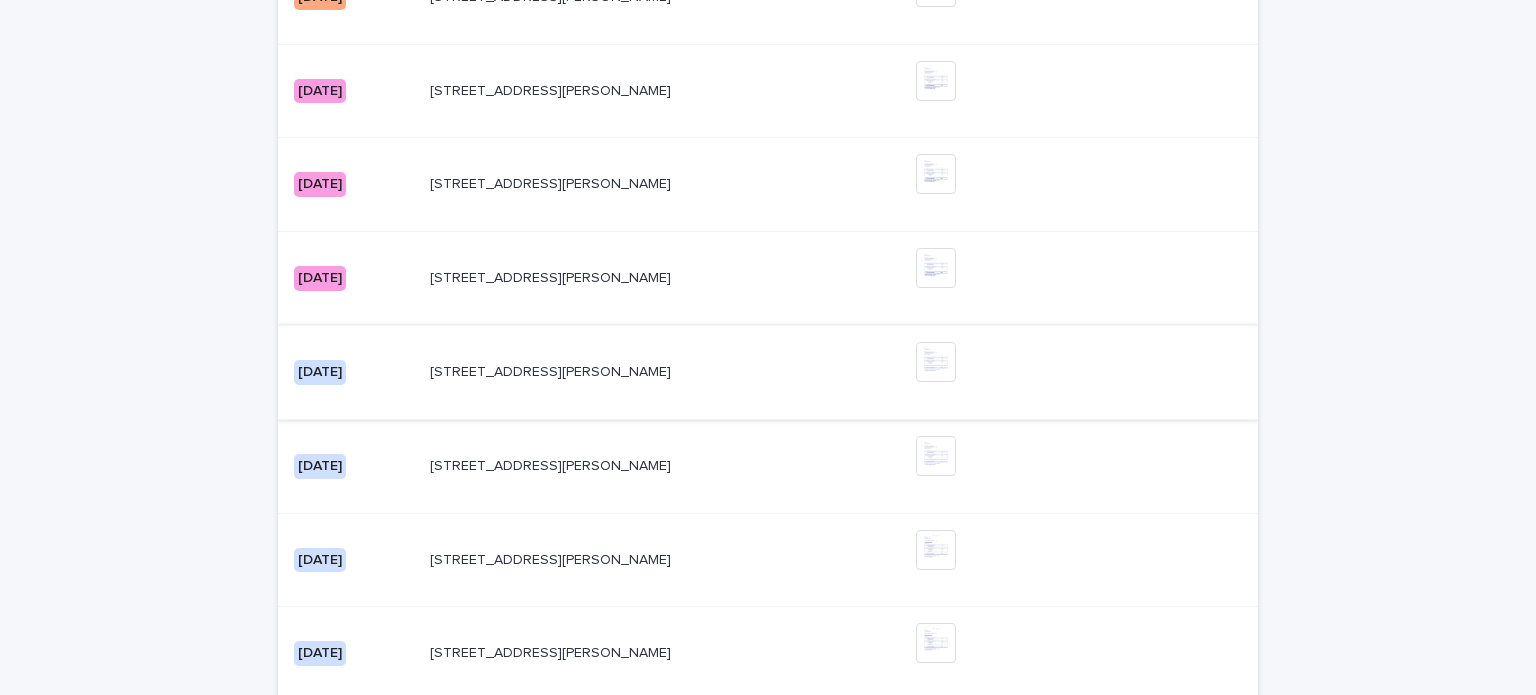 click at bounding box center [936, 362] 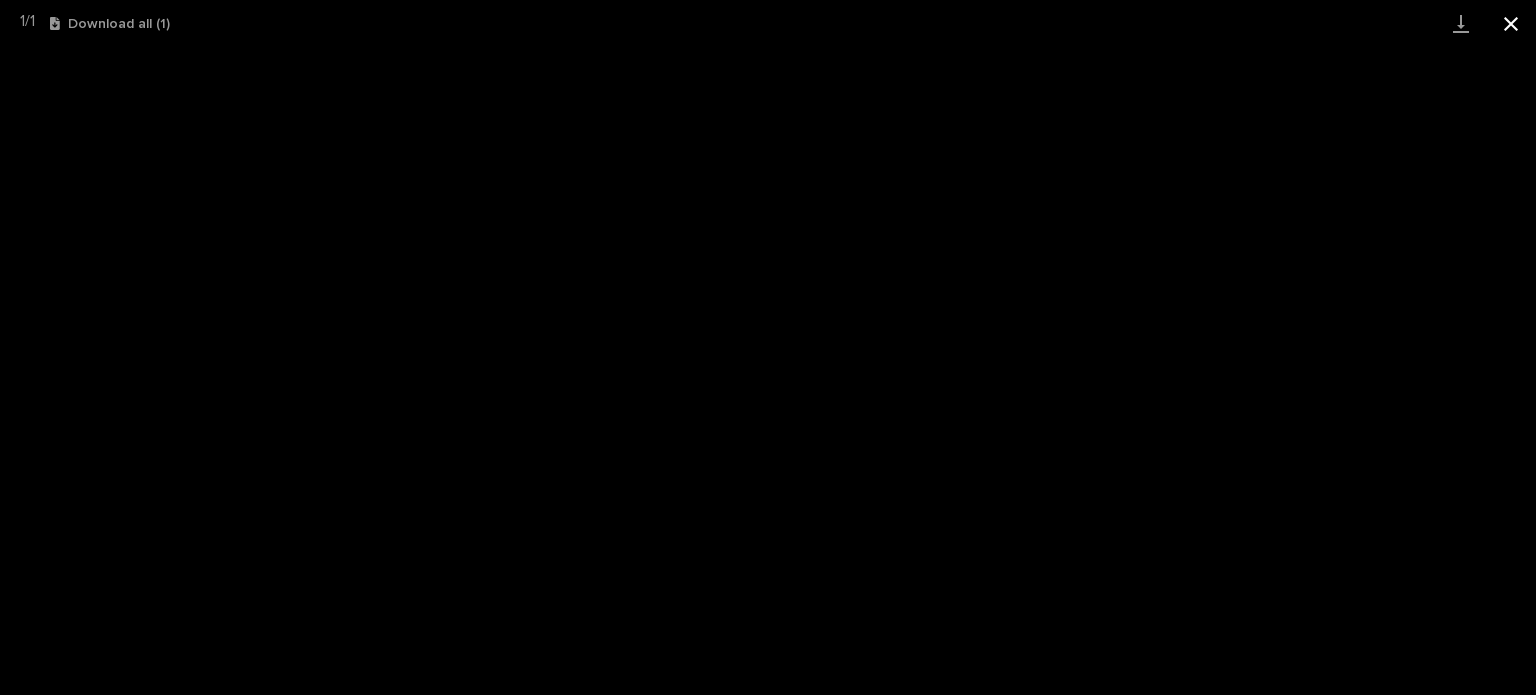 click at bounding box center [1511, 23] 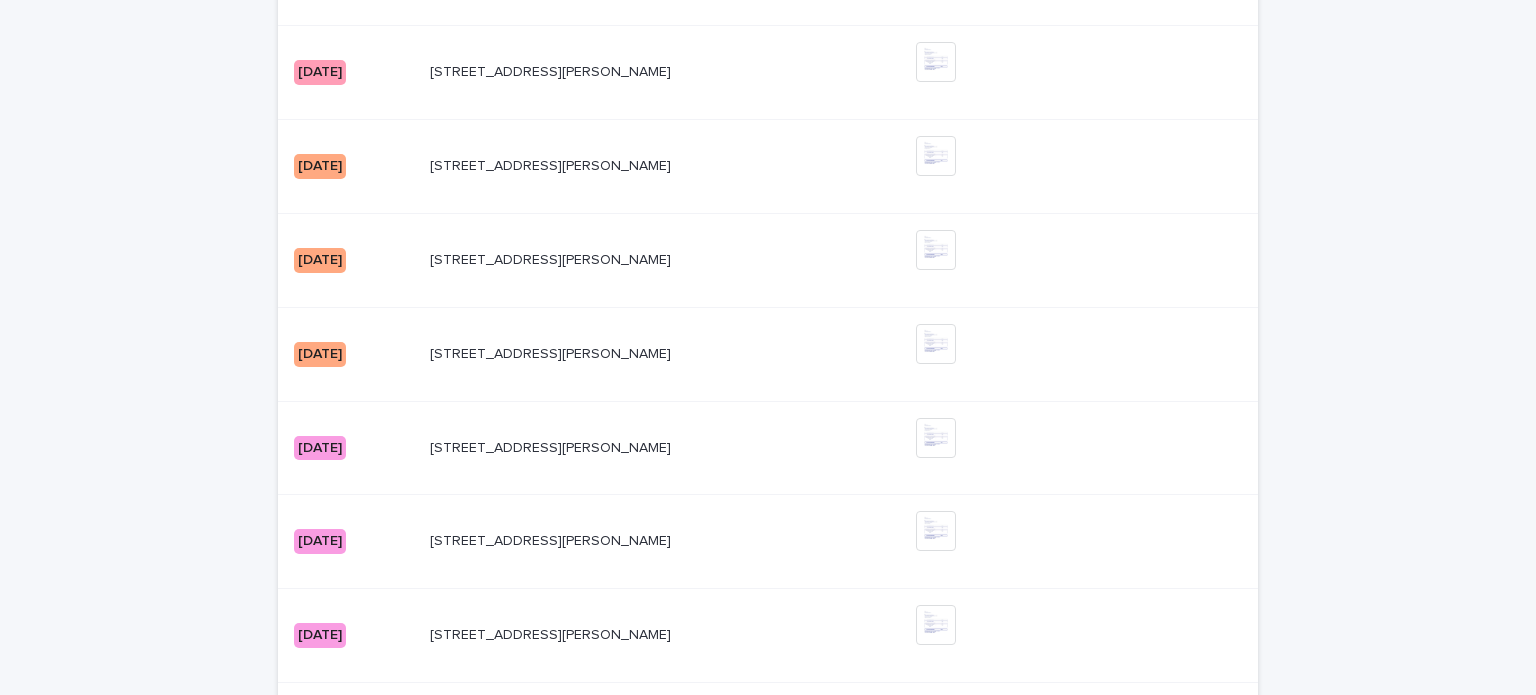 scroll, scrollTop: 1459, scrollLeft: 0, axis: vertical 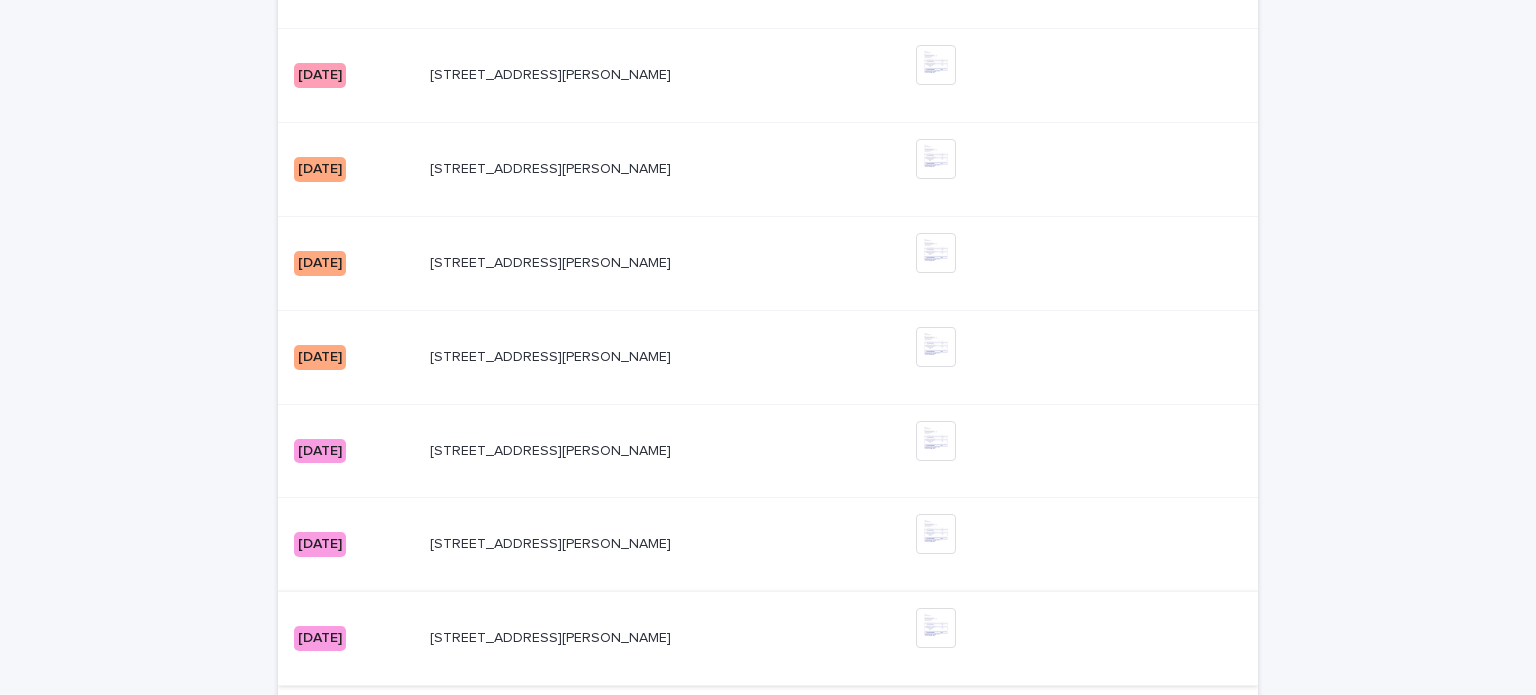click at bounding box center (936, 628) 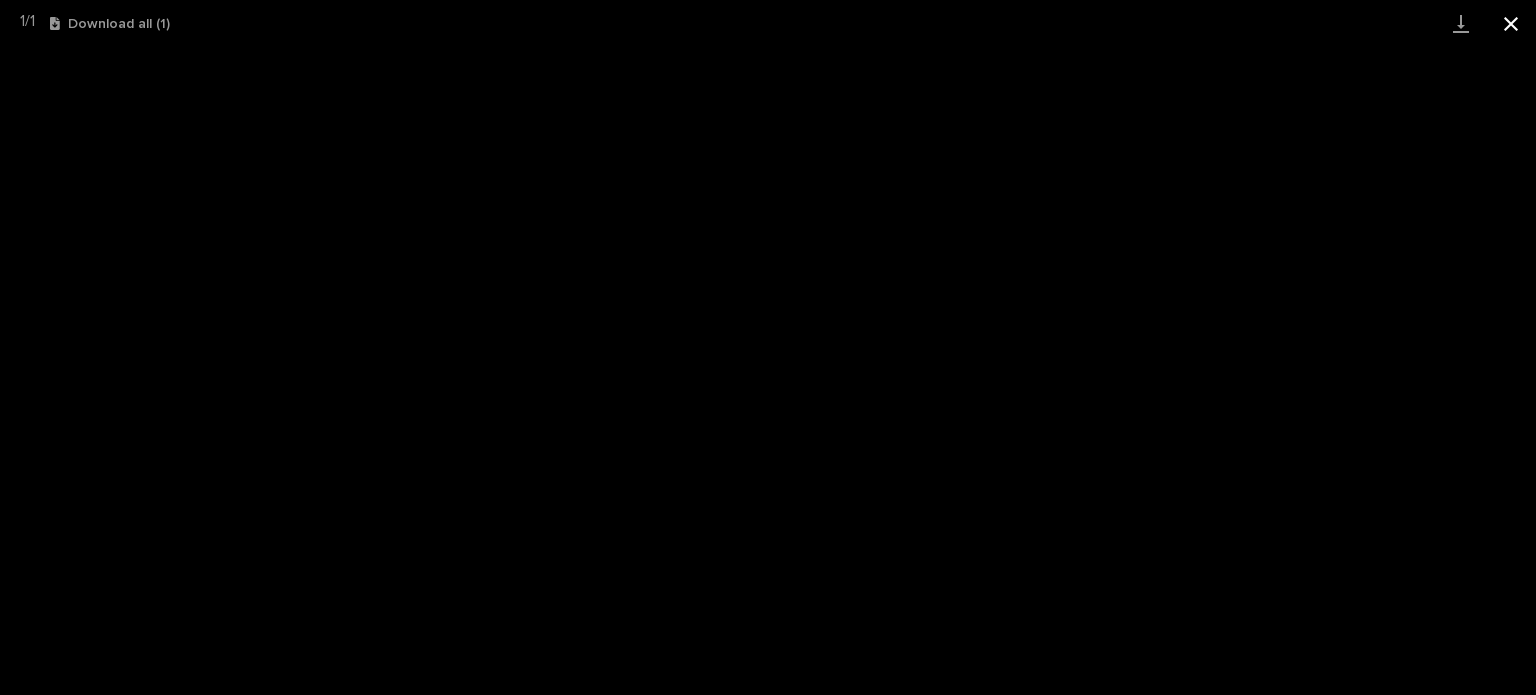 click at bounding box center (1511, 23) 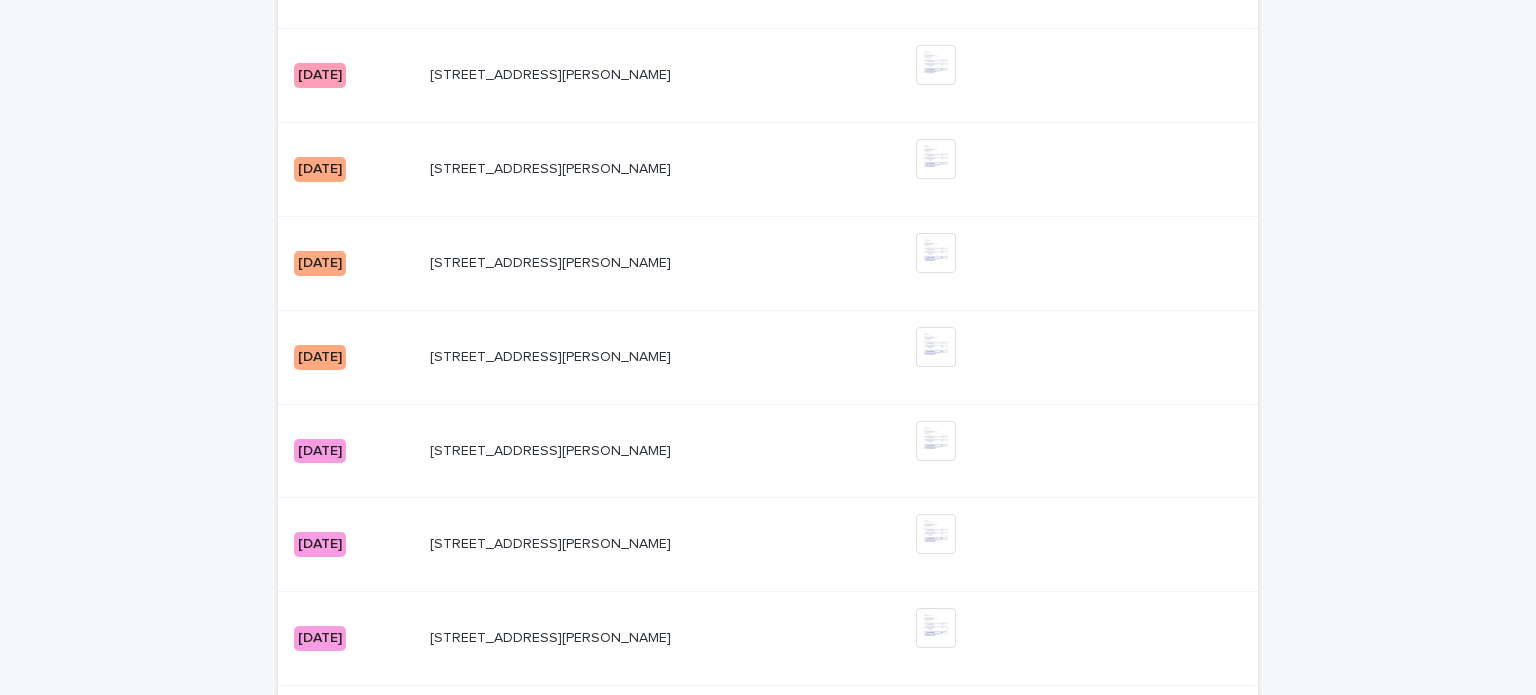 type 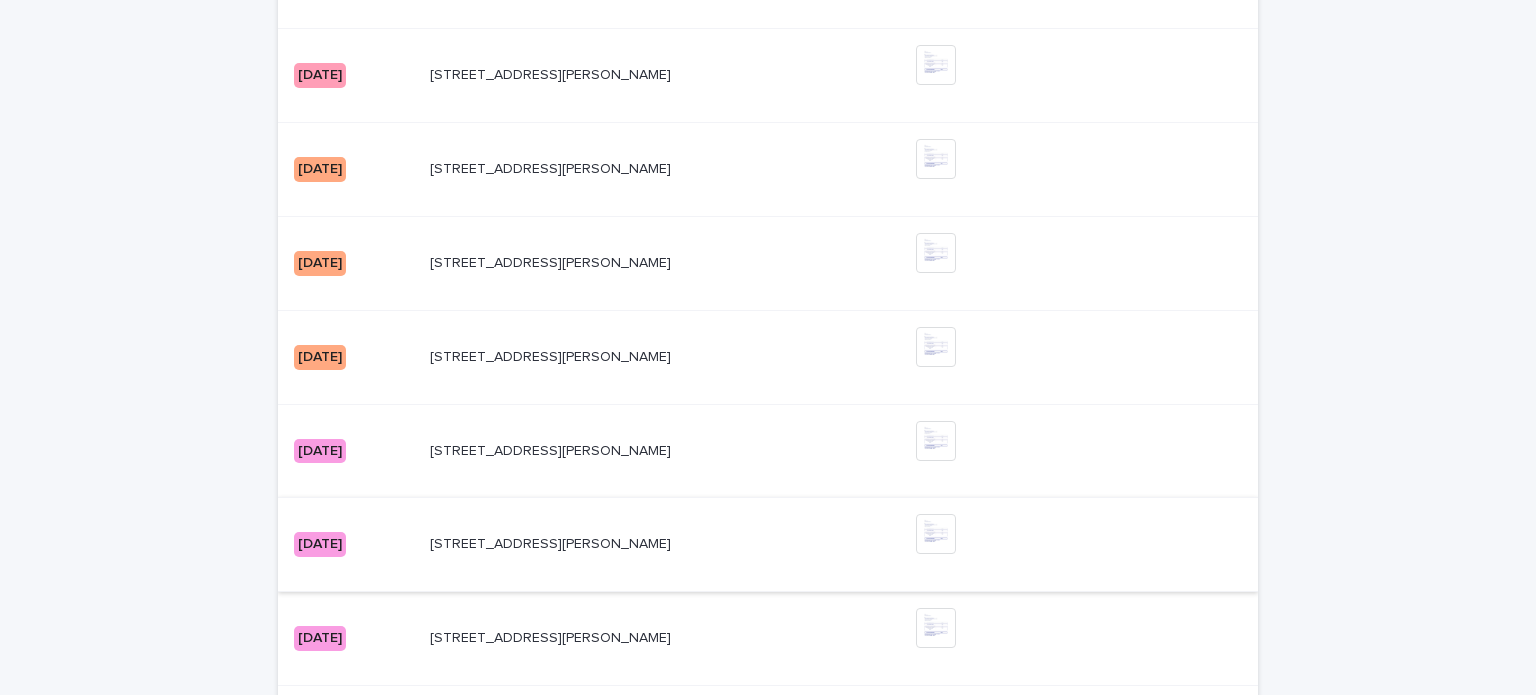 click at bounding box center [936, 534] 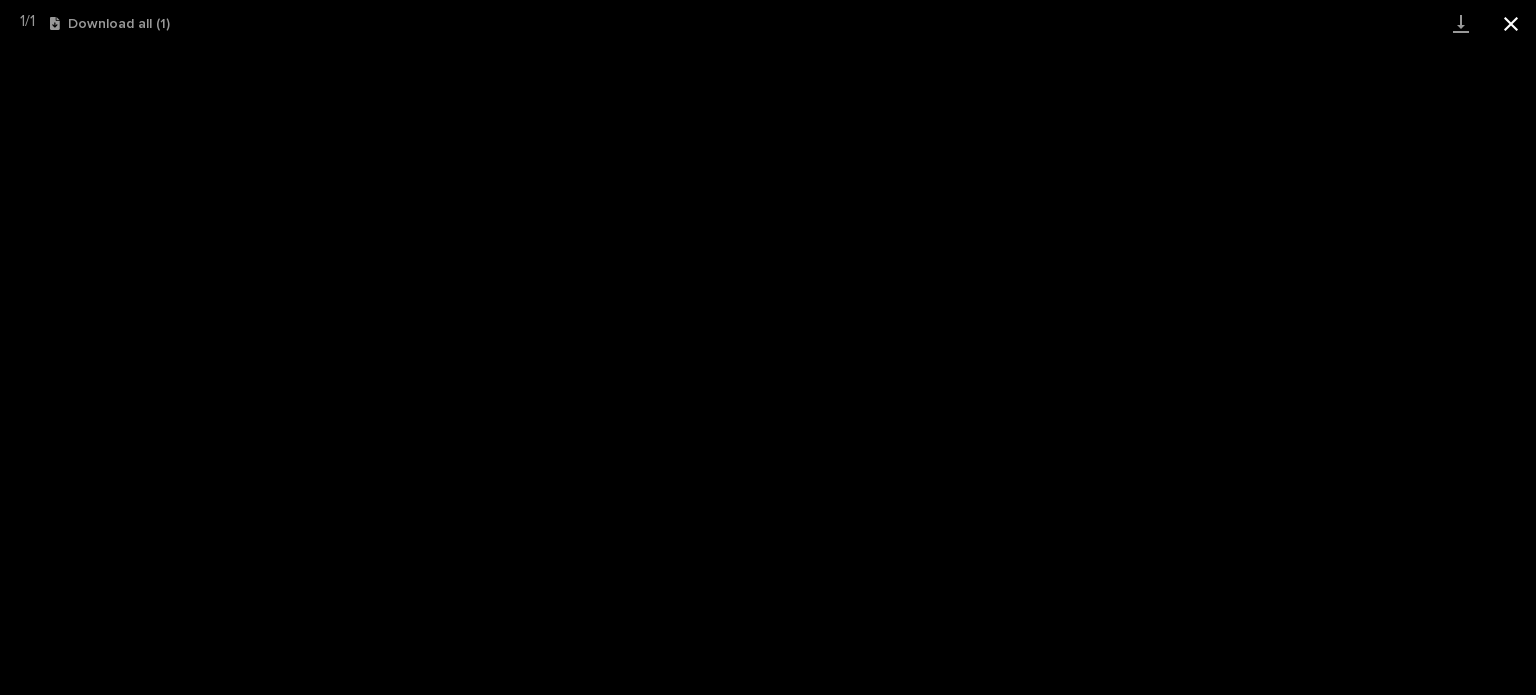 click at bounding box center [1511, 23] 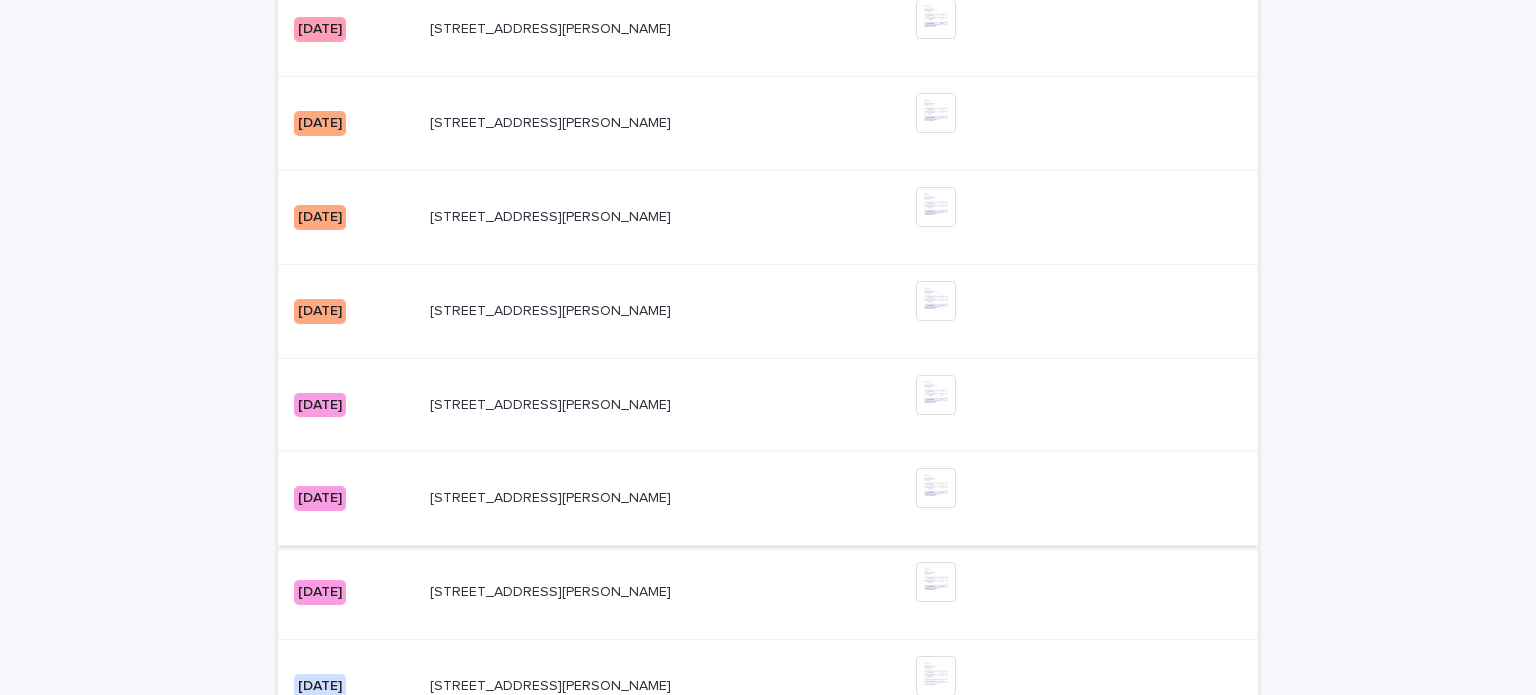 scroll, scrollTop: 1503, scrollLeft: 0, axis: vertical 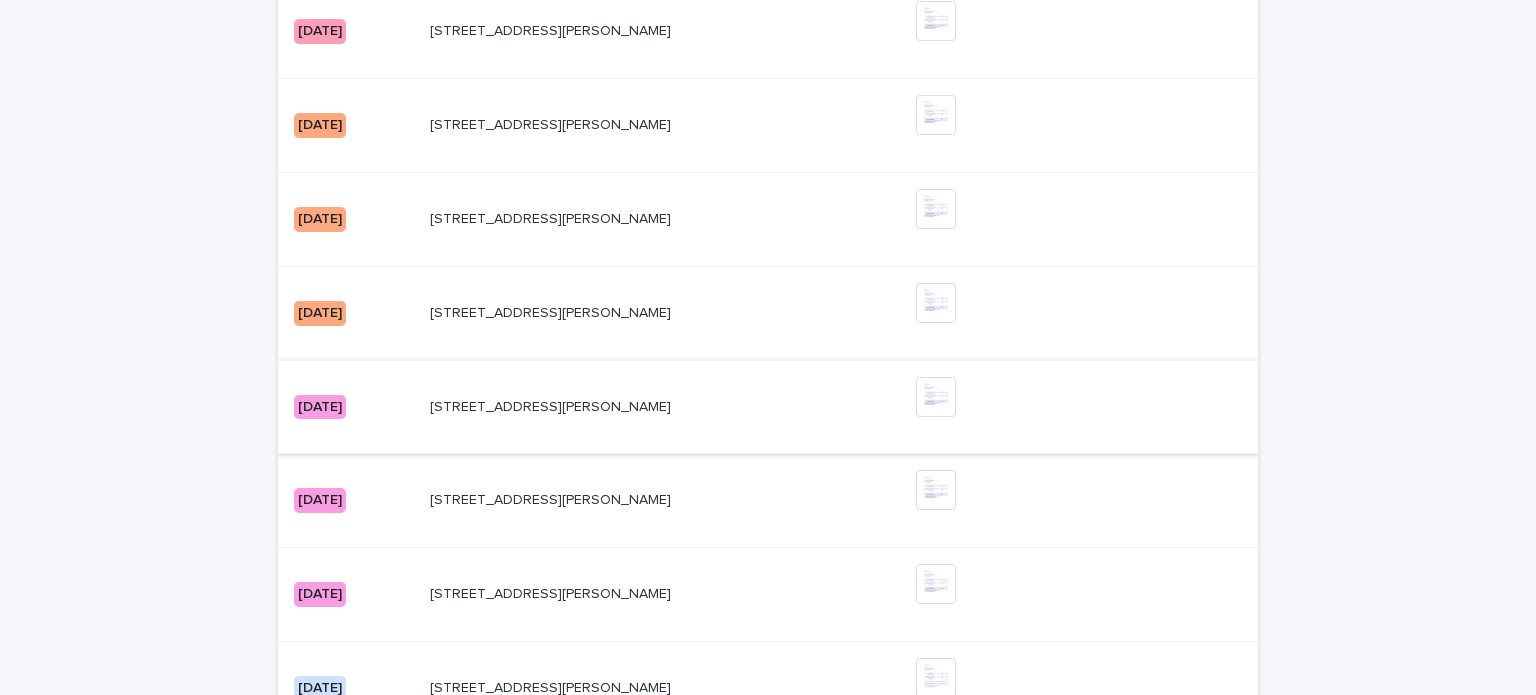 click at bounding box center (936, 397) 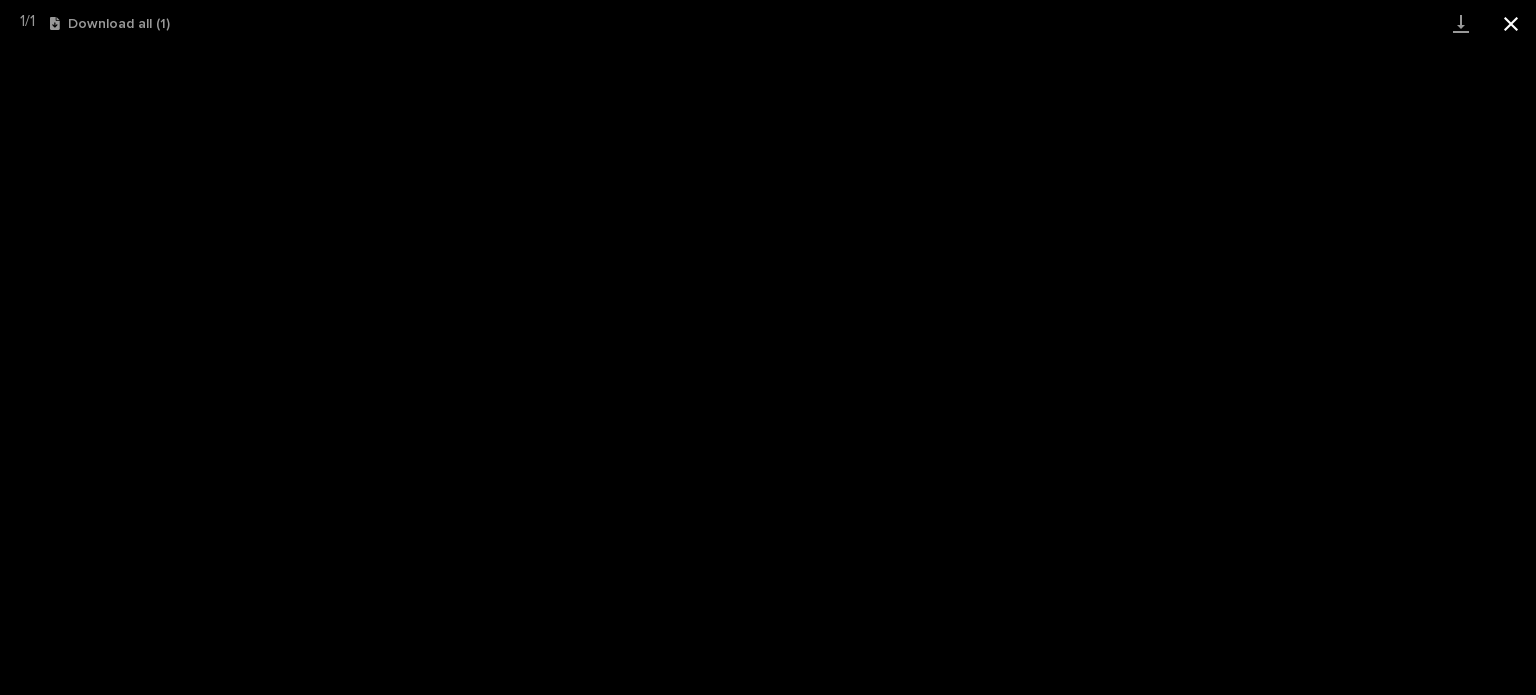 click at bounding box center (1511, 23) 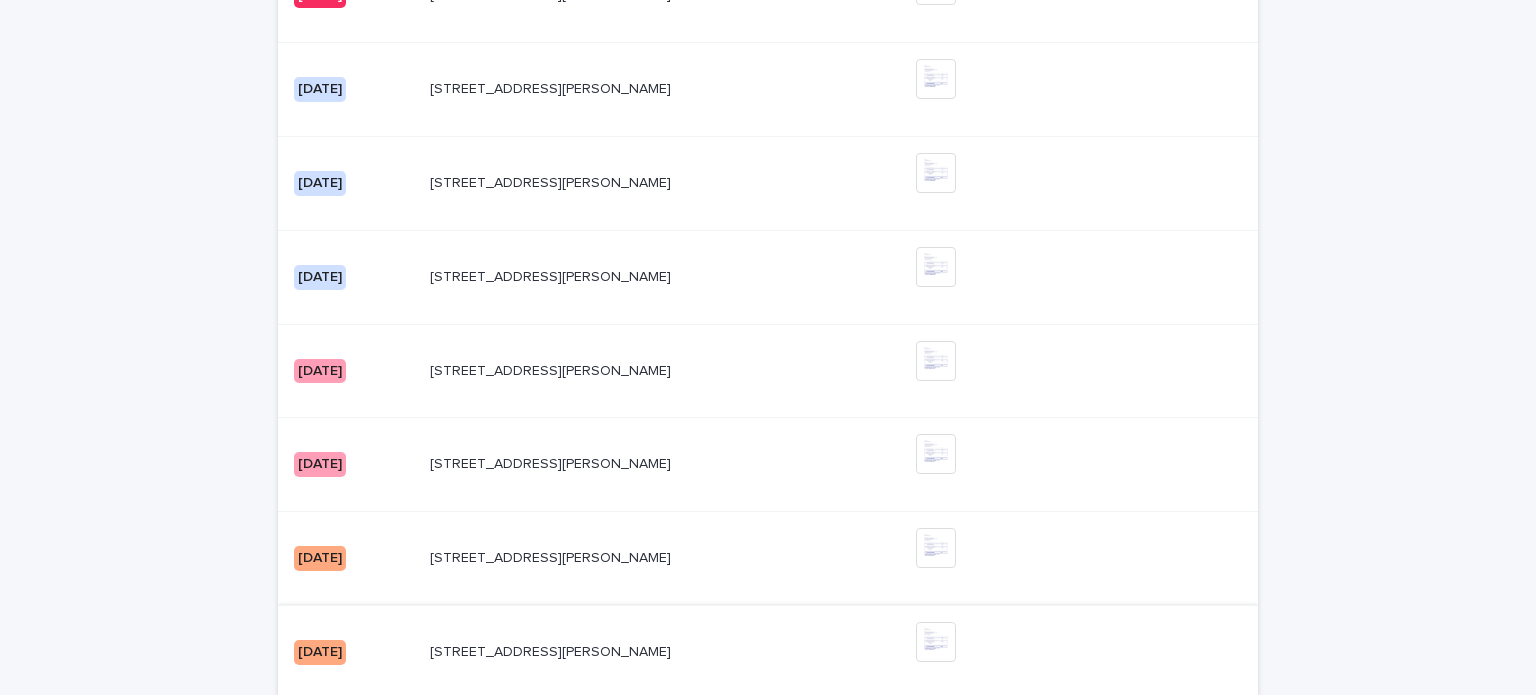 scroll, scrollTop: 1071, scrollLeft: 0, axis: vertical 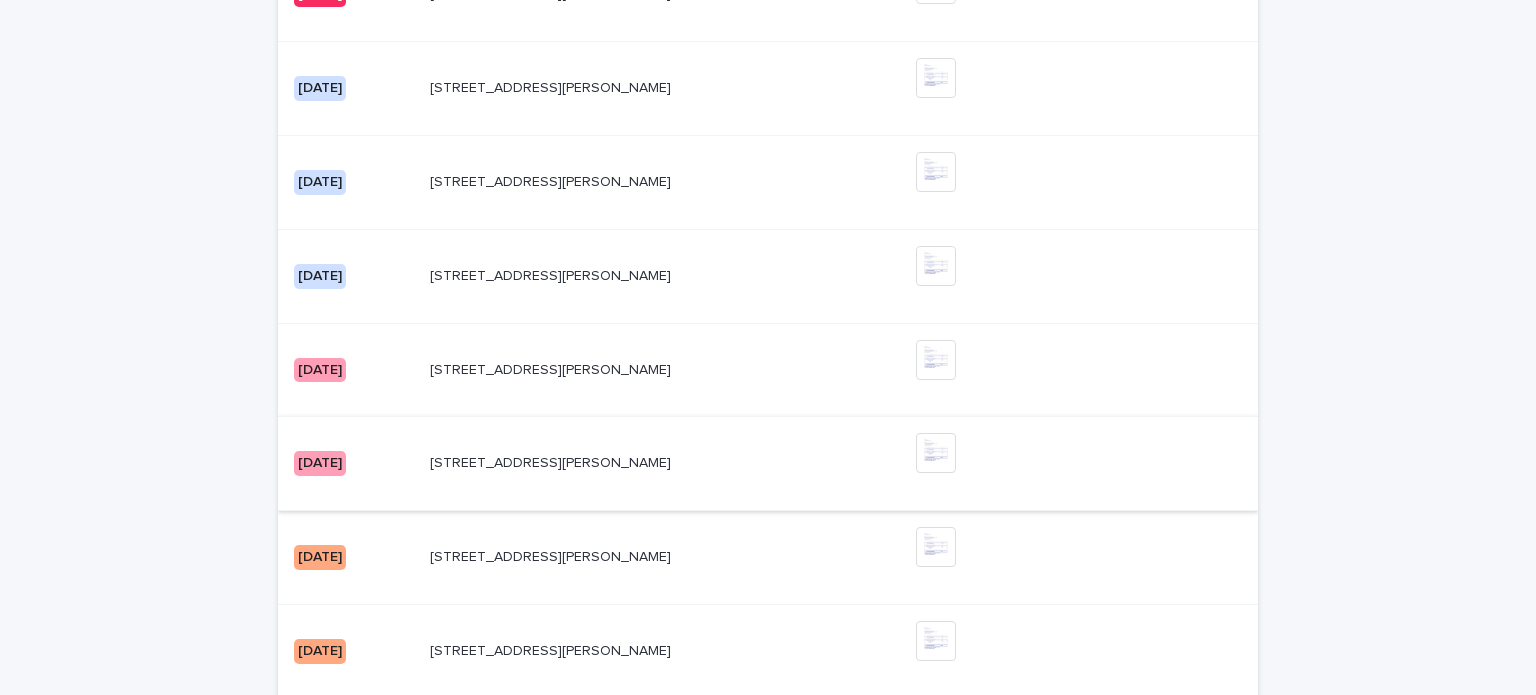 click at bounding box center (936, 453) 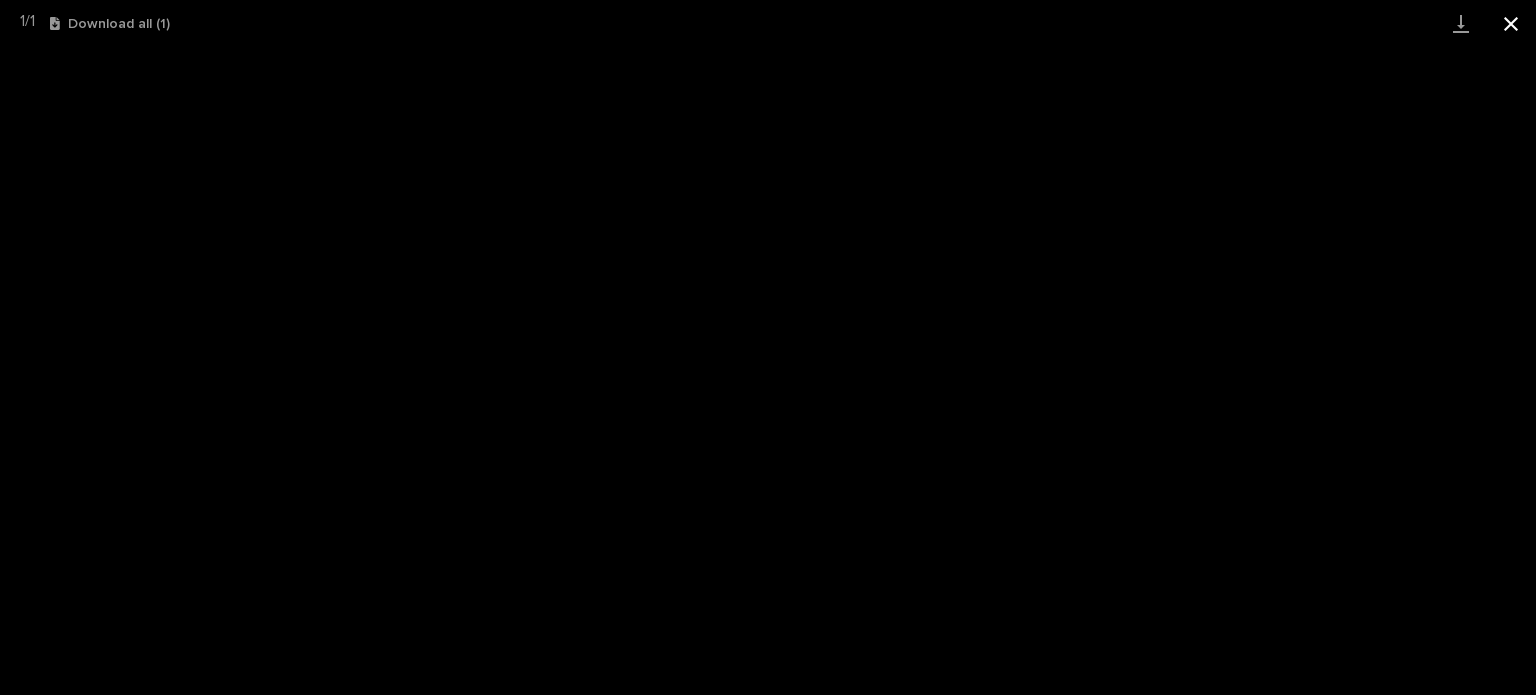click at bounding box center (1511, 23) 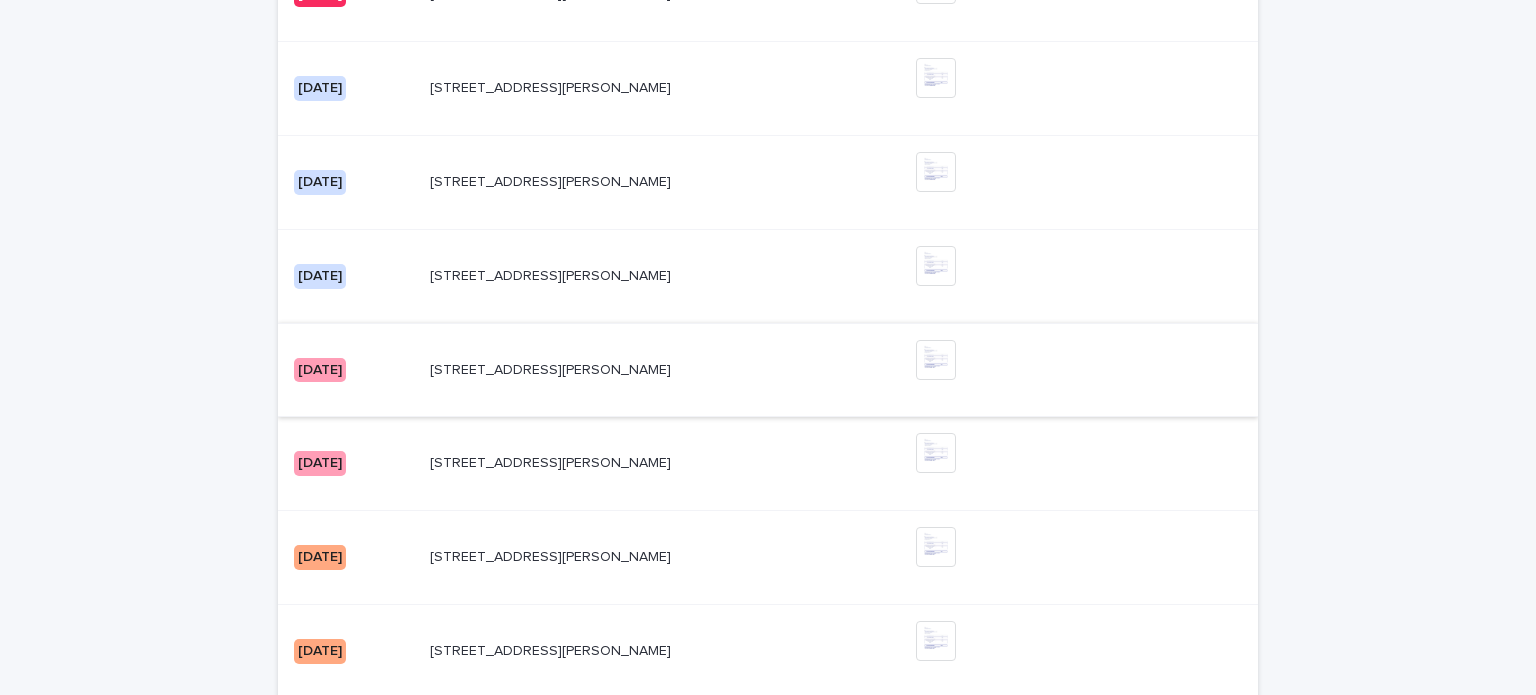 click at bounding box center (936, 360) 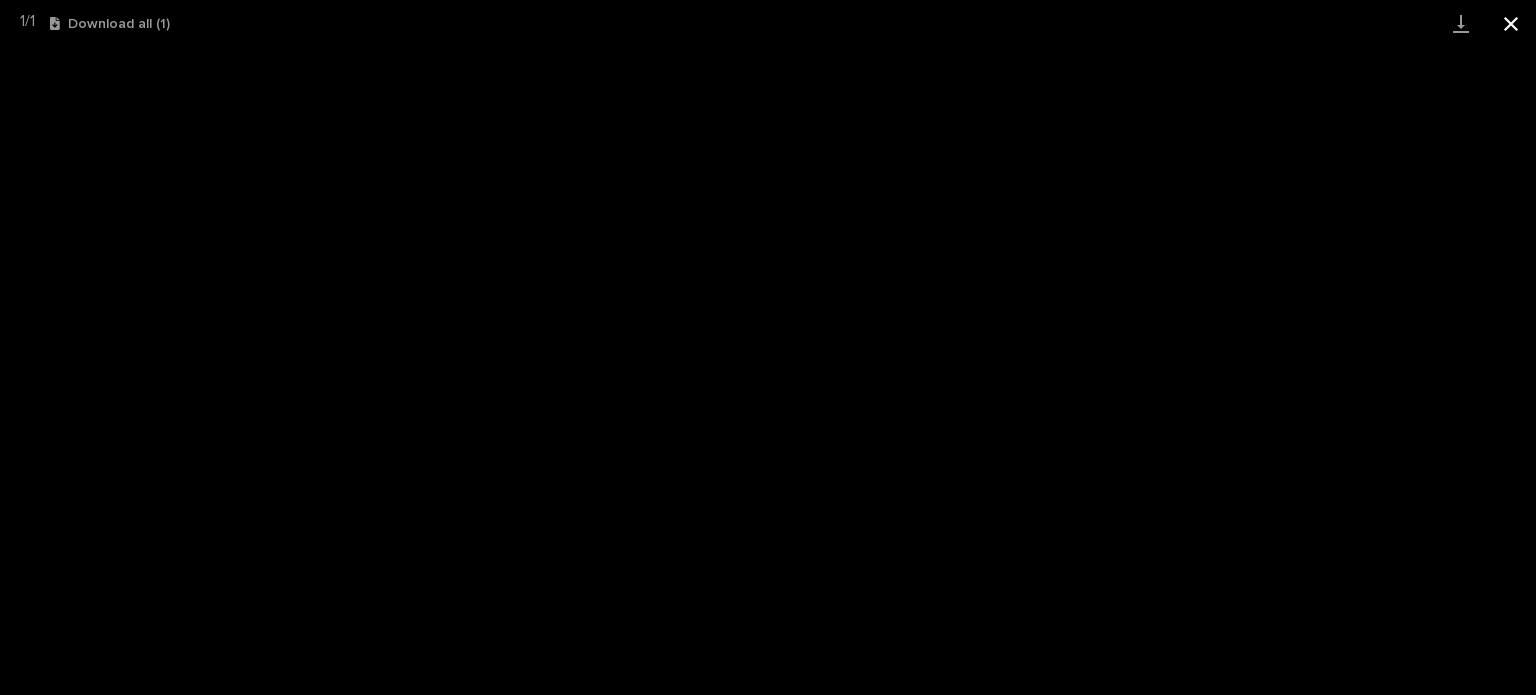 click at bounding box center (1511, 23) 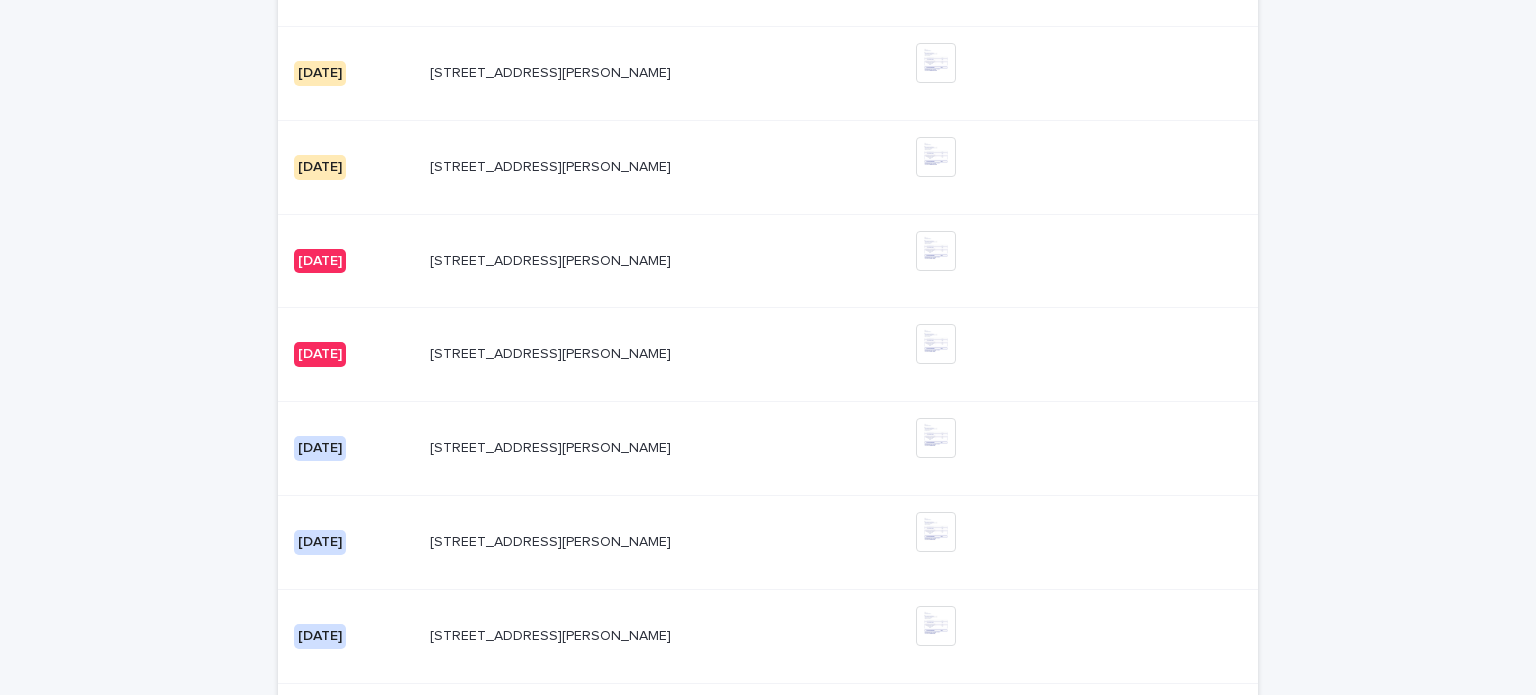 scroll, scrollTop: 705, scrollLeft: 0, axis: vertical 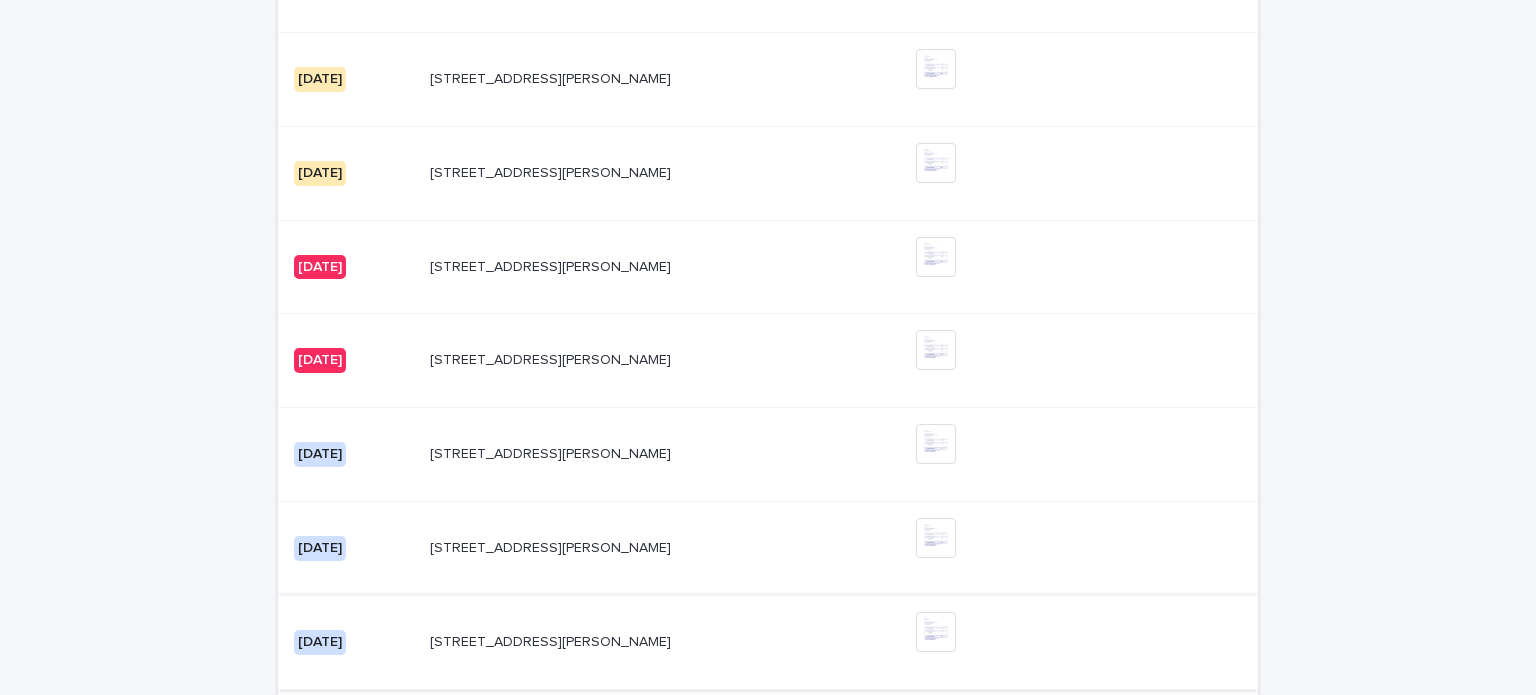 click at bounding box center [936, 632] 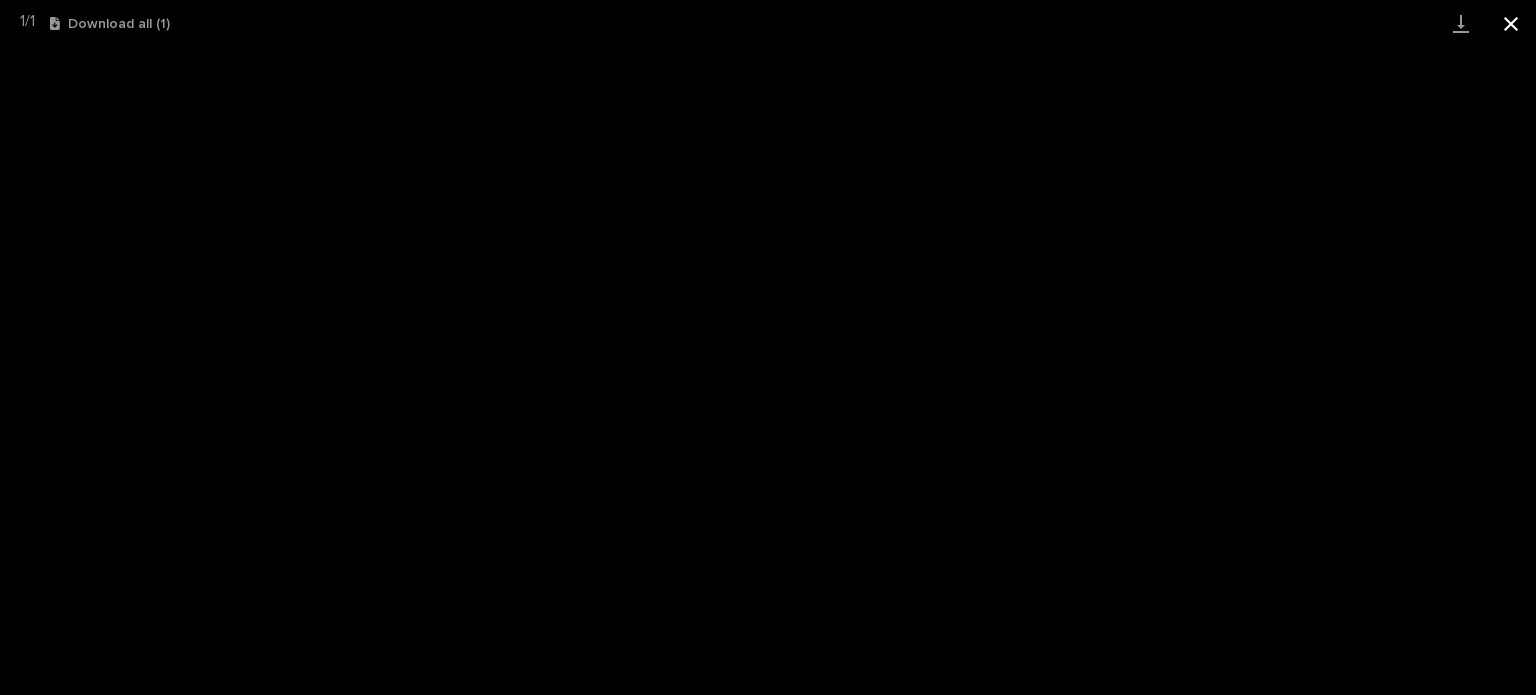 click at bounding box center [1511, 23] 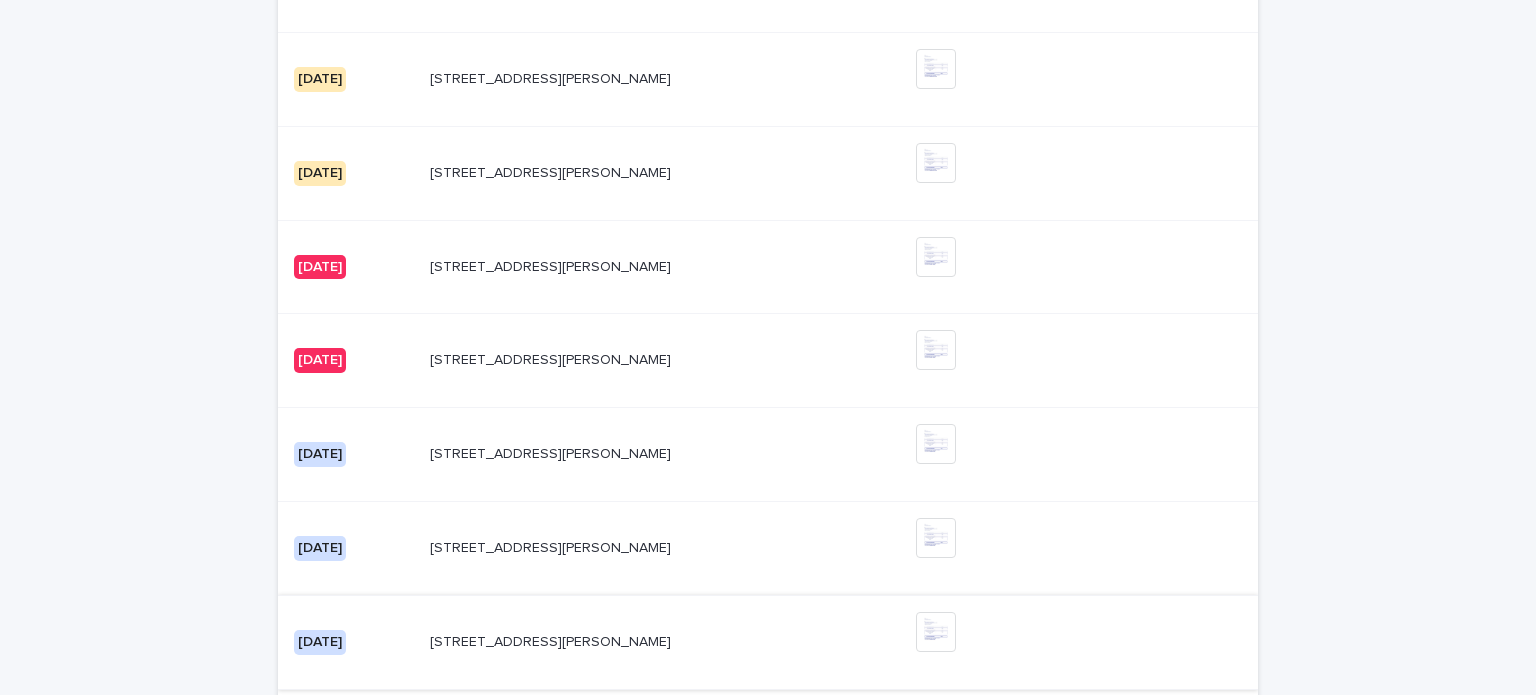 click at bounding box center (936, 632) 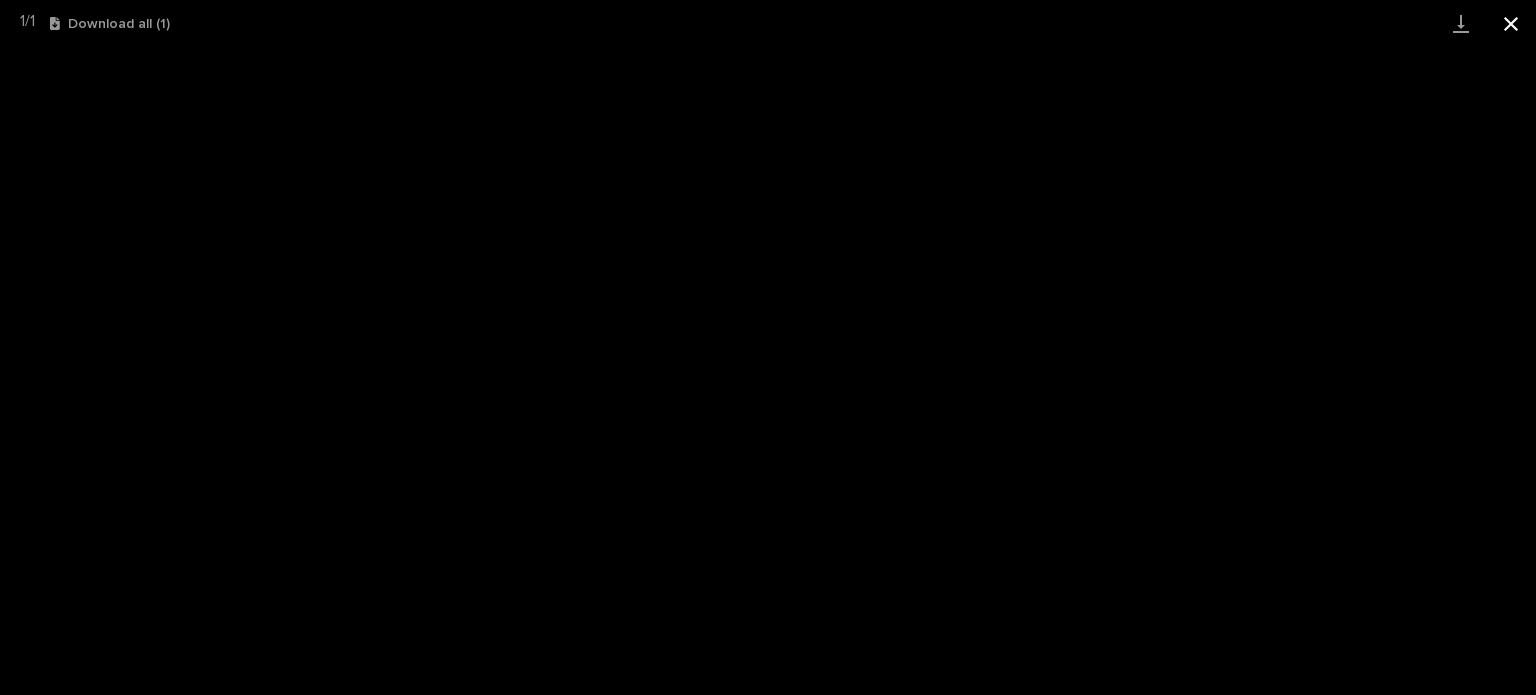click at bounding box center (1511, 23) 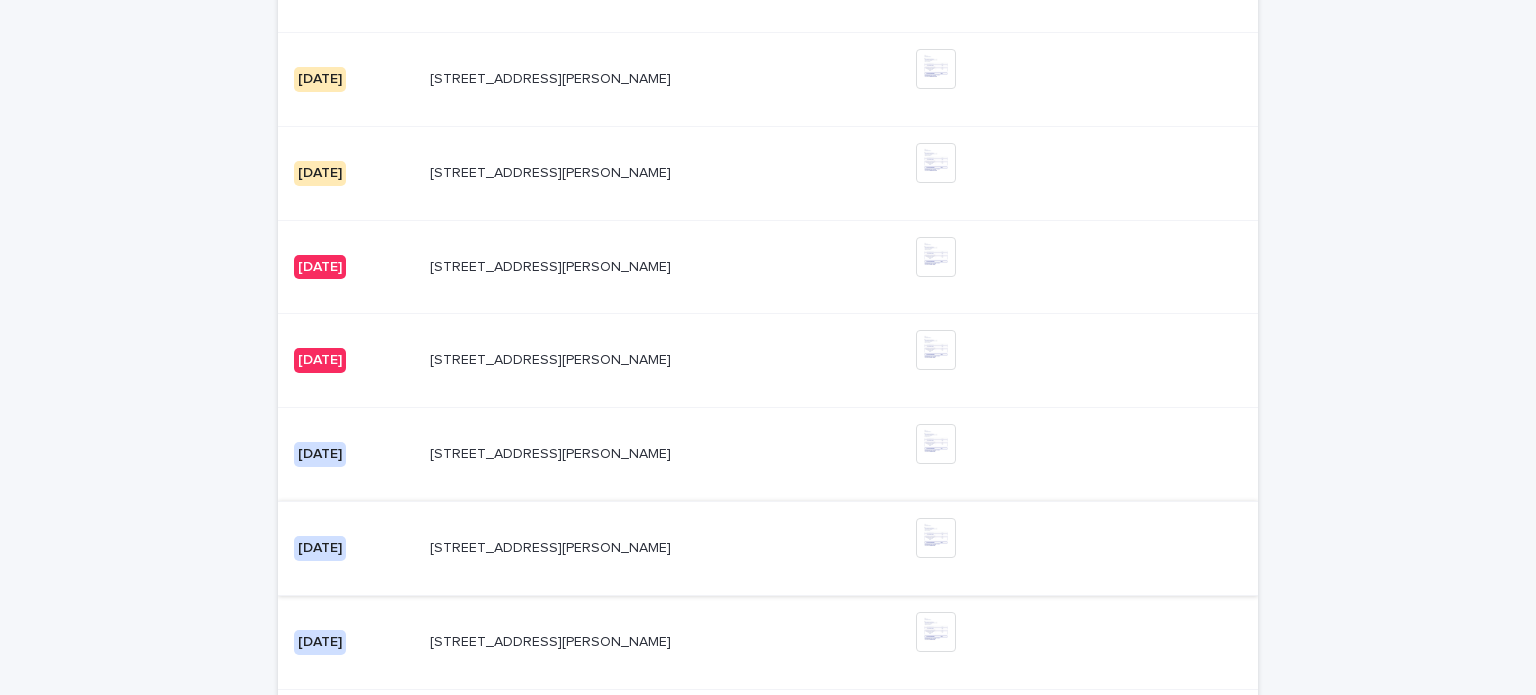 click at bounding box center [936, 538] 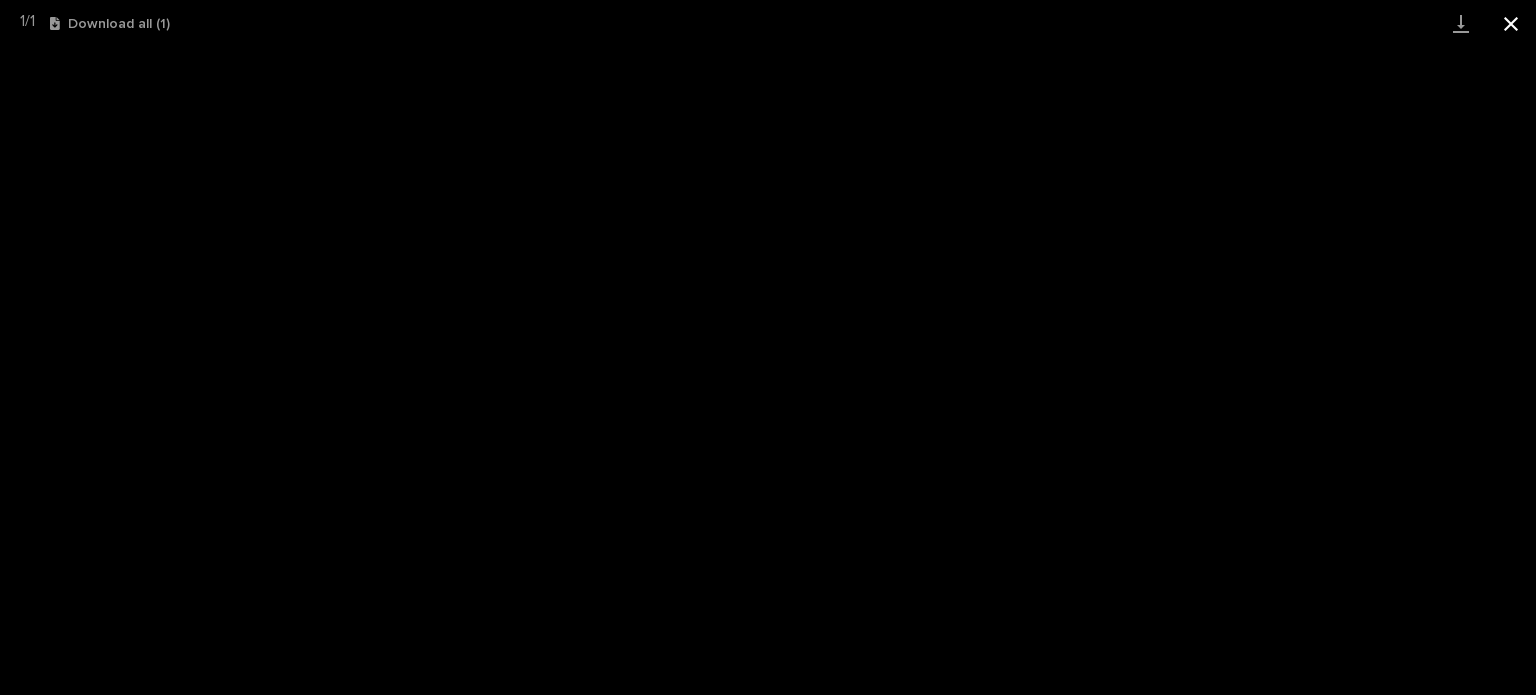 click at bounding box center (1511, 23) 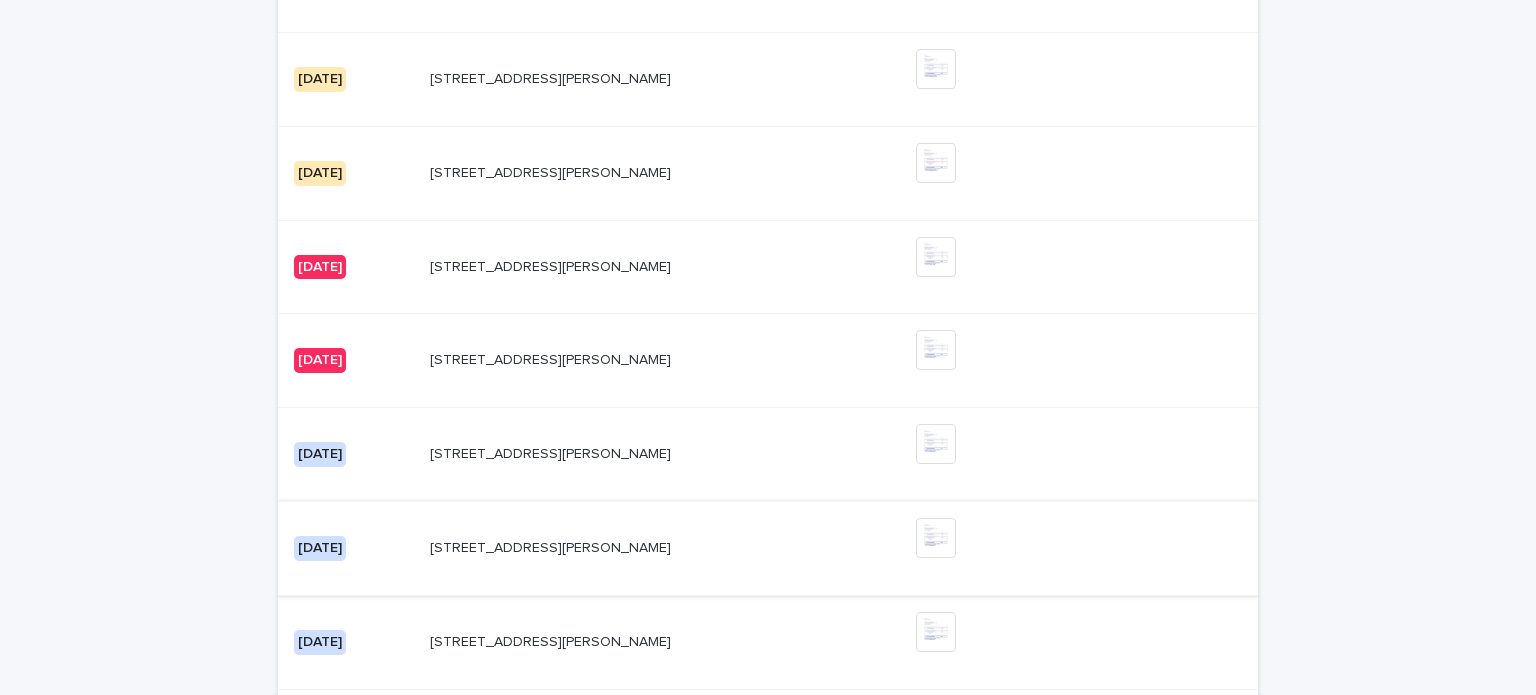 click at bounding box center (936, 538) 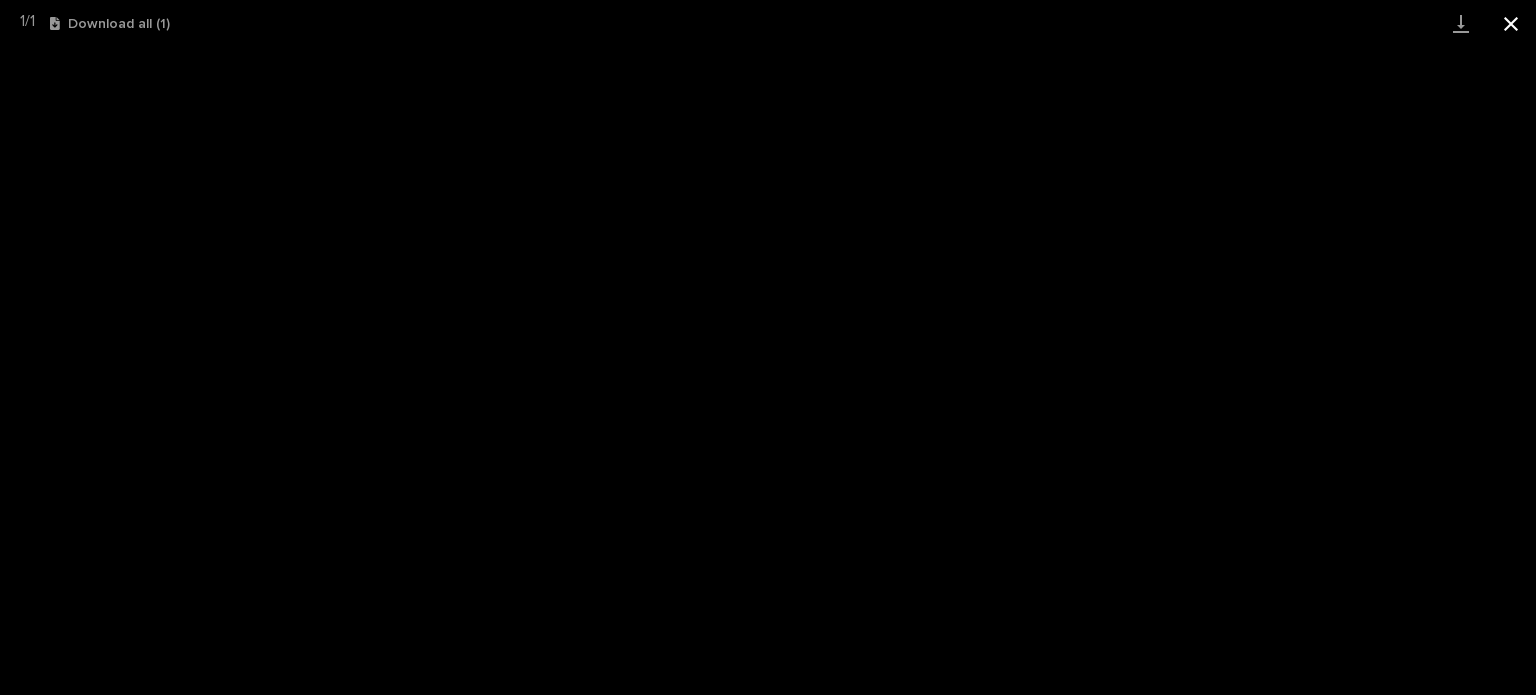 click at bounding box center (1511, 23) 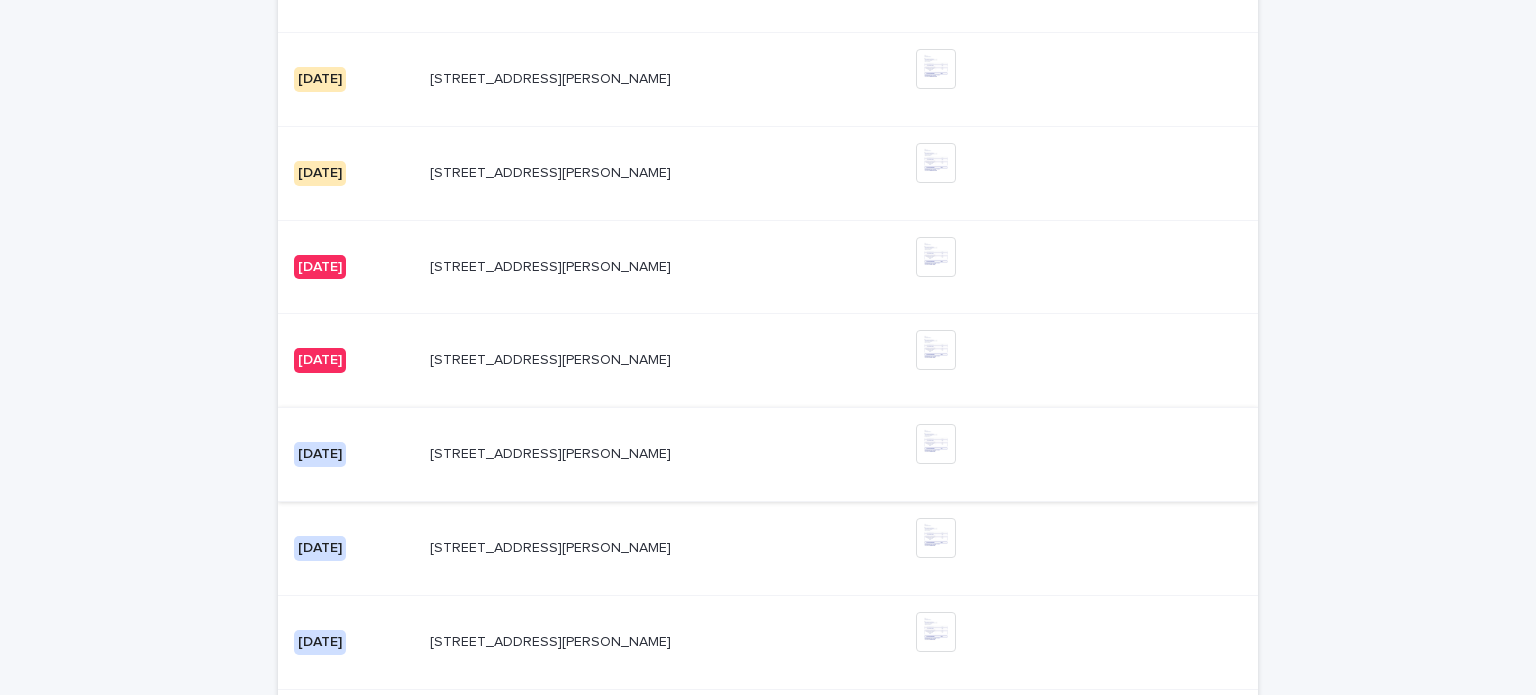 click at bounding box center [936, 444] 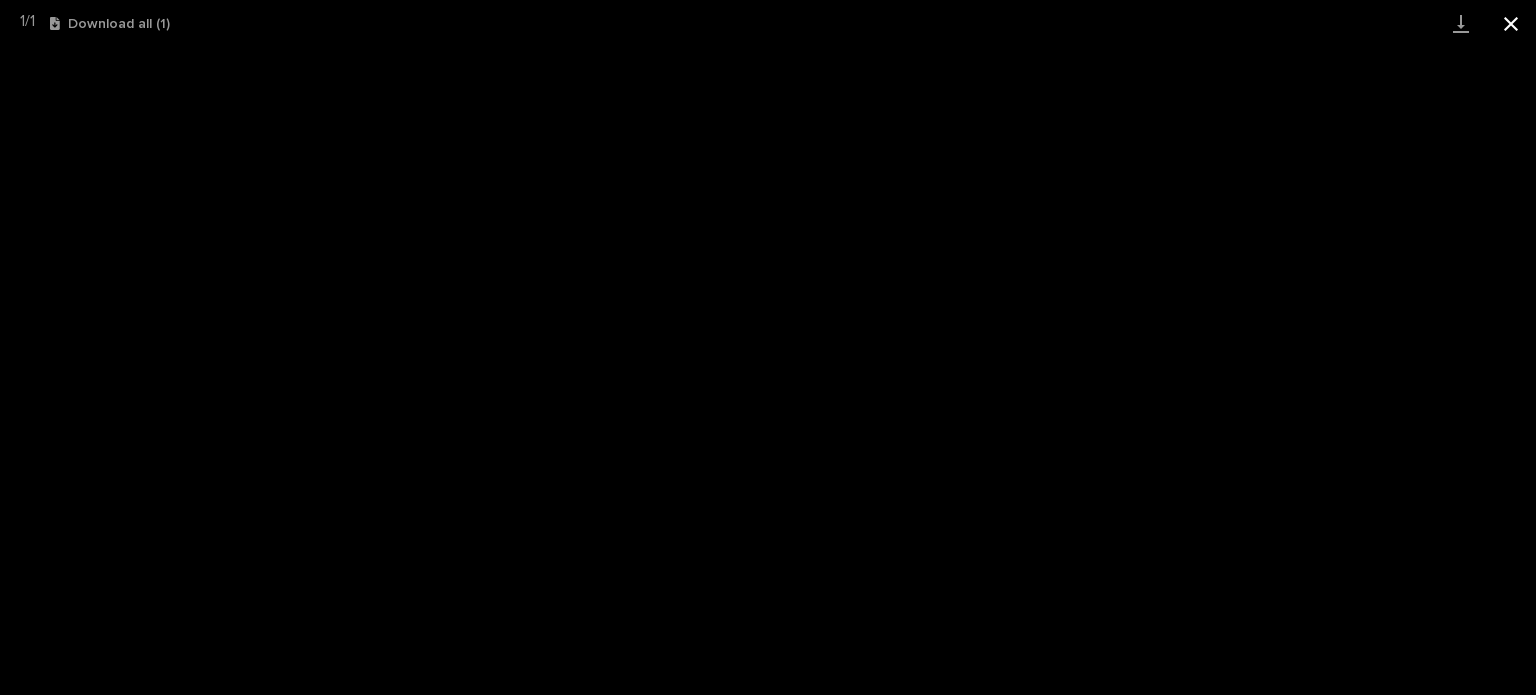 click at bounding box center (1511, 23) 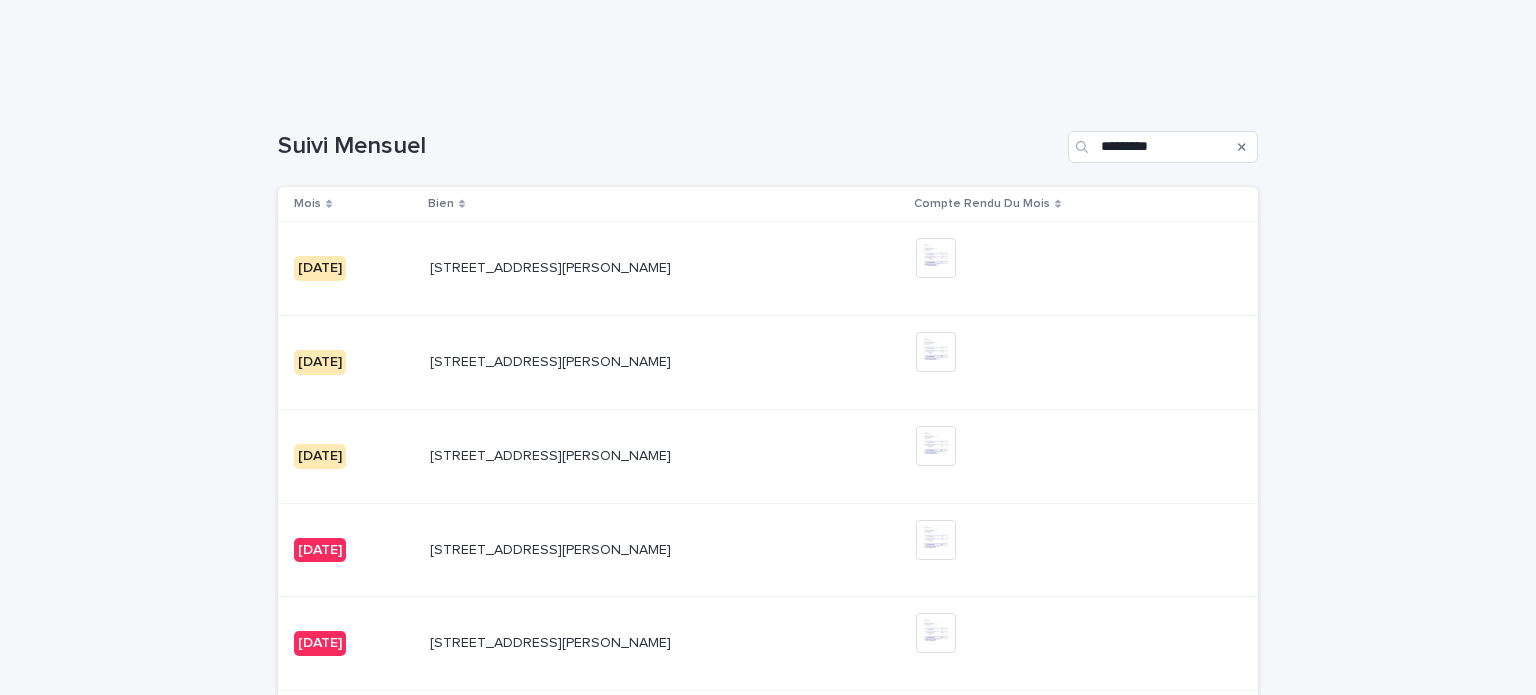 scroll, scrollTop: 421, scrollLeft: 0, axis: vertical 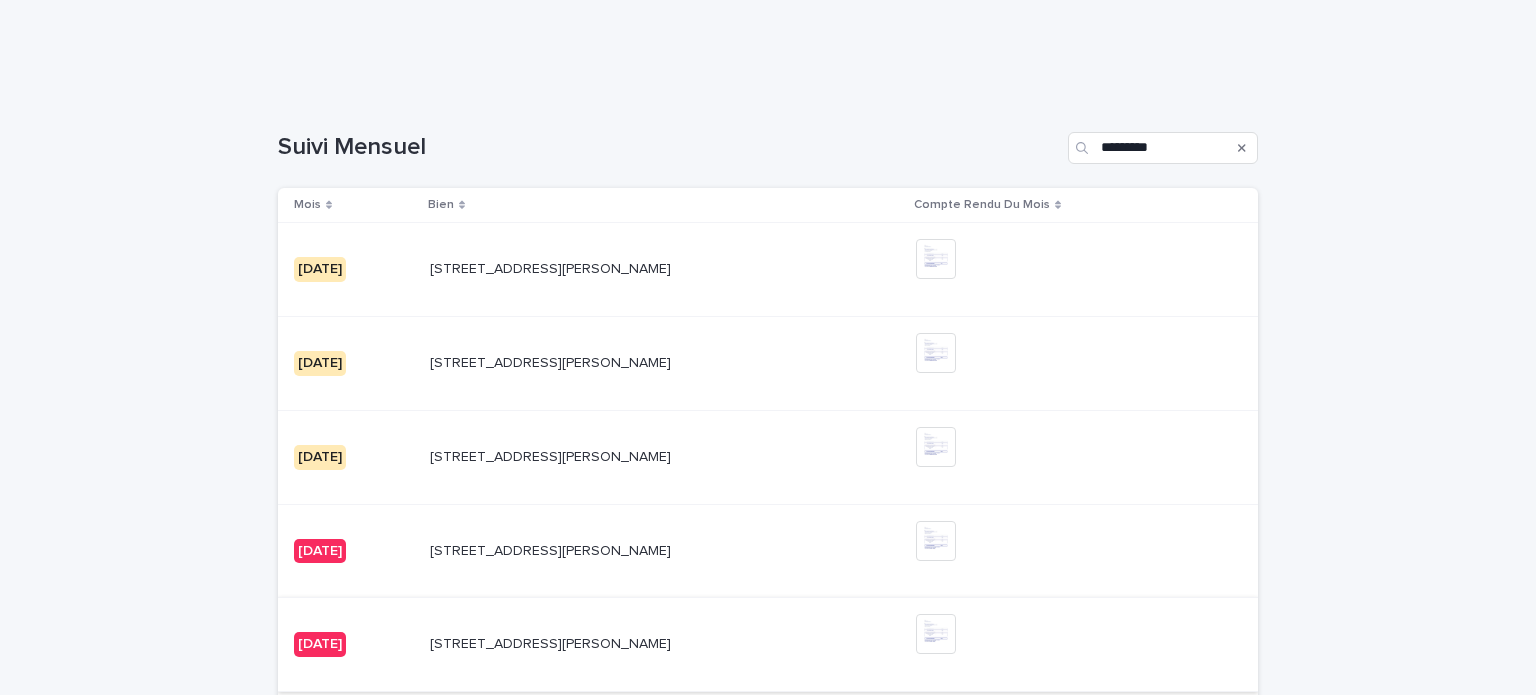 click at bounding box center (936, 634) 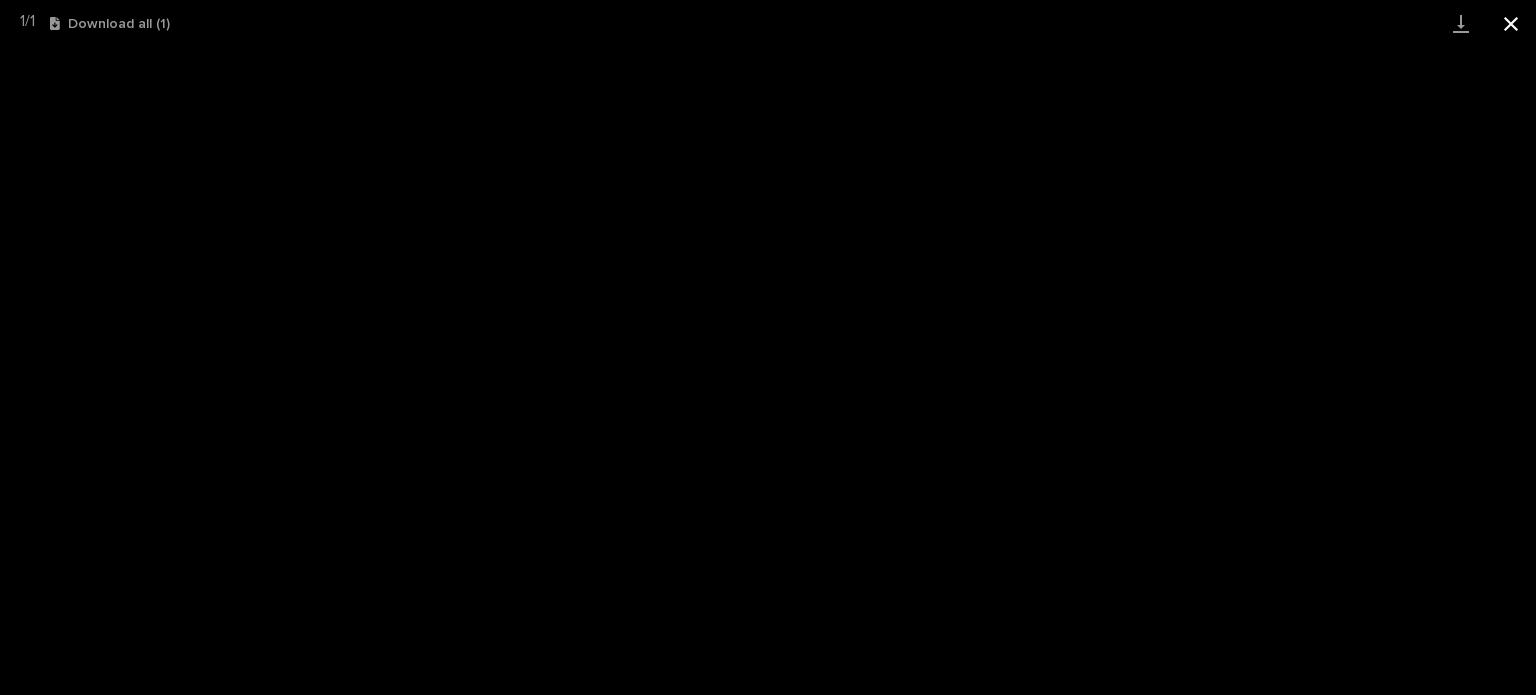 click at bounding box center [1511, 23] 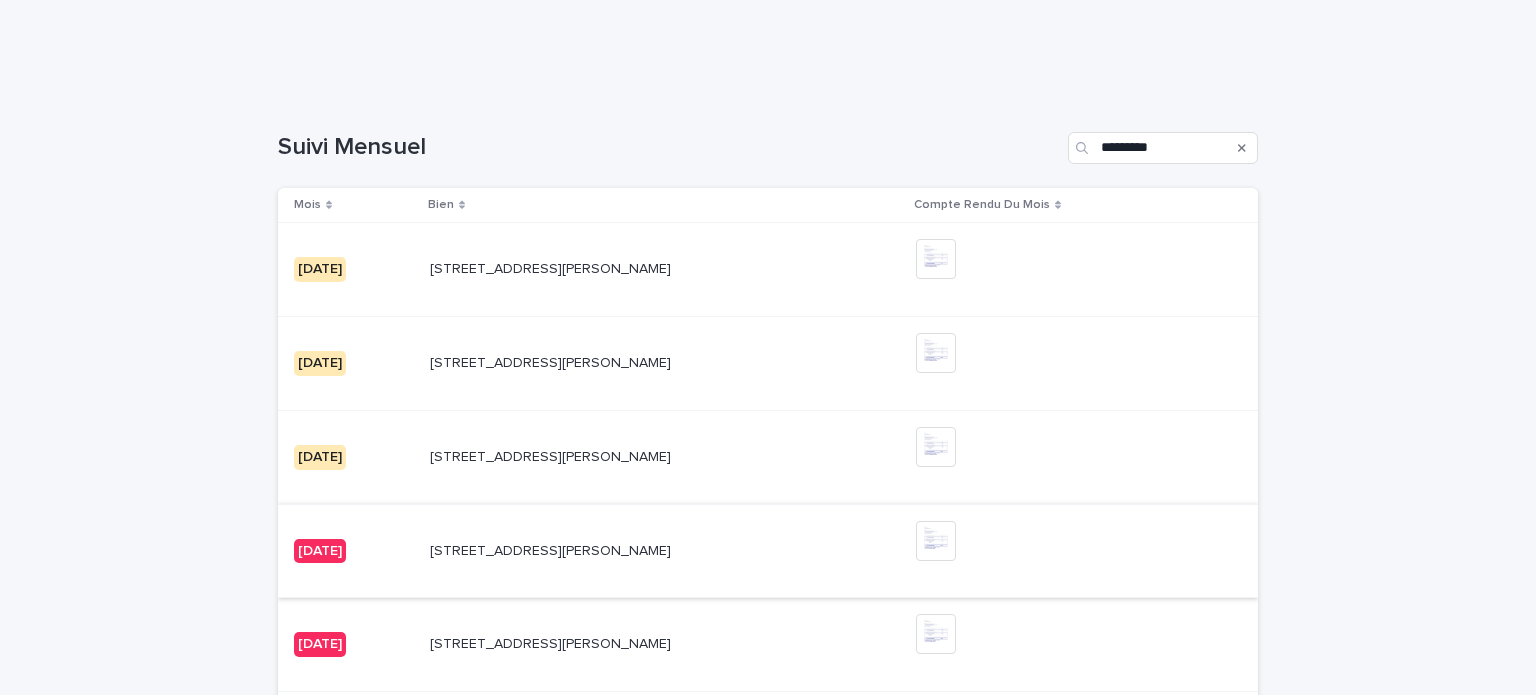 click at bounding box center (936, 541) 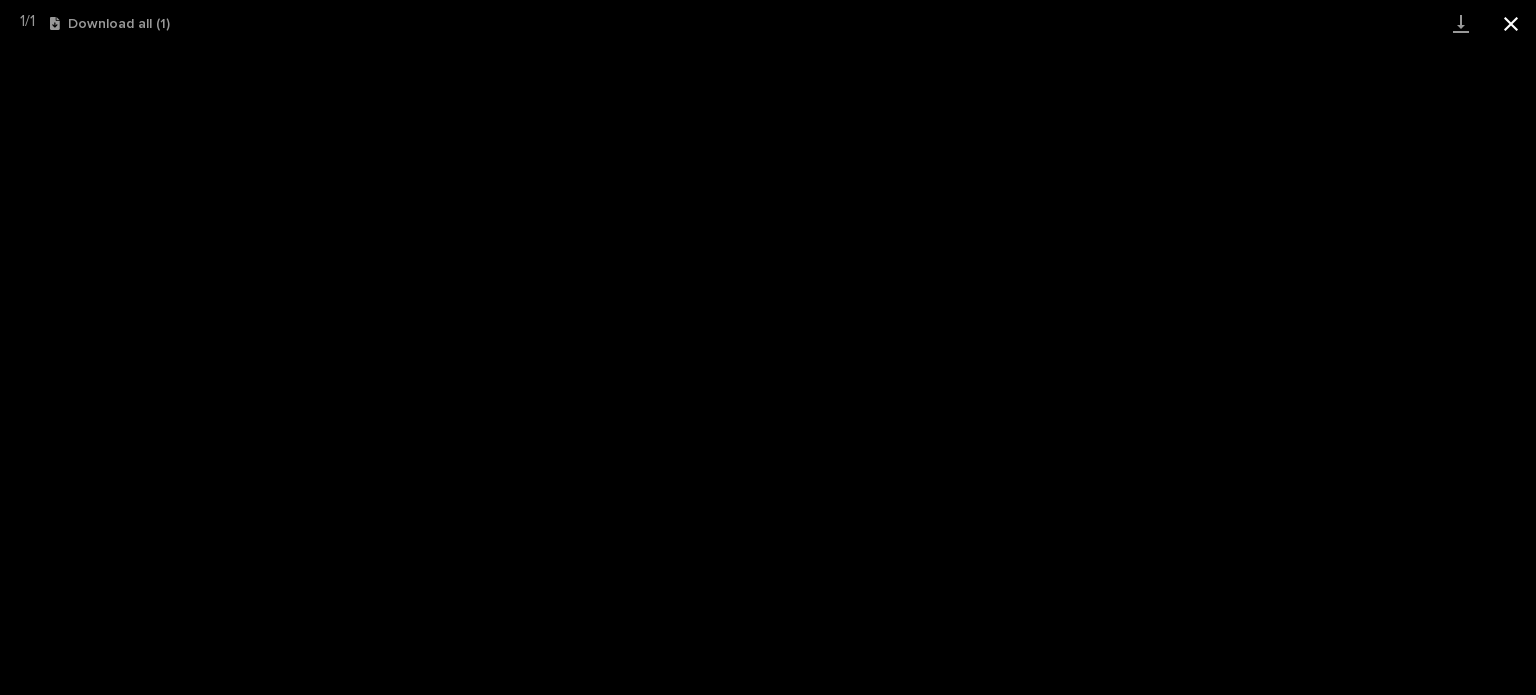 click at bounding box center (1511, 23) 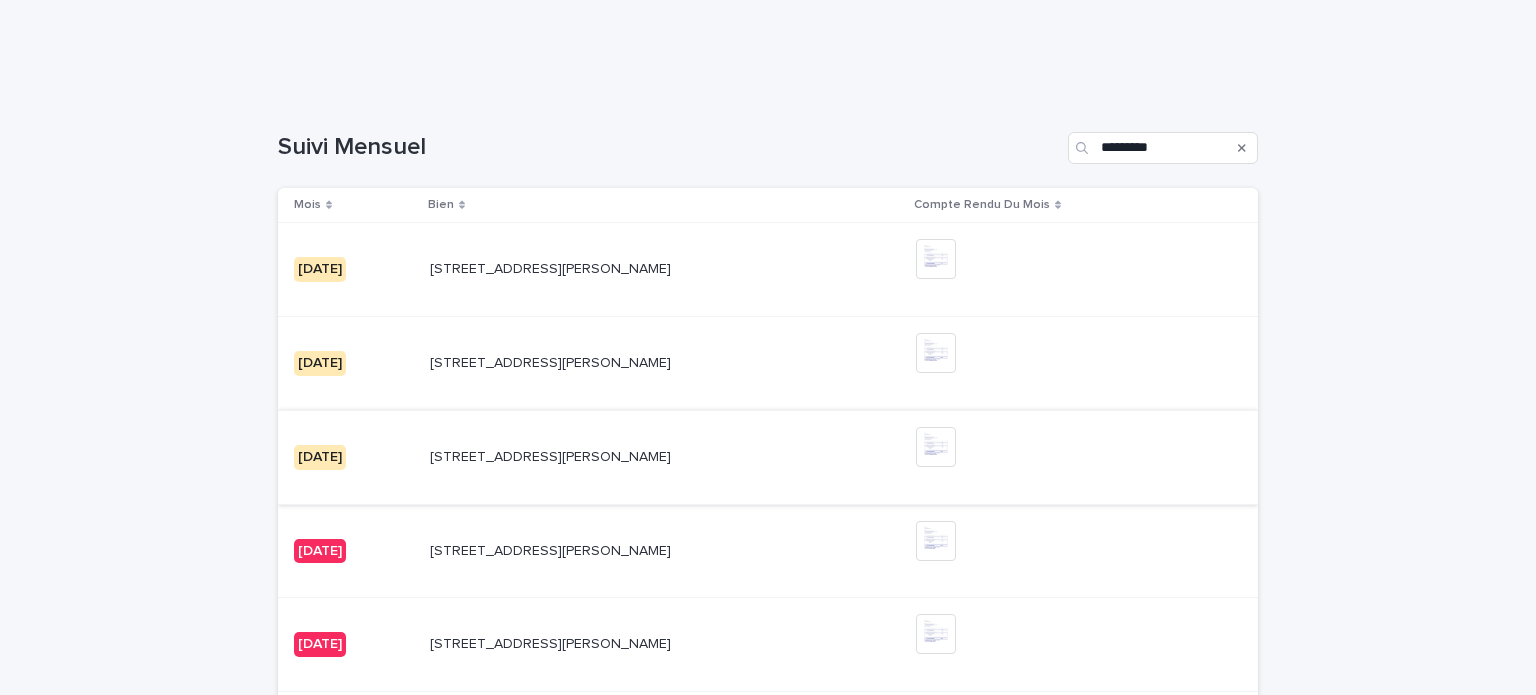 click at bounding box center (936, 447) 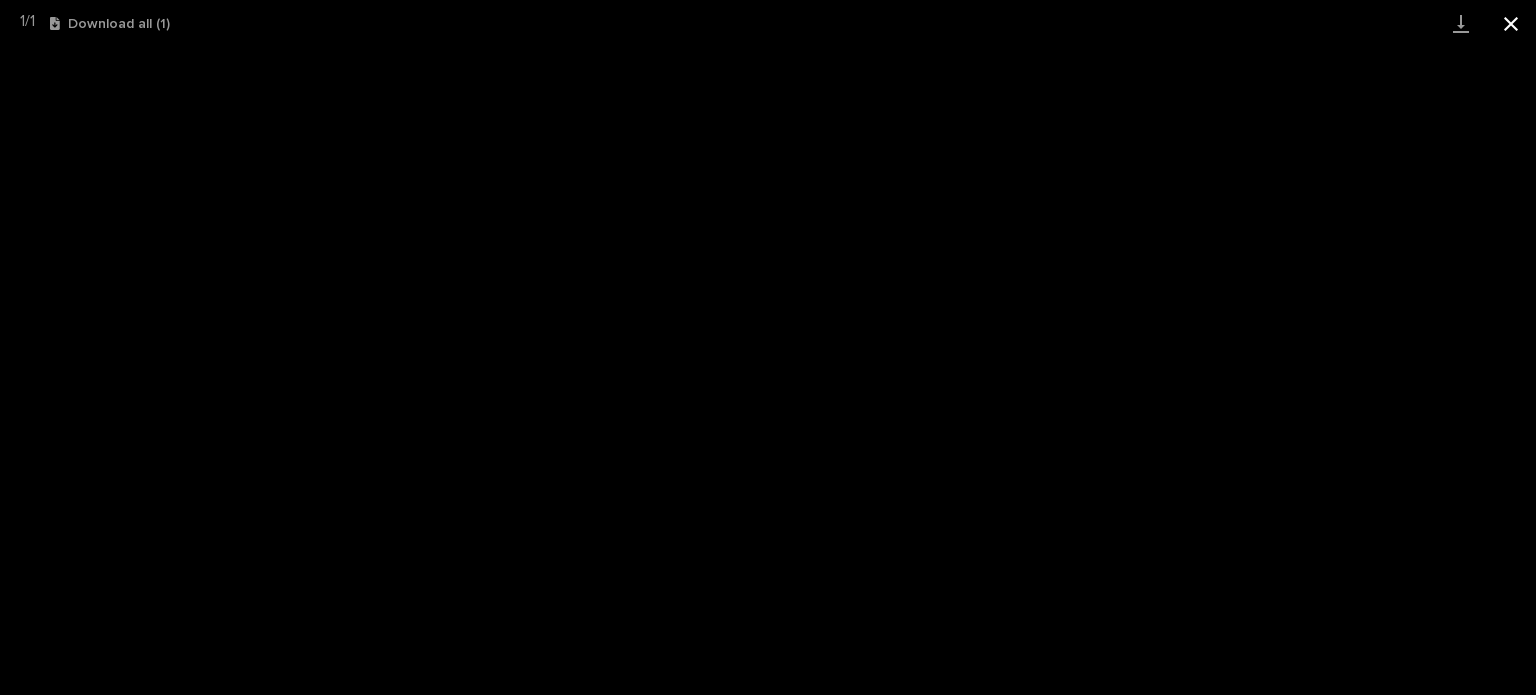 click at bounding box center (1511, 23) 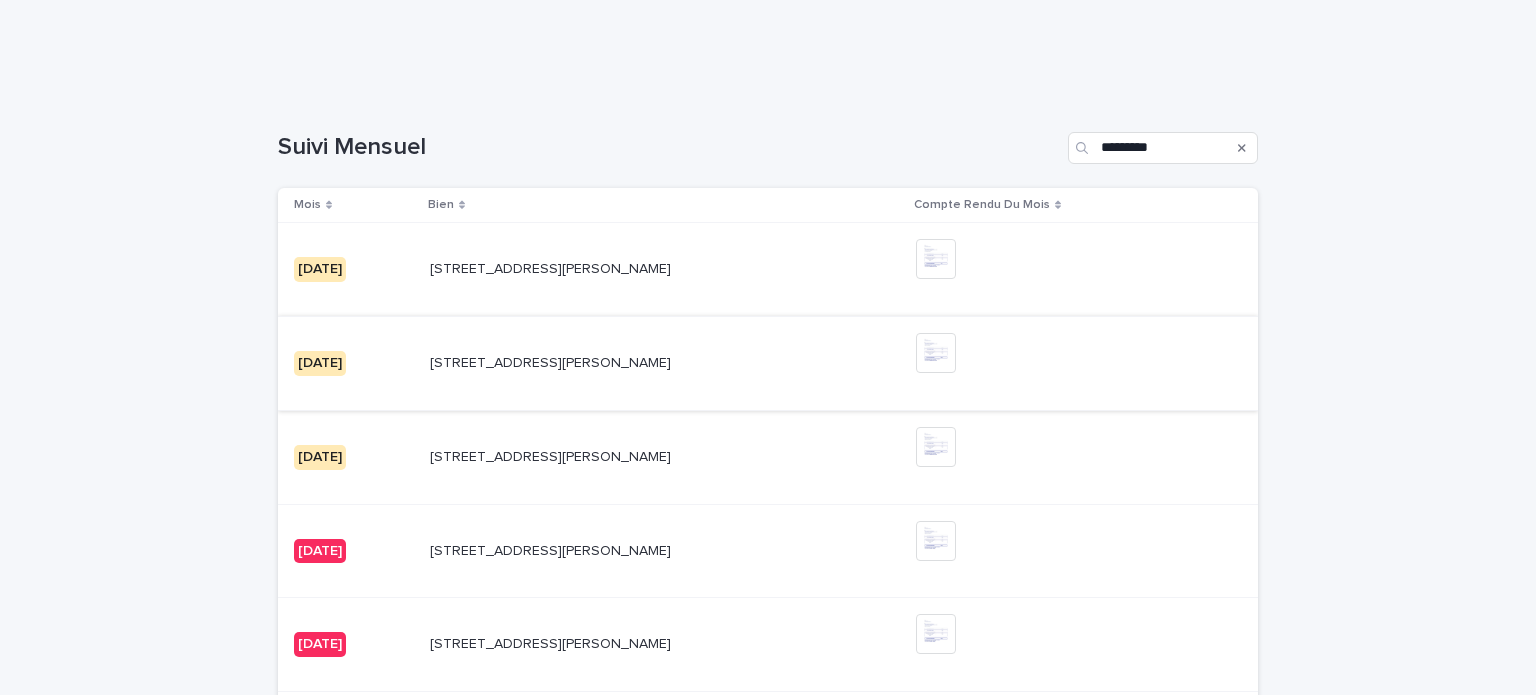 click at bounding box center (936, 353) 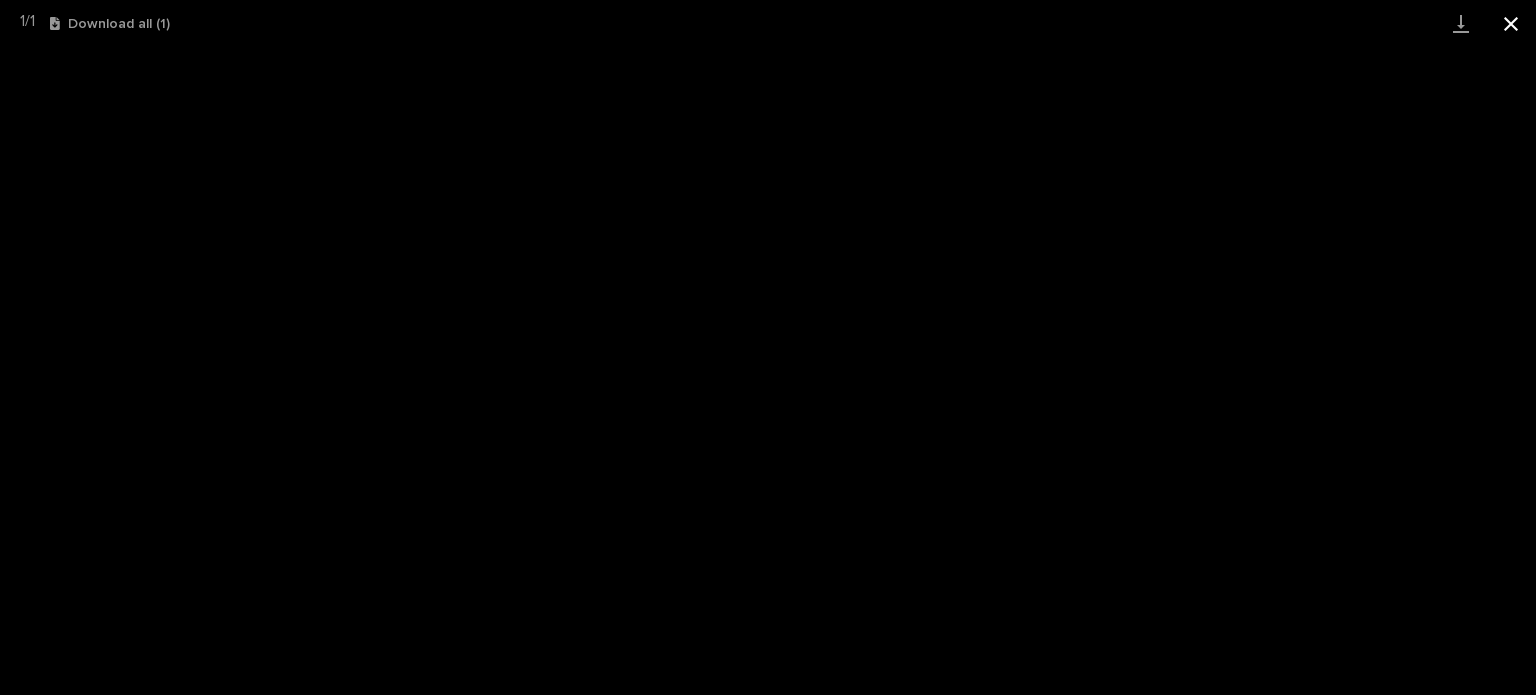click at bounding box center (1511, 23) 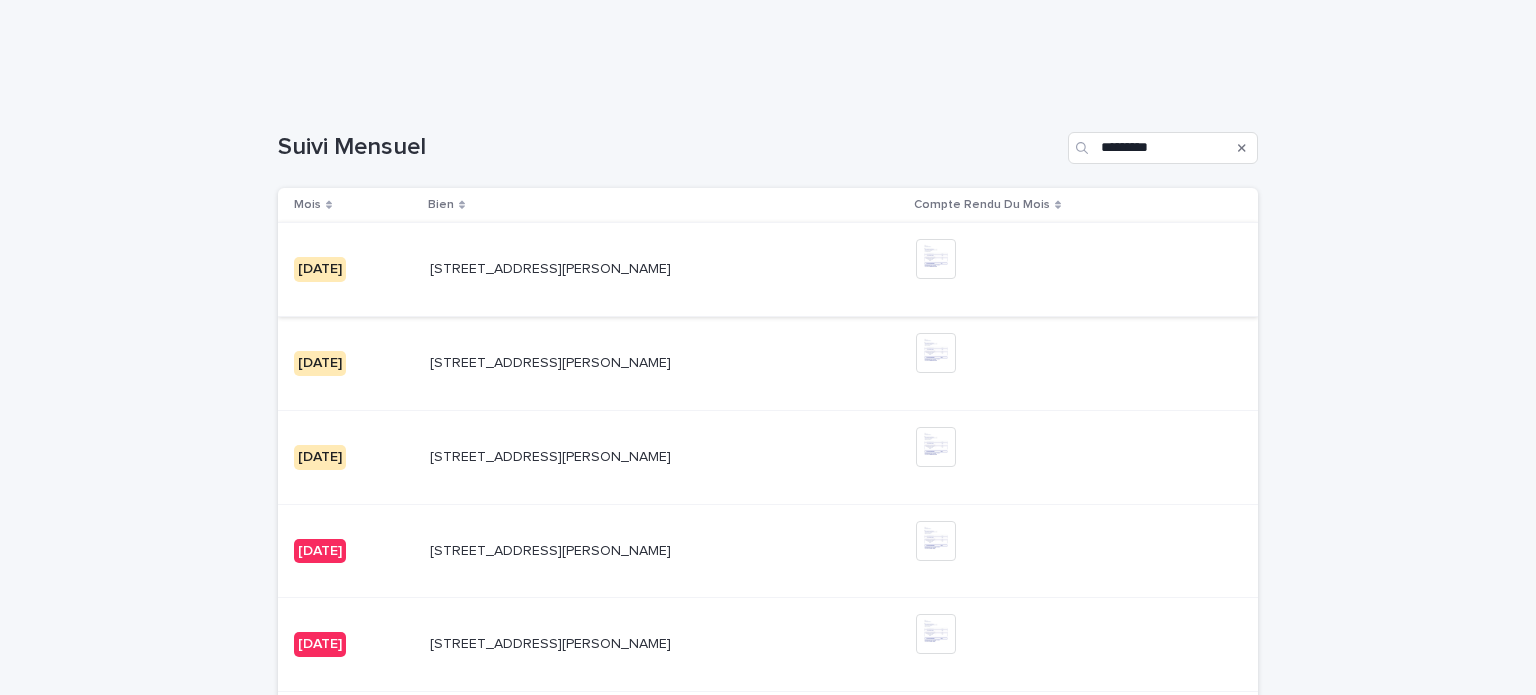 click at bounding box center (936, 259) 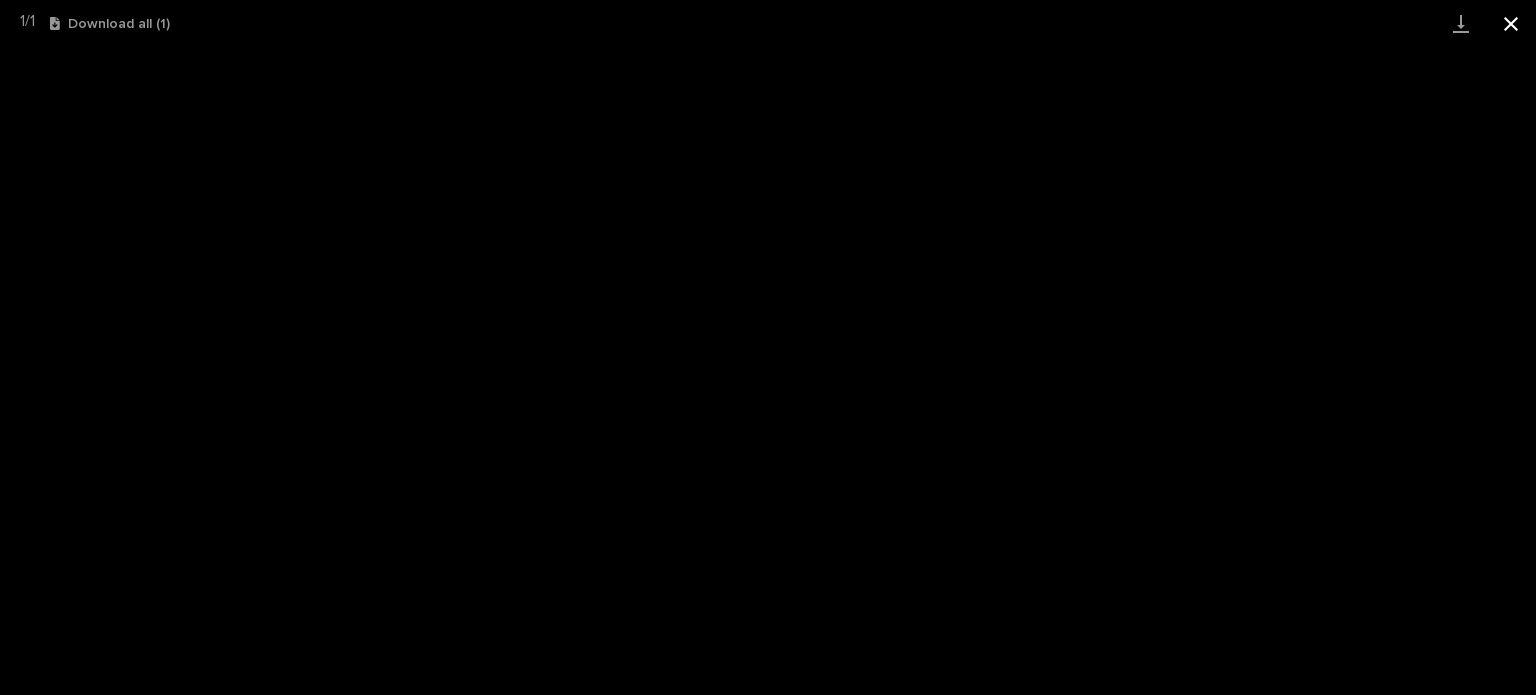 click at bounding box center [1511, 23] 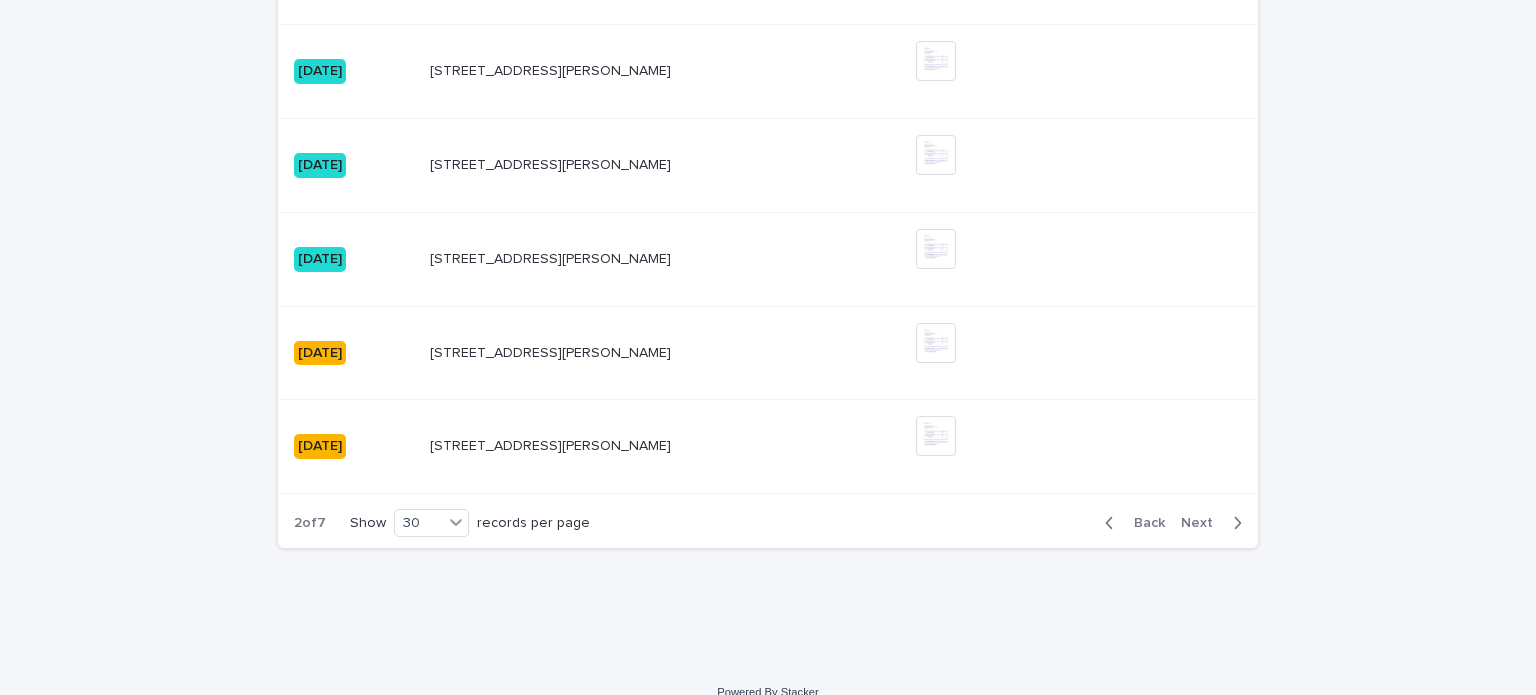 scroll, scrollTop: 2983, scrollLeft: 0, axis: vertical 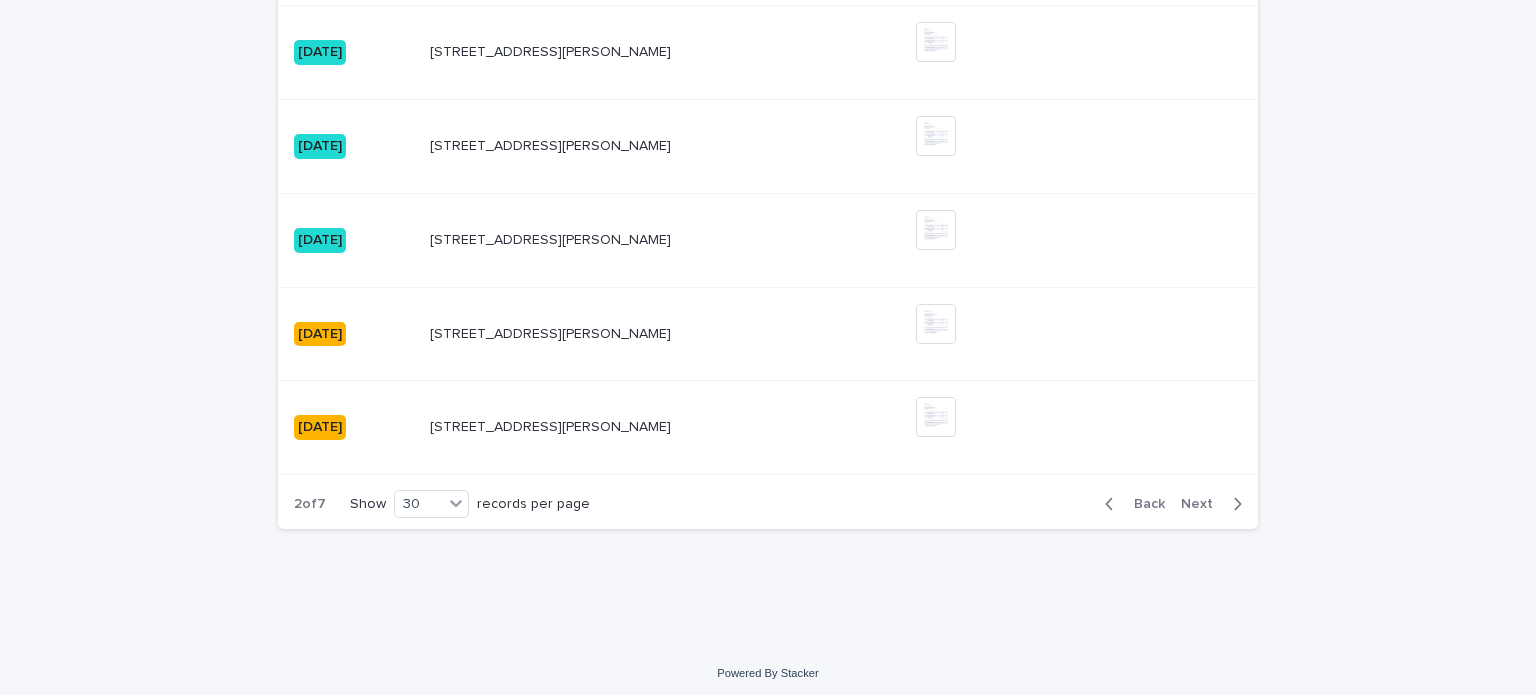 click on "Back" at bounding box center [1143, 504] 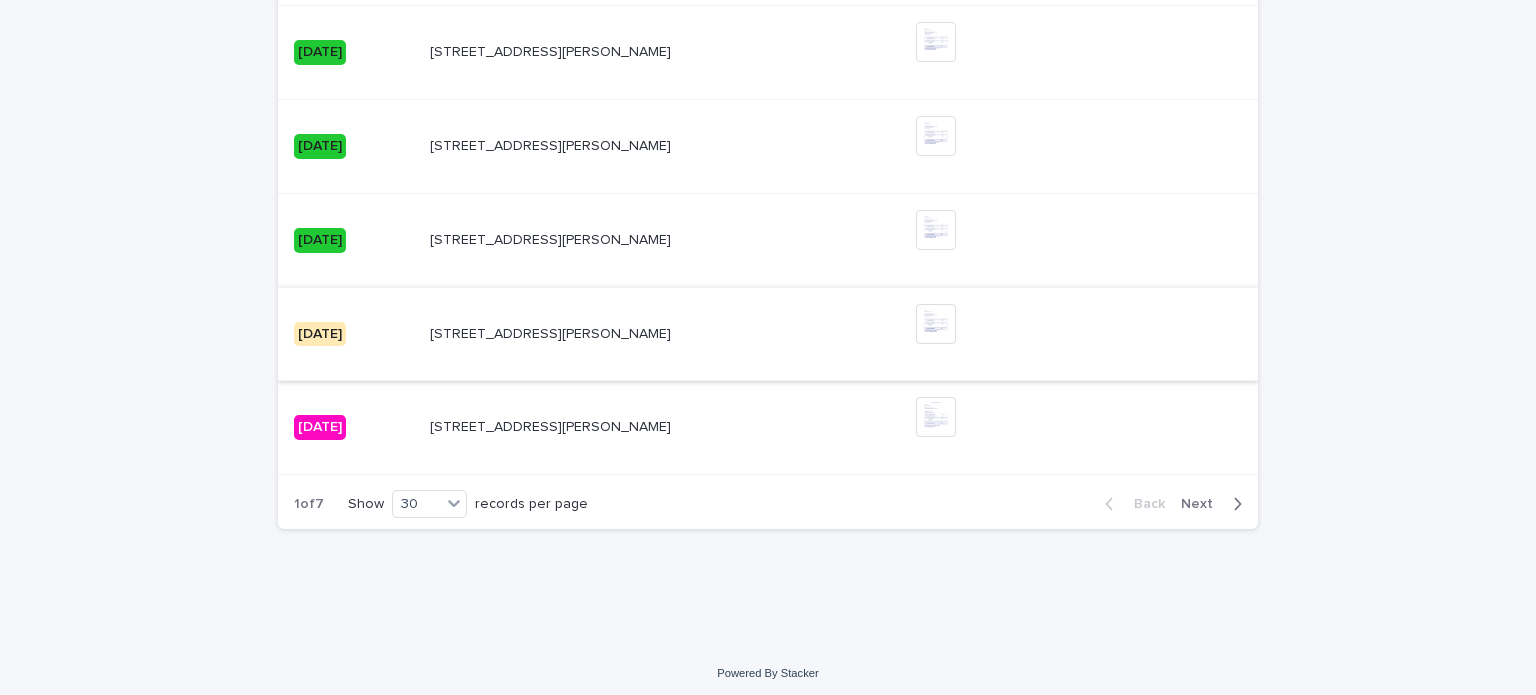 scroll, scrollTop: 2982, scrollLeft: 0, axis: vertical 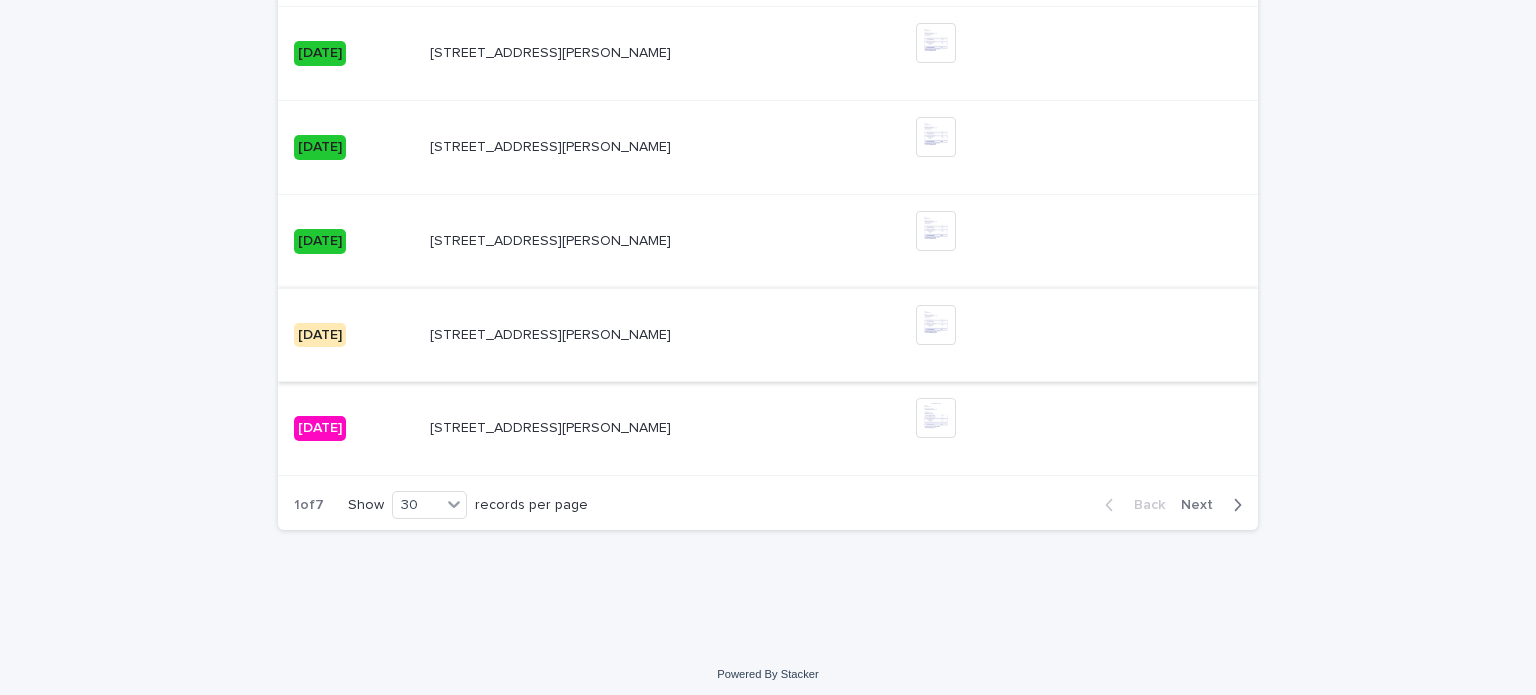 click at bounding box center (936, 325) 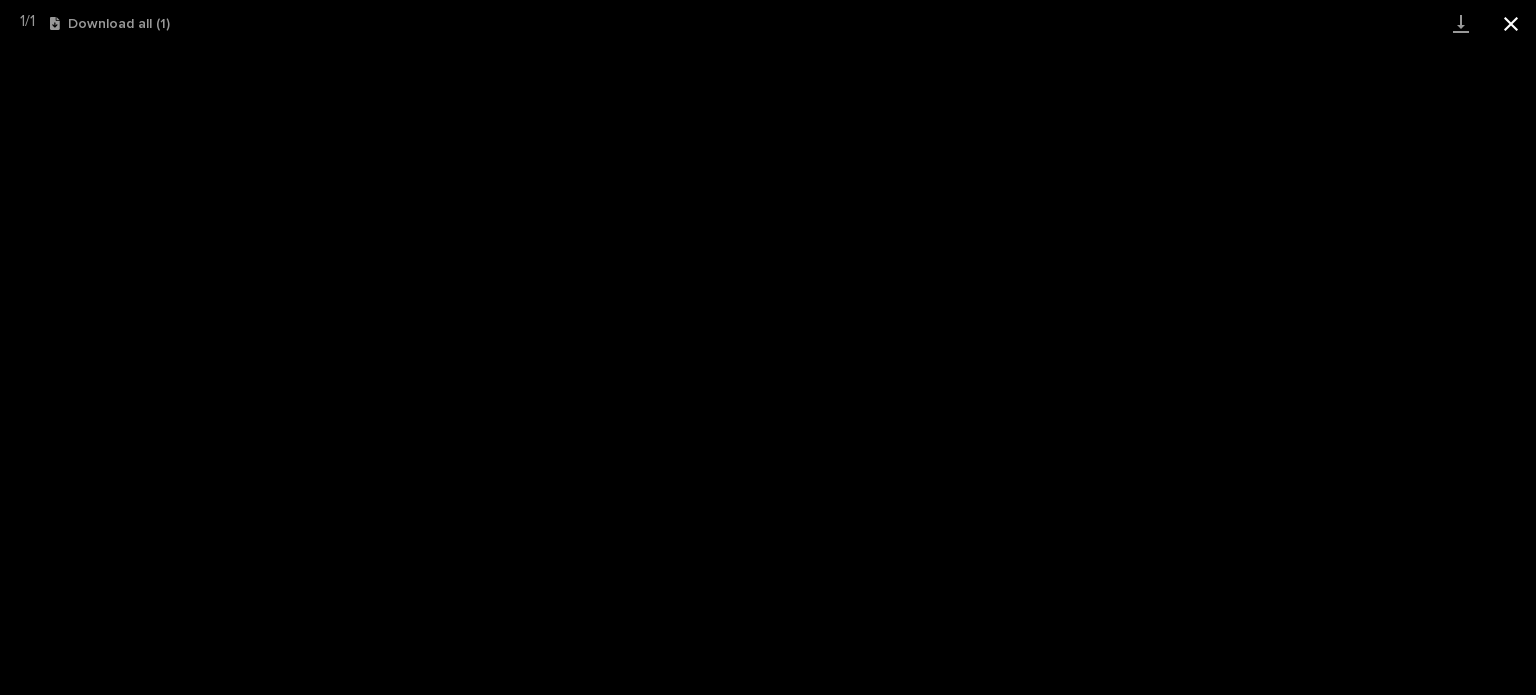 click at bounding box center [1511, 23] 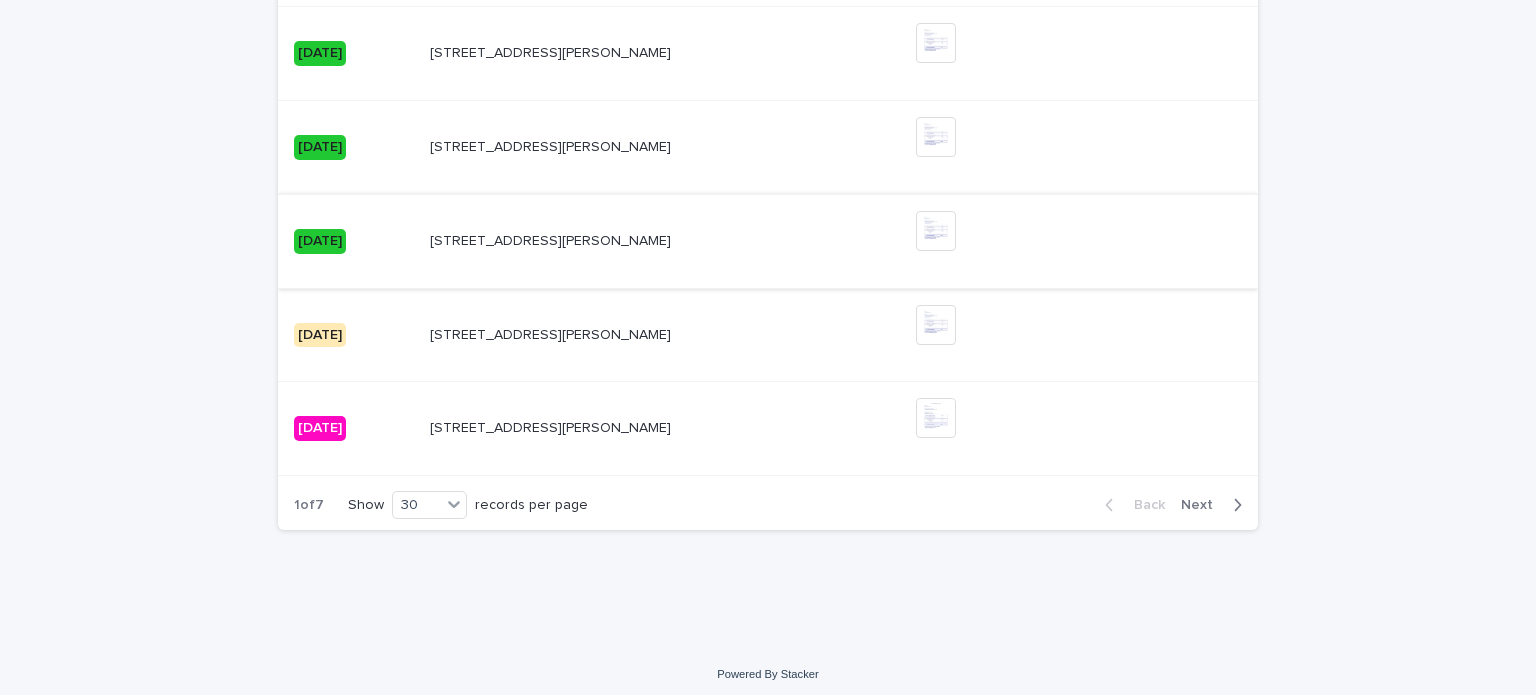 click at bounding box center [936, 231] 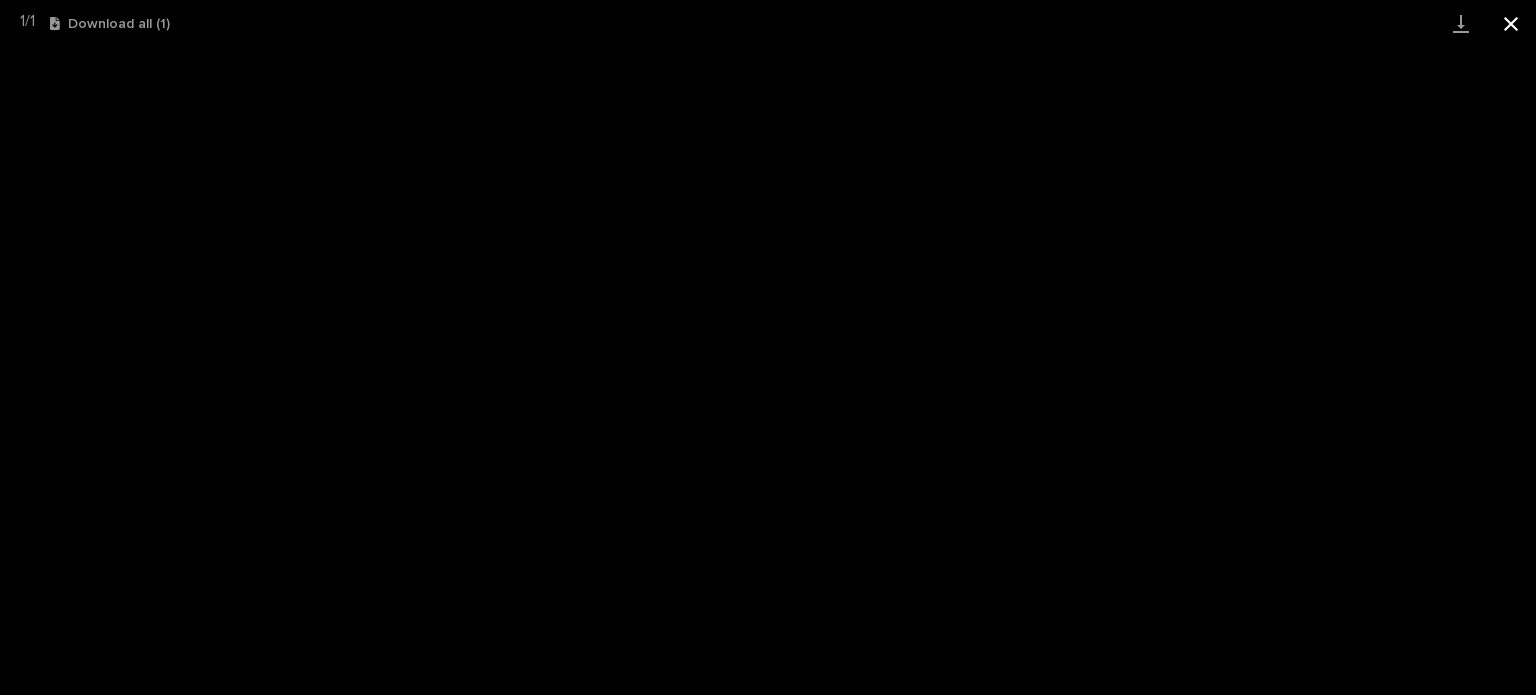click at bounding box center [1511, 23] 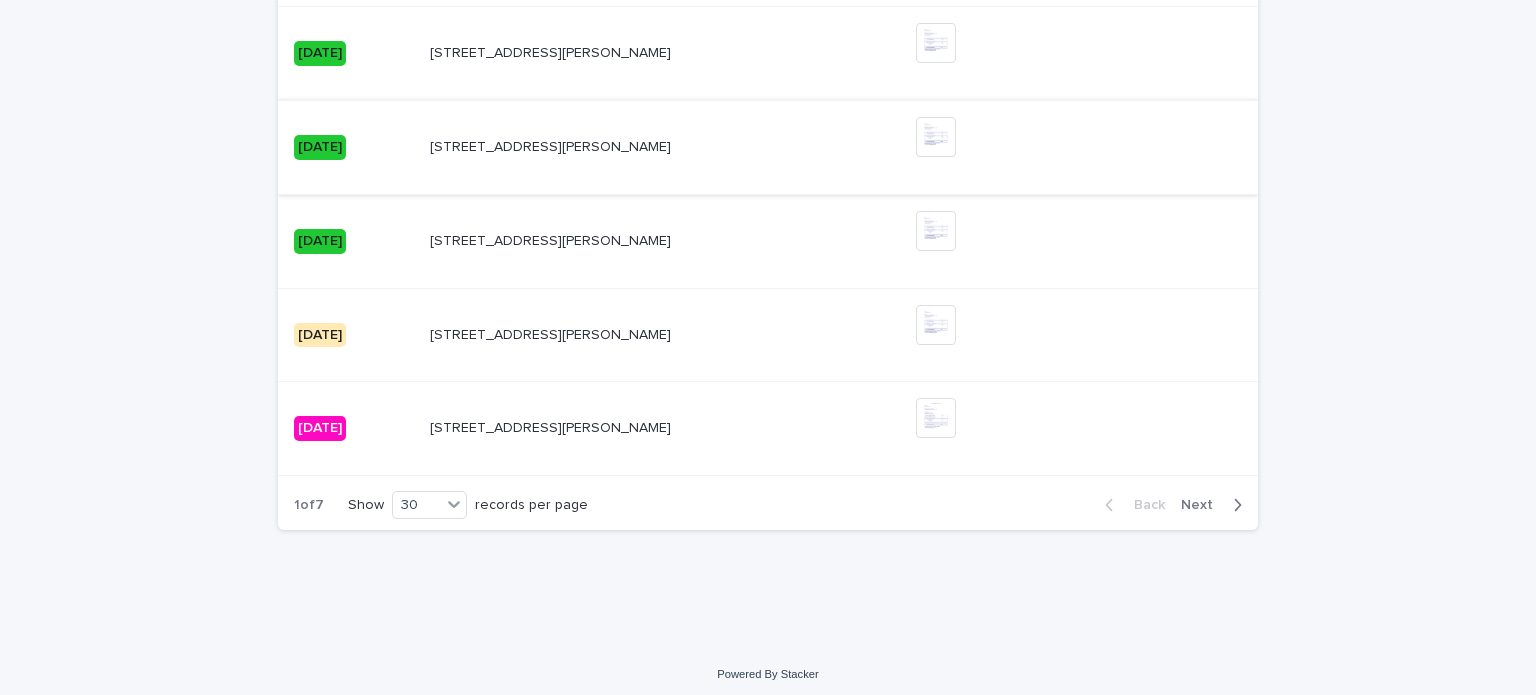 click at bounding box center (936, 137) 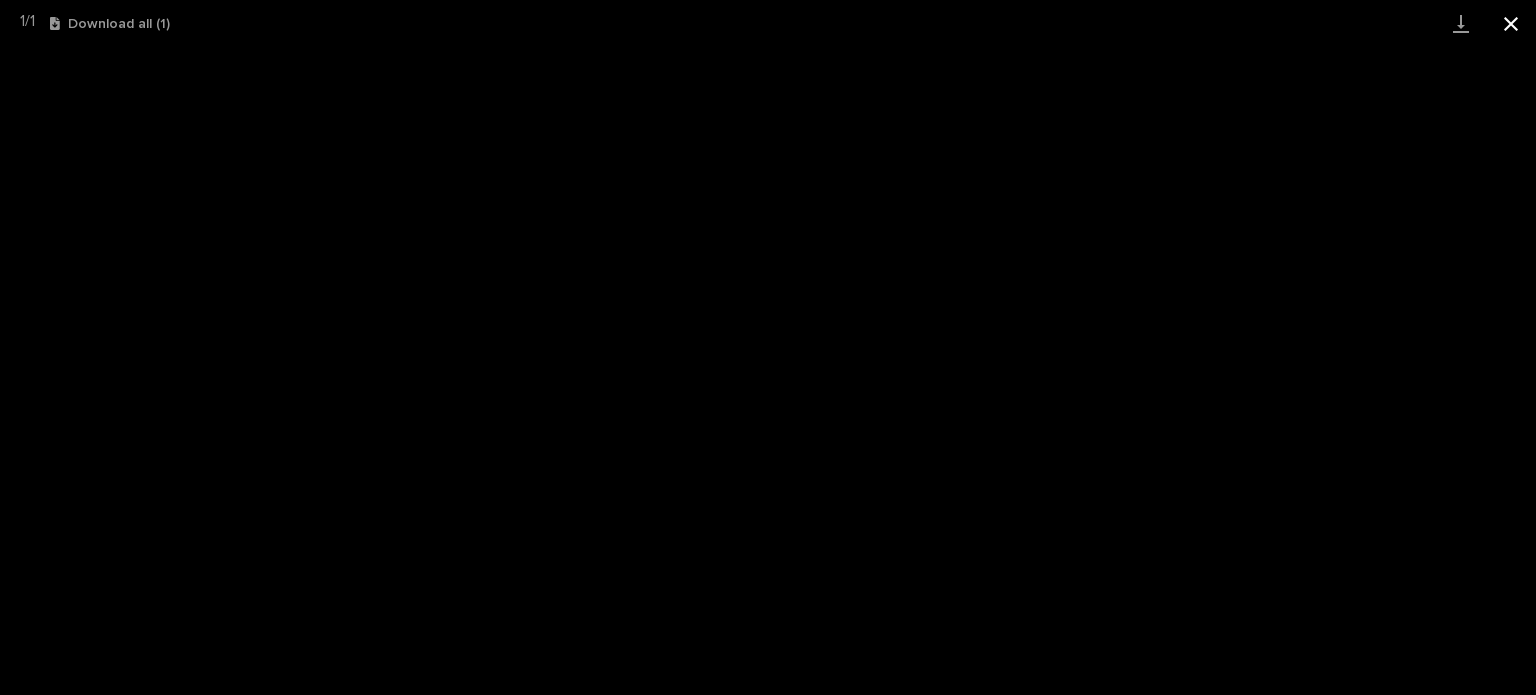 click at bounding box center (1511, 23) 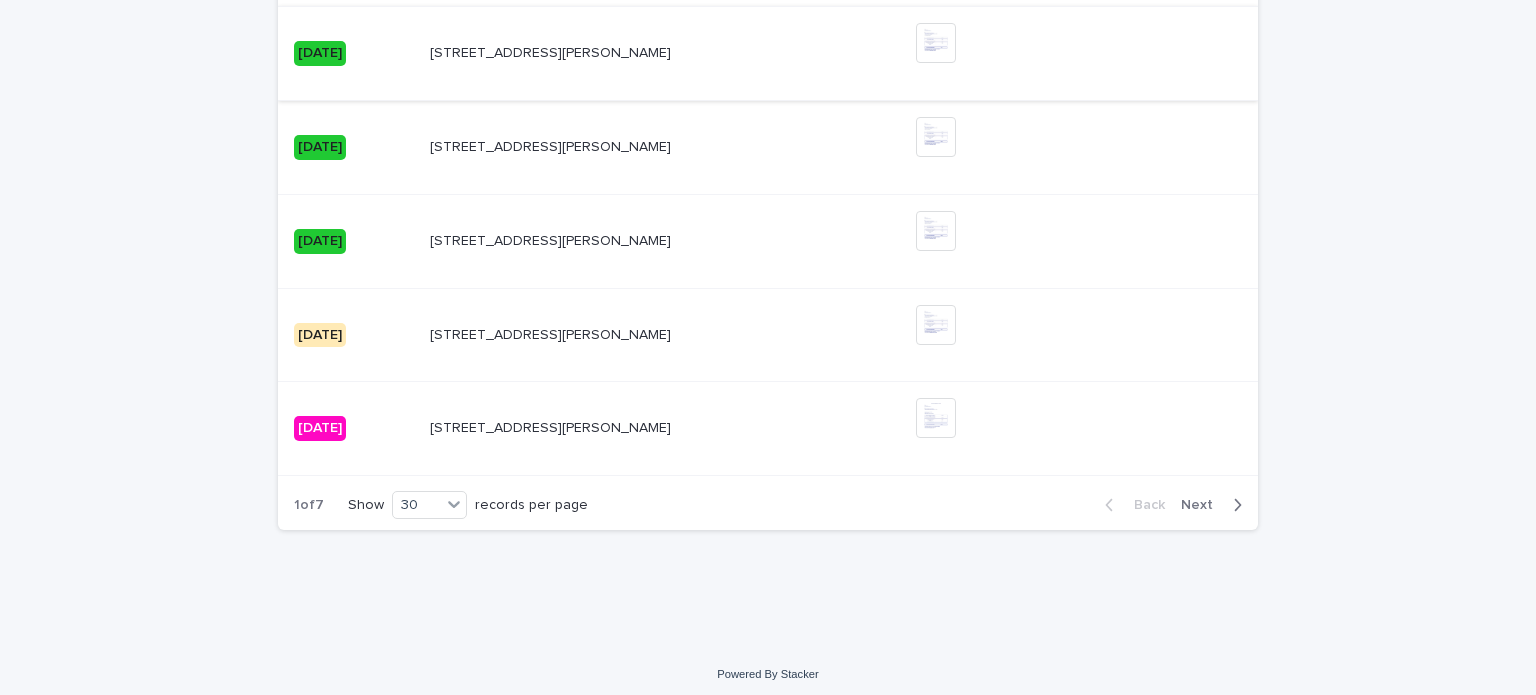 click at bounding box center [936, 43] 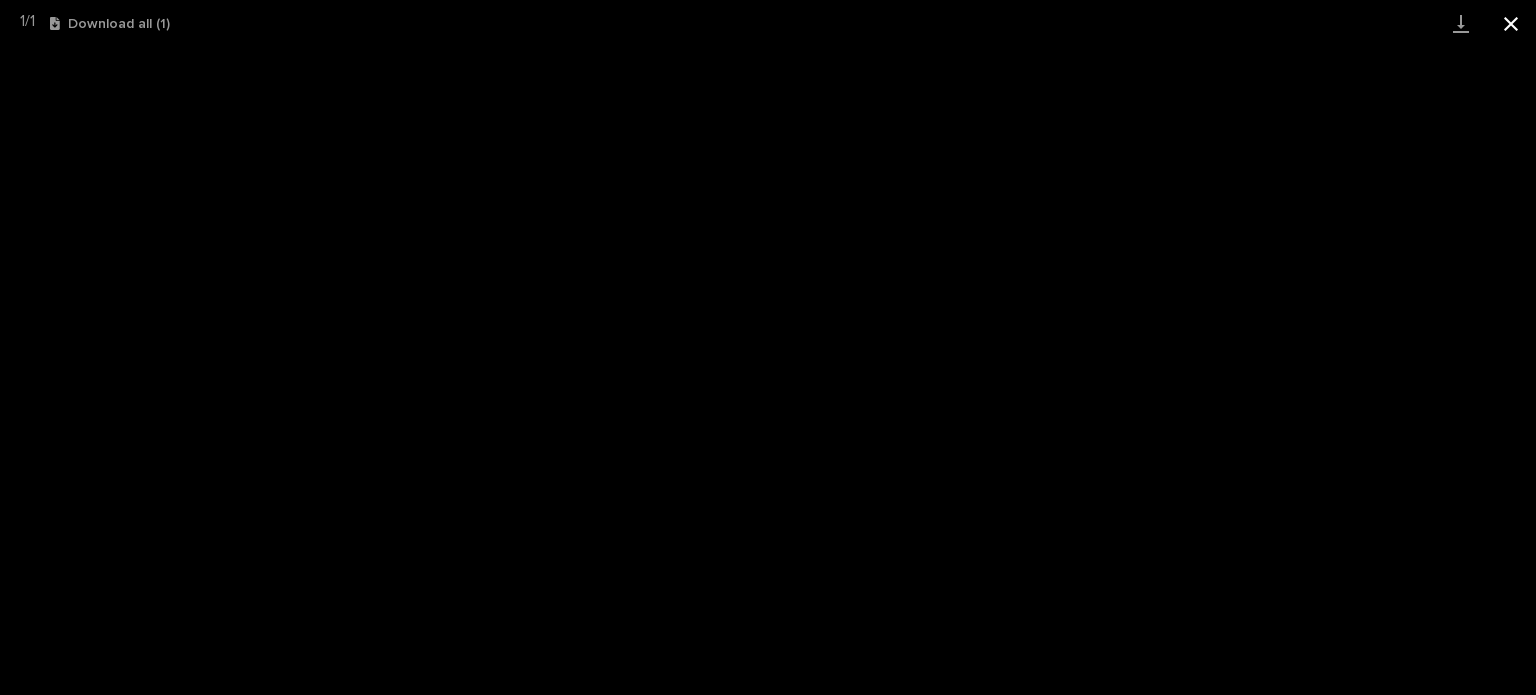 click at bounding box center (1511, 23) 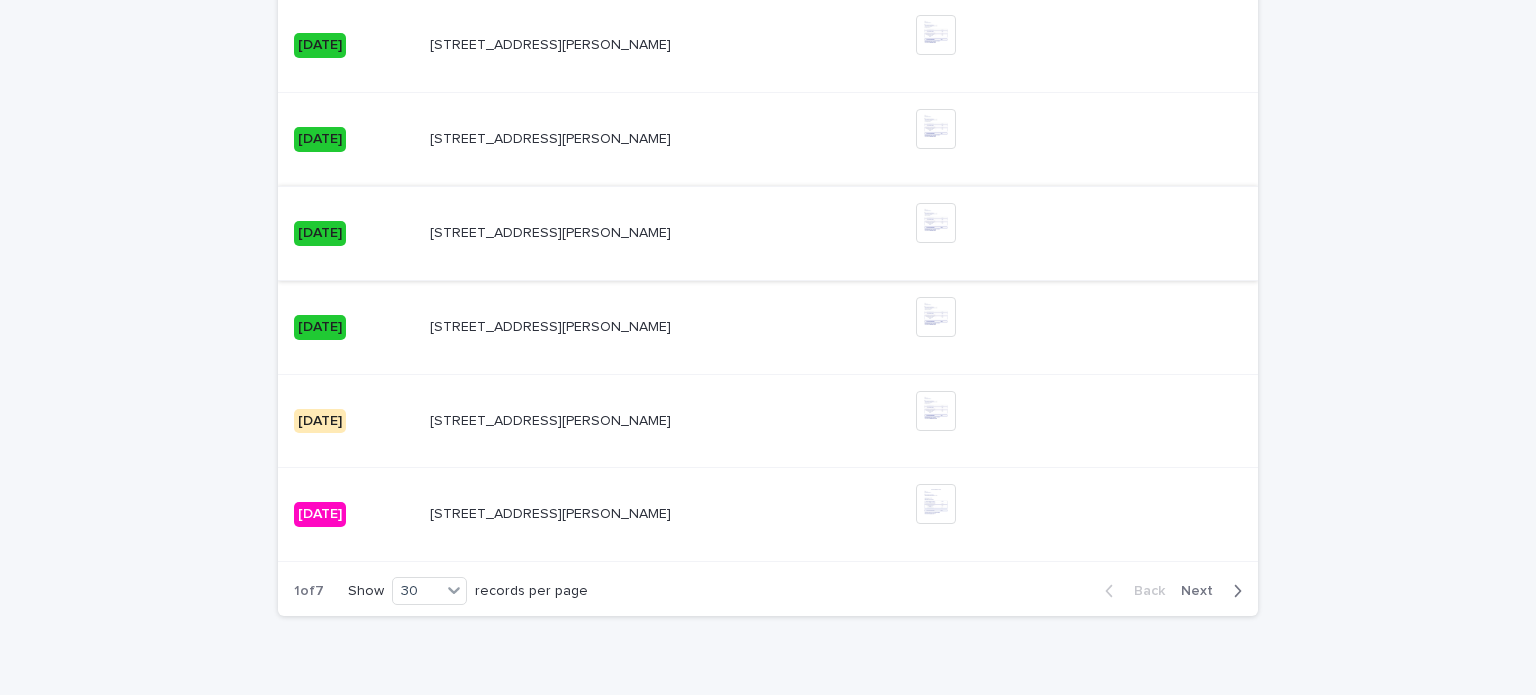 scroll, scrollTop: 2894, scrollLeft: 0, axis: vertical 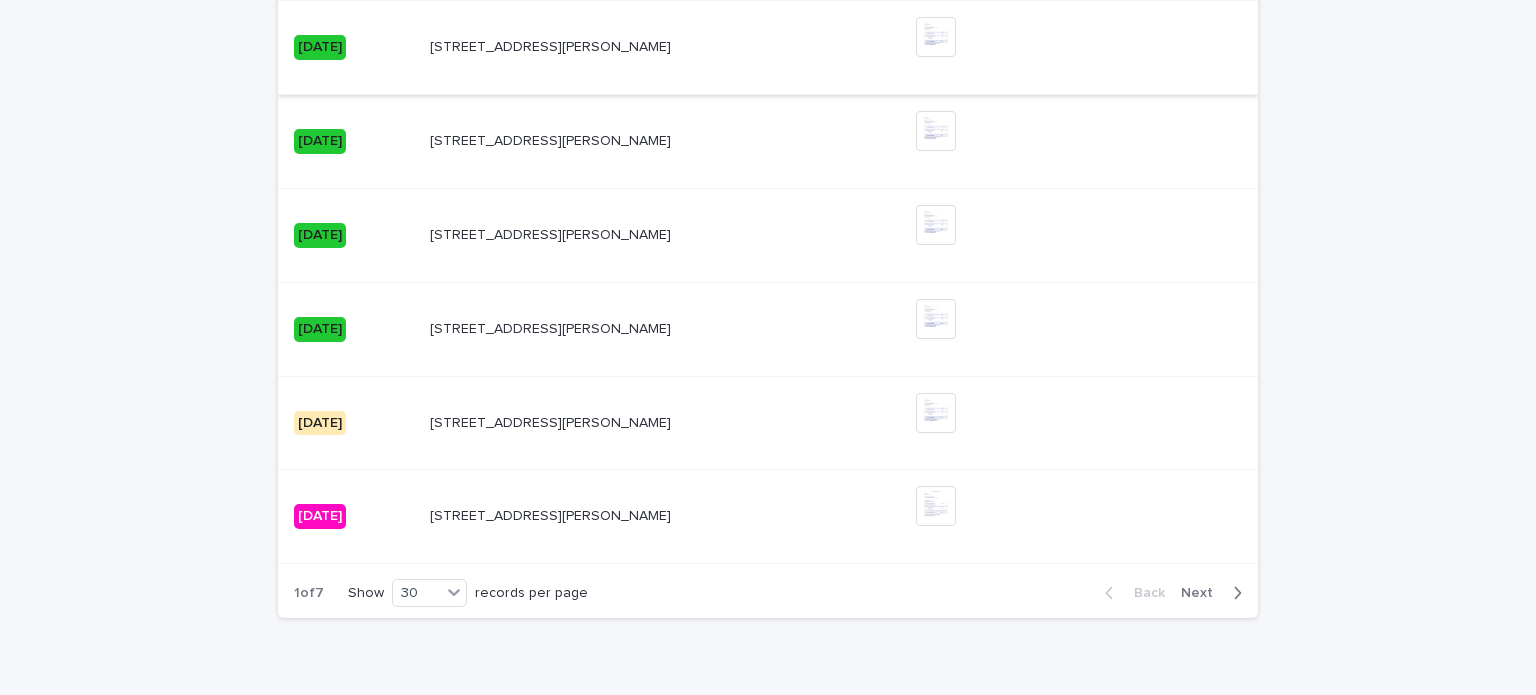 click at bounding box center (936, 37) 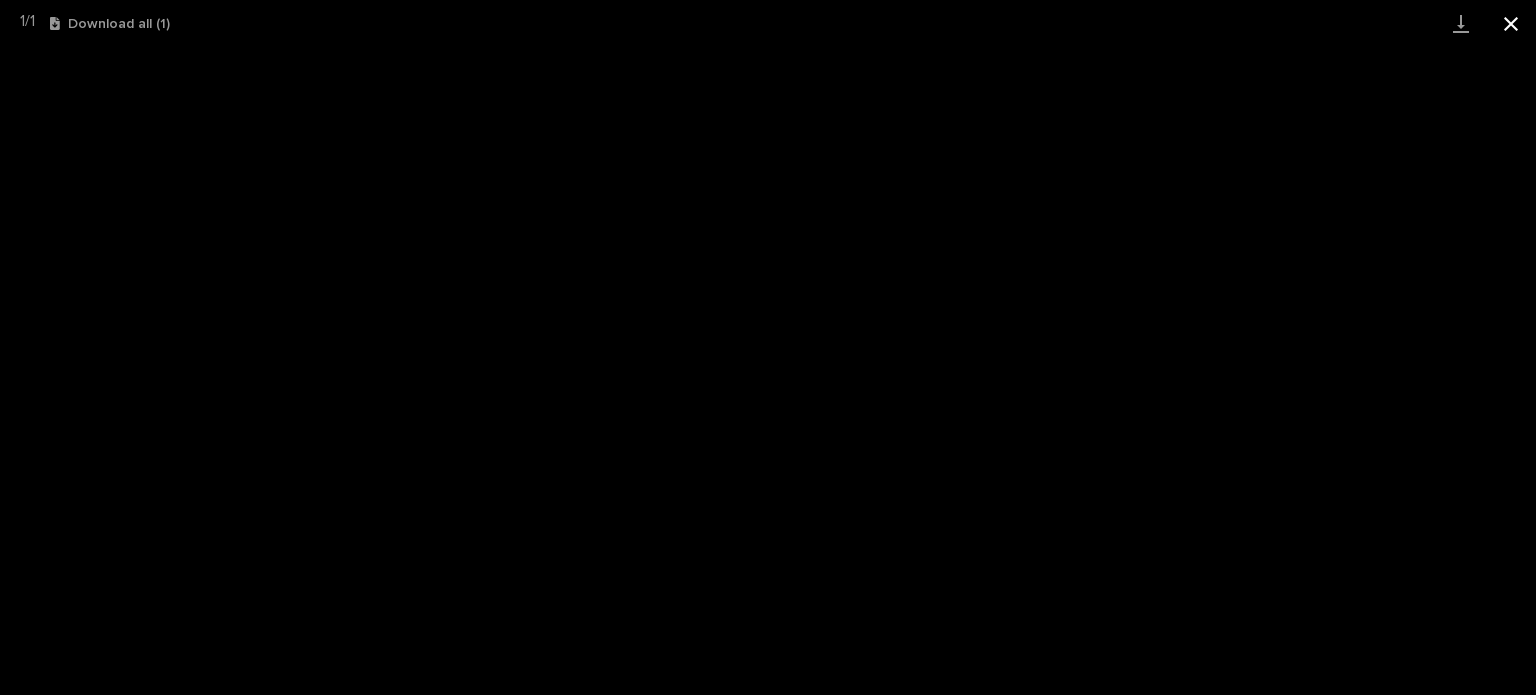 click at bounding box center [1511, 23] 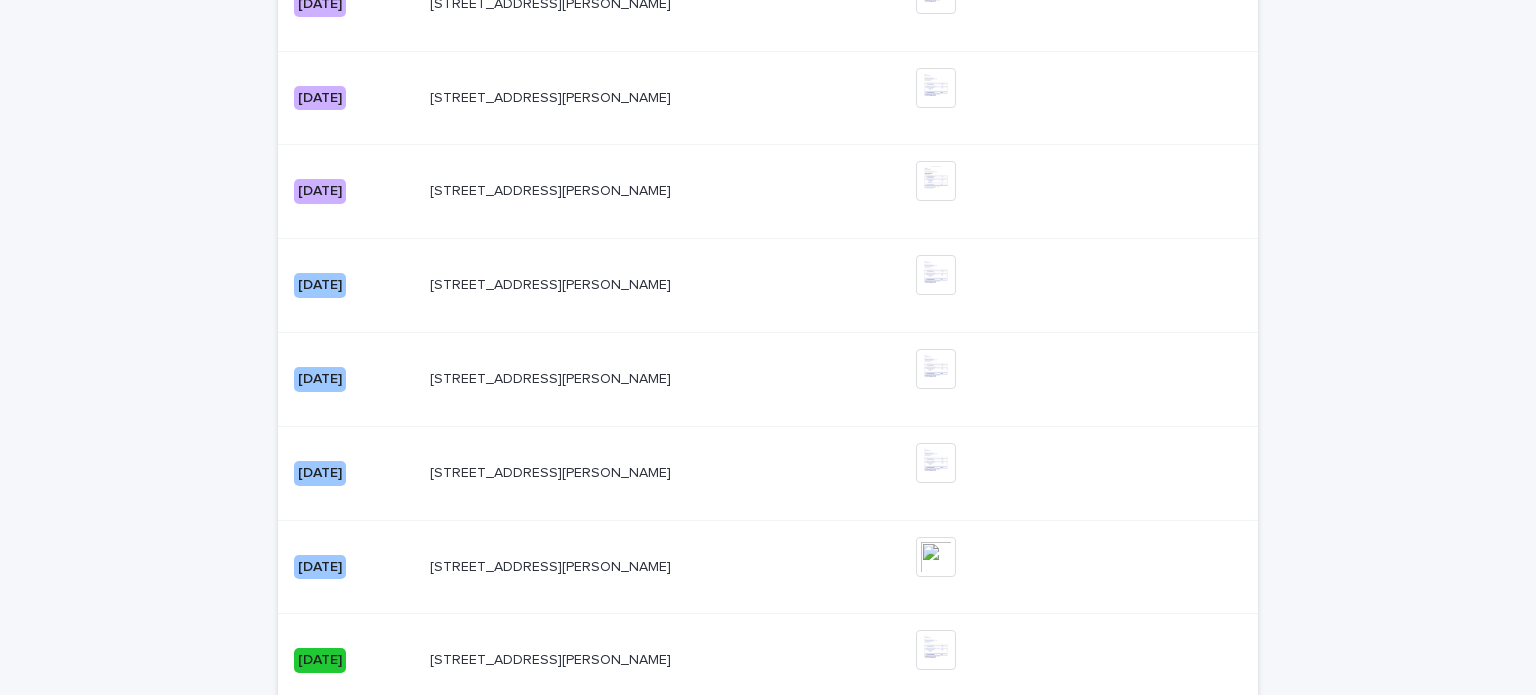 scroll, scrollTop: 2280, scrollLeft: 0, axis: vertical 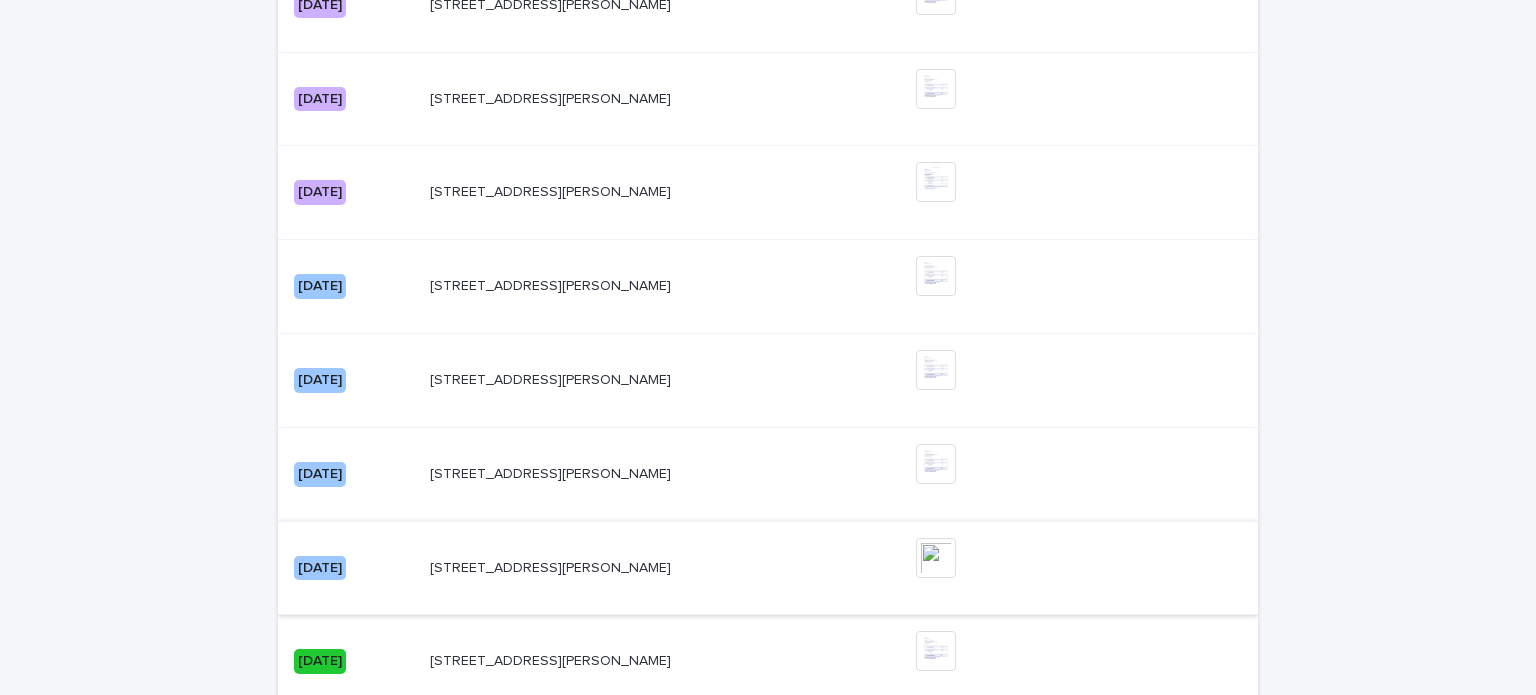 click at bounding box center (936, 558) 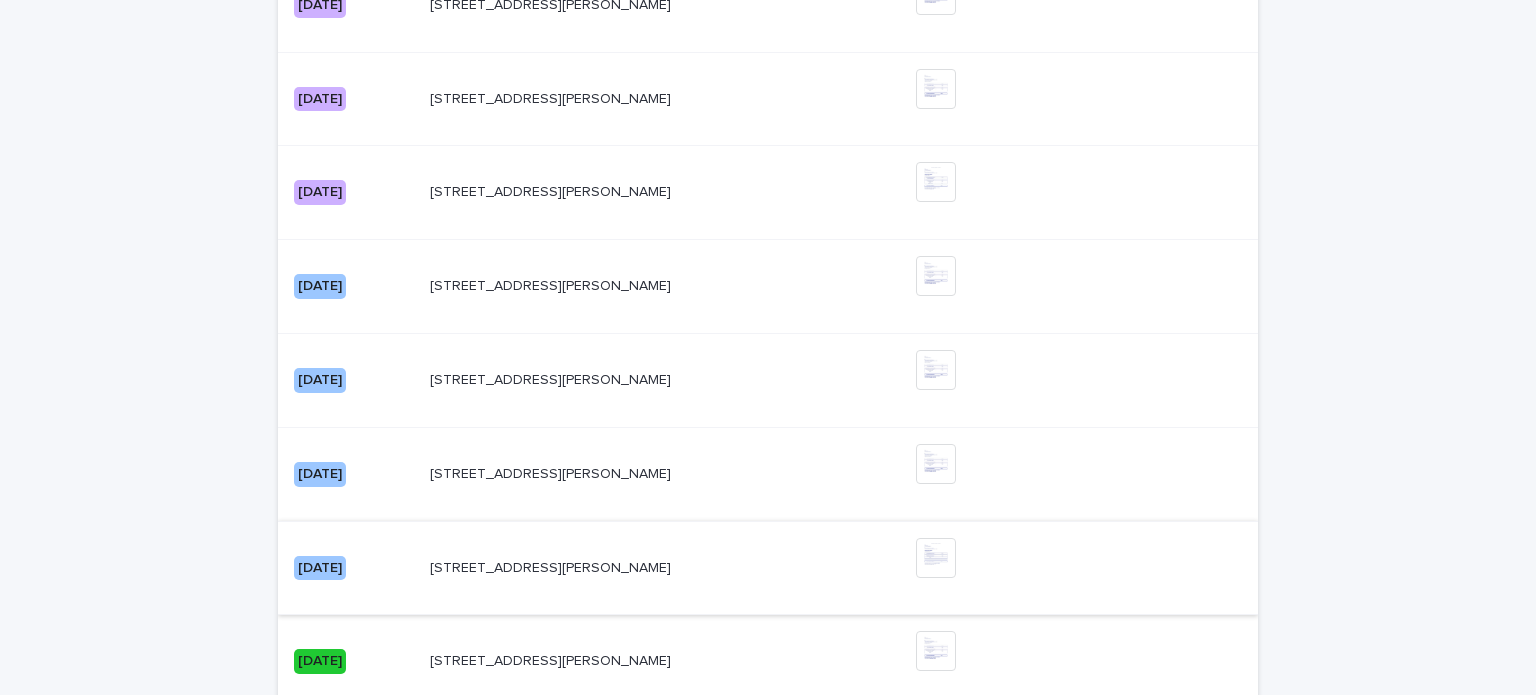 click at bounding box center [936, 558] 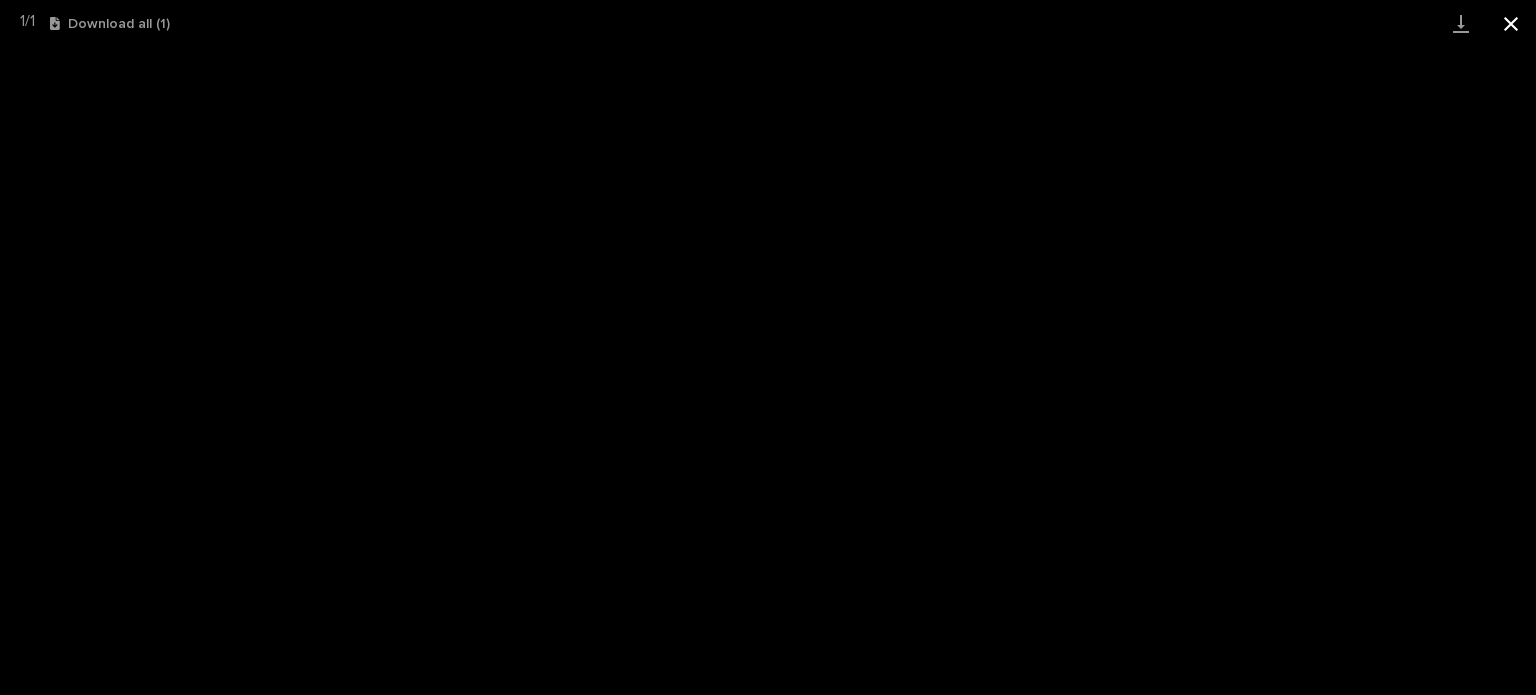 click at bounding box center [1511, 23] 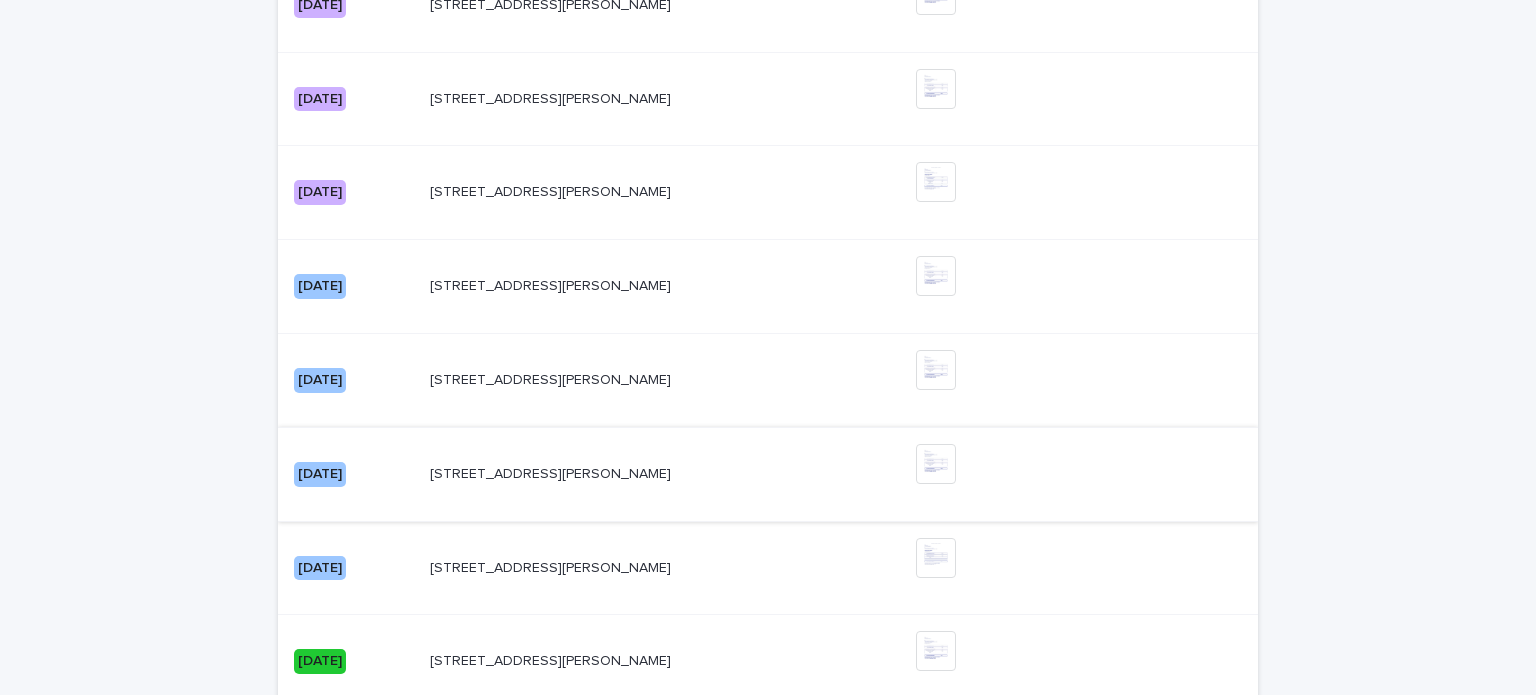 click at bounding box center (936, 464) 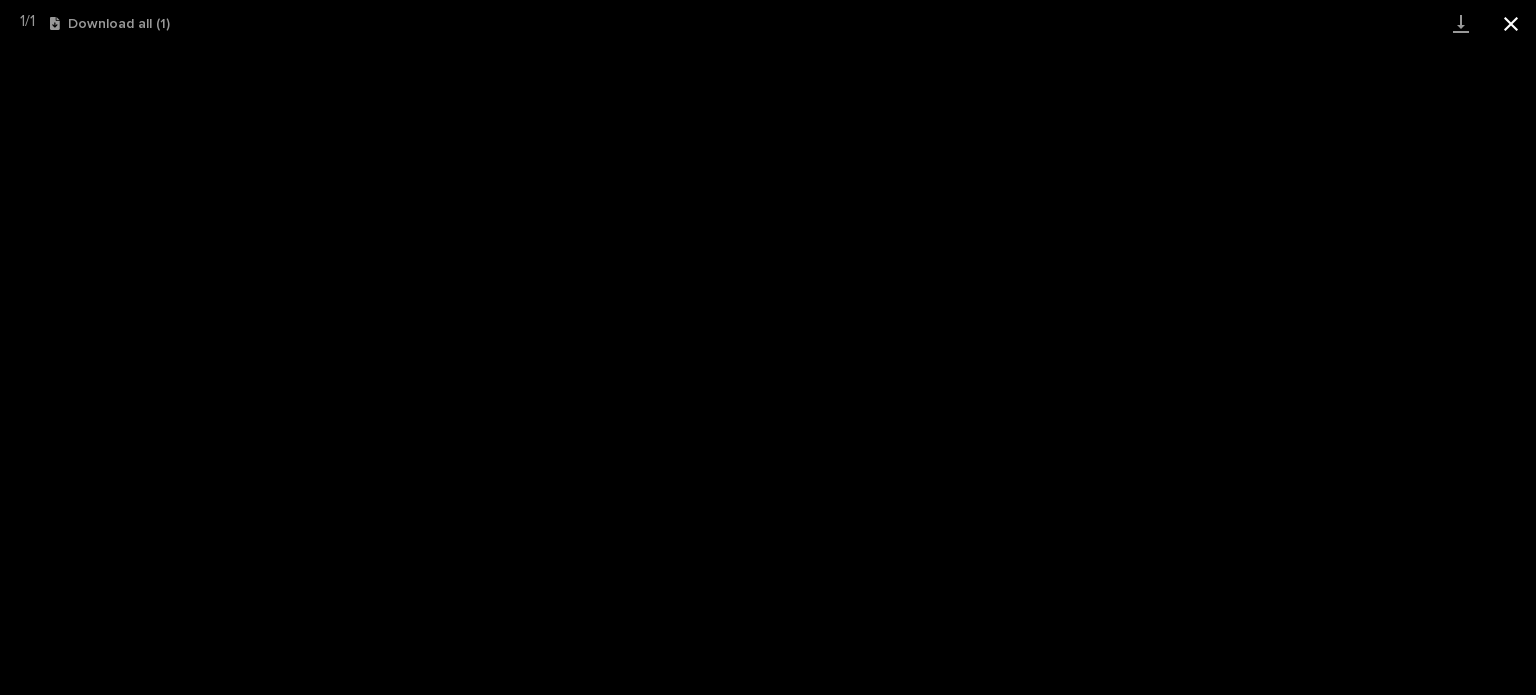 click at bounding box center [1511, 23] 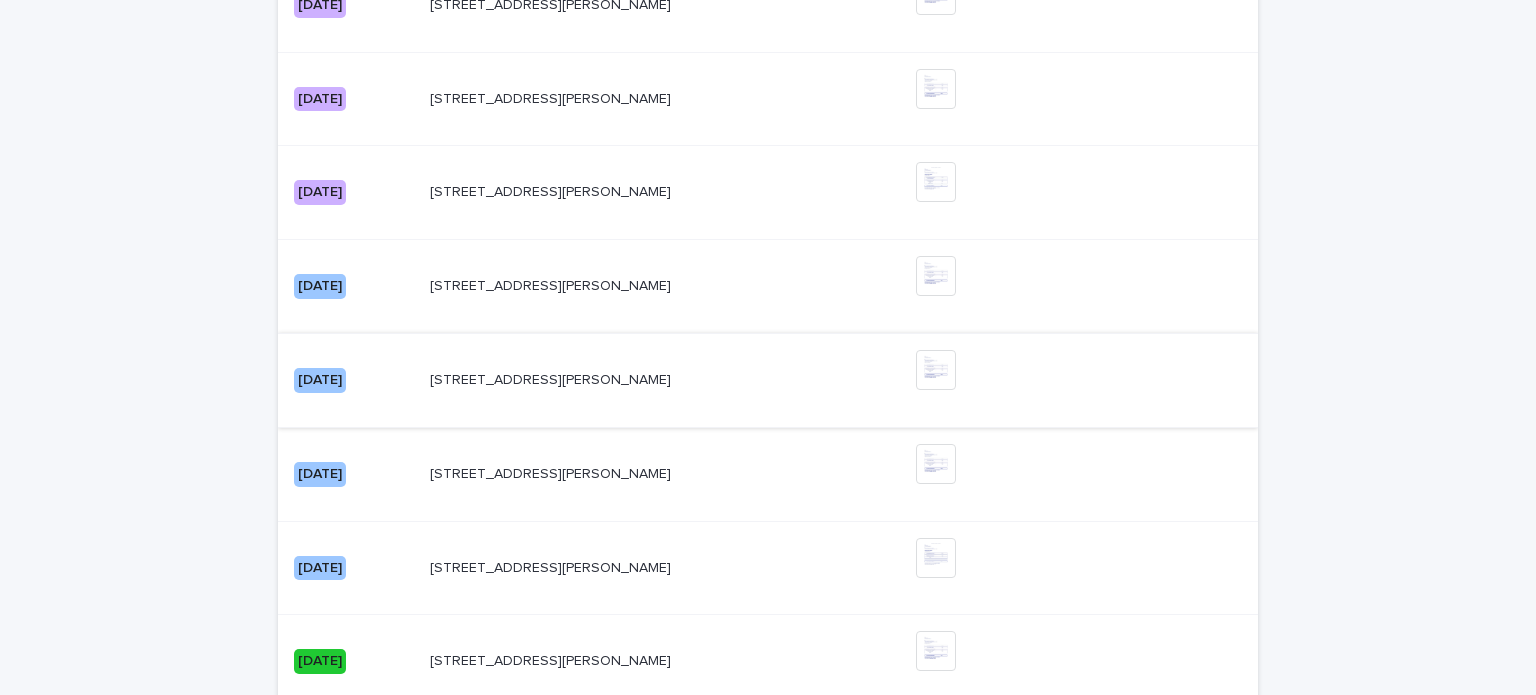 click at bounding box center (936, 370) 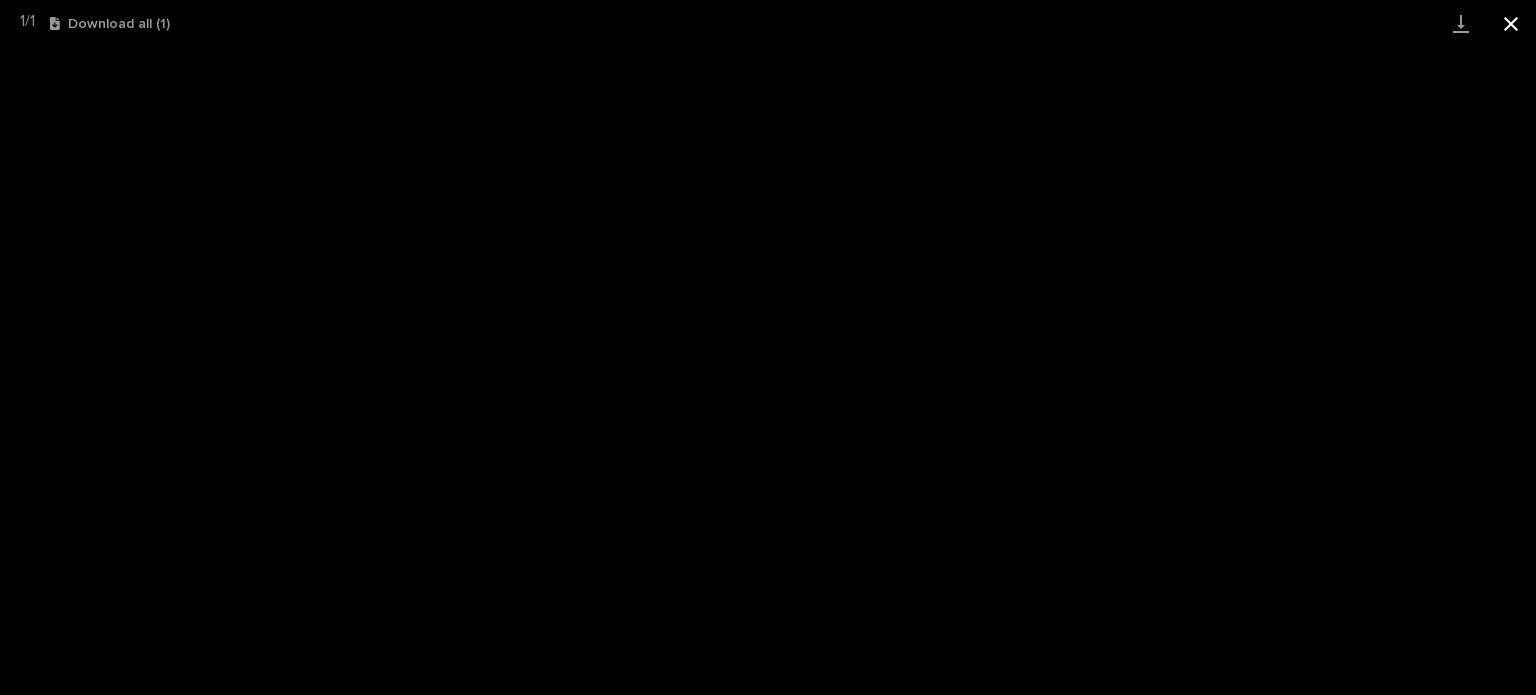 click at bounding box center [1511, 23] 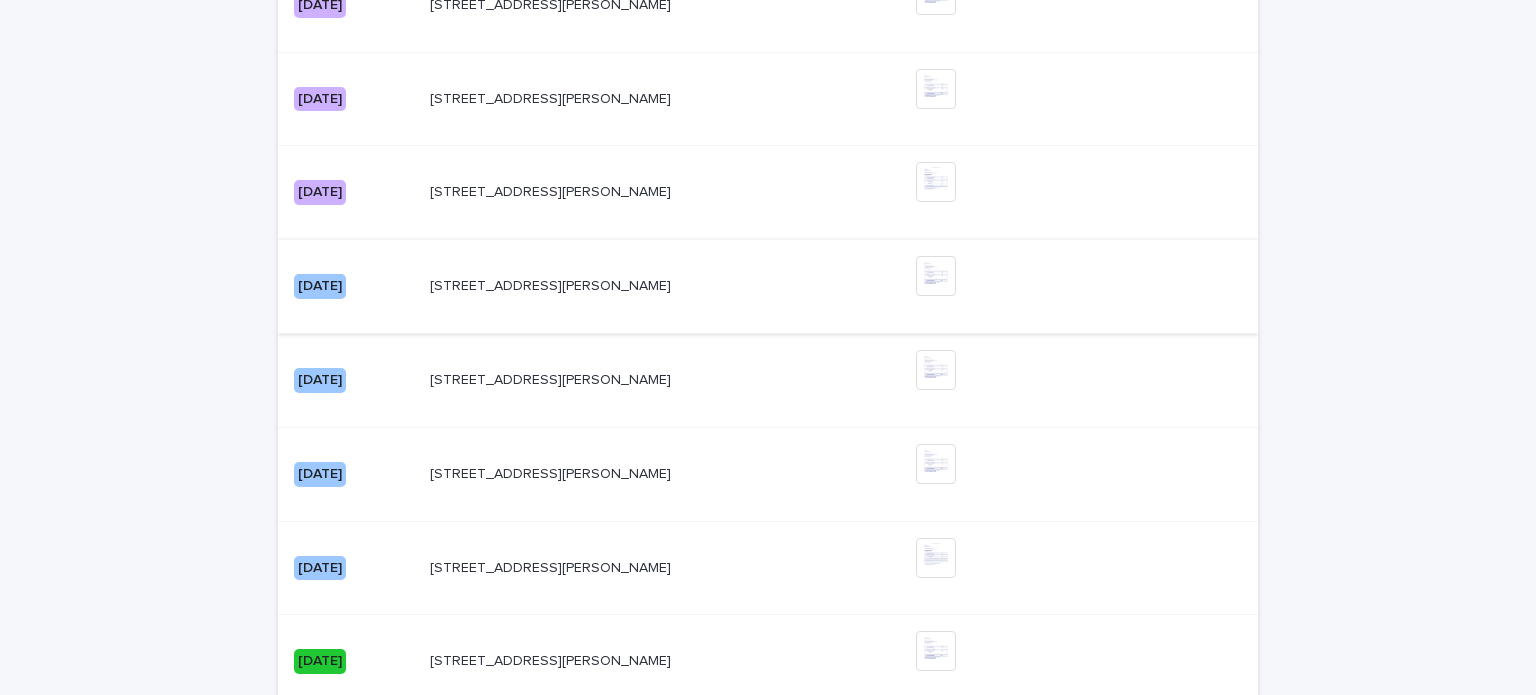 click at bounding box center (936, 276) 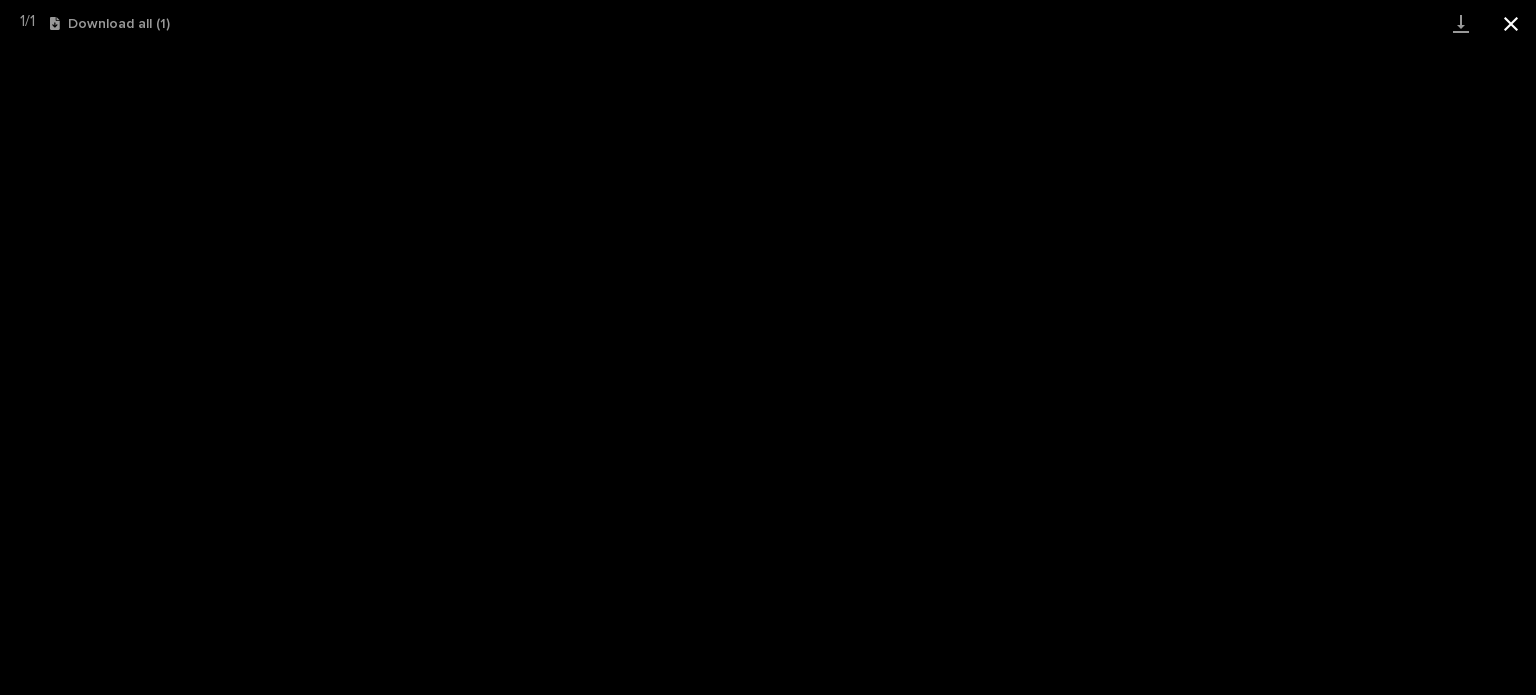 click at bounding box center [1511, 23] 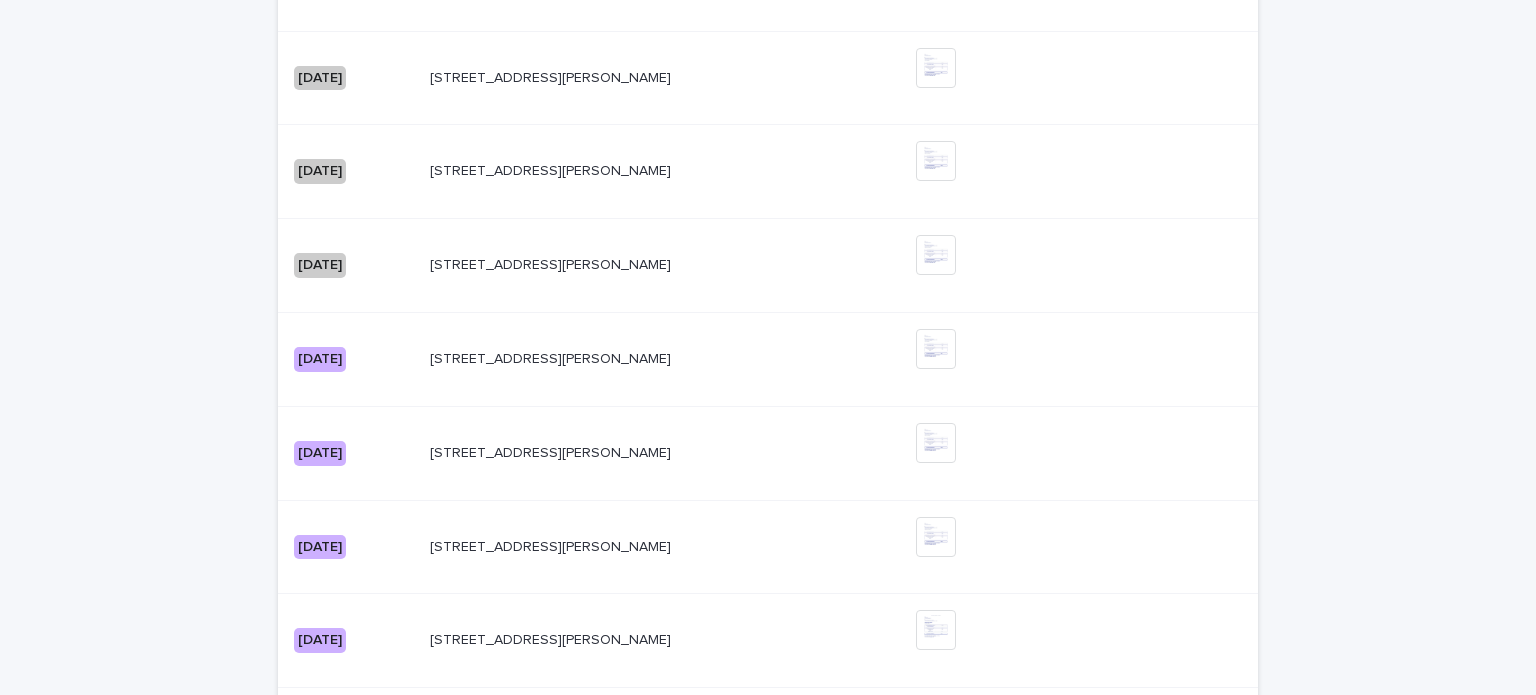 scroll, scrollTop: 1830, scrollLeft: 0, axis: vertical 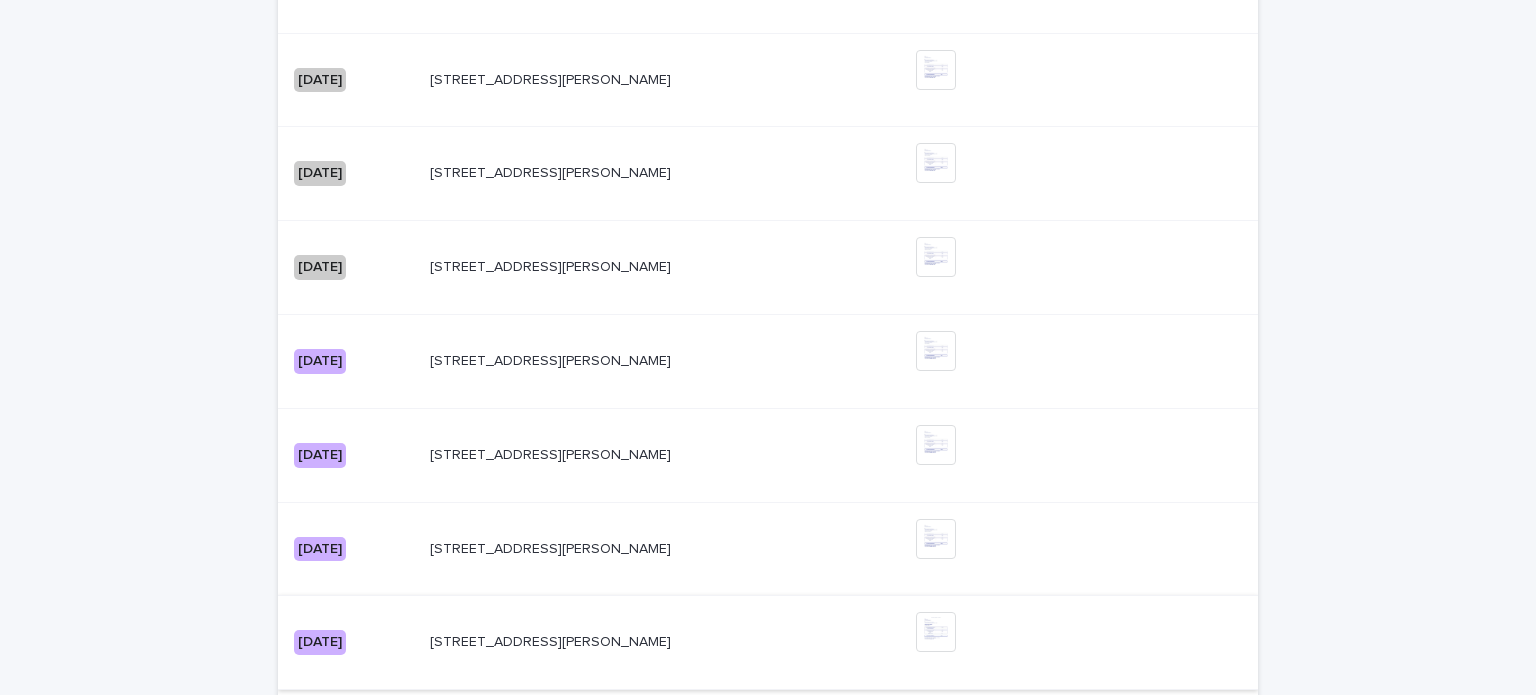 click at bounding box center [936, 632] 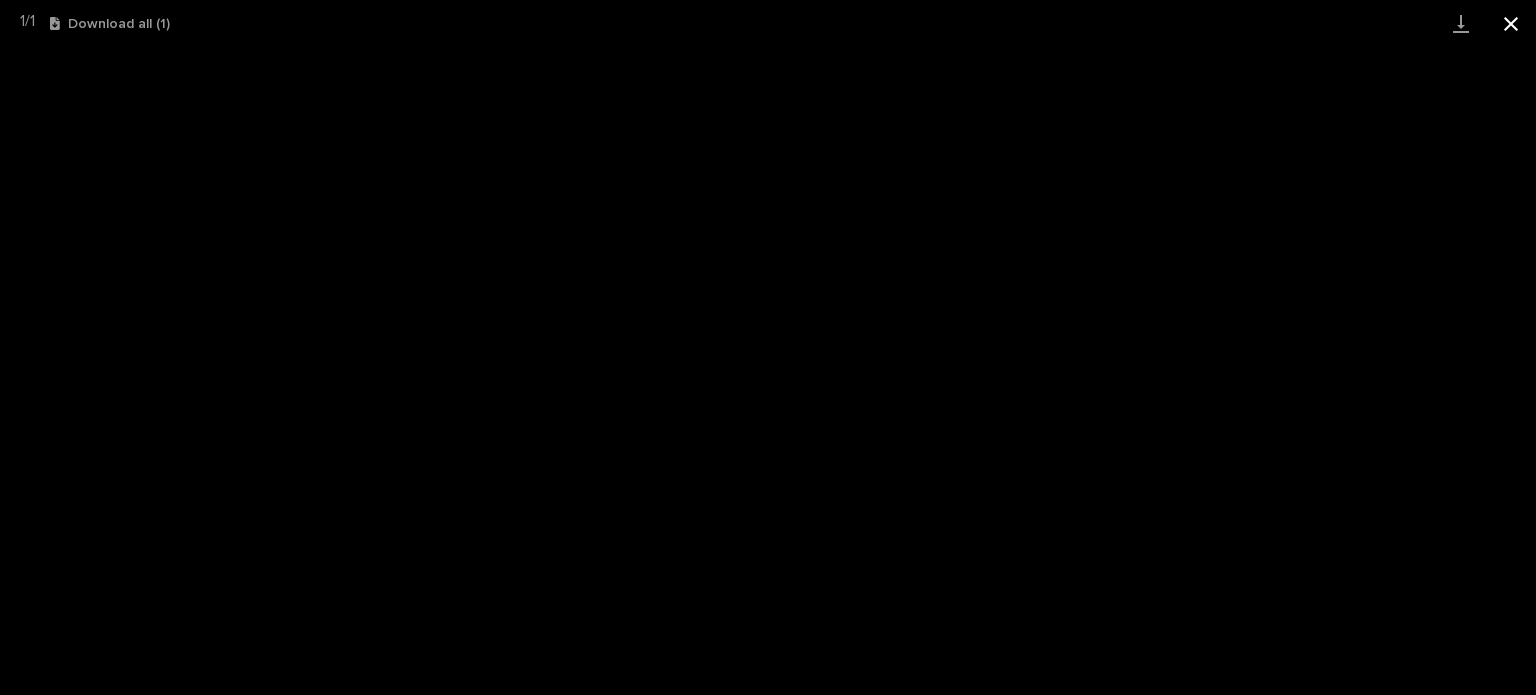 click at bounding box center (1511, 23) 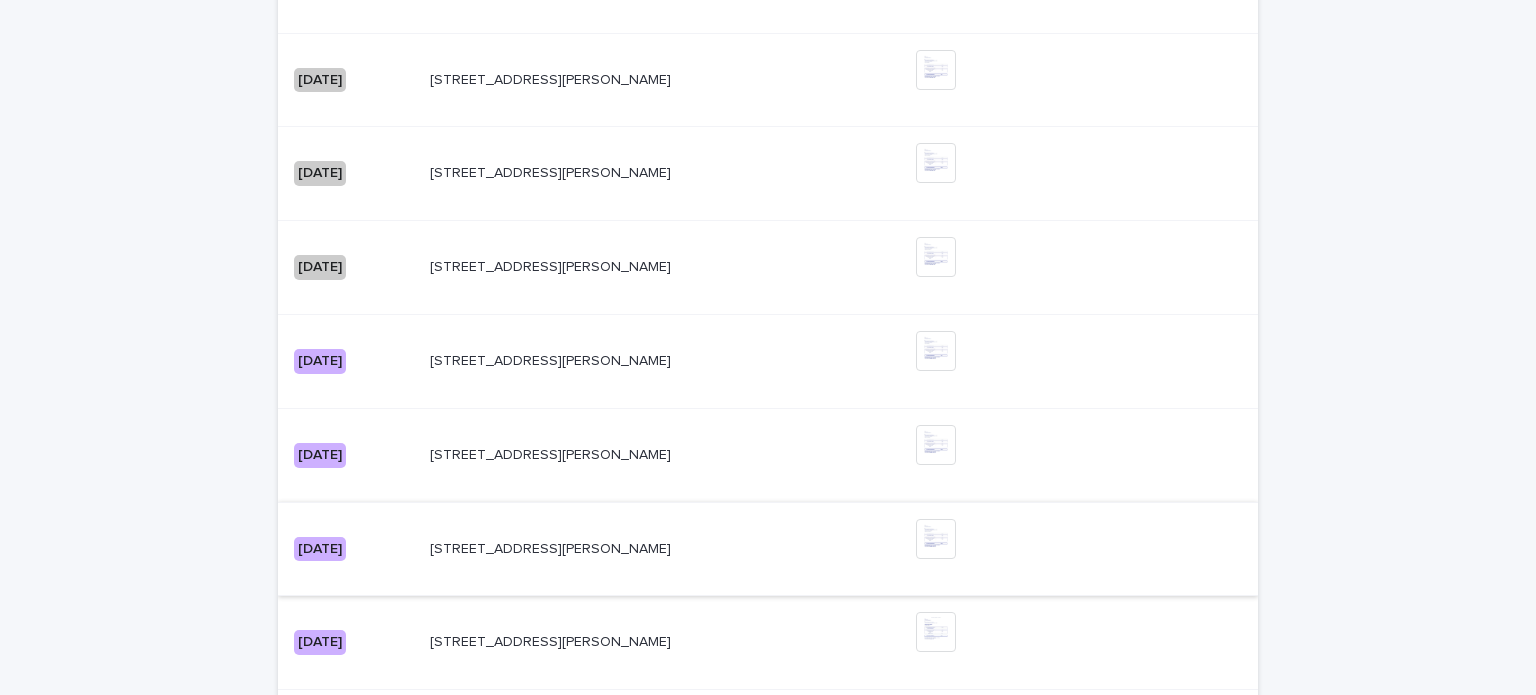 click at bounding box center (936, 539) 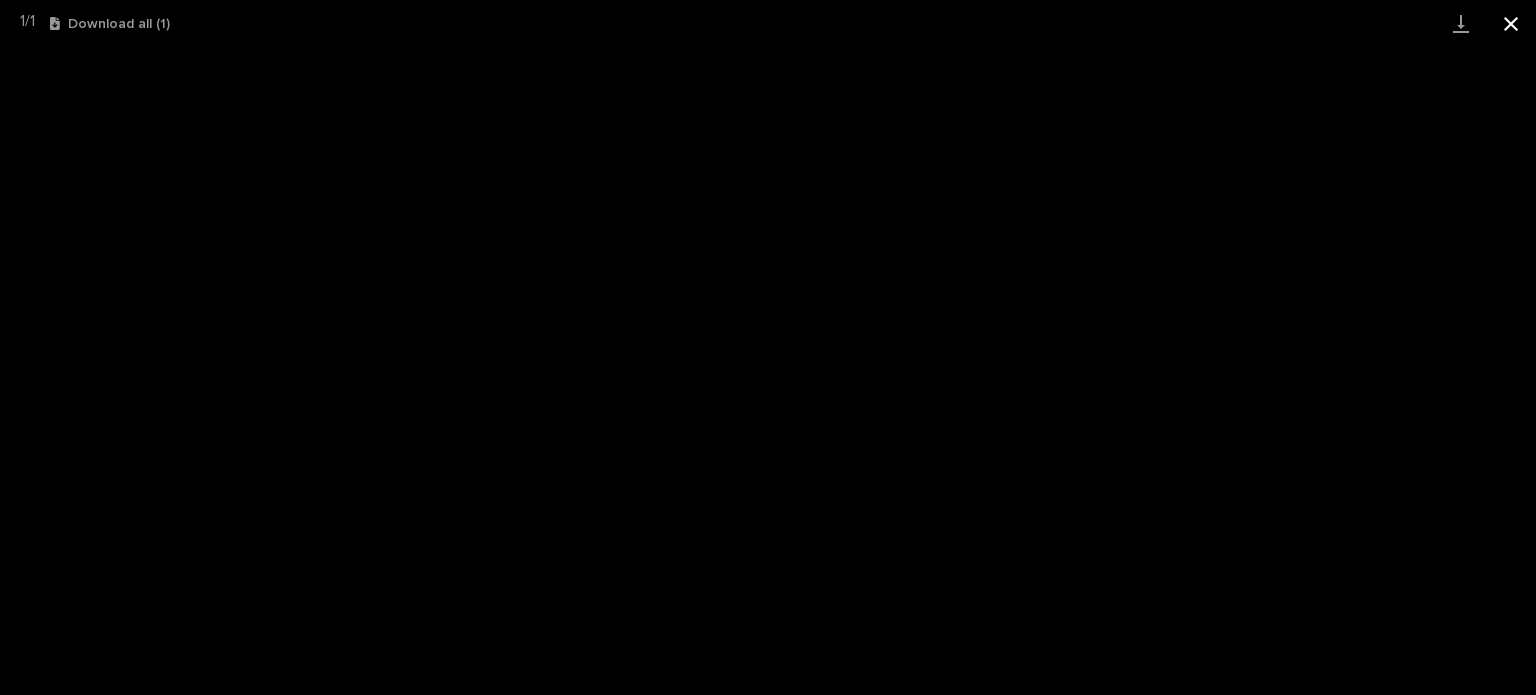 click at bounding box center (1511, 23) 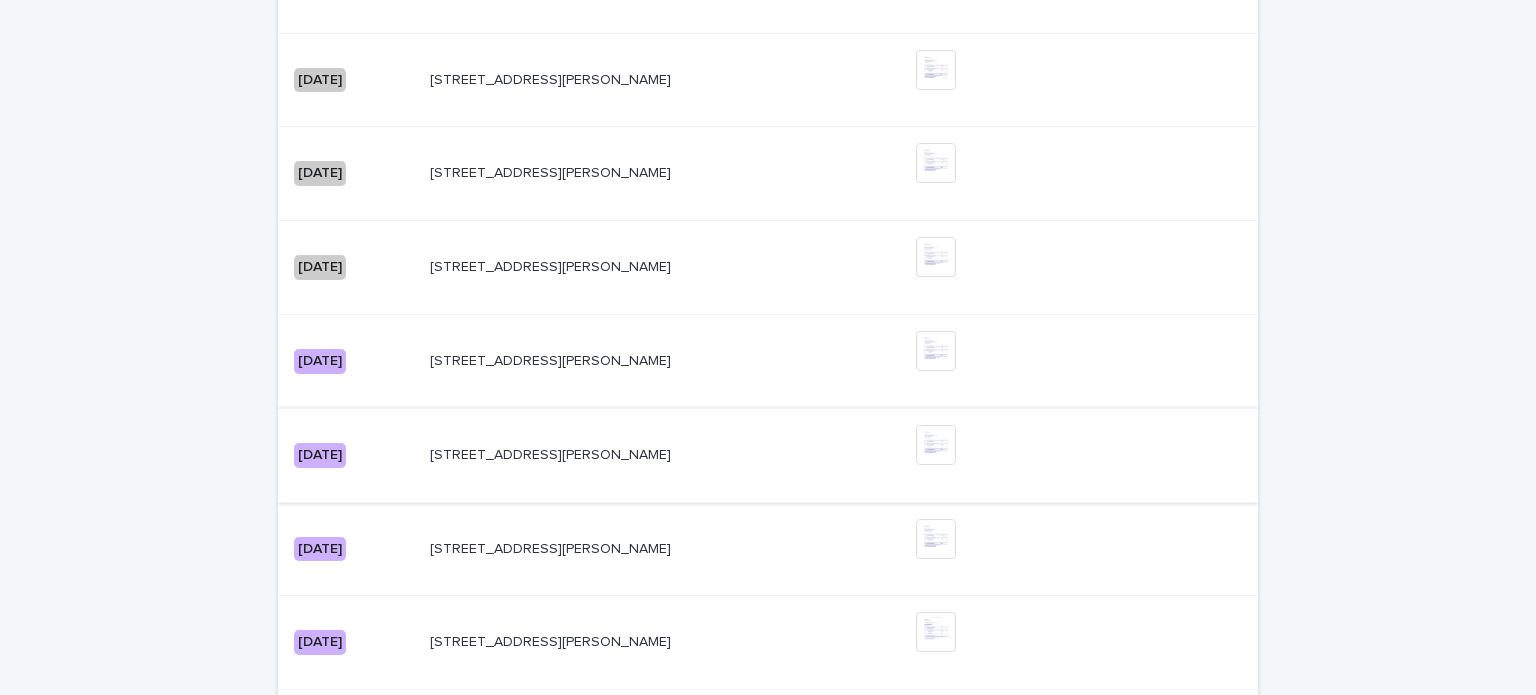 click at bounding box center [936, 445] 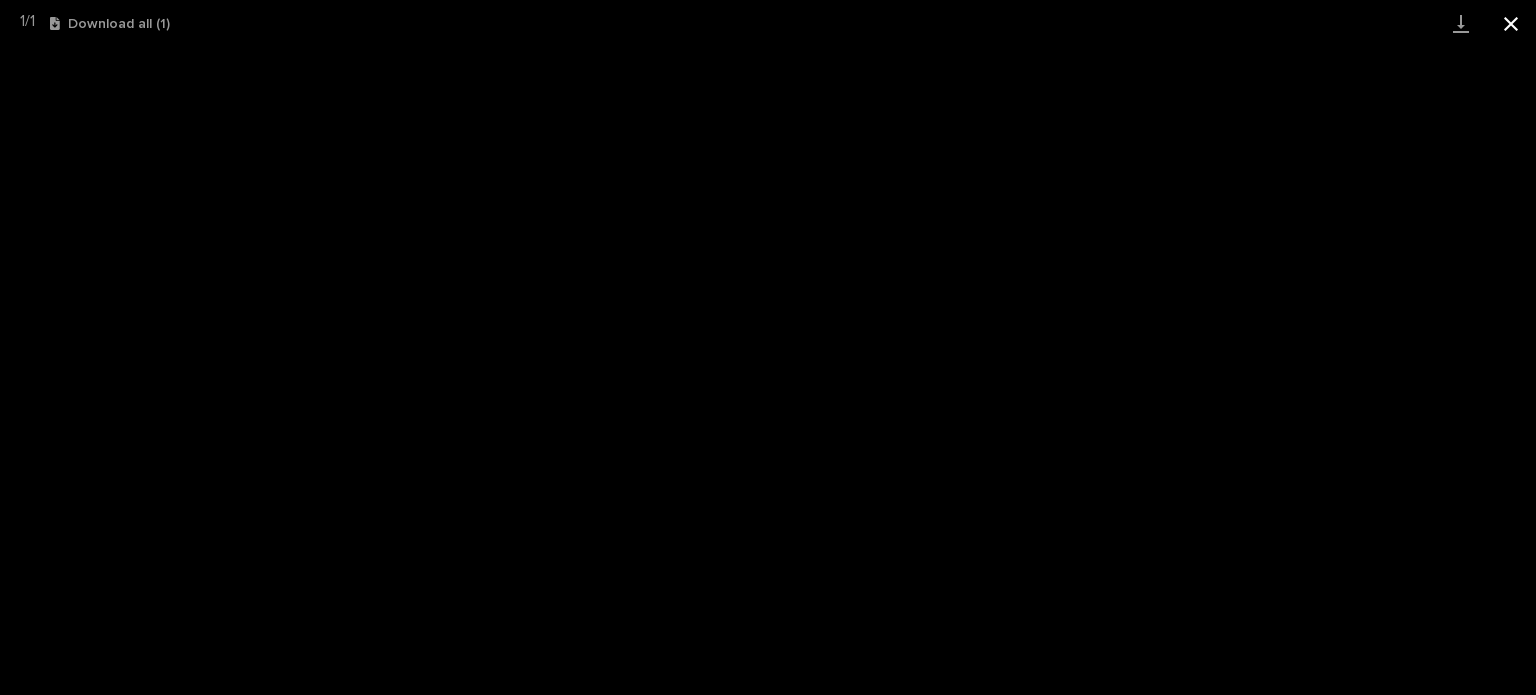 click at bounding box center [1511, 23] 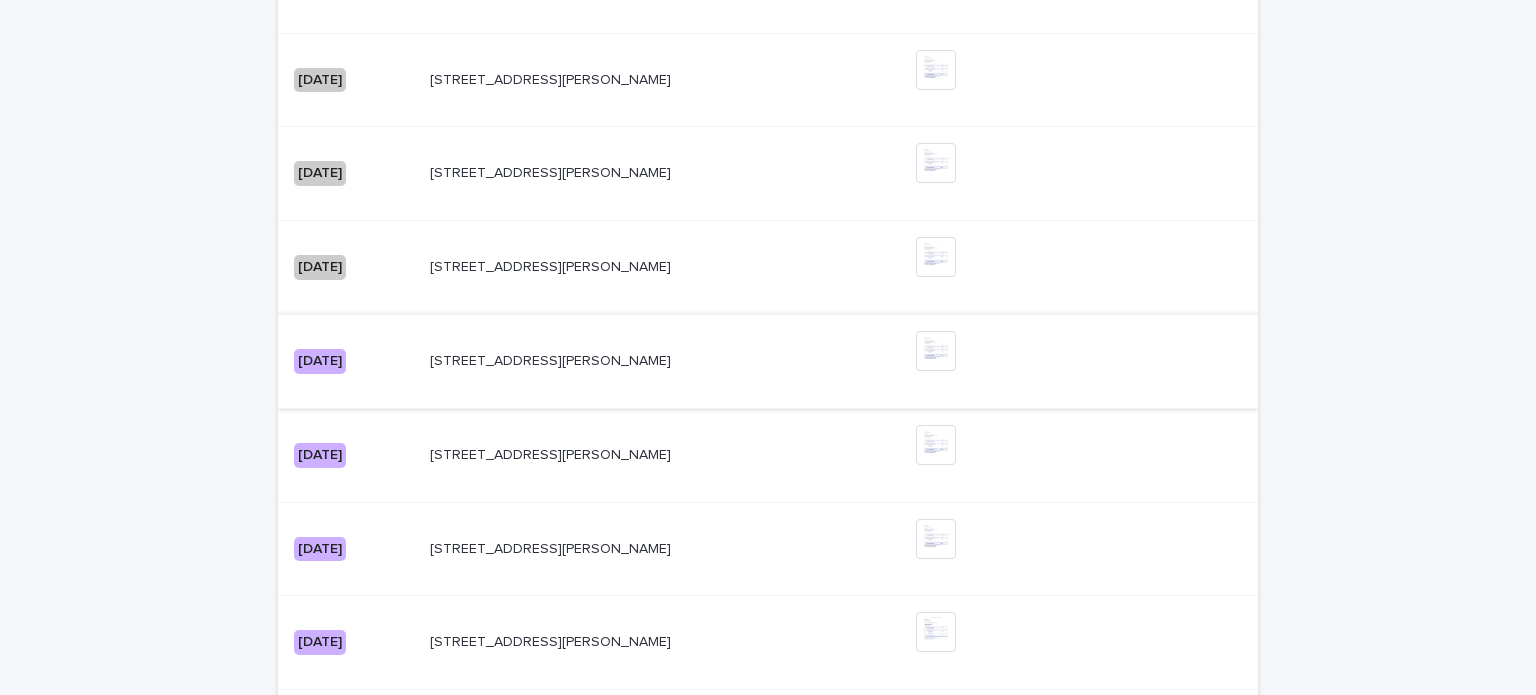 click at bounding box center [936, 351] 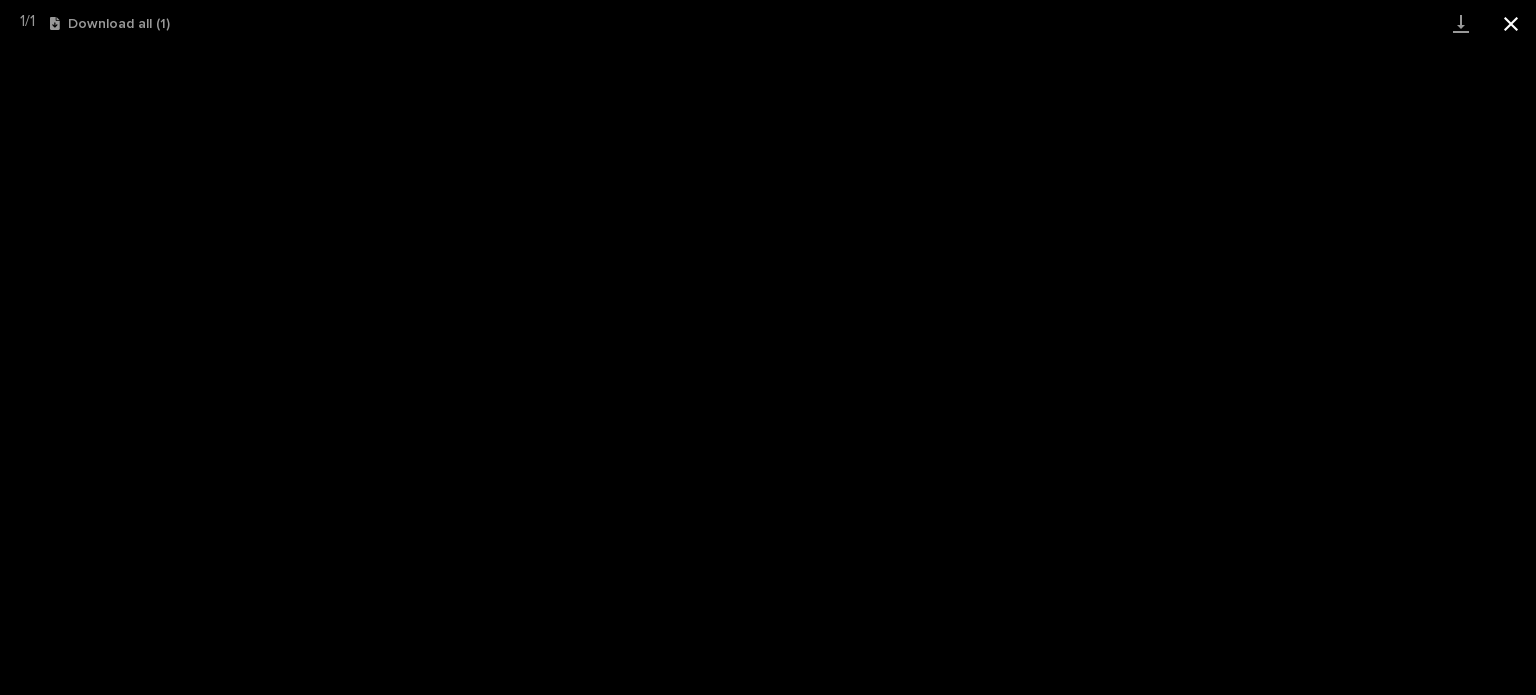 click at bounding box center [1511, 23] 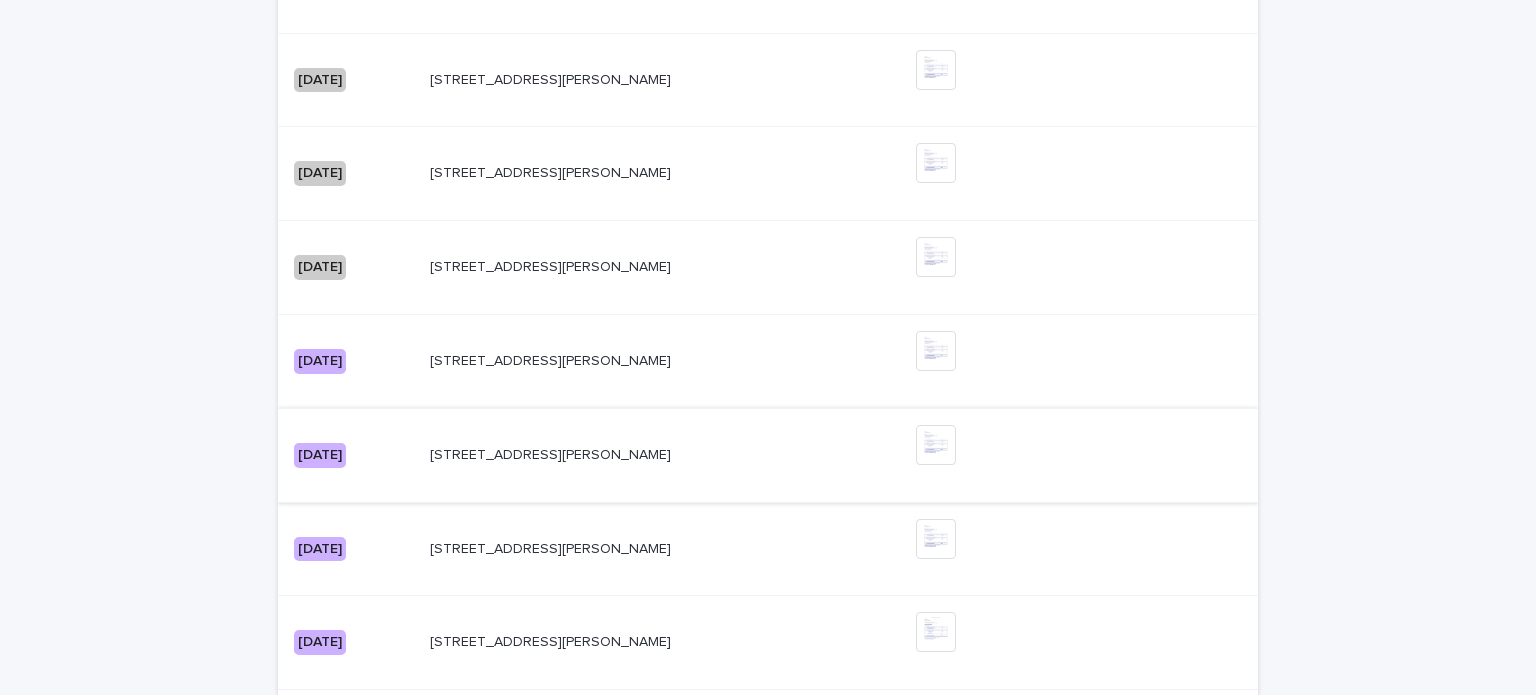 click at bounding box center [936, 445] 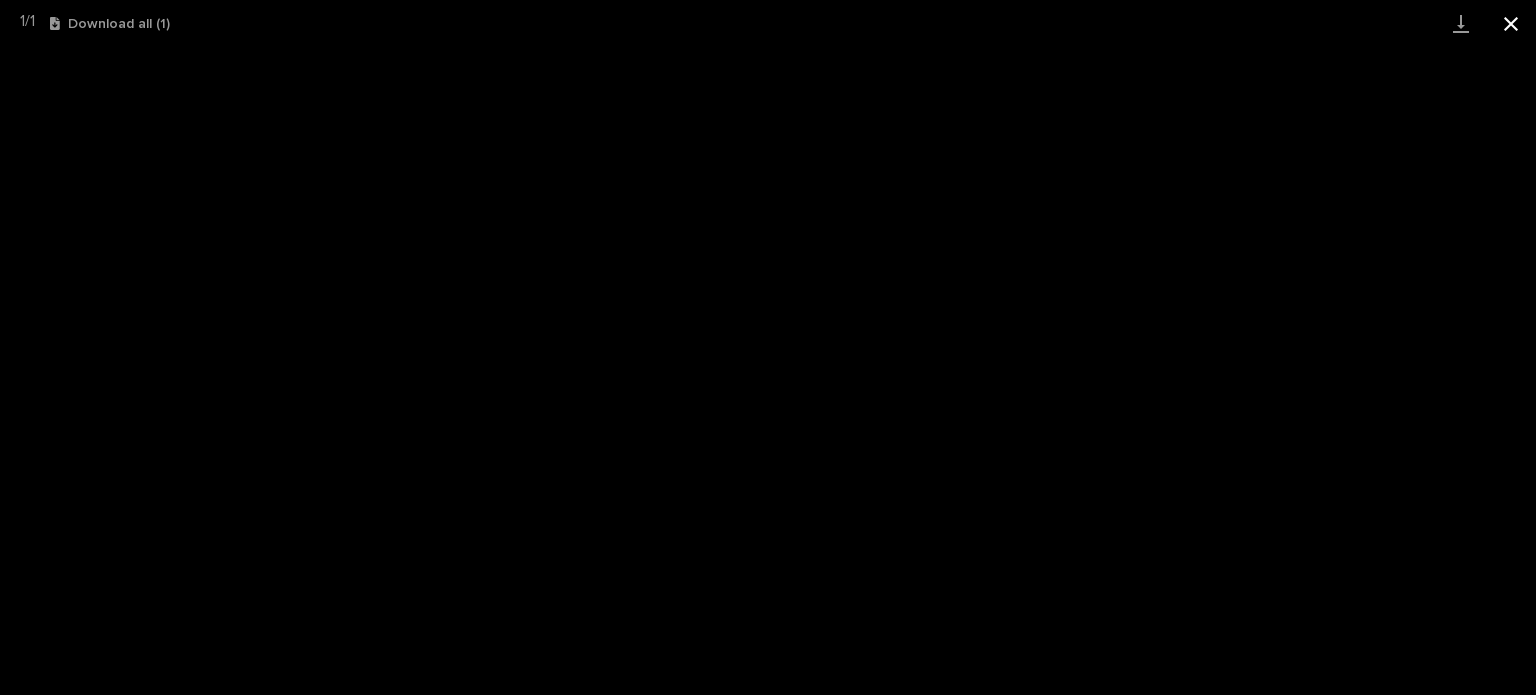 click at bounding box center (1511, 23) 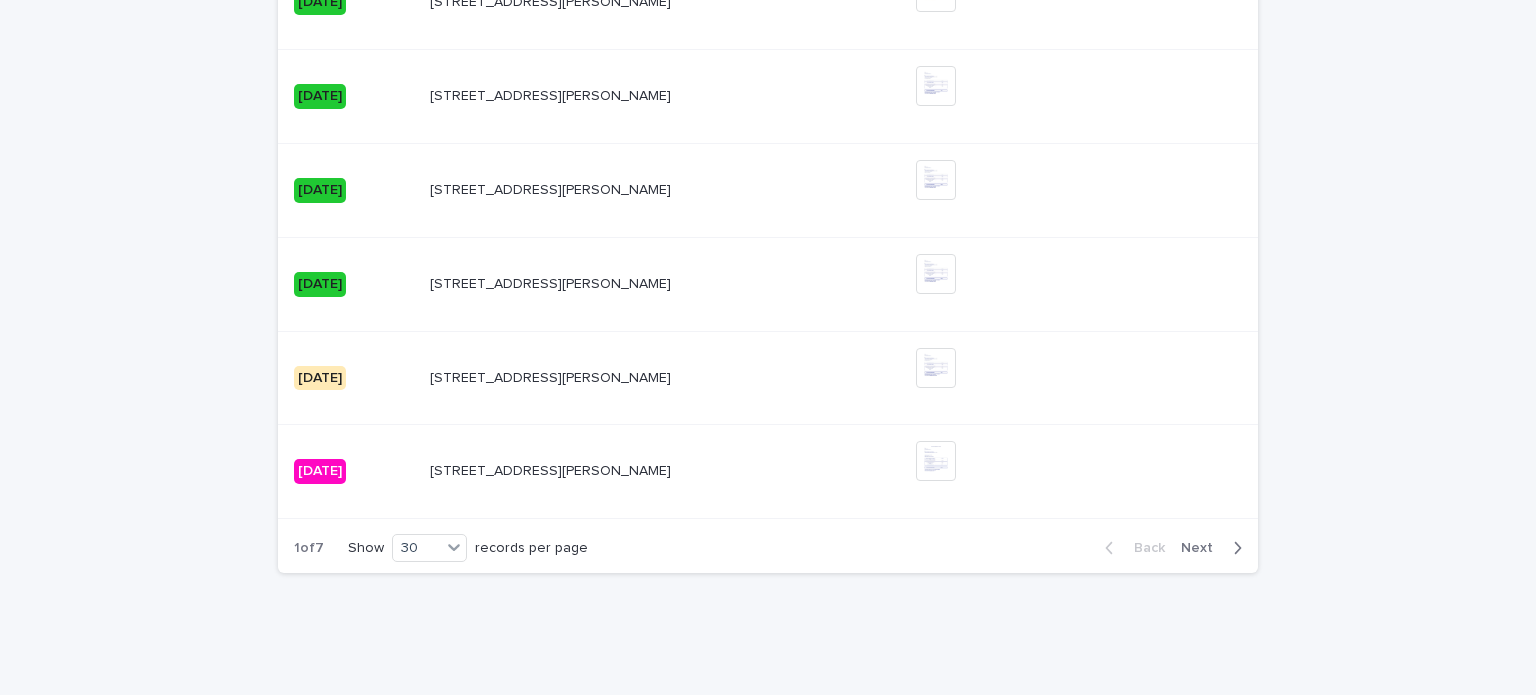 scroll, scrollTop: 2983, scrollLeft: 0, axis: vertical 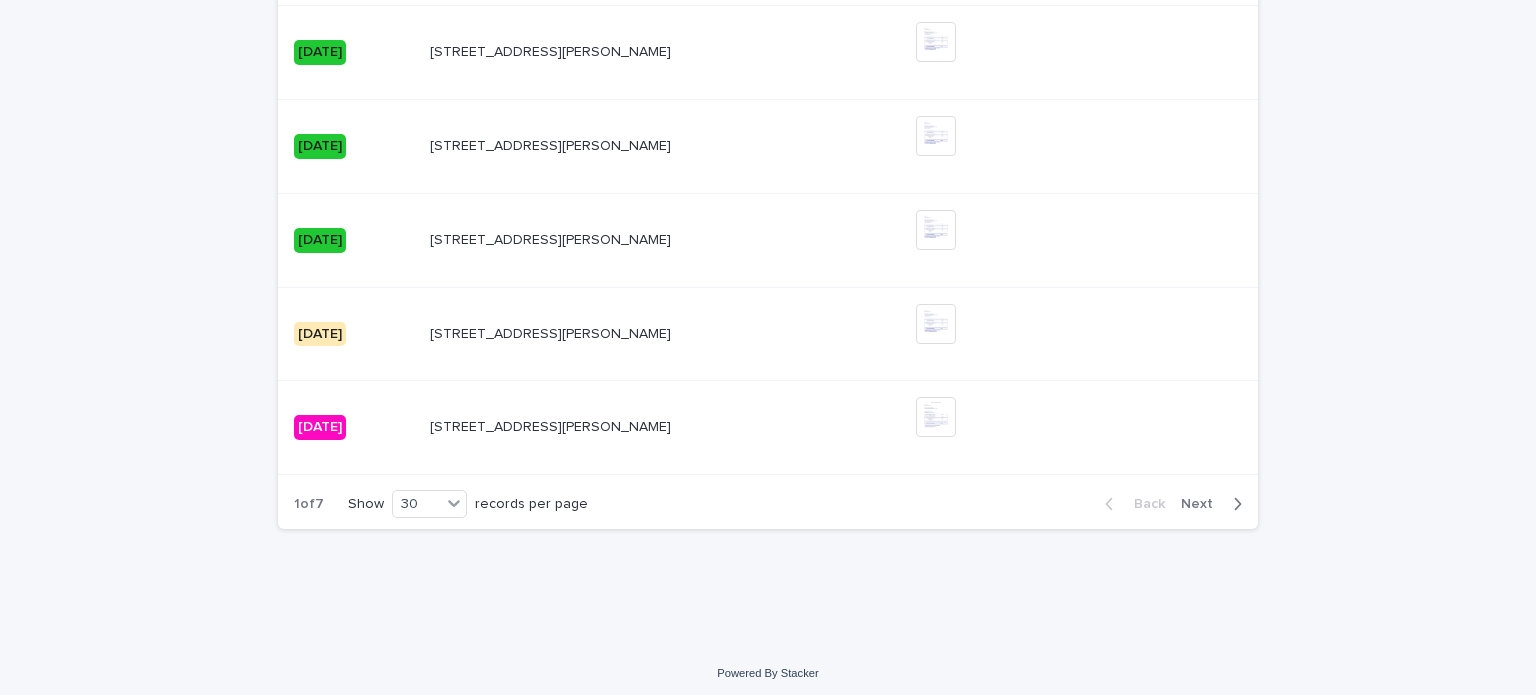 click on "Next" at bounding box center [1203, 504] 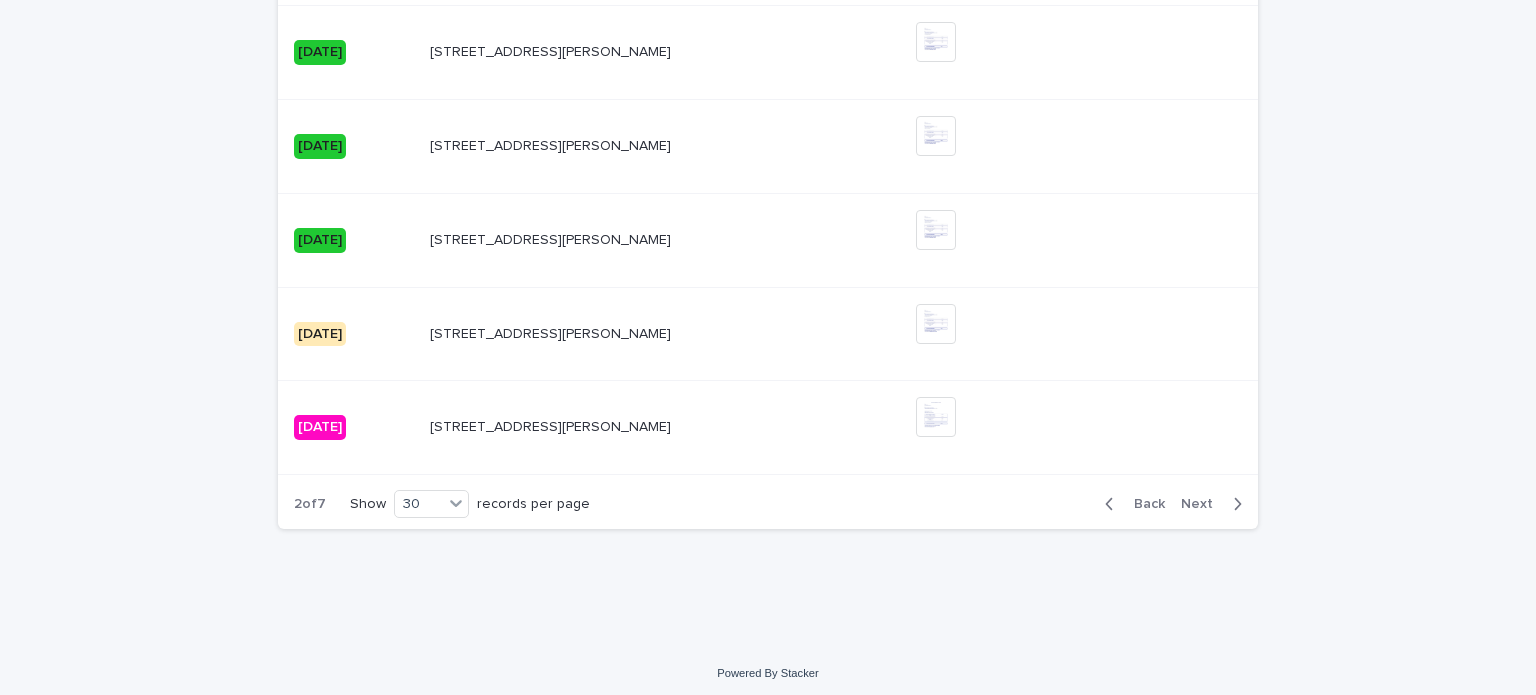 click on "Next" at bounding box center [1203, 504] 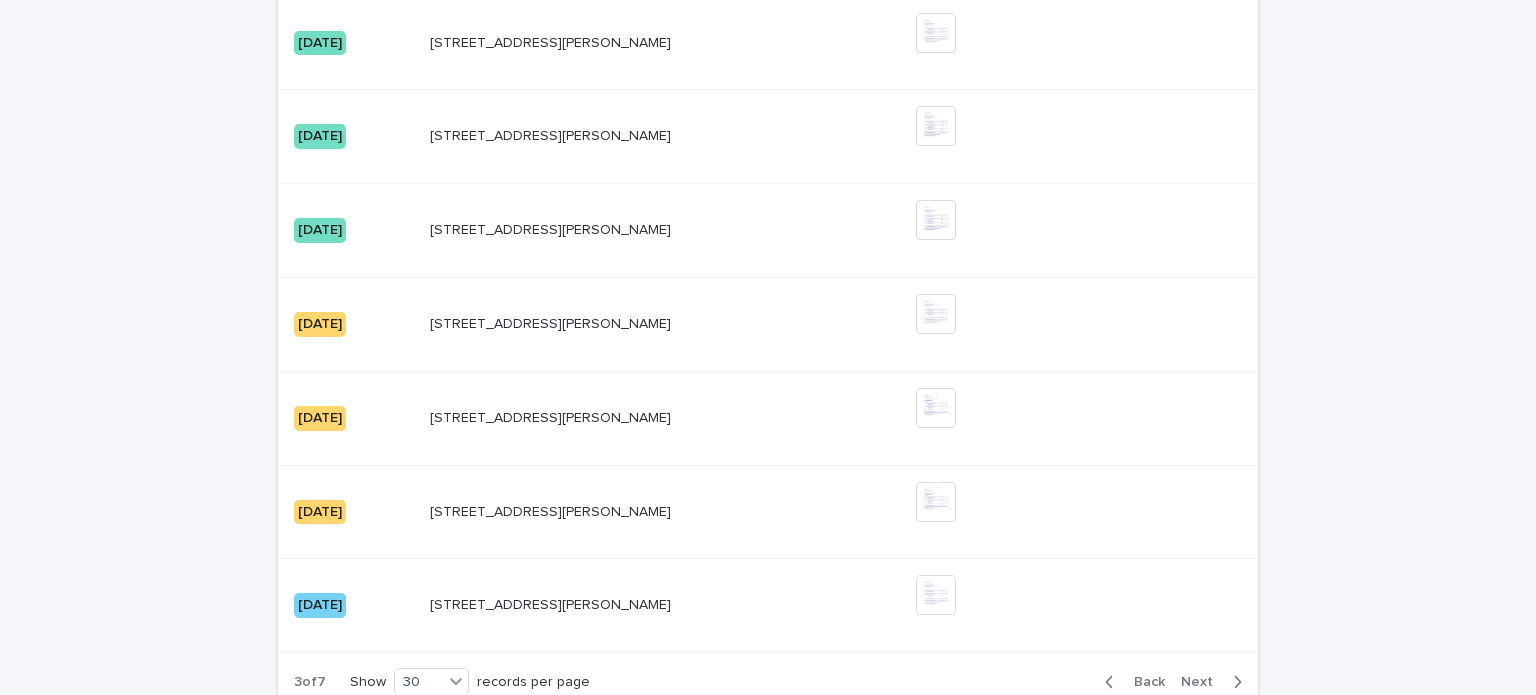 scroll, scrollTop: 2983, scrollLeft: 0, axis: vertical 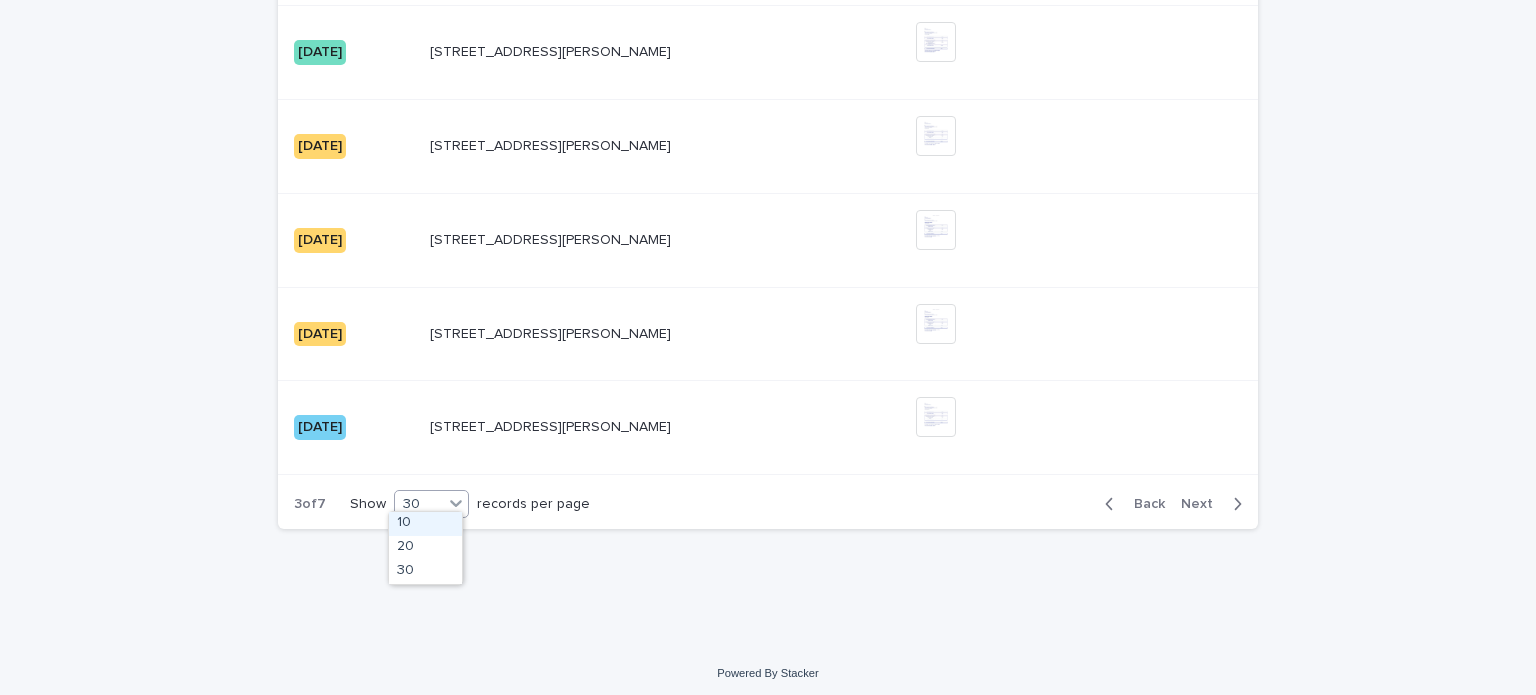 click 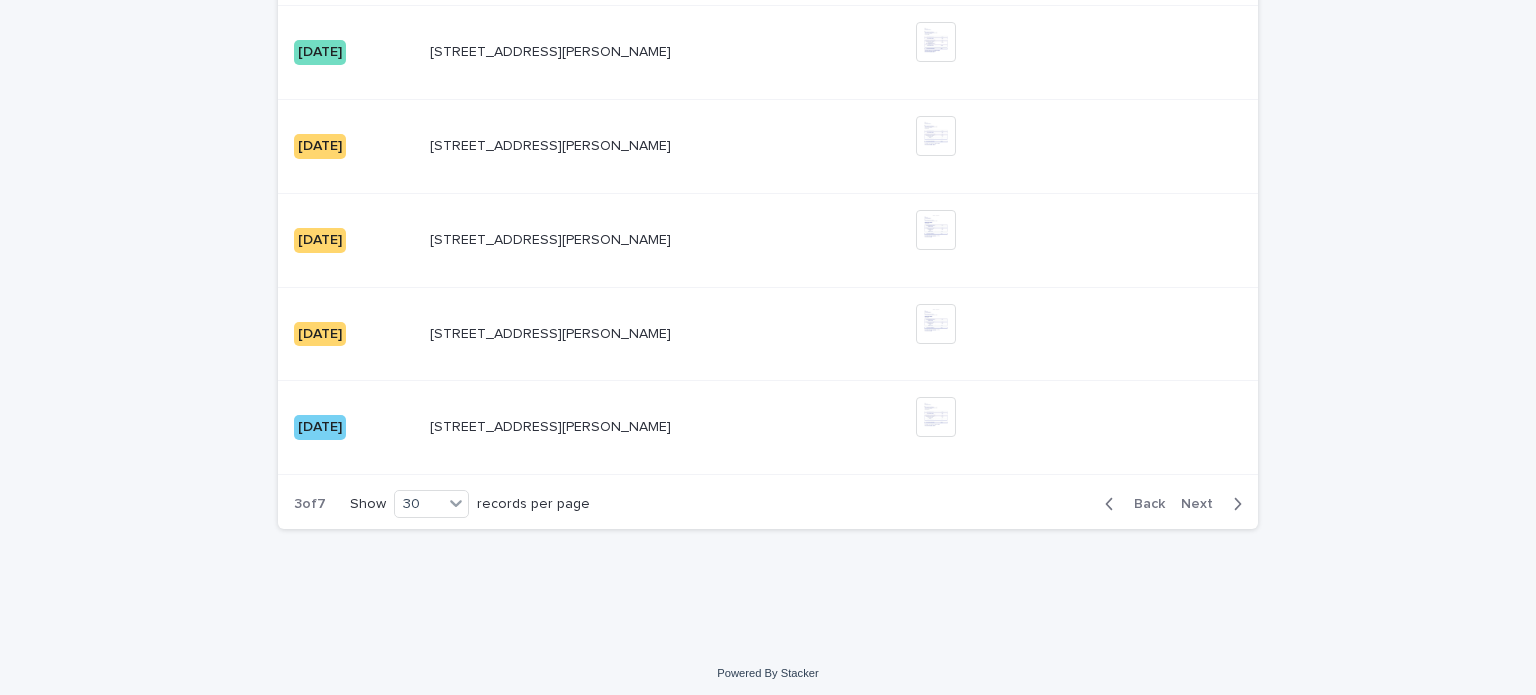 click on "Loading... Saving… Loading... Saving… Suivi Mensuel ********* Mois Bien Compte Rendu Du Mois [DATE] [STREET_ADDRESS][PERSON_NAME] - chambre 2 [STREET_ADDRESS][PERSON_NAME] 2   + 0 This file cannot be opened Download File [DATE] [STREET_ADDRESS][PERSON_NAME] - chambre 4 [STREET_ADDRESS][PERSON_NAME] 4   + 0 This file cannot be opened Download File [DATE] [STREET_ADDRESS][PERSON_NAME] - chambre 1 [STREET_ADDRESS][PERSON_NAME] 1   + 0 This file cannot be opened Download File [DATE] [STREET_ADDRESS][PERSON_NAME] - chambre 2 [STREET_ADDRESS][PERSON_NAME] 2   + 0 This file cannot be opened Download File [DATE] [STREET_ADDRESS][PERSON_NAME] - chambre 4 [STREET_ADDRESS][PERSON_NAME] 4   + 0 This file cannot be opened   + 0" at bounding box center [768, -913] 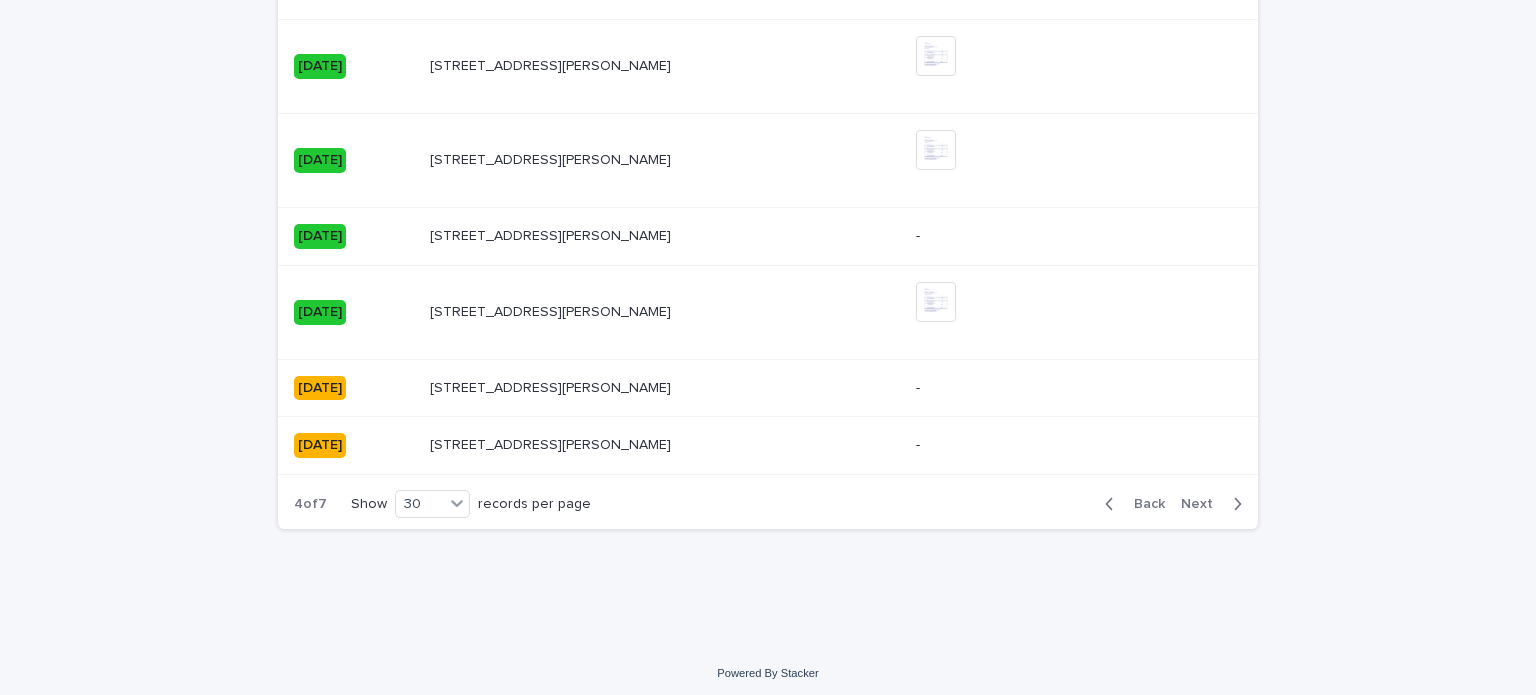 scroll, scrollTop: 2802, scrollLeft: 0, axis: vertical 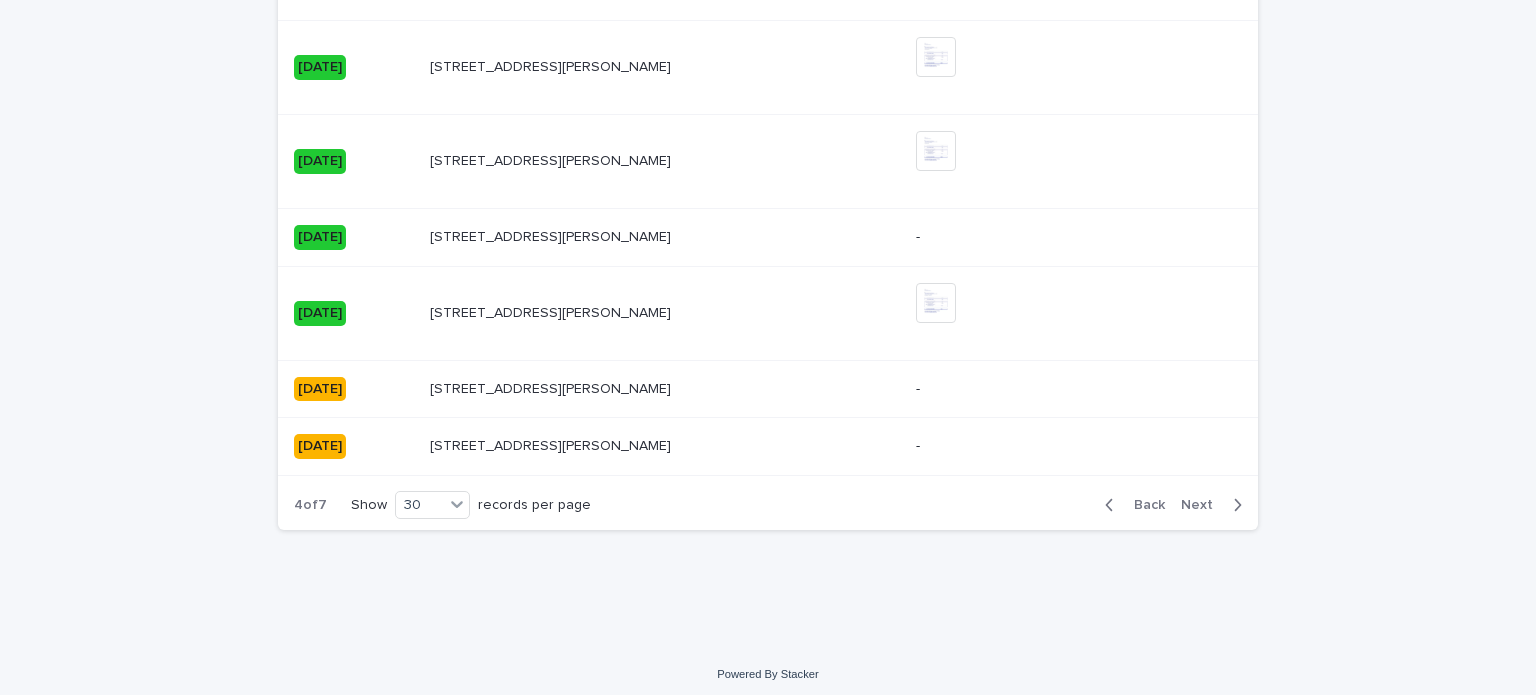 click on "Next" at bounding box center (1203, 505) 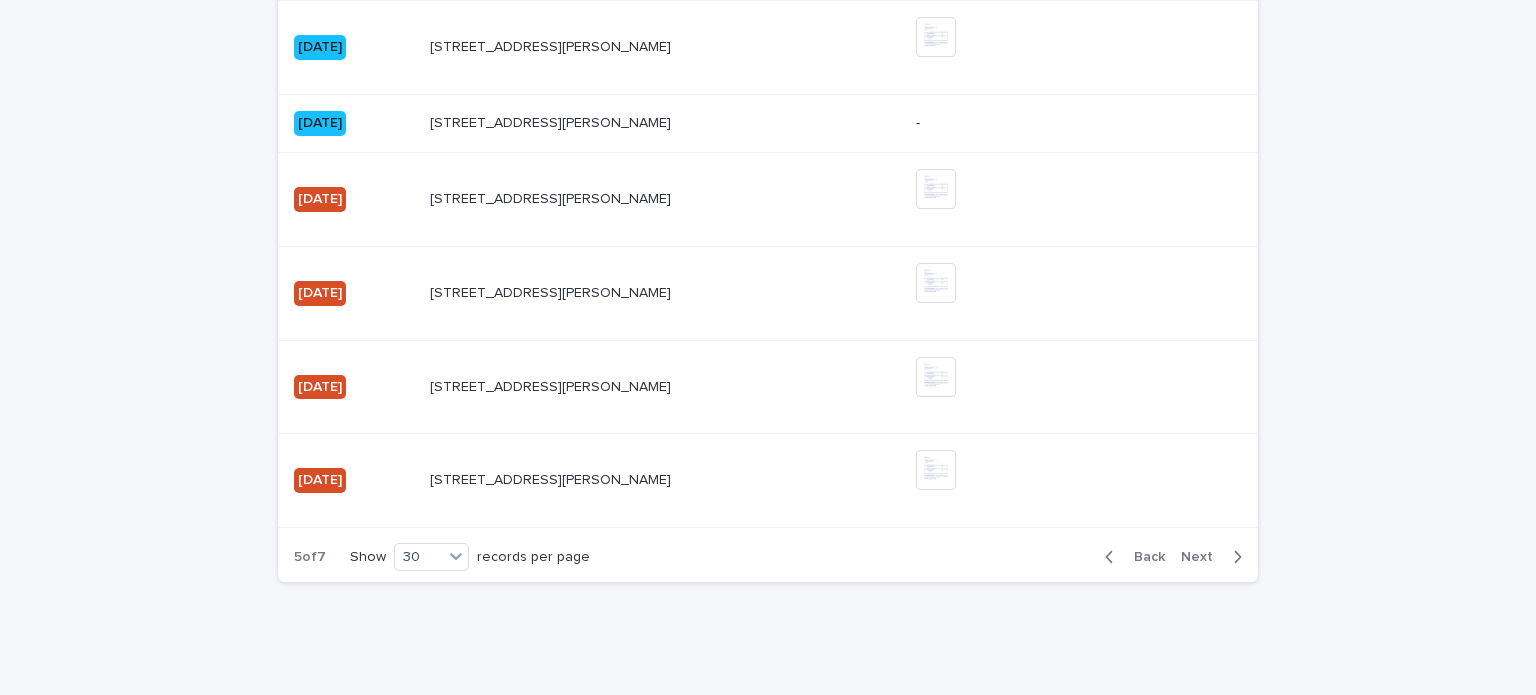 scroll, scrollTop: 2767, scrollLeft: 0, axis: vertical 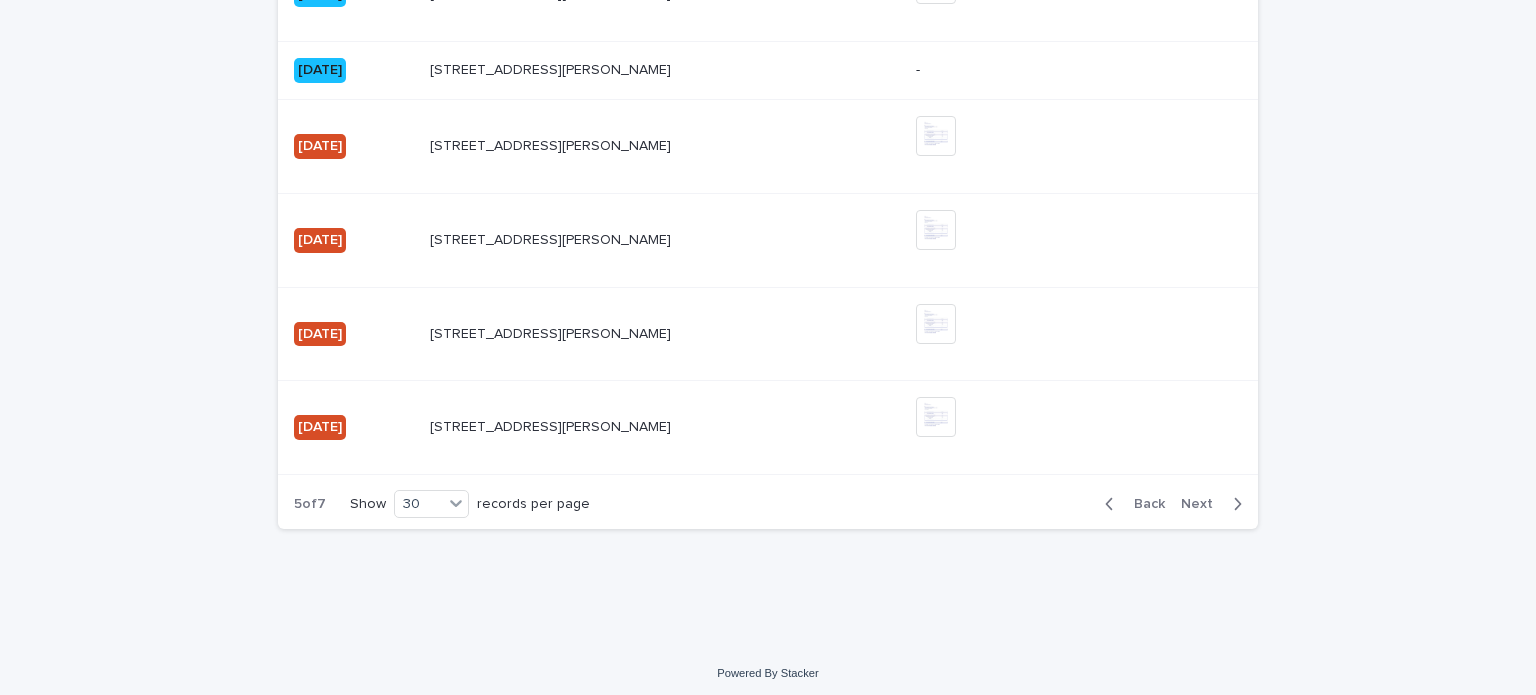 click on "Next" at bounding box center (1203, 504) 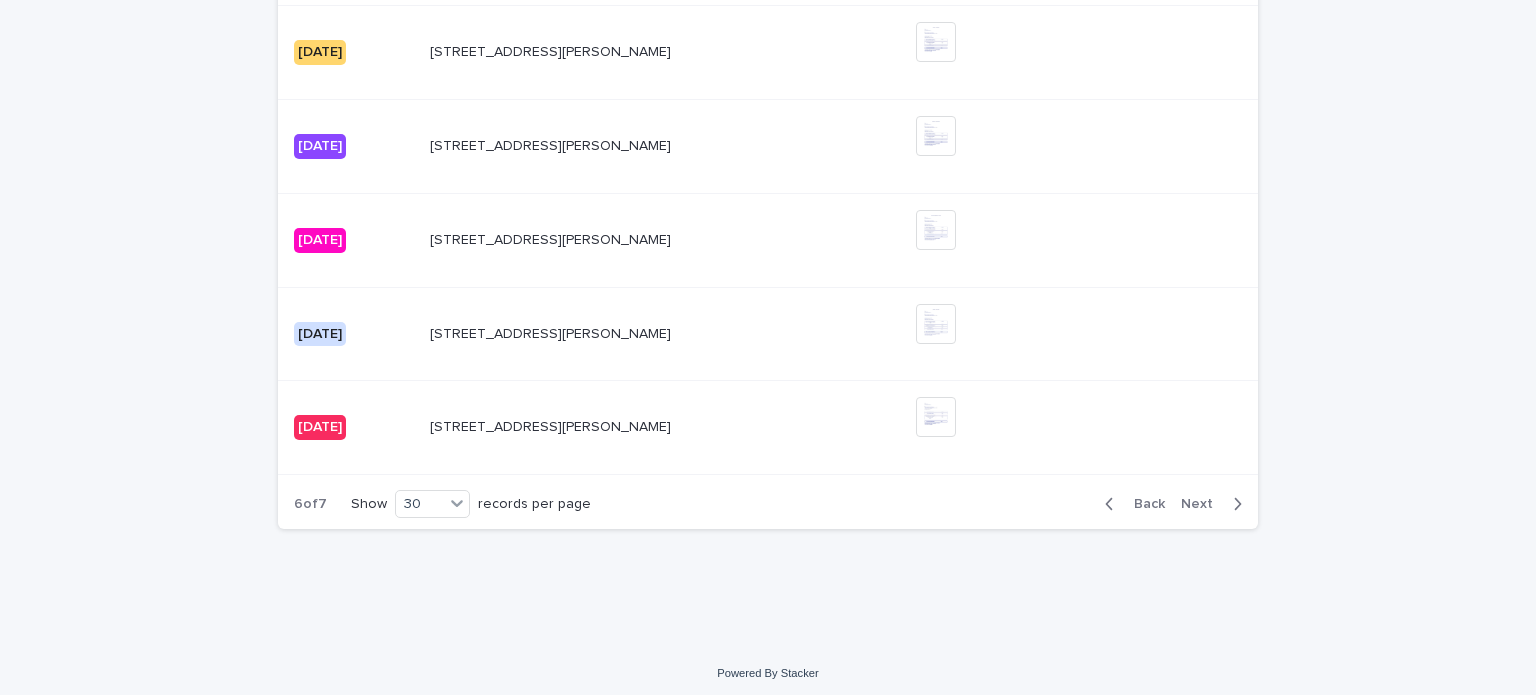scroll, scrollTop: 2981, scrollLeft: 0, axis: vertical 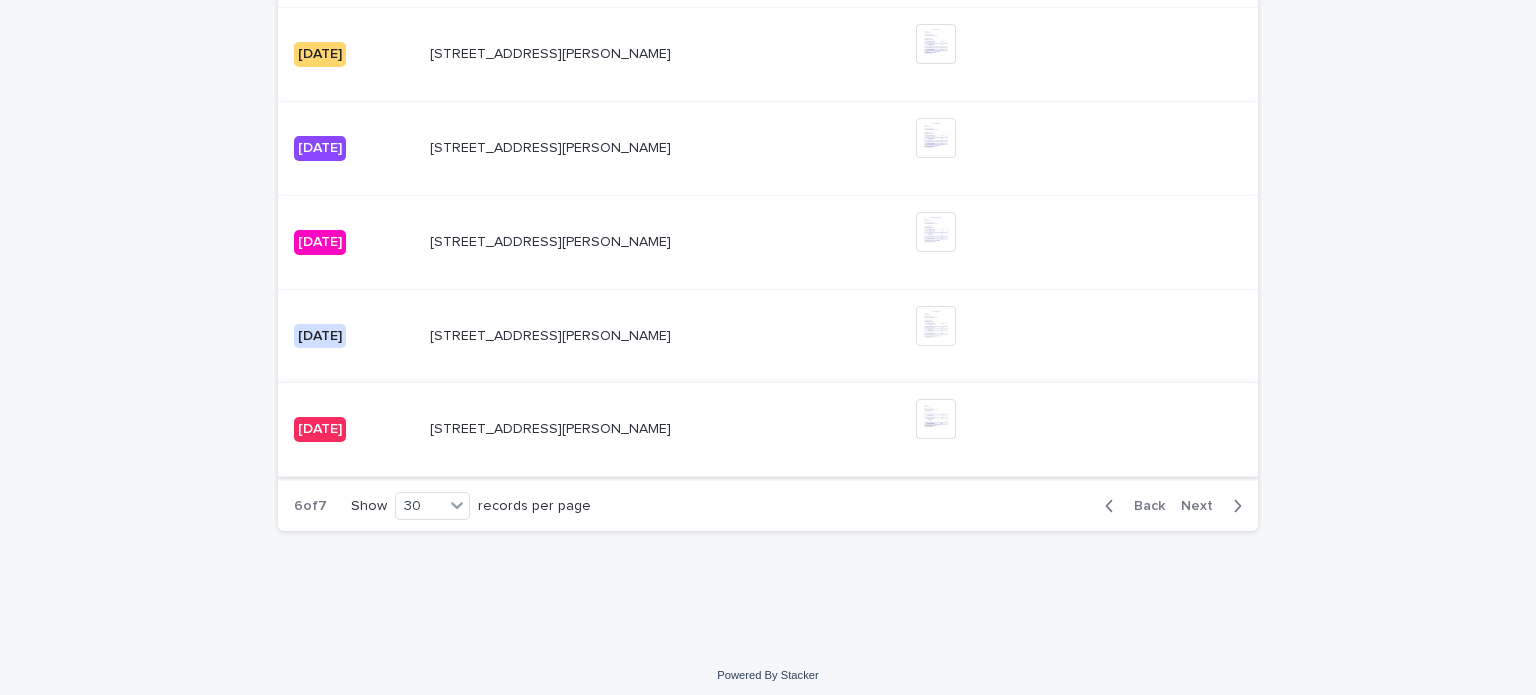 click at bounding box center [936, 419] 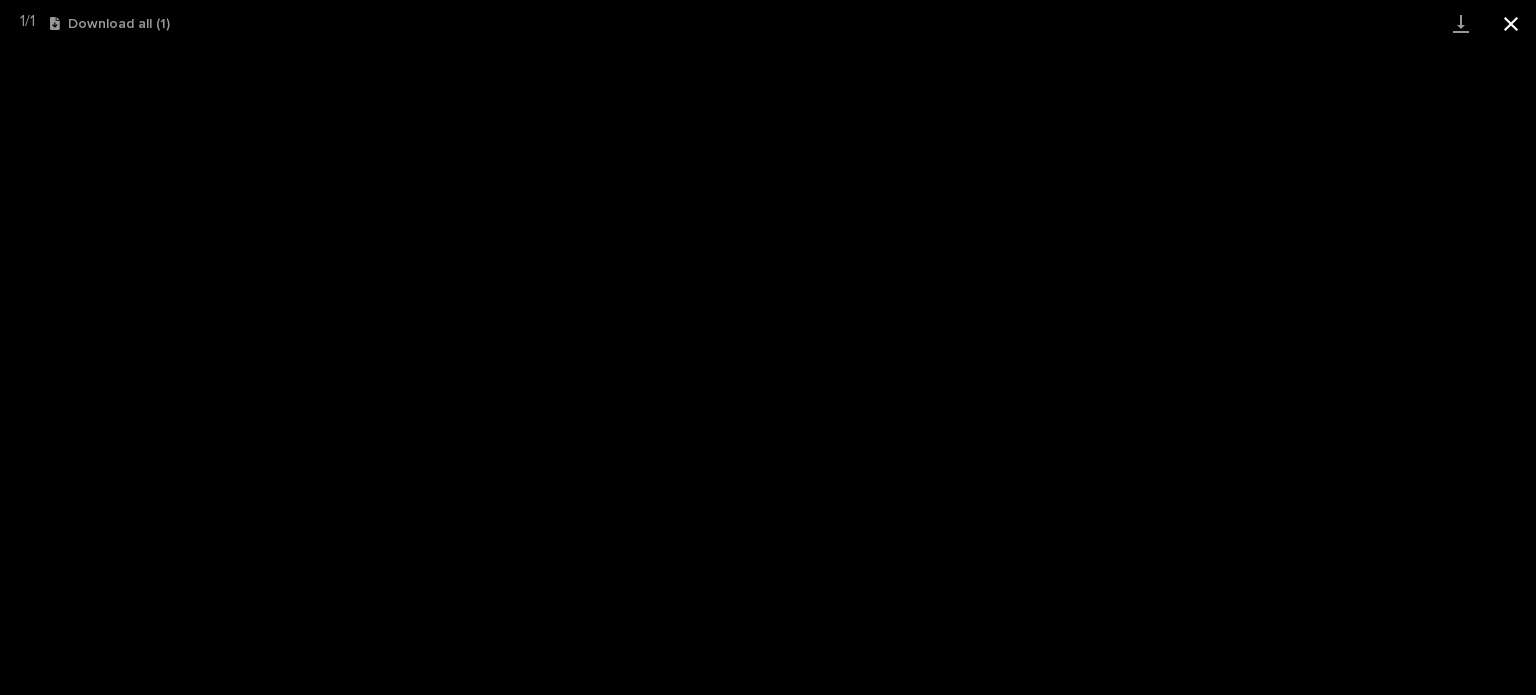 click at bounding box center (1511, 23) 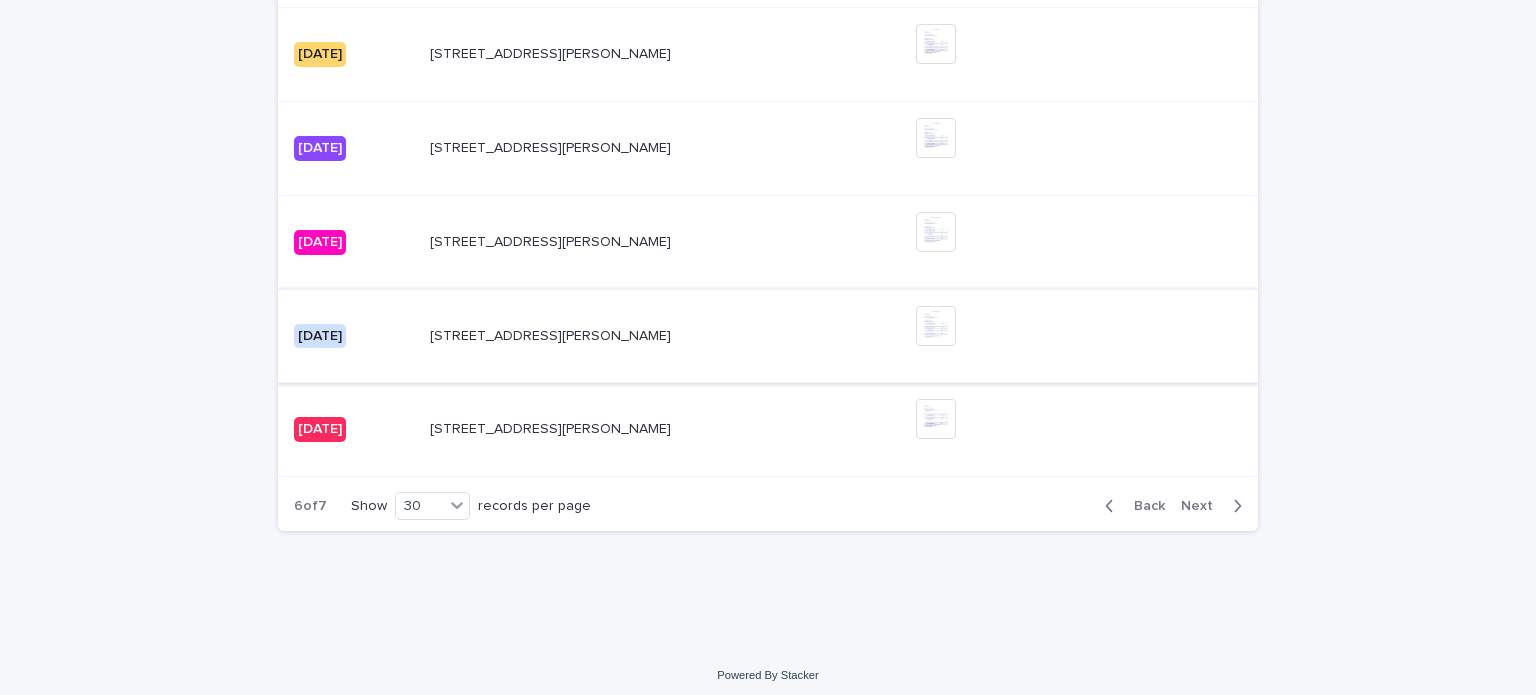 click at bounding box center [936, 326] 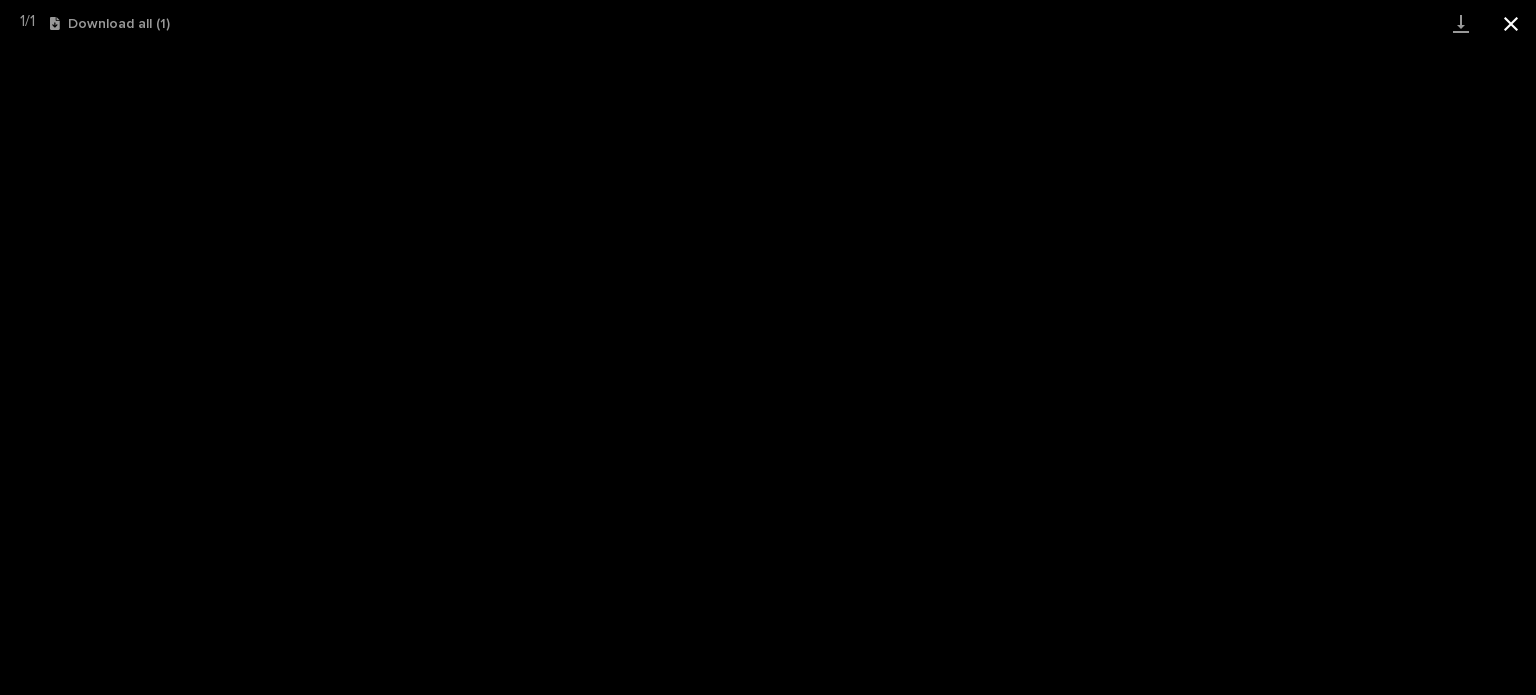 click at bounding box center [1511, 23] 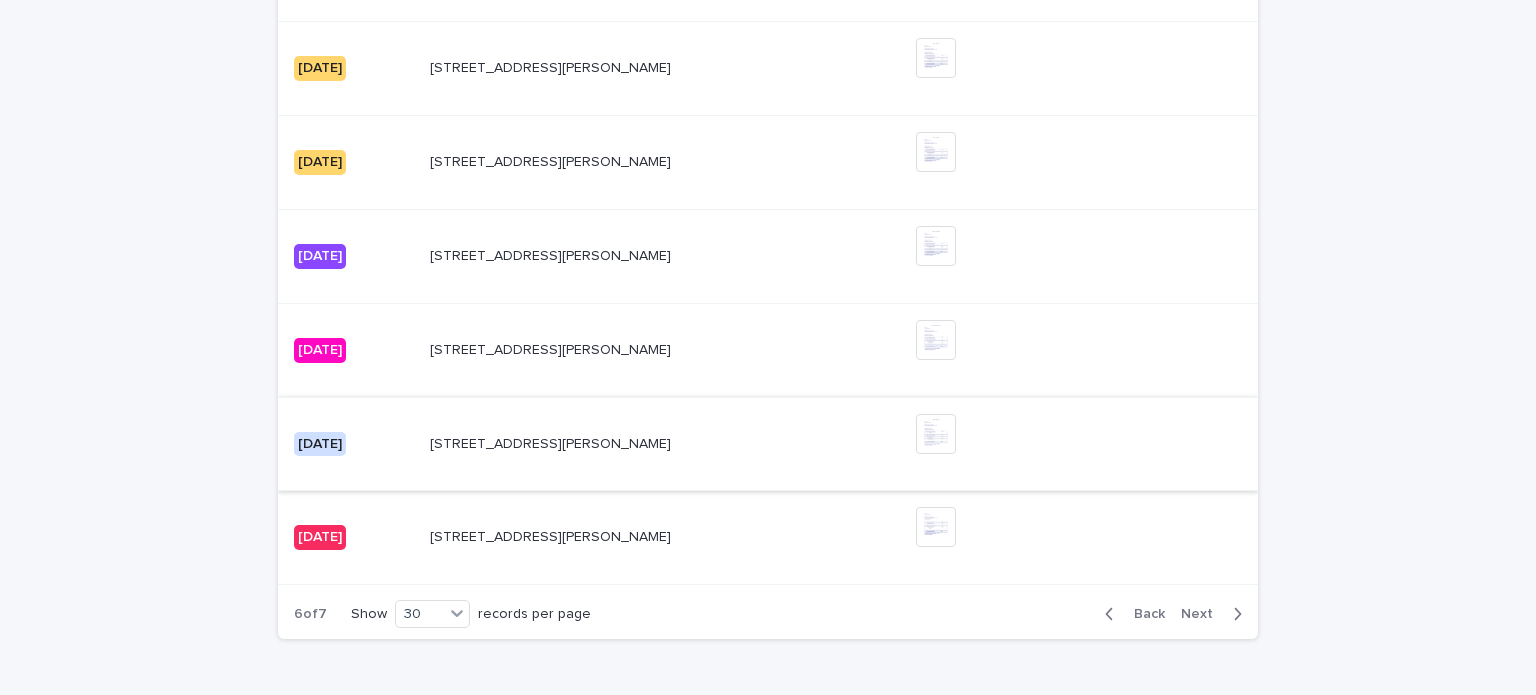 scroll, scrollTop: 2983, scrollLeft: 0, axis: vertical 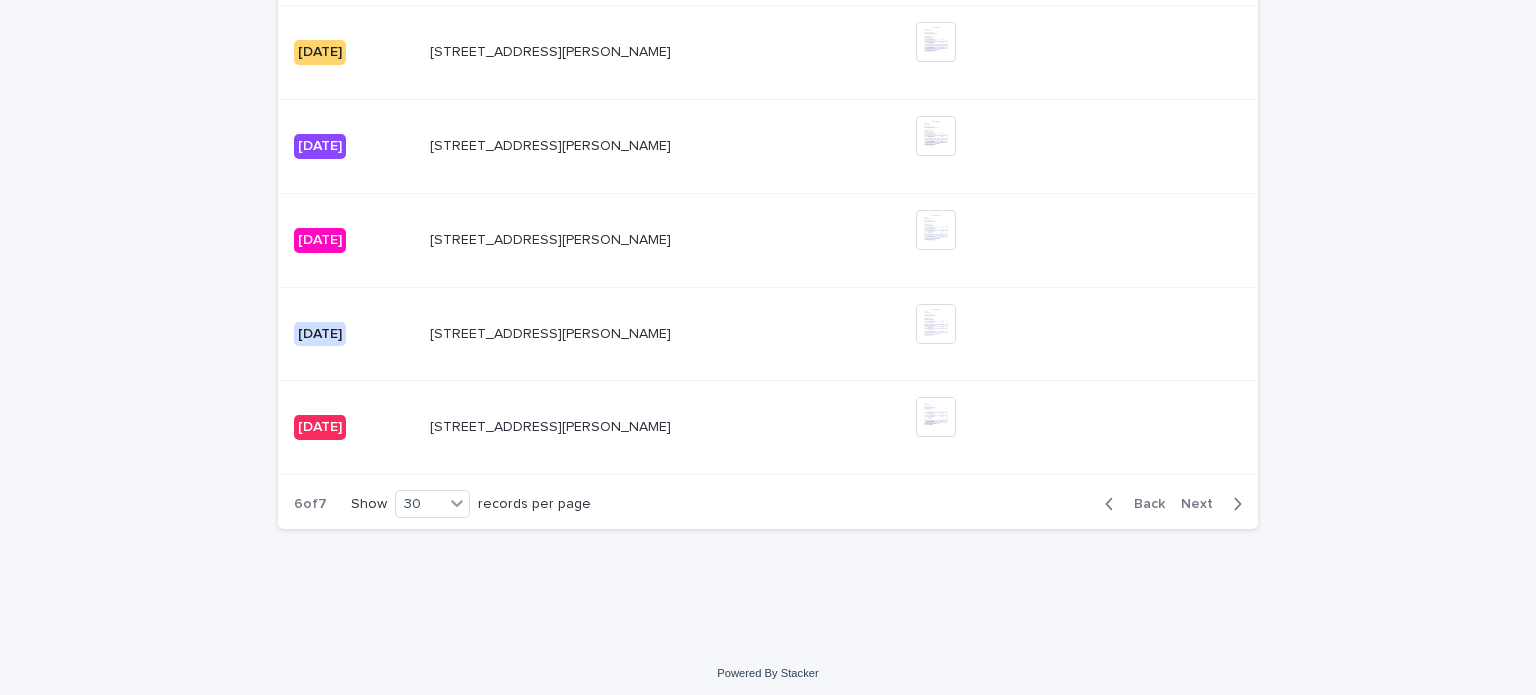 click on "Next" at bounding box center (1203, 504) 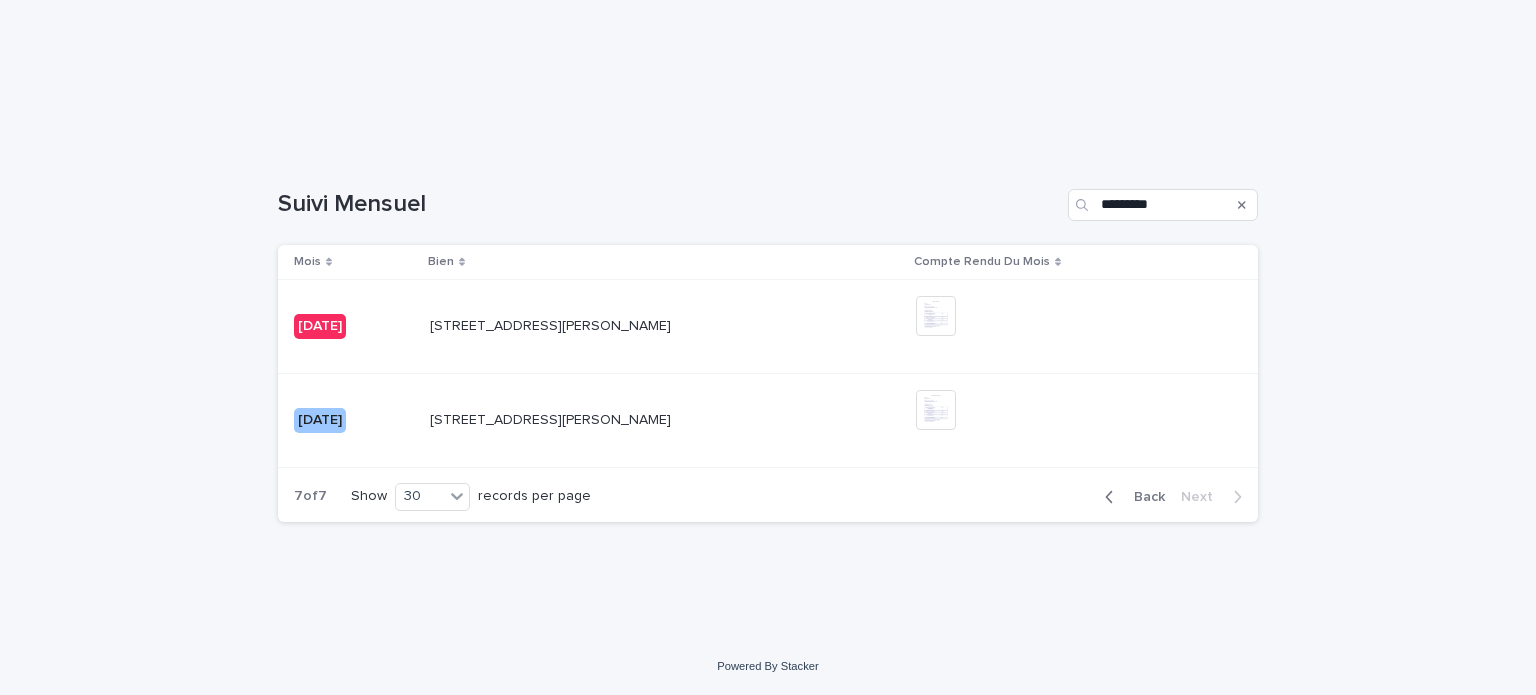 scroll, scrollTop: 362, scrollLeft: 0, axis: vertical 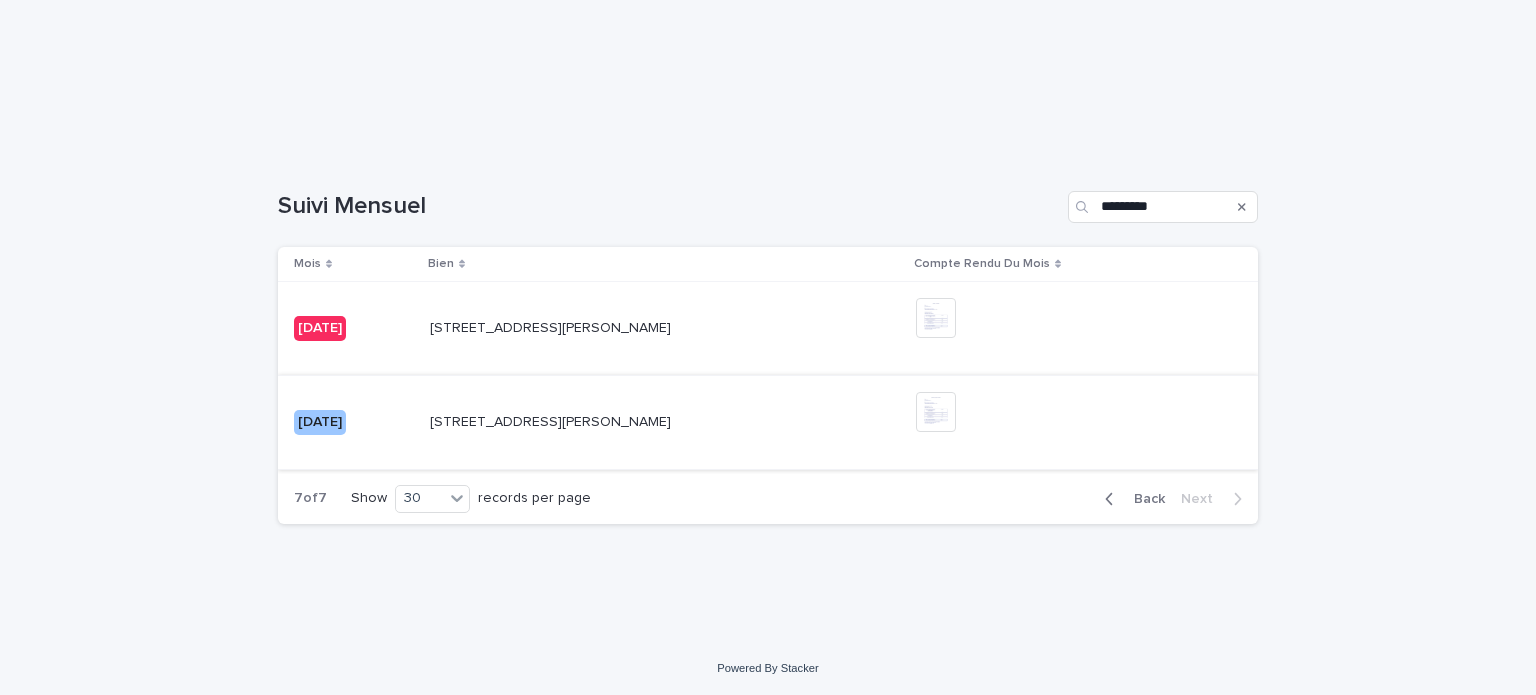 click at bounding box center [936, 412] 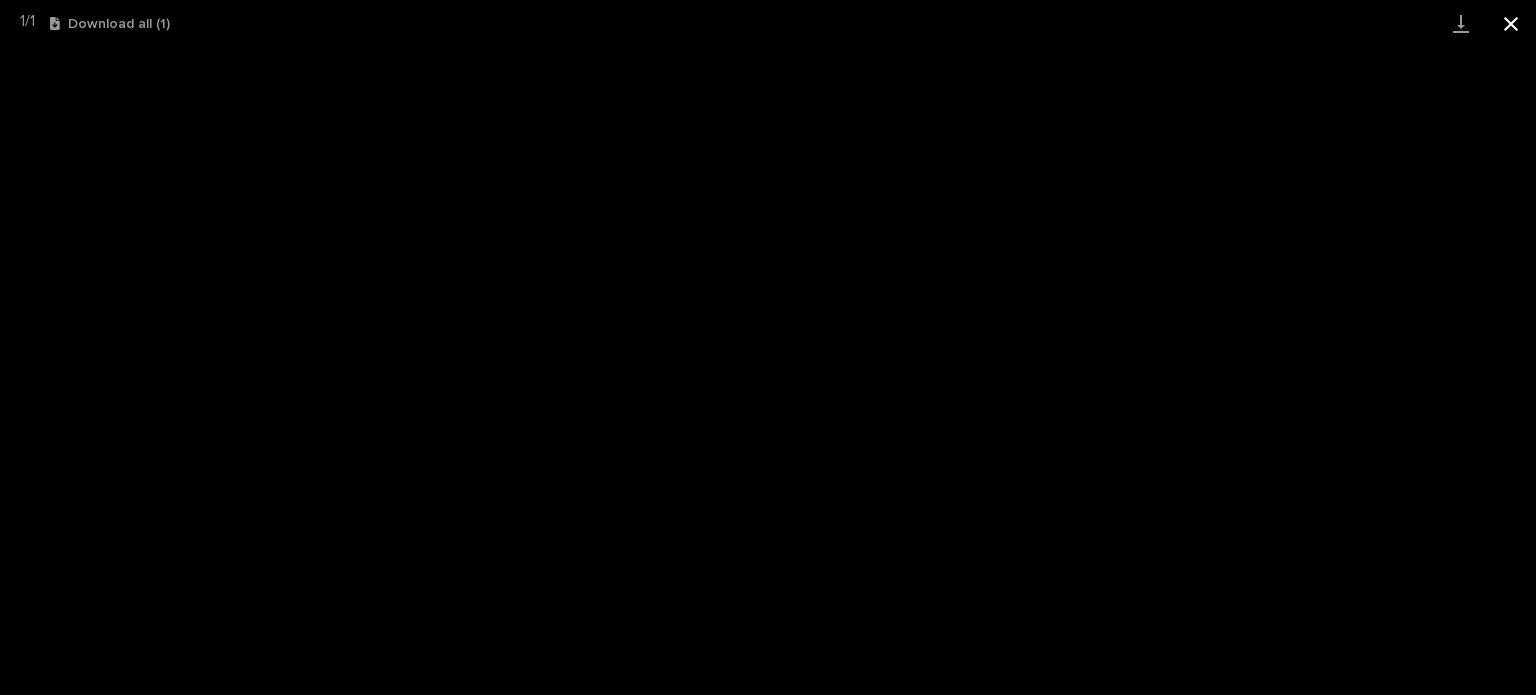 click at bounding box center [1511, 23] 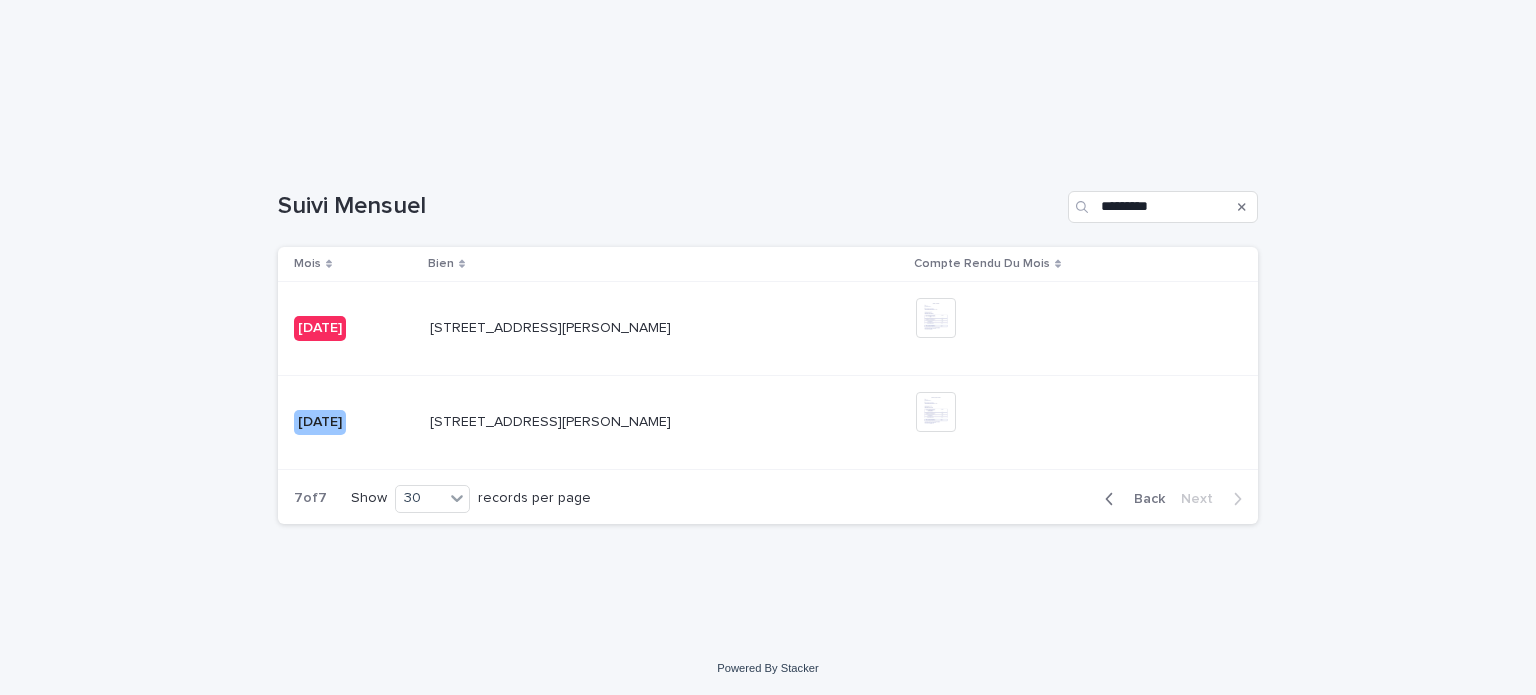 click on "Back" at bounding box center [1143, 499] 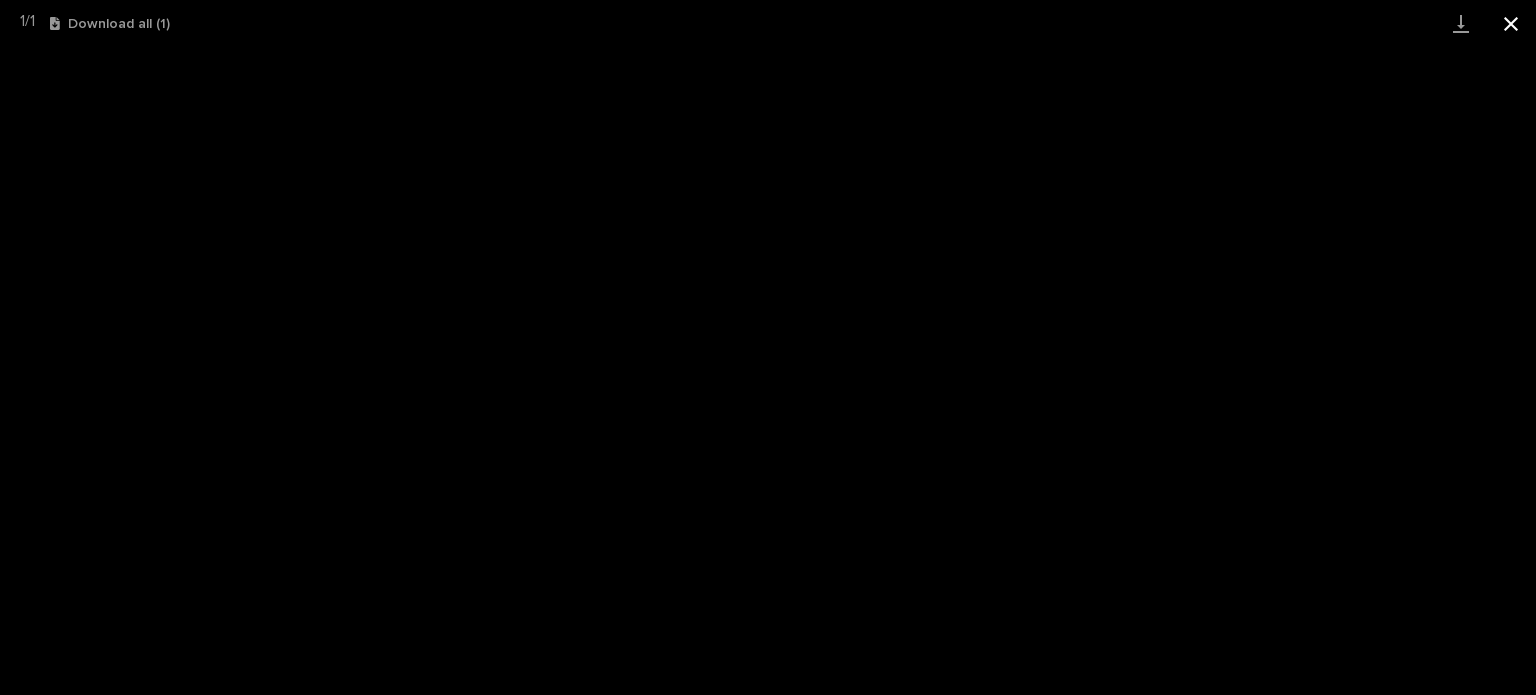 click at bounding box center (1511, 23) 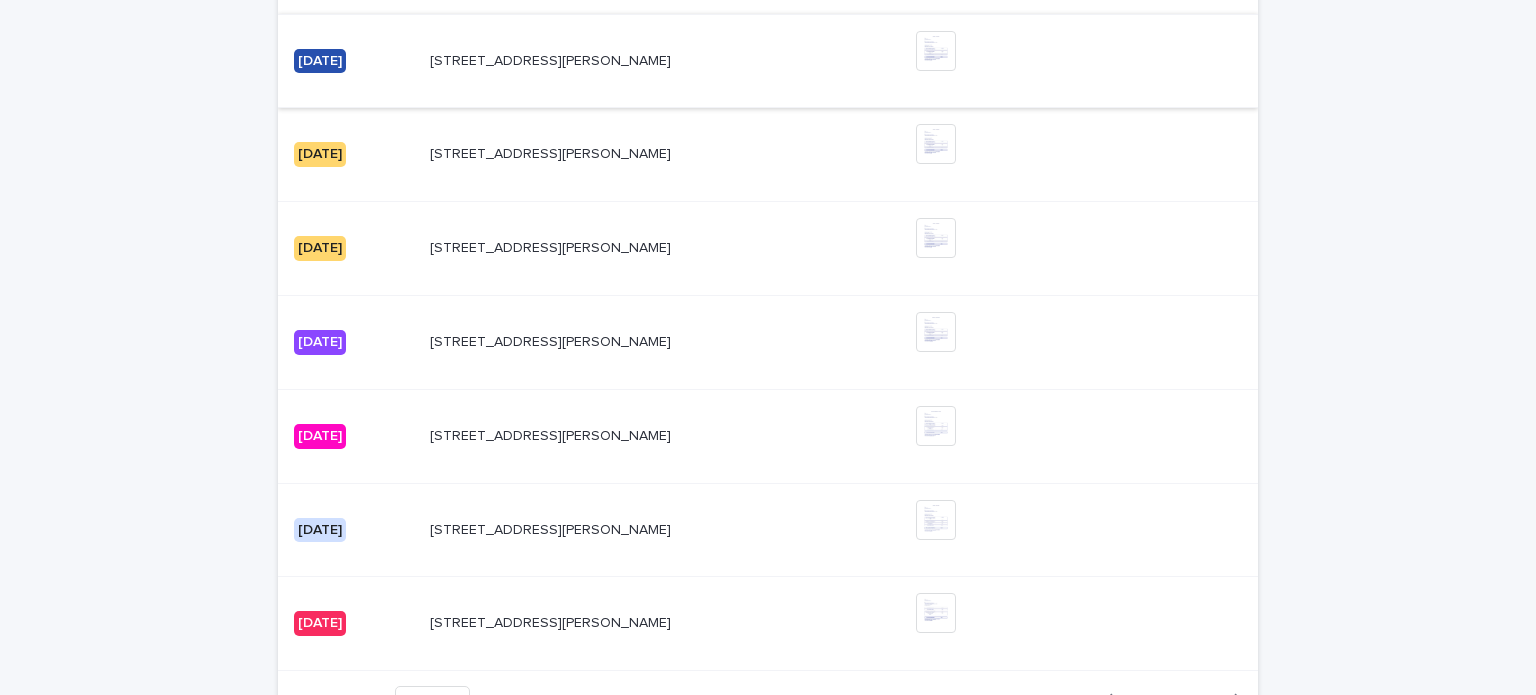 scroll, scrollTop: 2983, scrollLeft: 0, axis: vertical 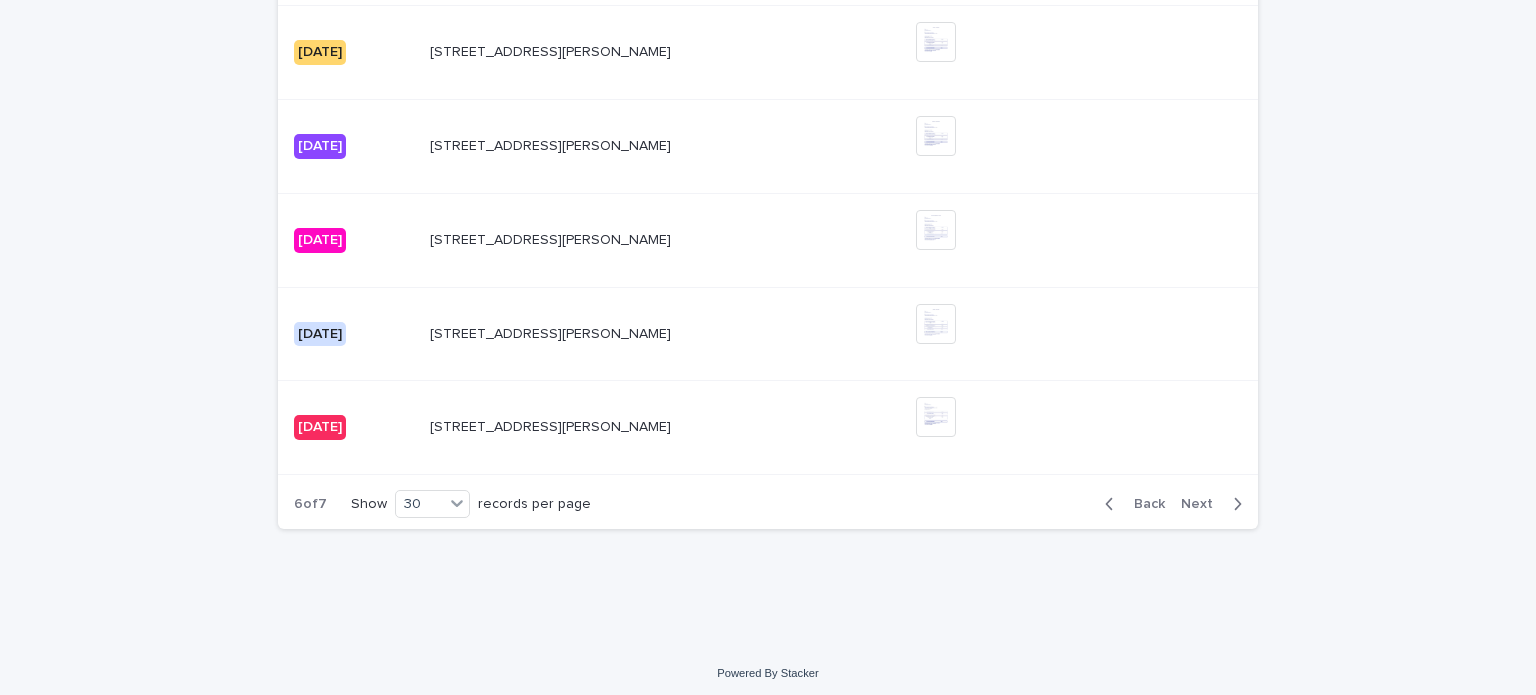 click 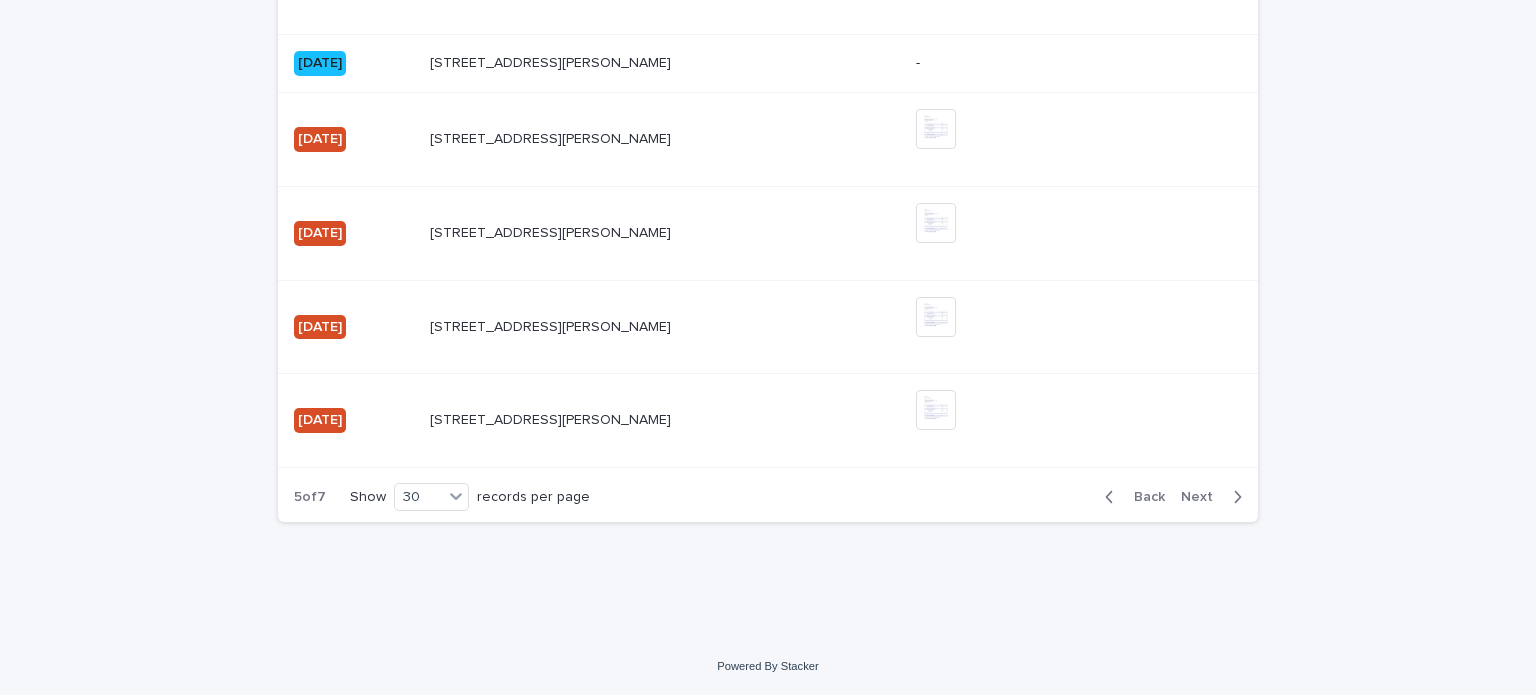 scroll, scrollTop: 2767, scrollLeft: 0, axis: vertical 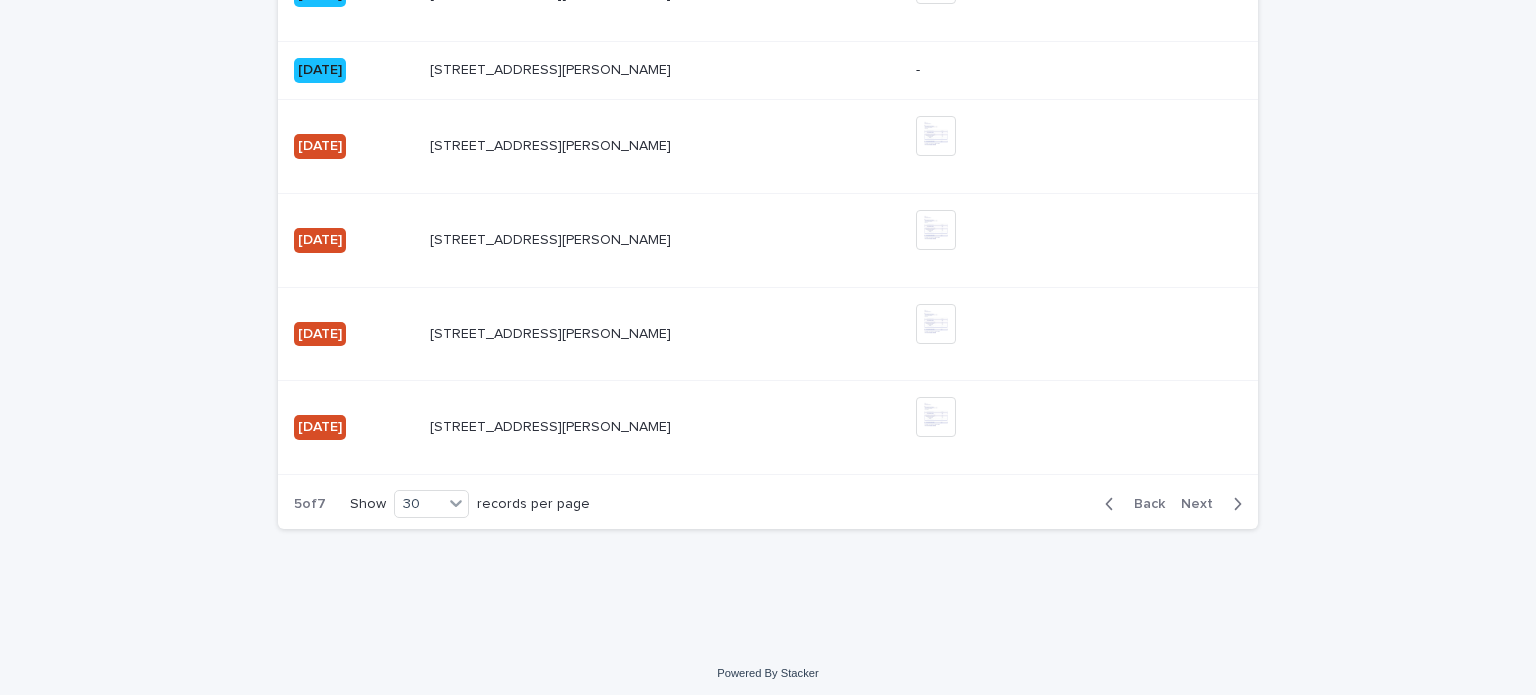 click 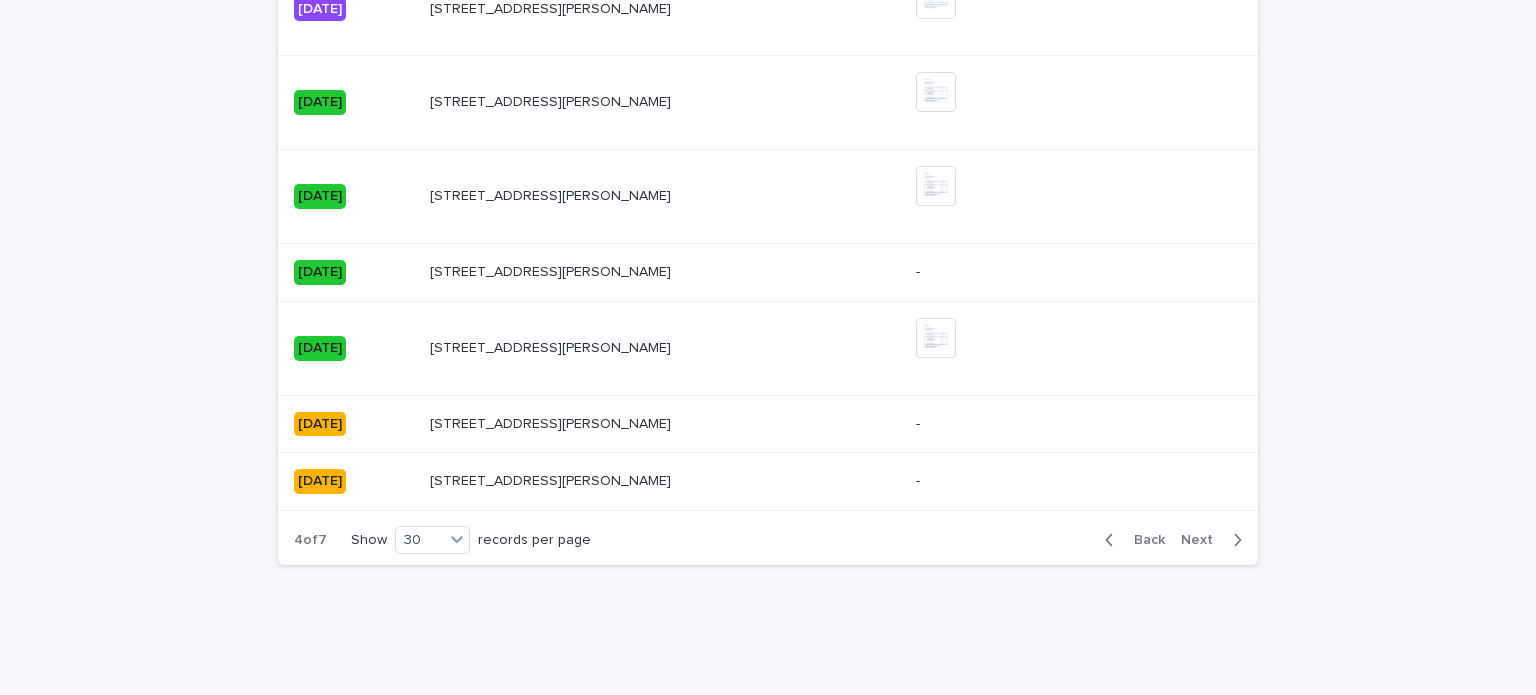 click on "-" at bounding box center (1083, 482) 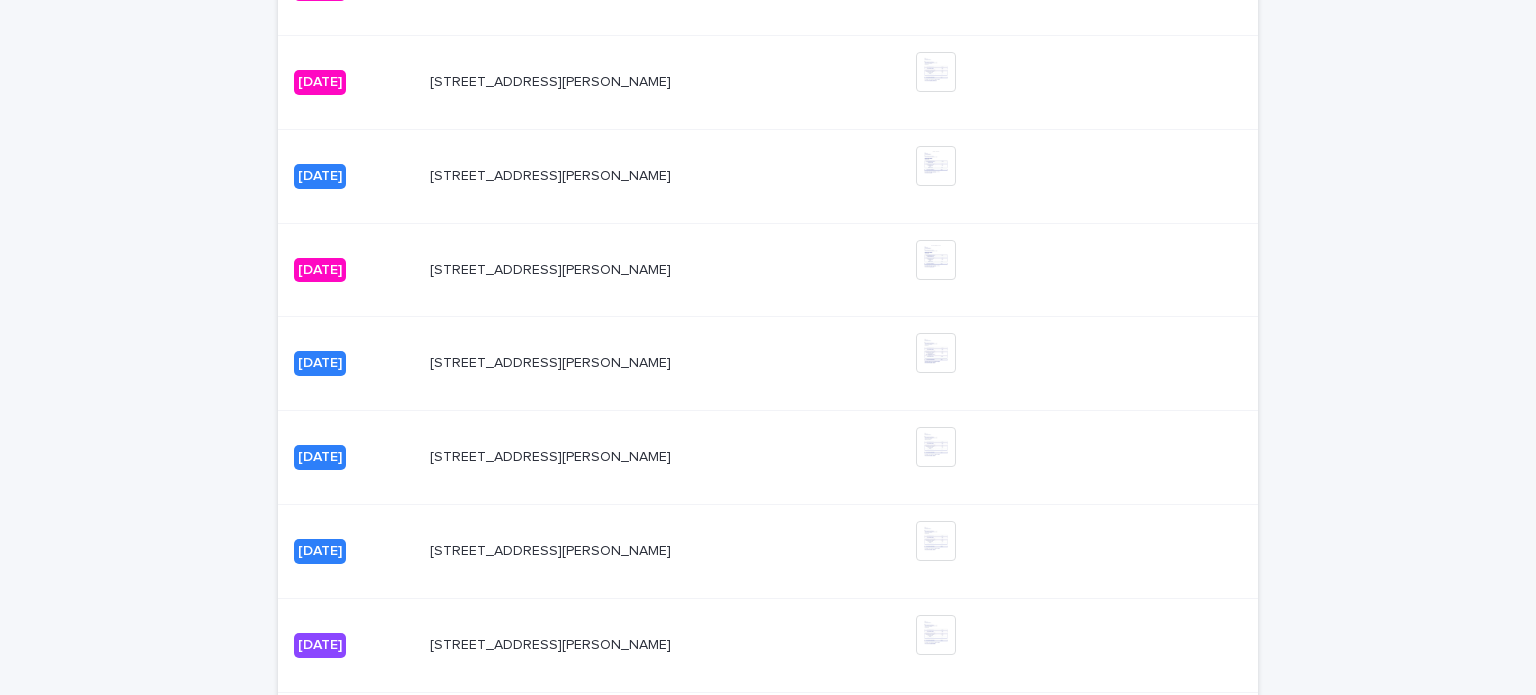 scroll, scrollTop: 2047, scrollLeft: 0, axis: vertical 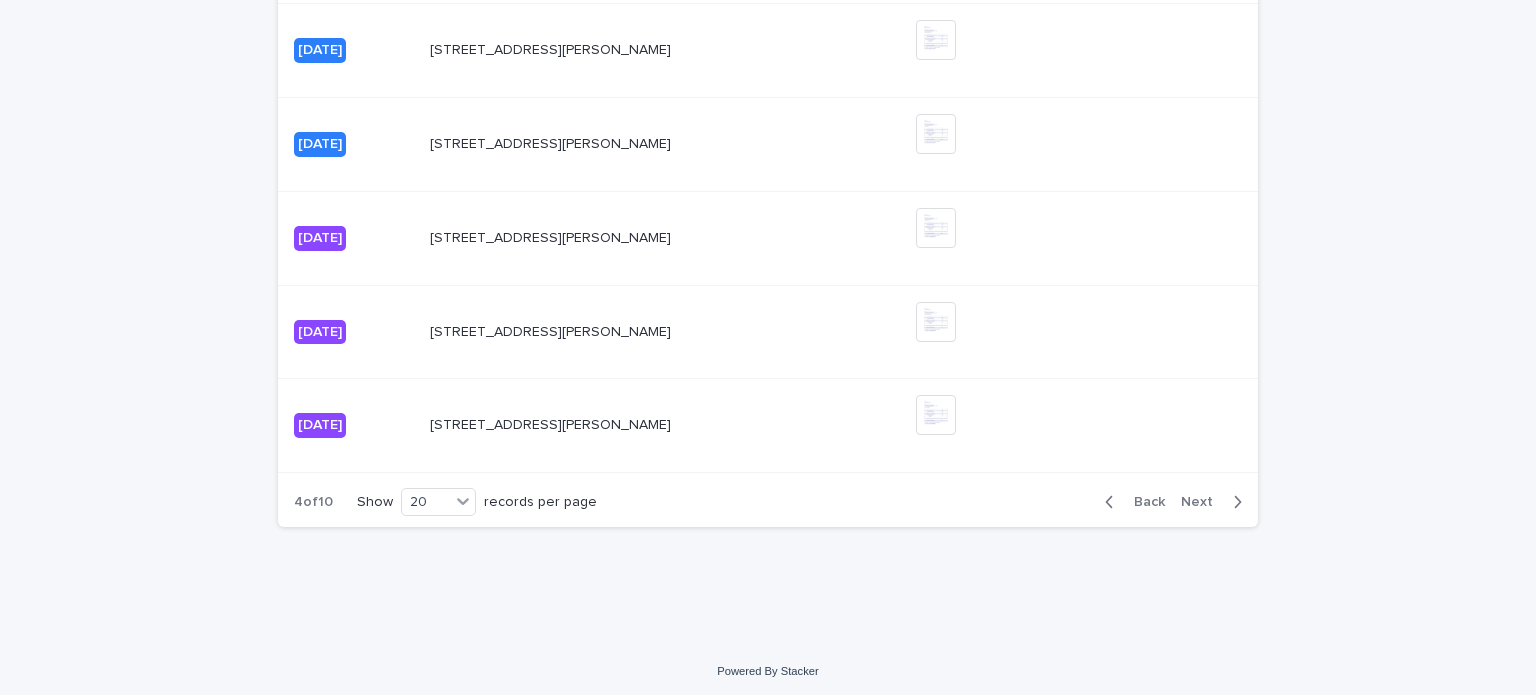 click 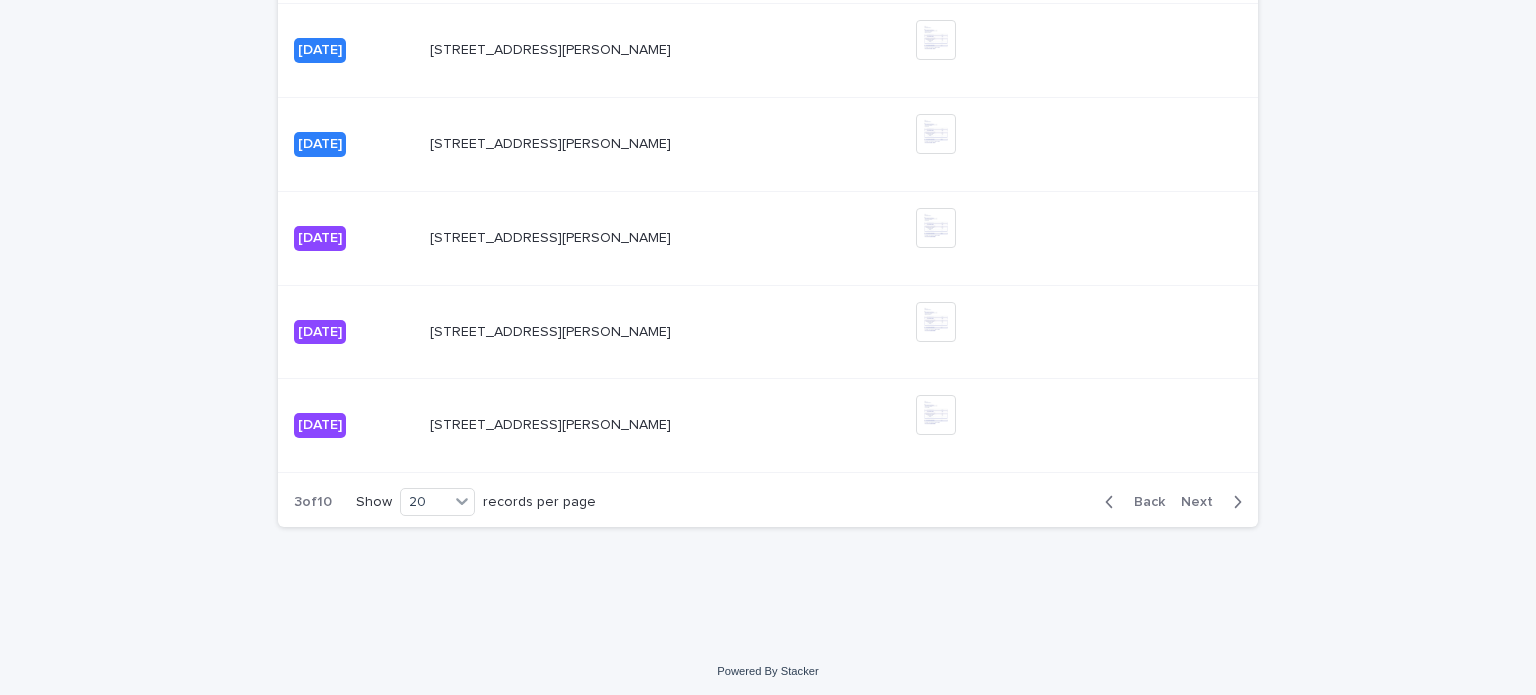 click 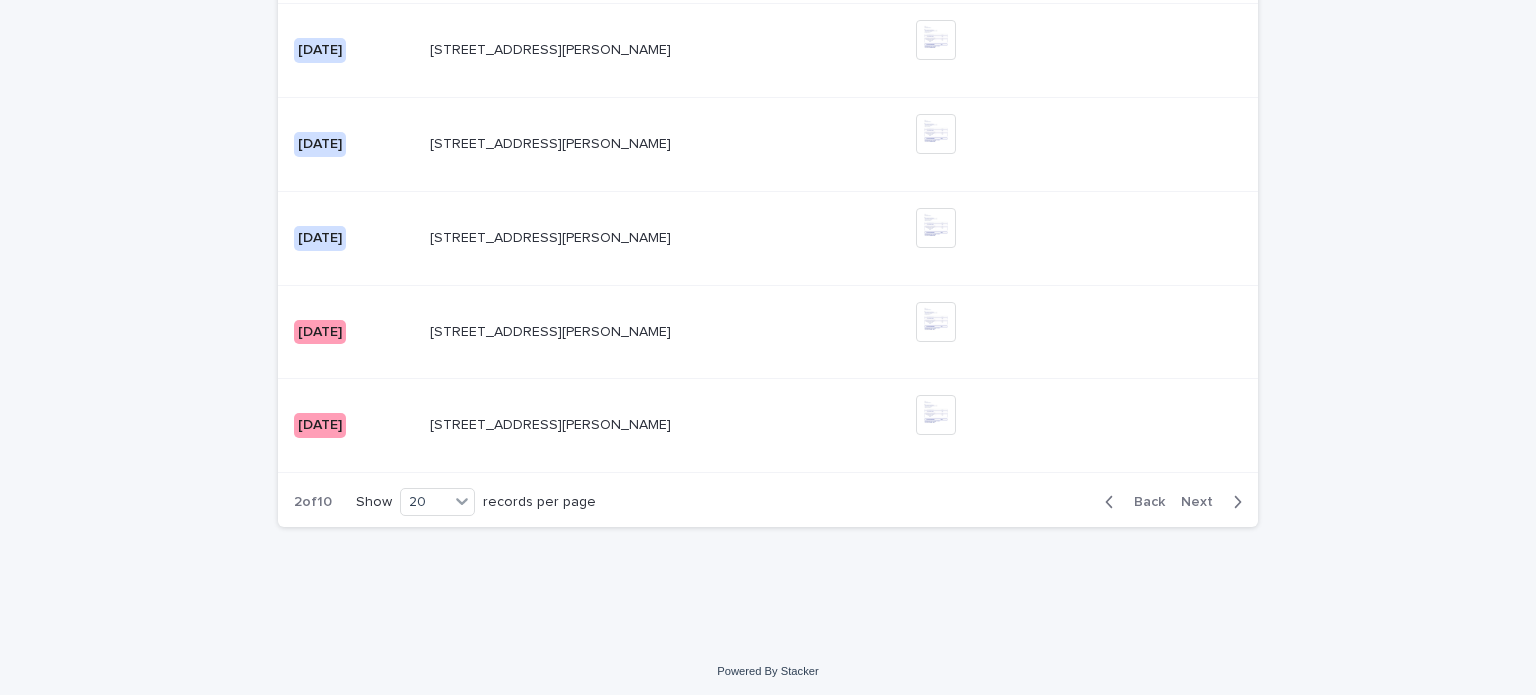 click 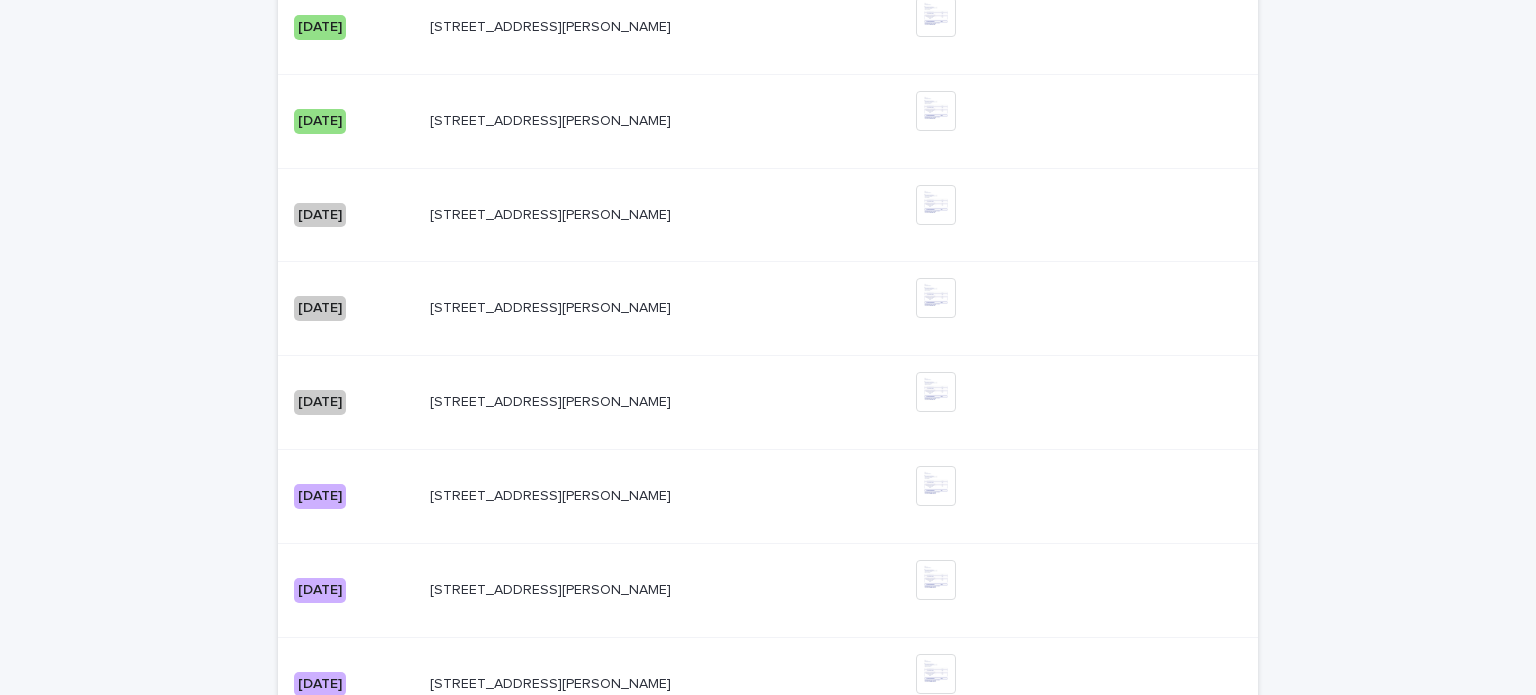 scroll, scrollTop: 1983, scrollLeft: 0, axis: vertical 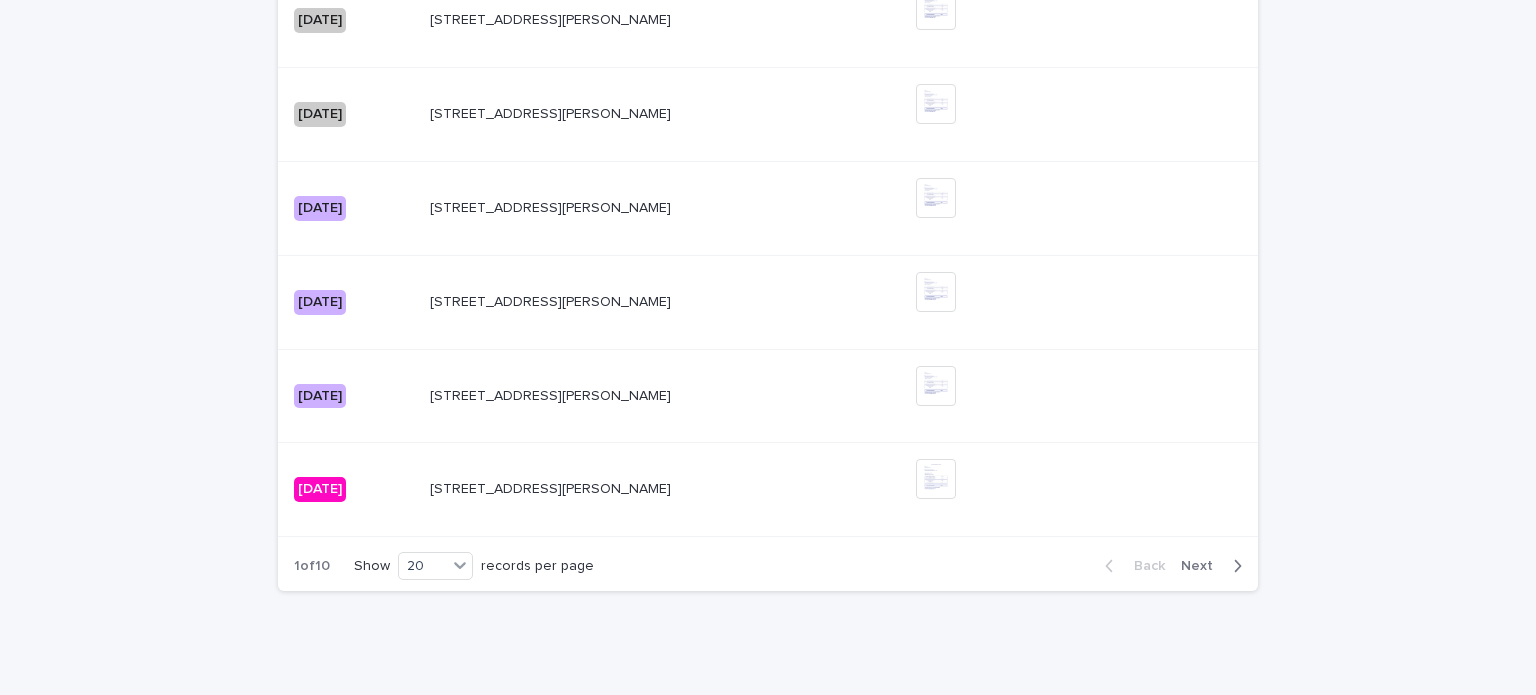click on "Next" at bounding box center (1203, 566) 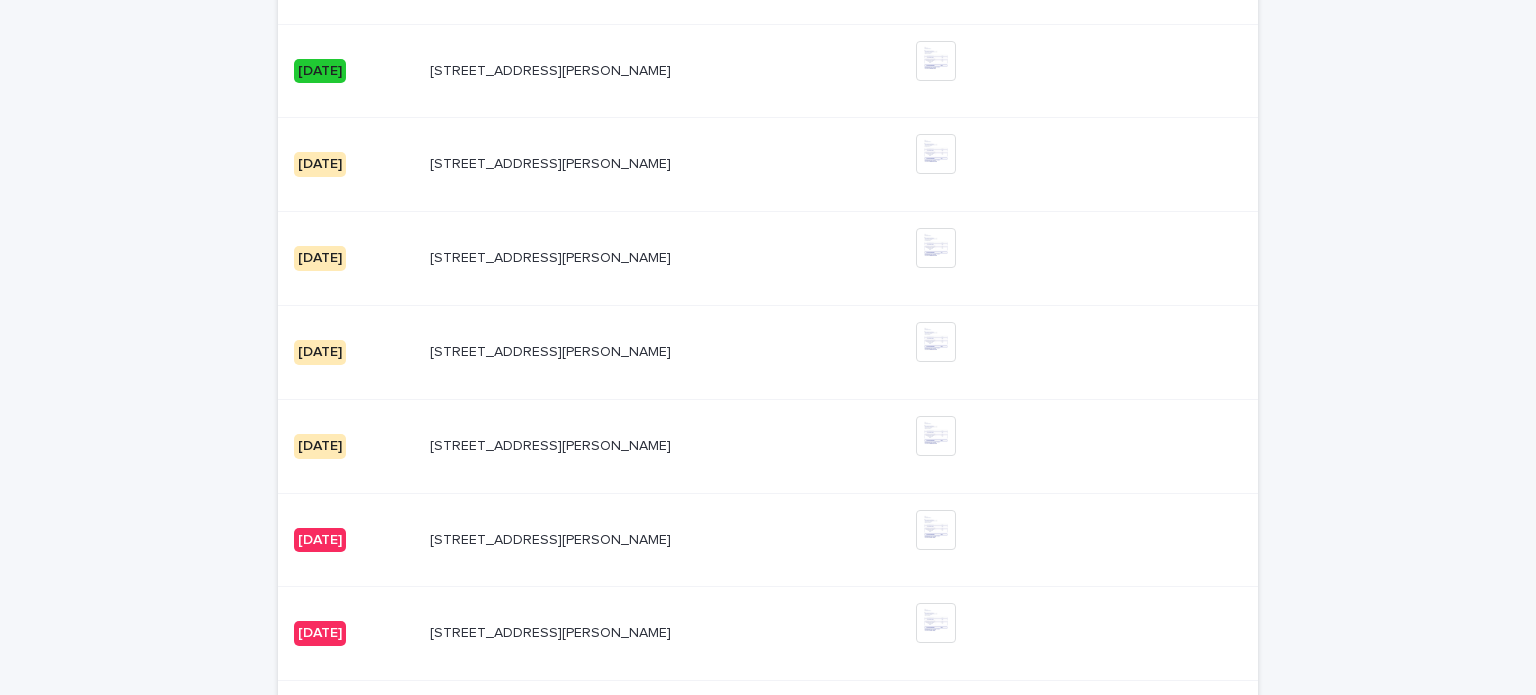 scroll, scrollTop: 1347, scrollLeft: 0, axis: vertical 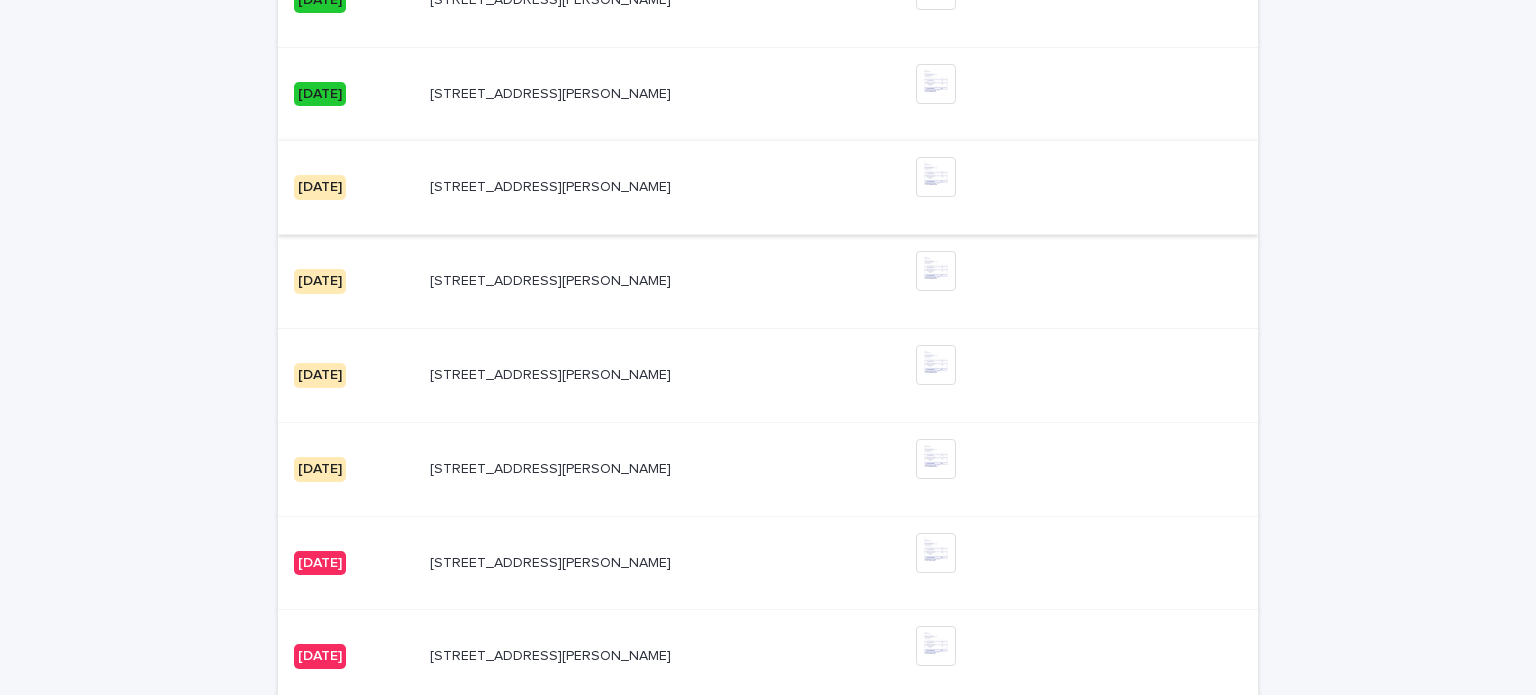 click at bounding box center [936, 177] 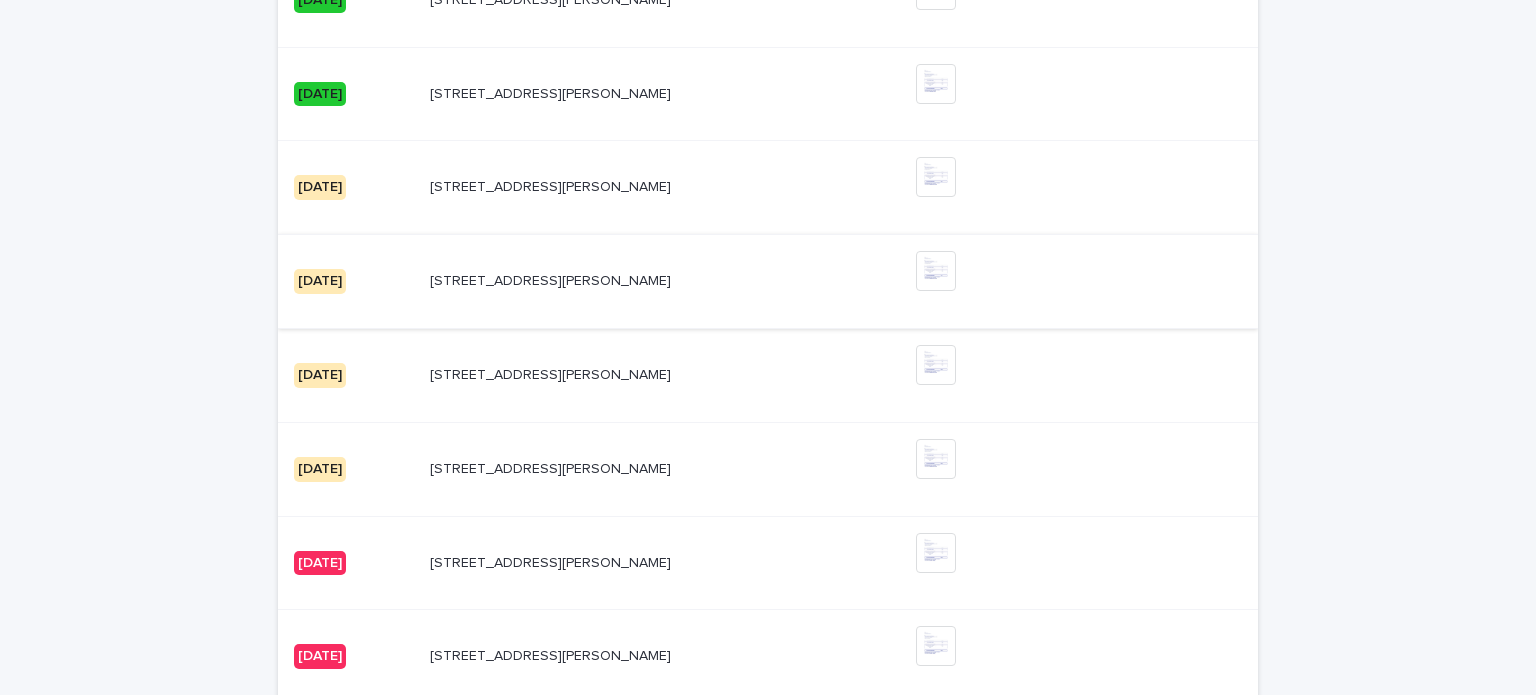 click at bounding box center (936, 271) 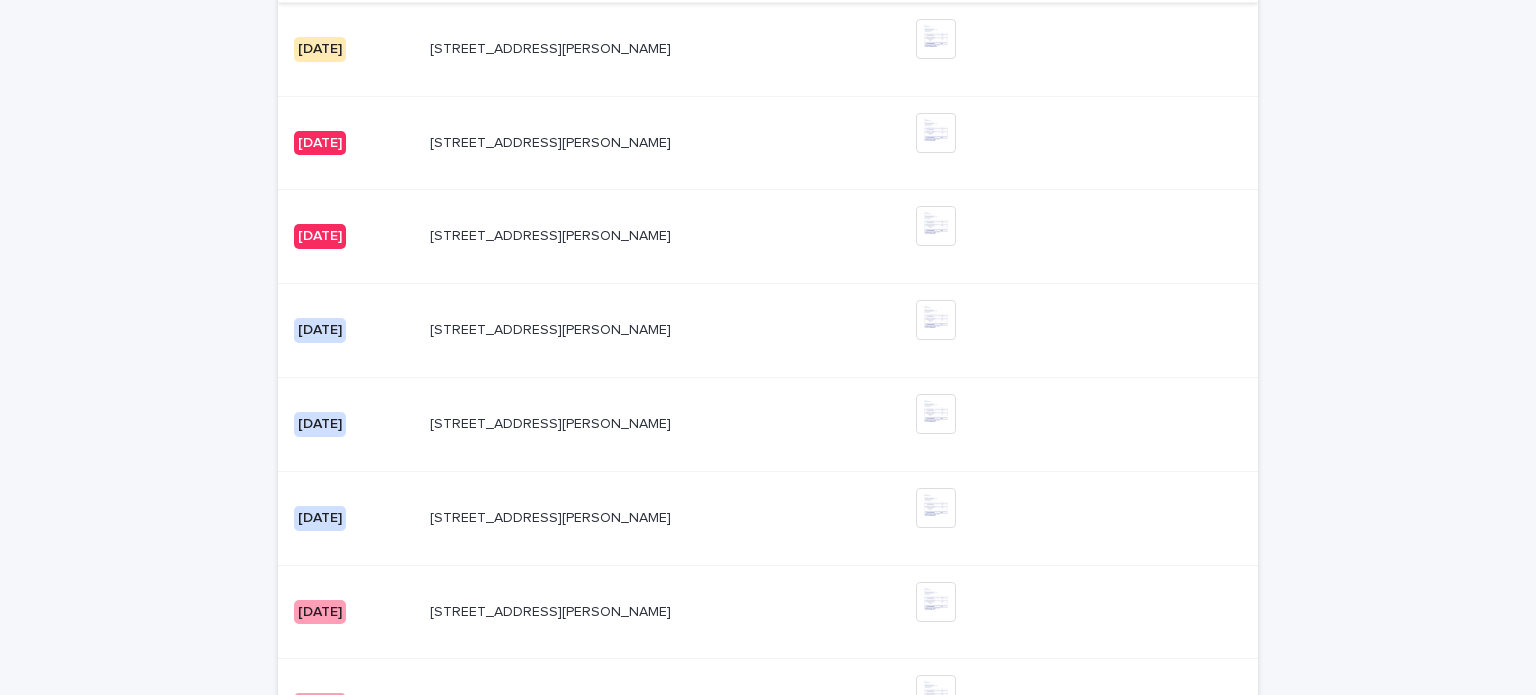 scroll, scrollTop: 2047, scrollLeft: 0, axis: vertical 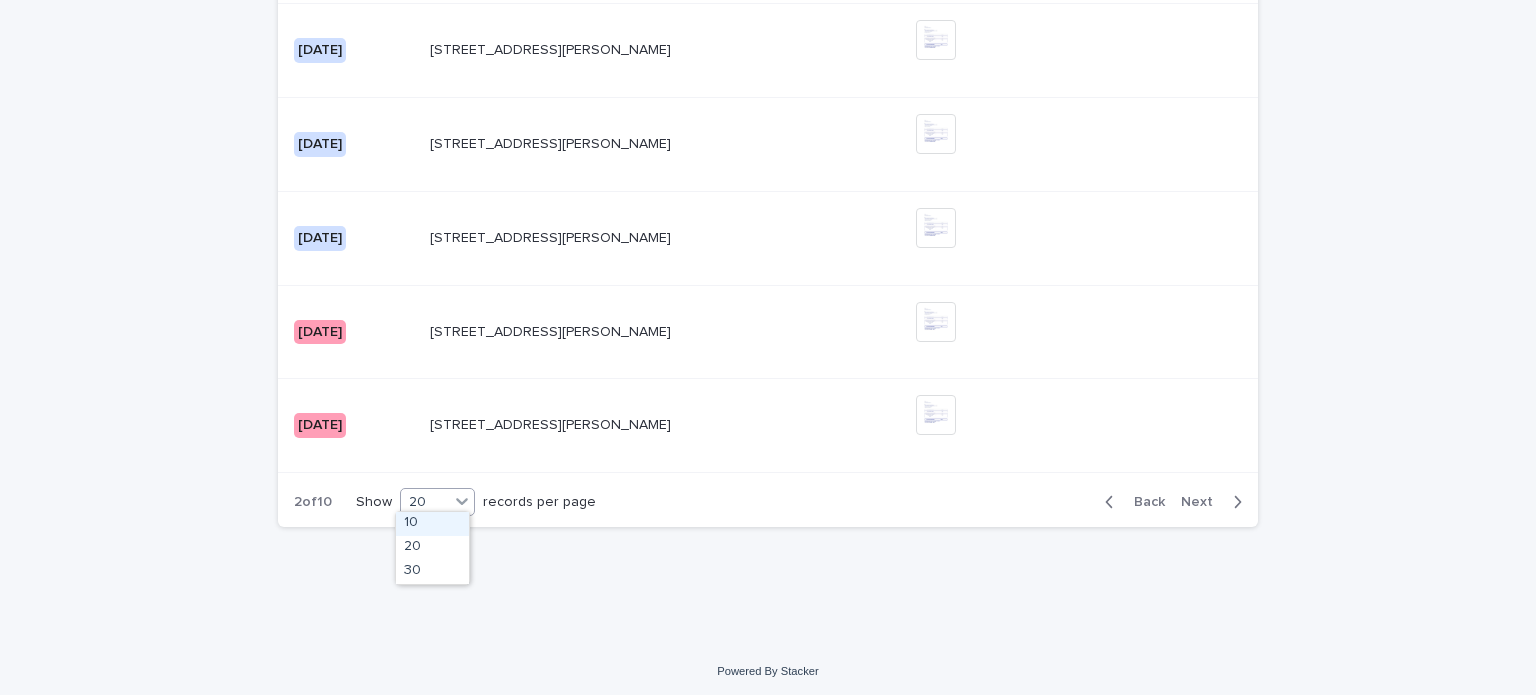 click 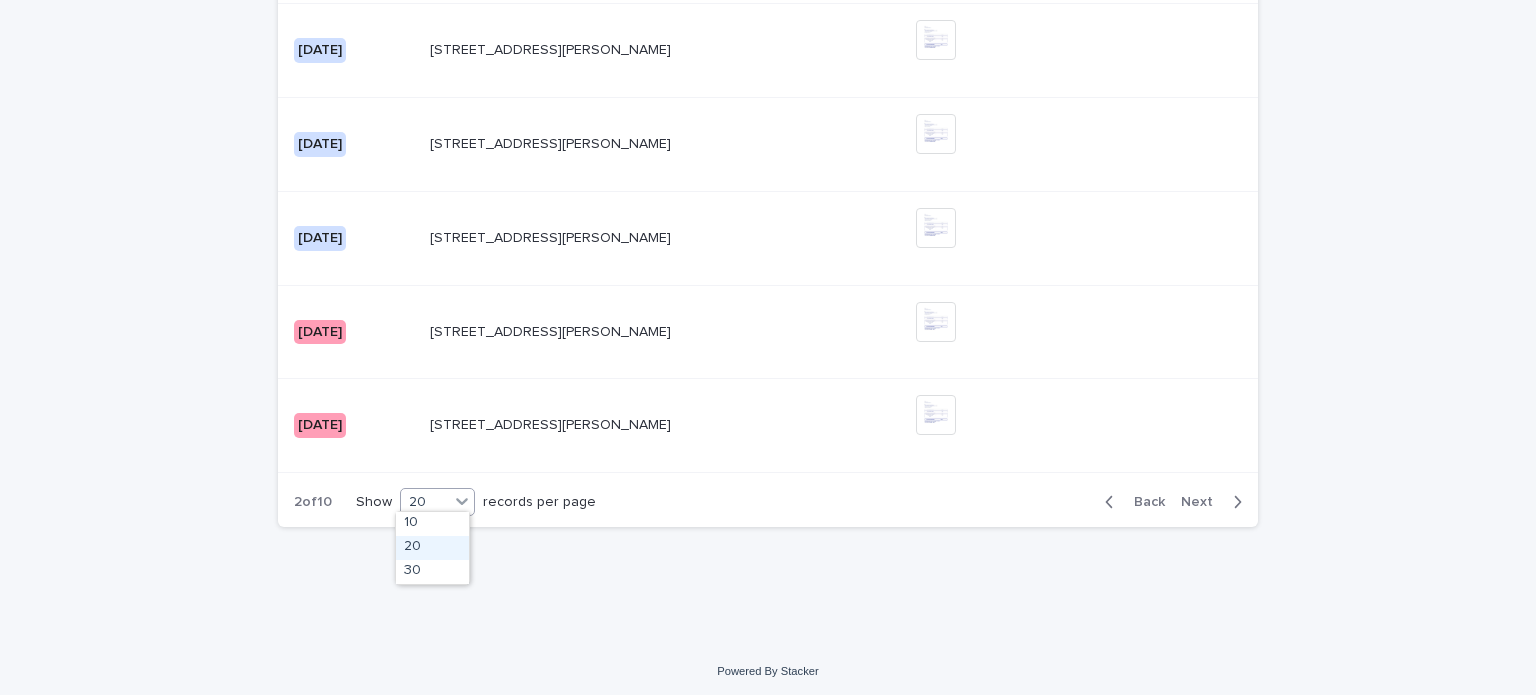click on "20" at bounding box center (432, 548) 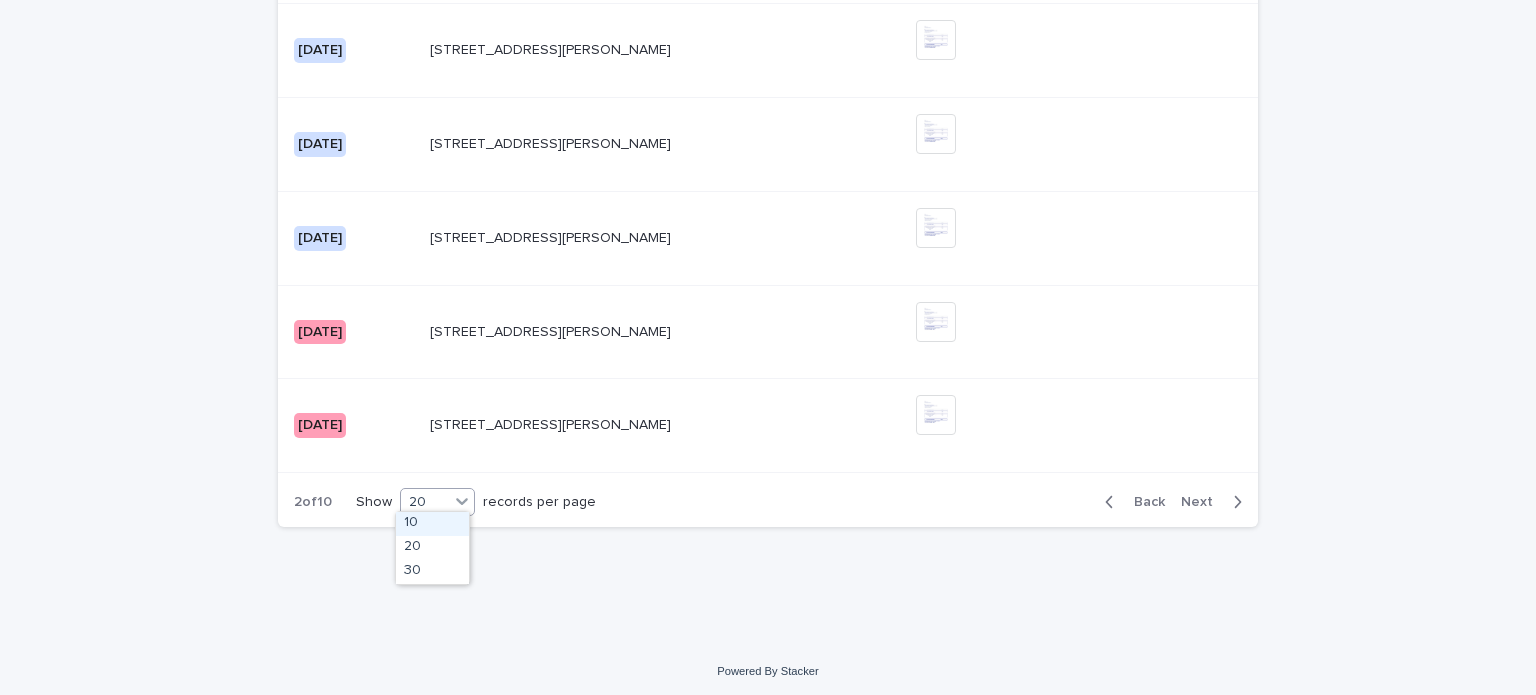 click at bounding box center [462, 501] 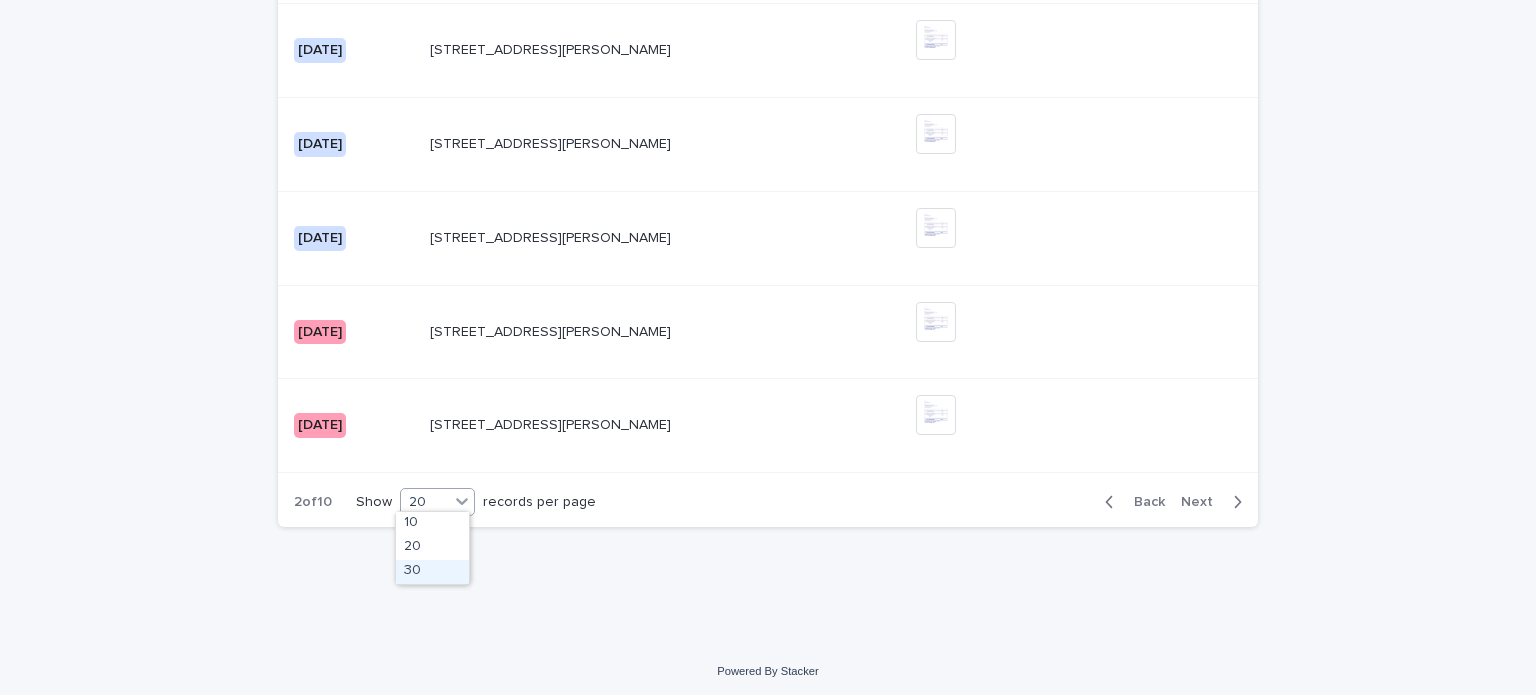 click on "30" at bounding box center [432, 572] 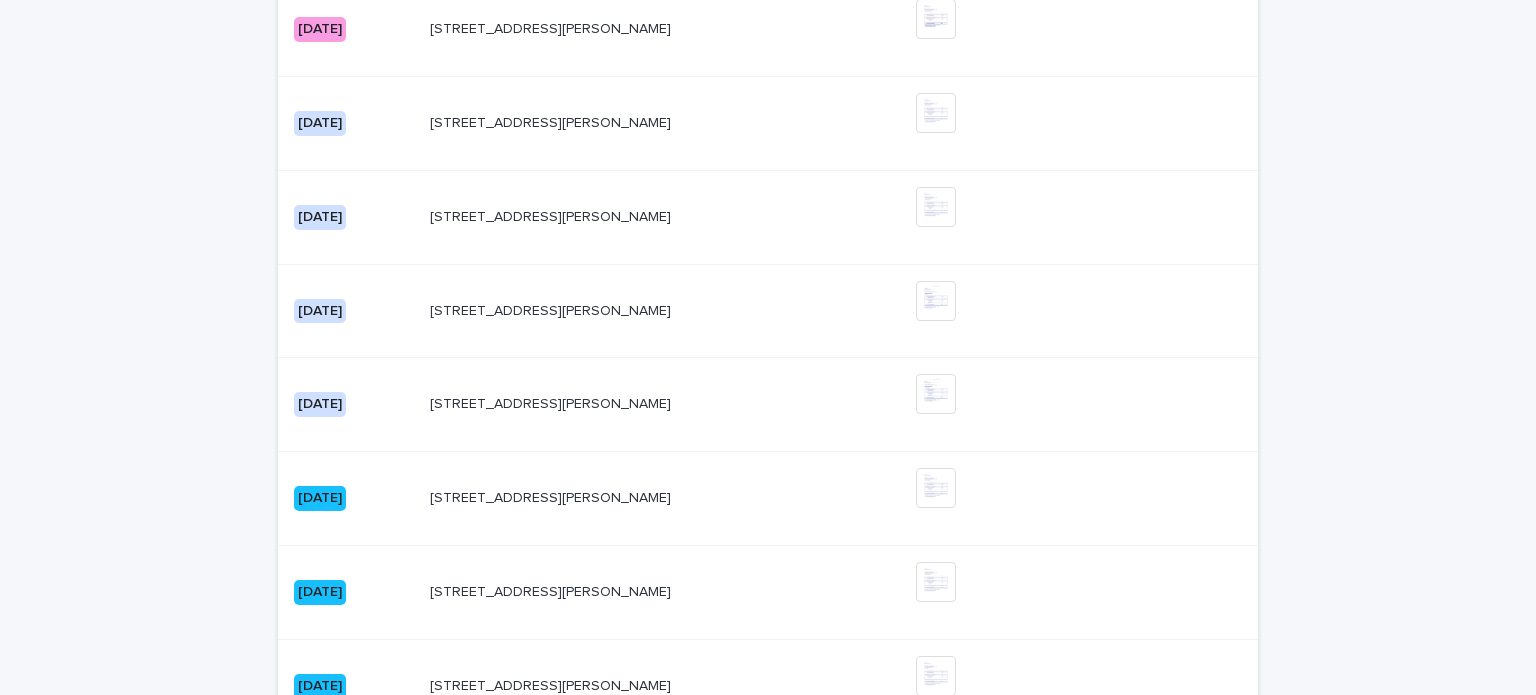 scroll, scrollTop: 2066, scrollLeft: 0, axis: vertical 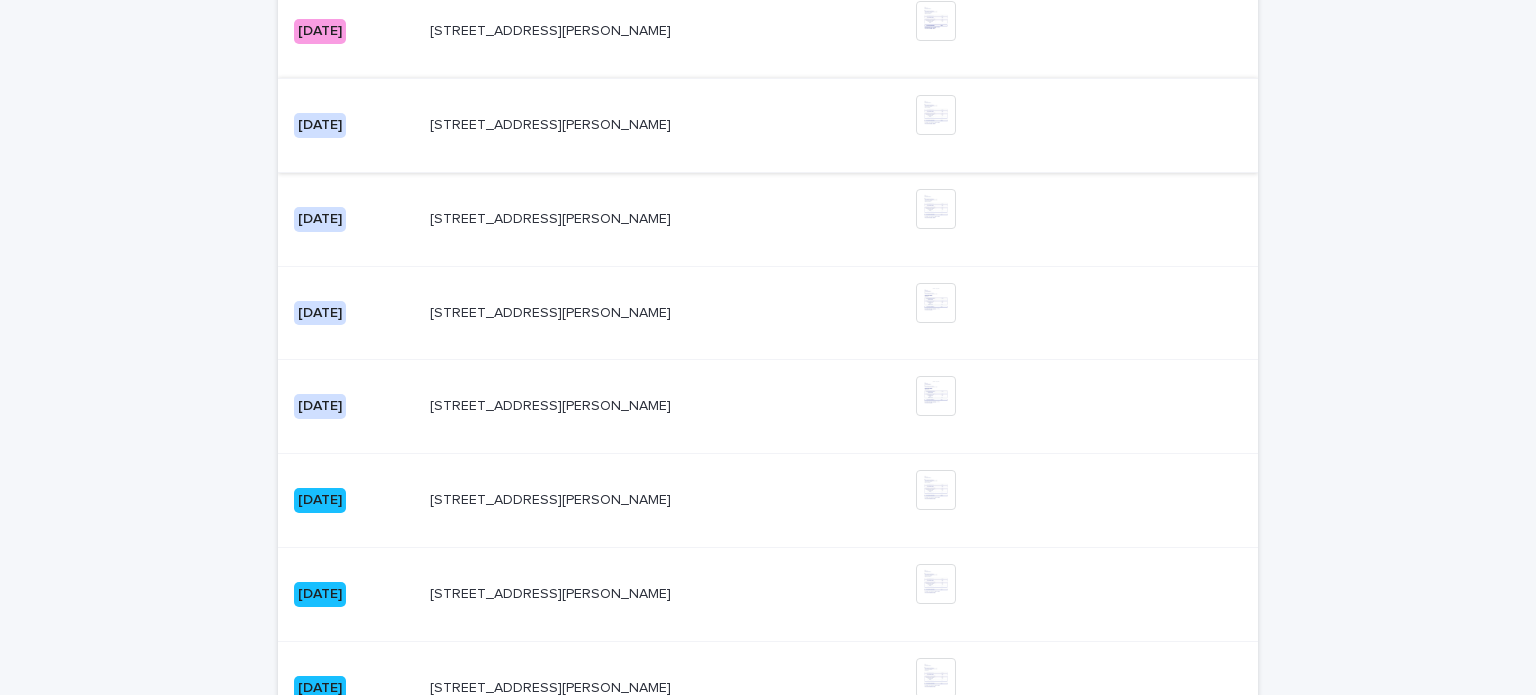 click at bounding box center [936, 115] 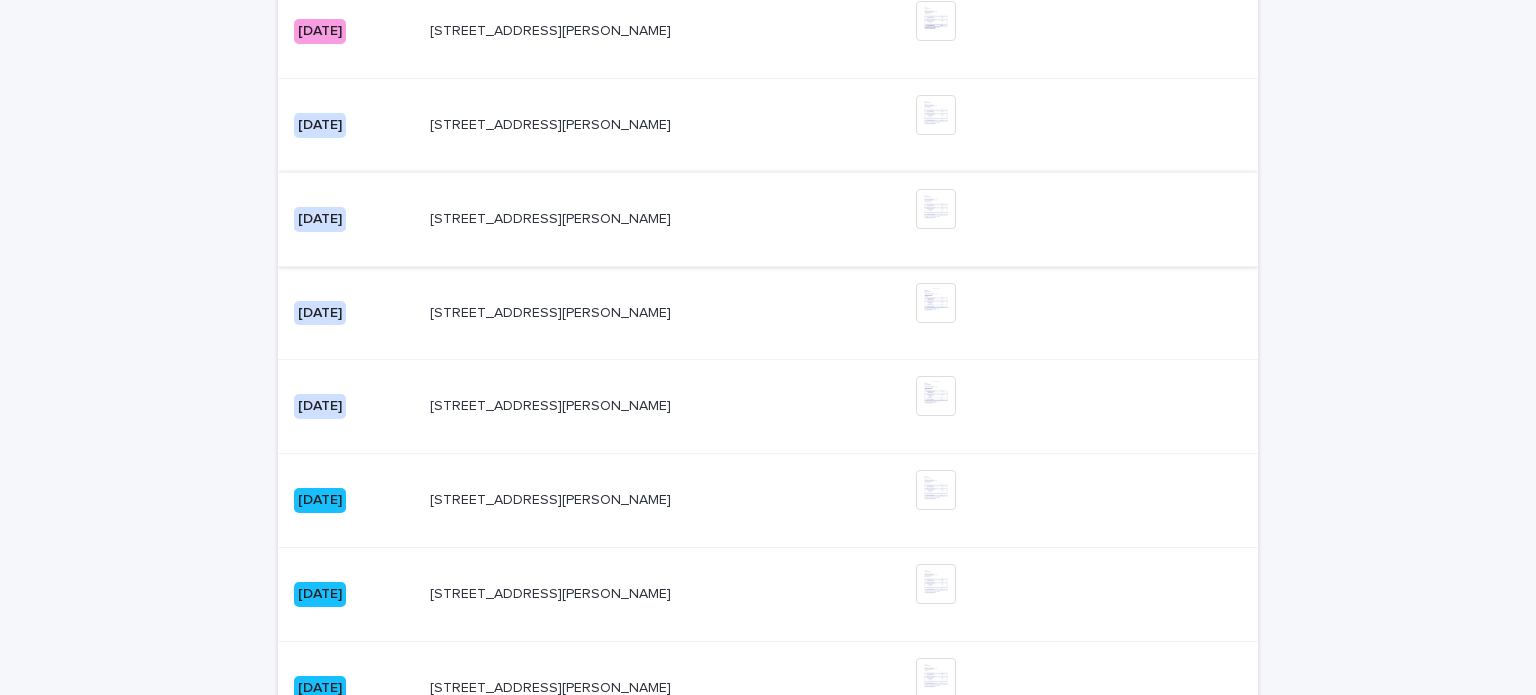 click at bounding box center [936, 209] 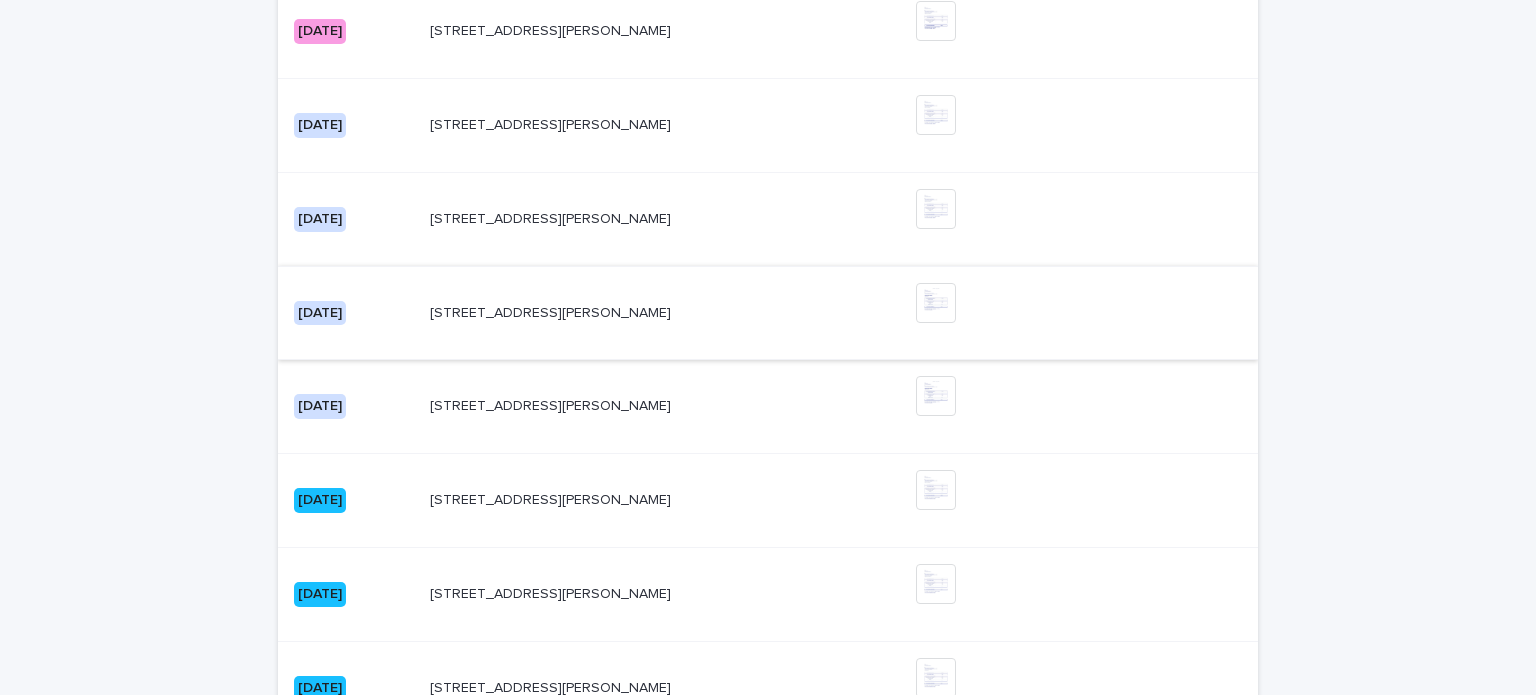 click at bounding box center (936, 303) 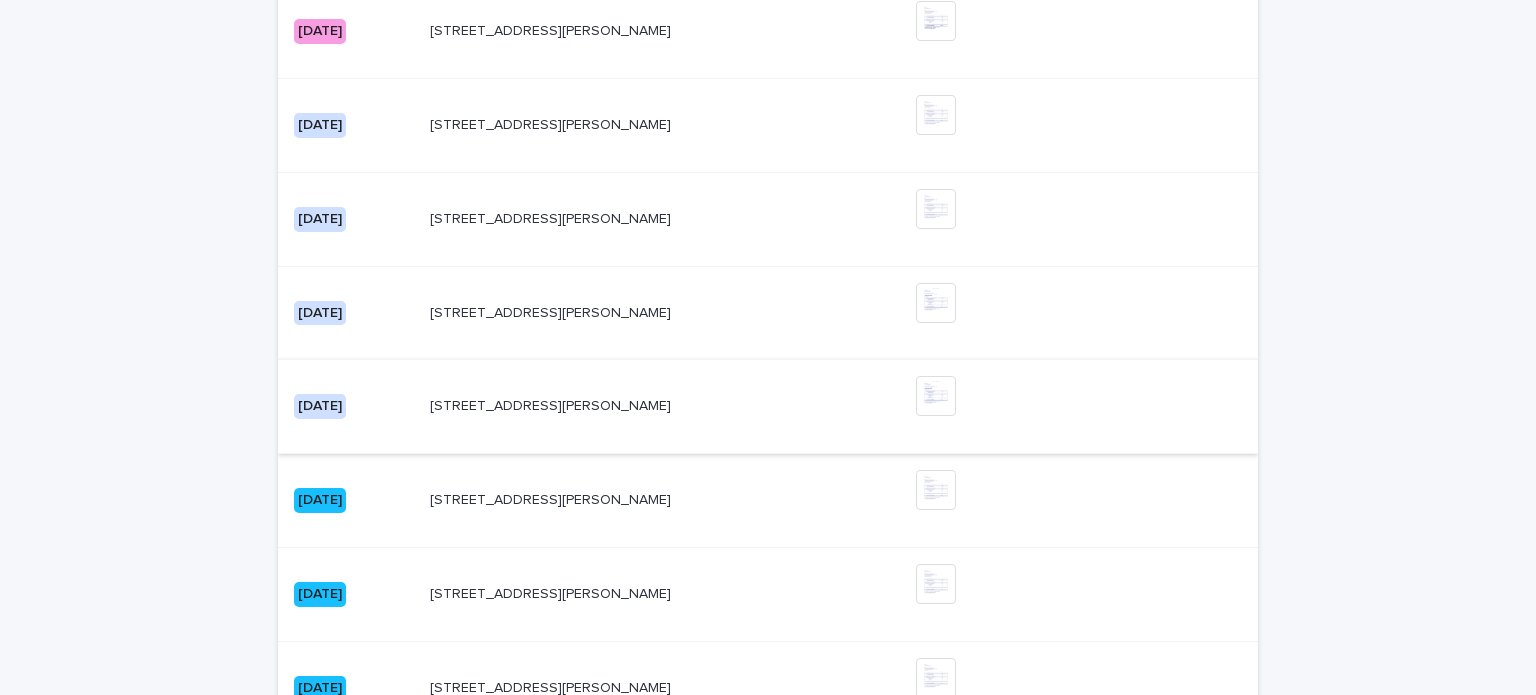 click at bounding box center (936, 396) 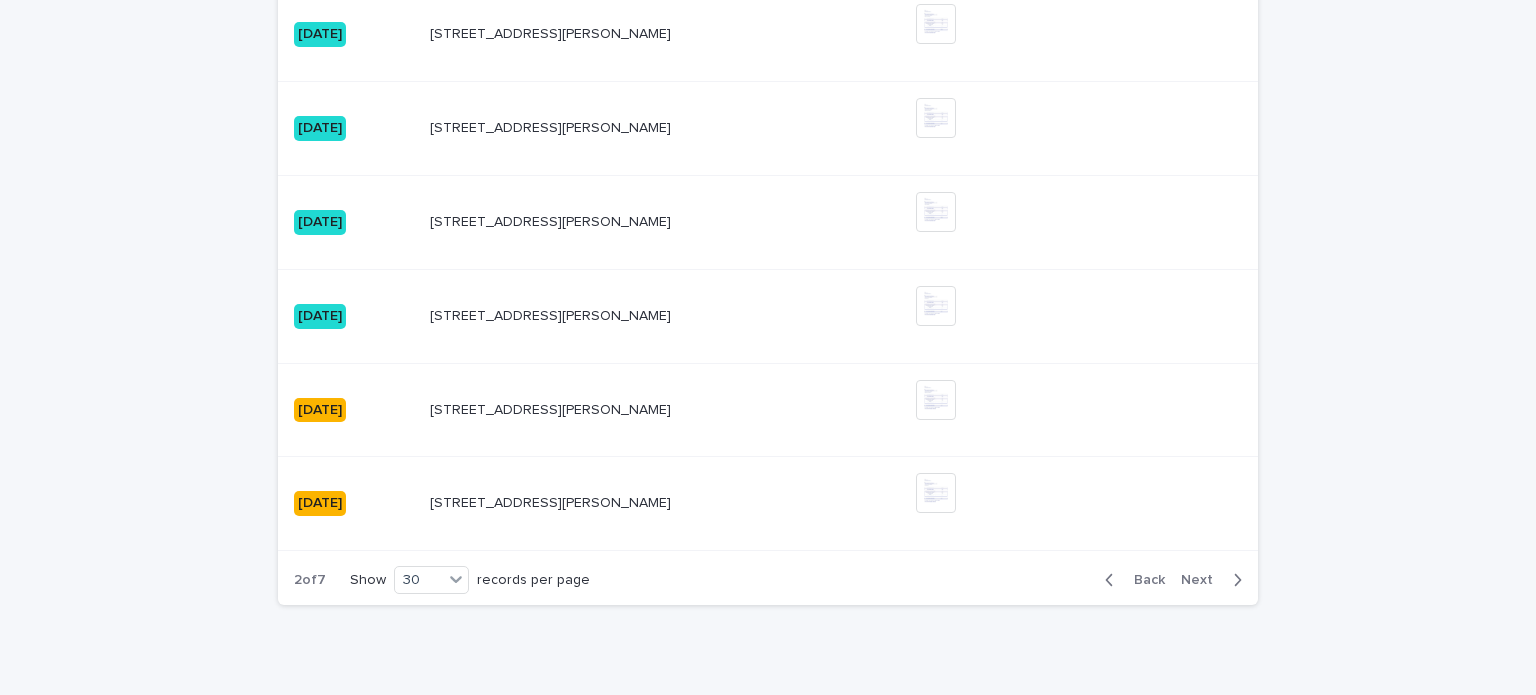 scroll, scrollTop: 2906, scrollLeft: 0, axis: vertical 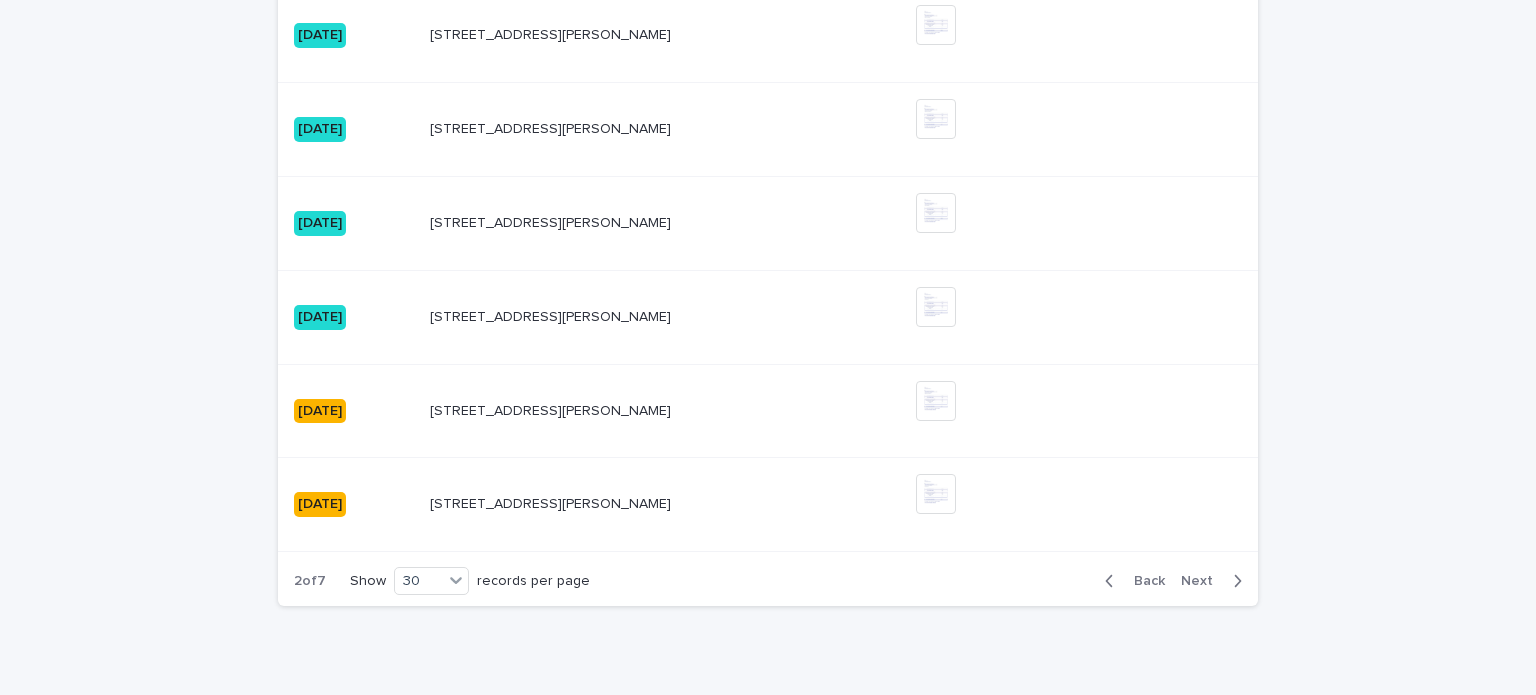 click on "Back" at bounding box center (1143, 581) 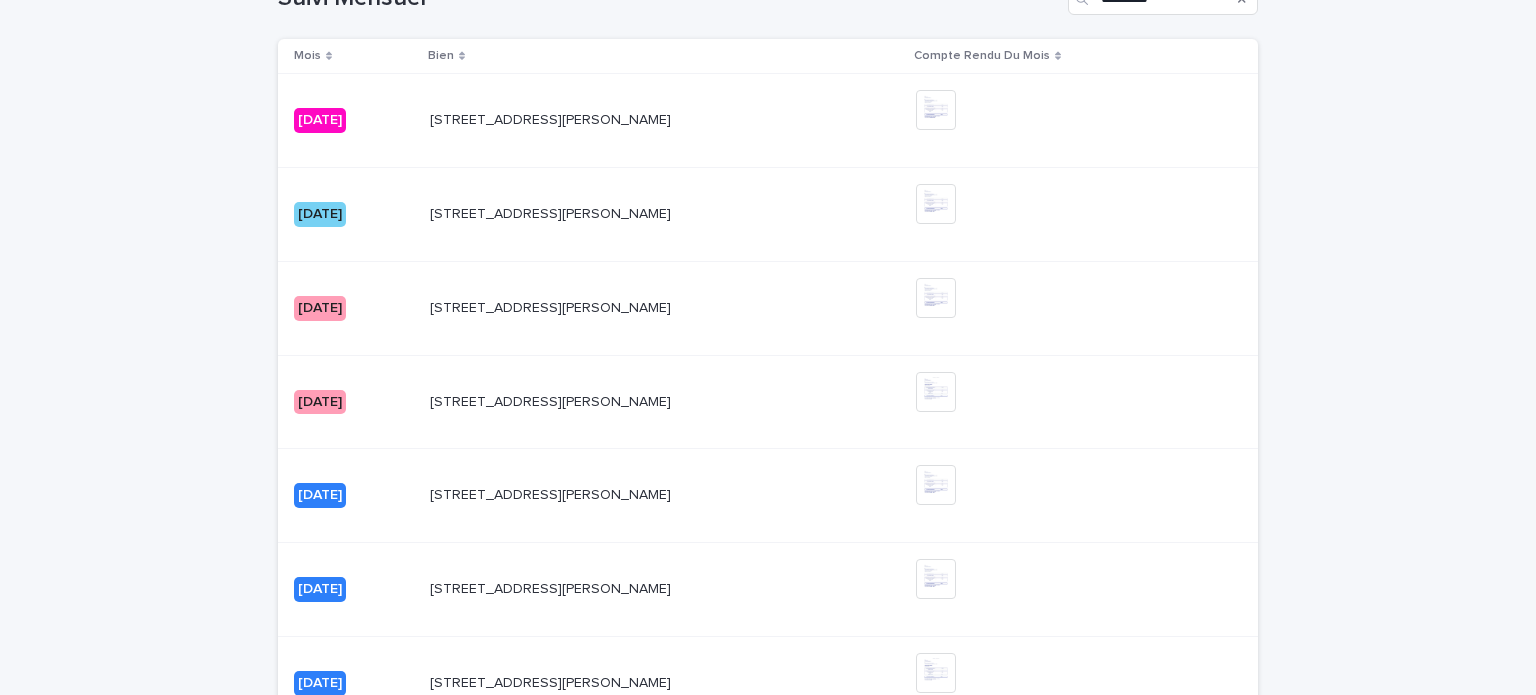 scroll, scrollTop: 496, scrollLeft: 0, axis: vertical 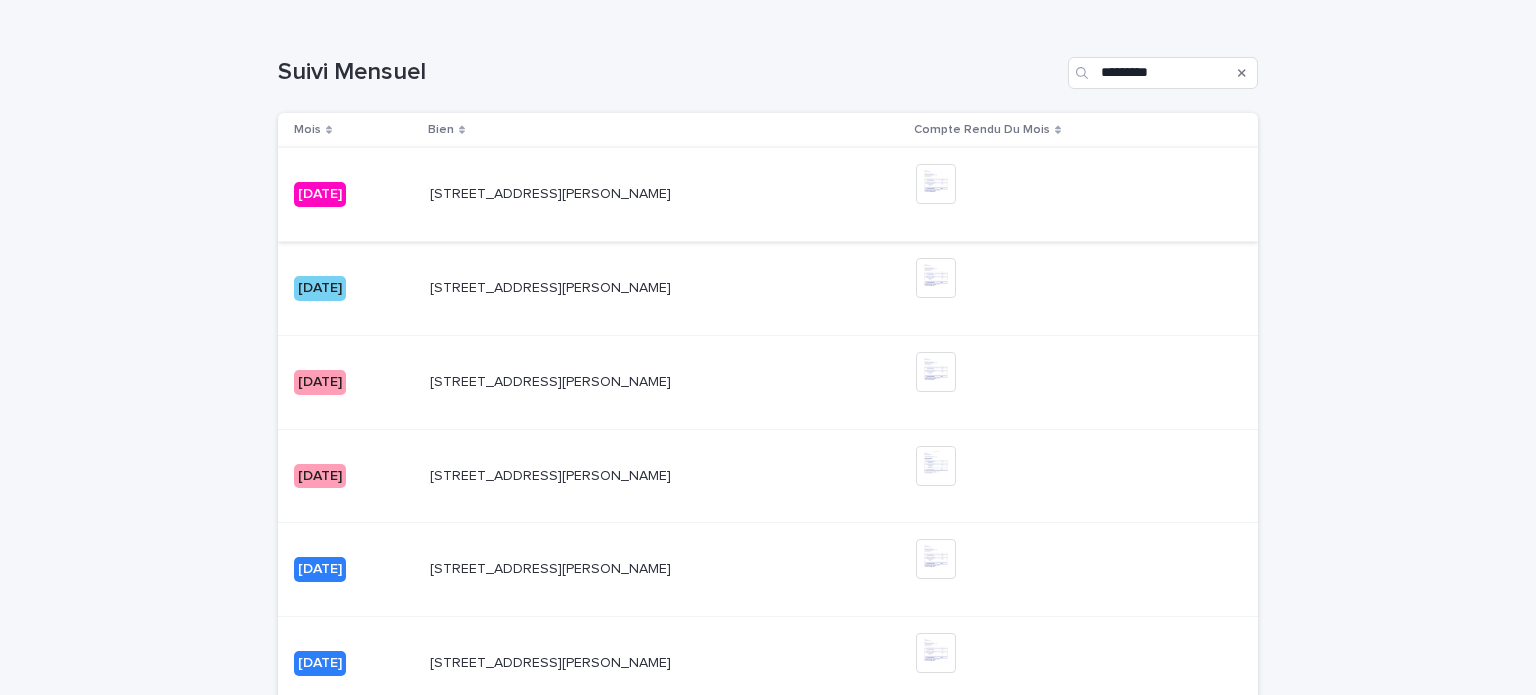 click at bounding box center [936, 184] 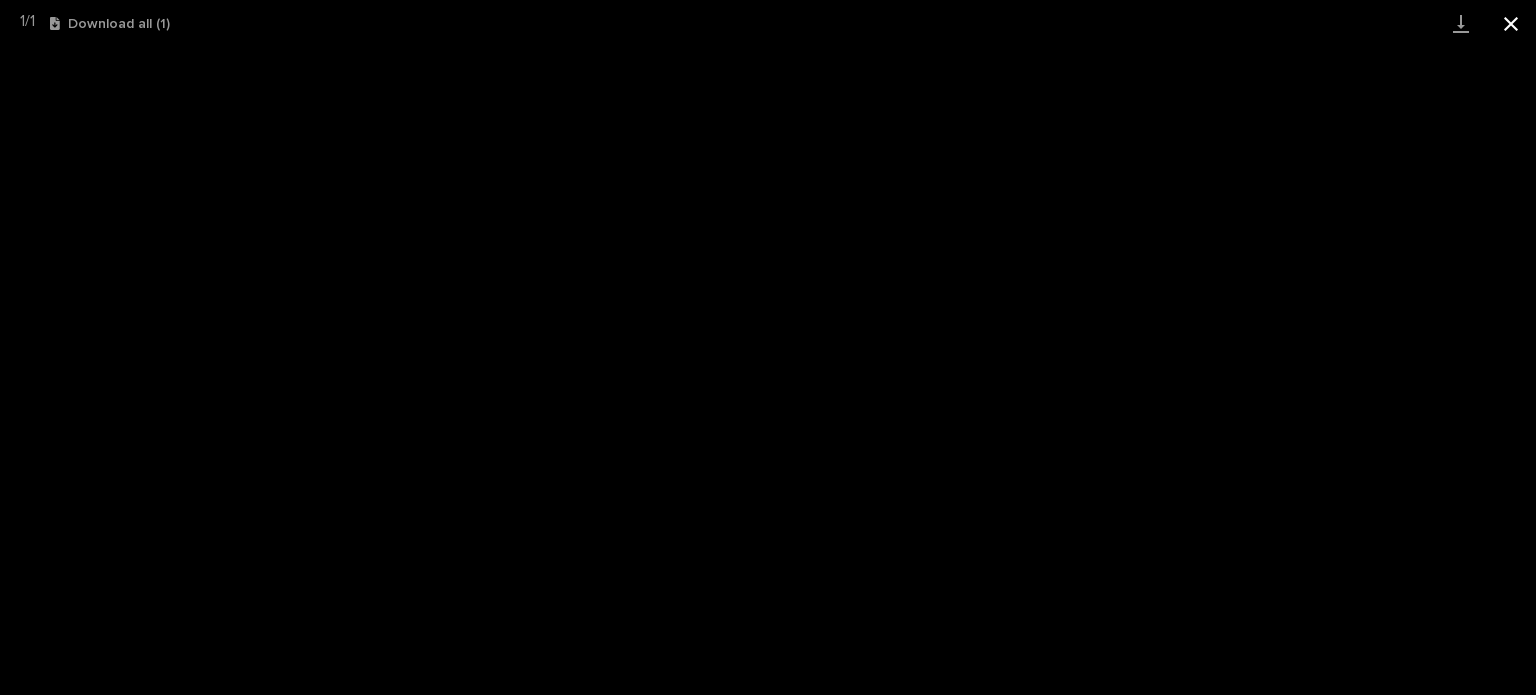 click at bounding box center [1511, 23] 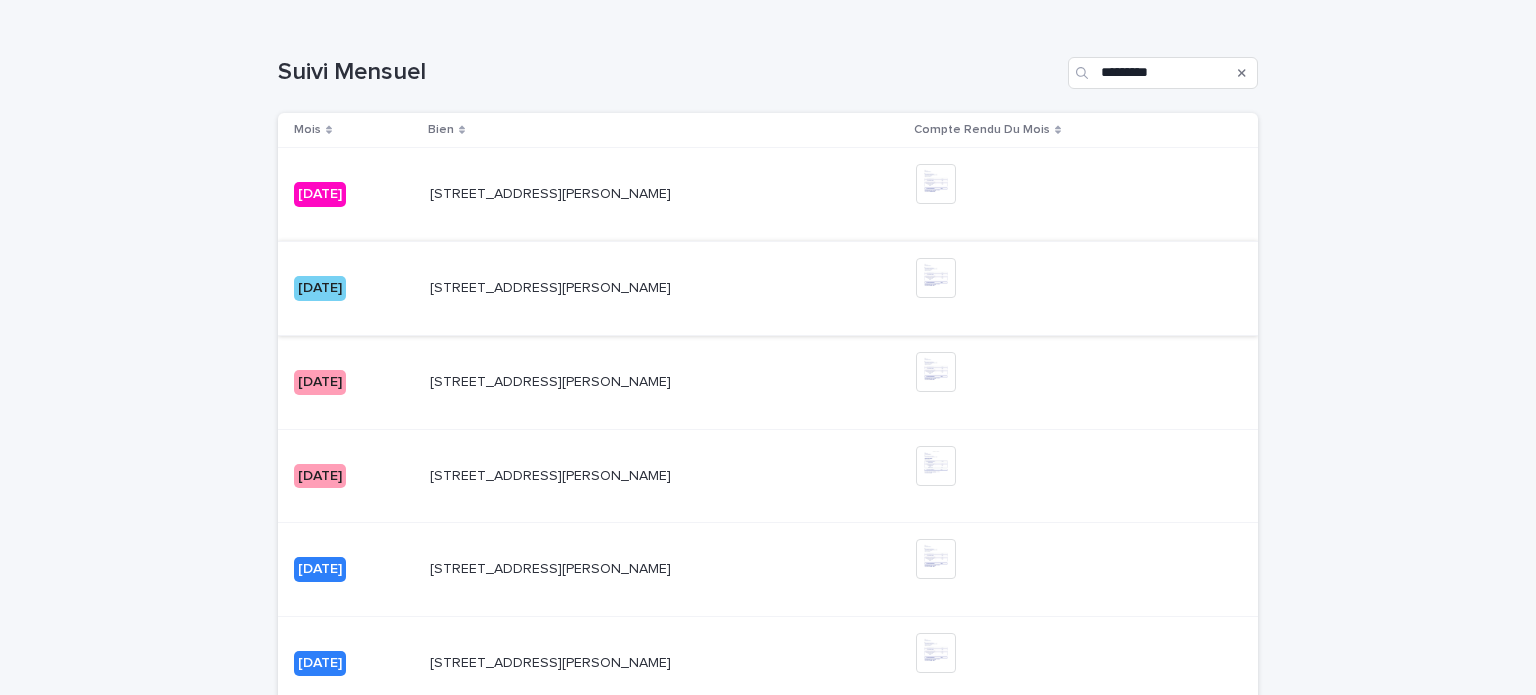 click at bounding box center (936, 278) 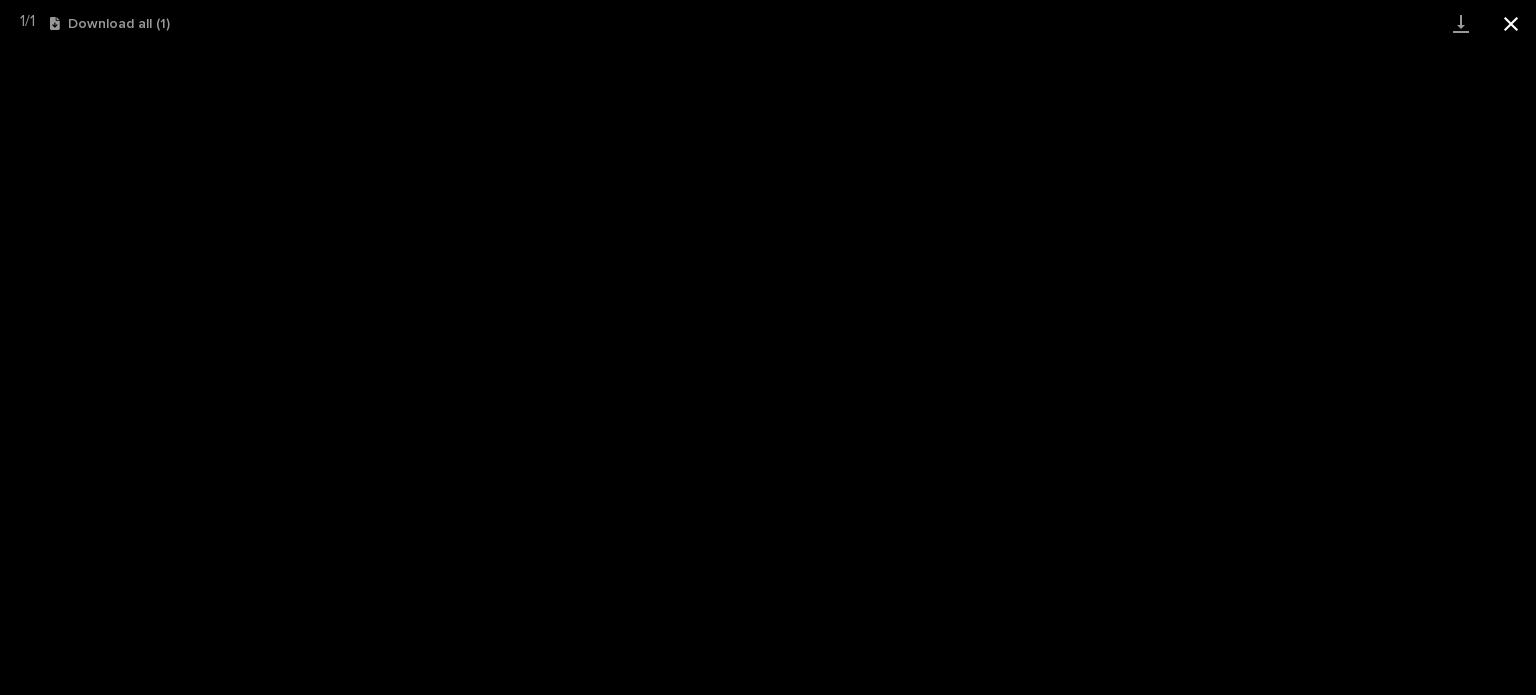 click at bounding box center [1511, 23] 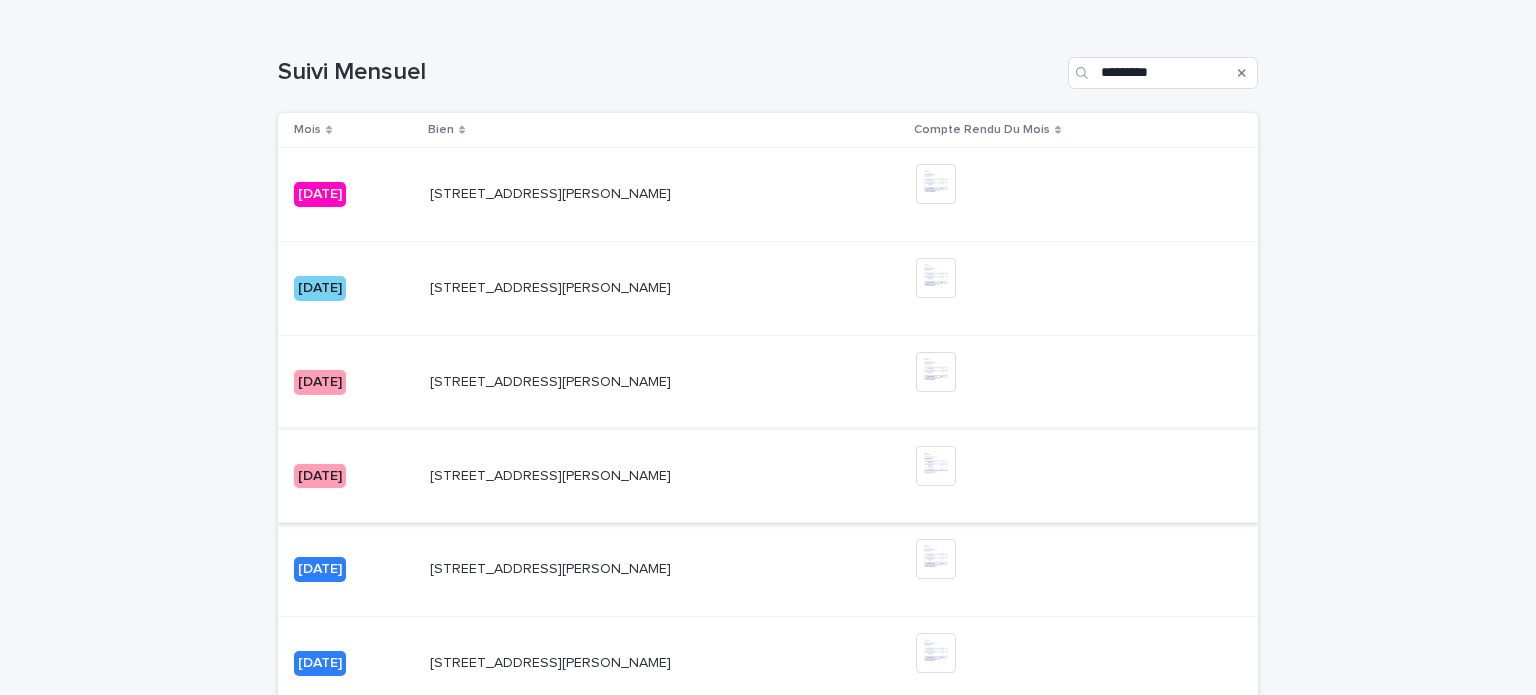 scroll, scrollTop: 610, scrollLeft: 0, axis: vertical 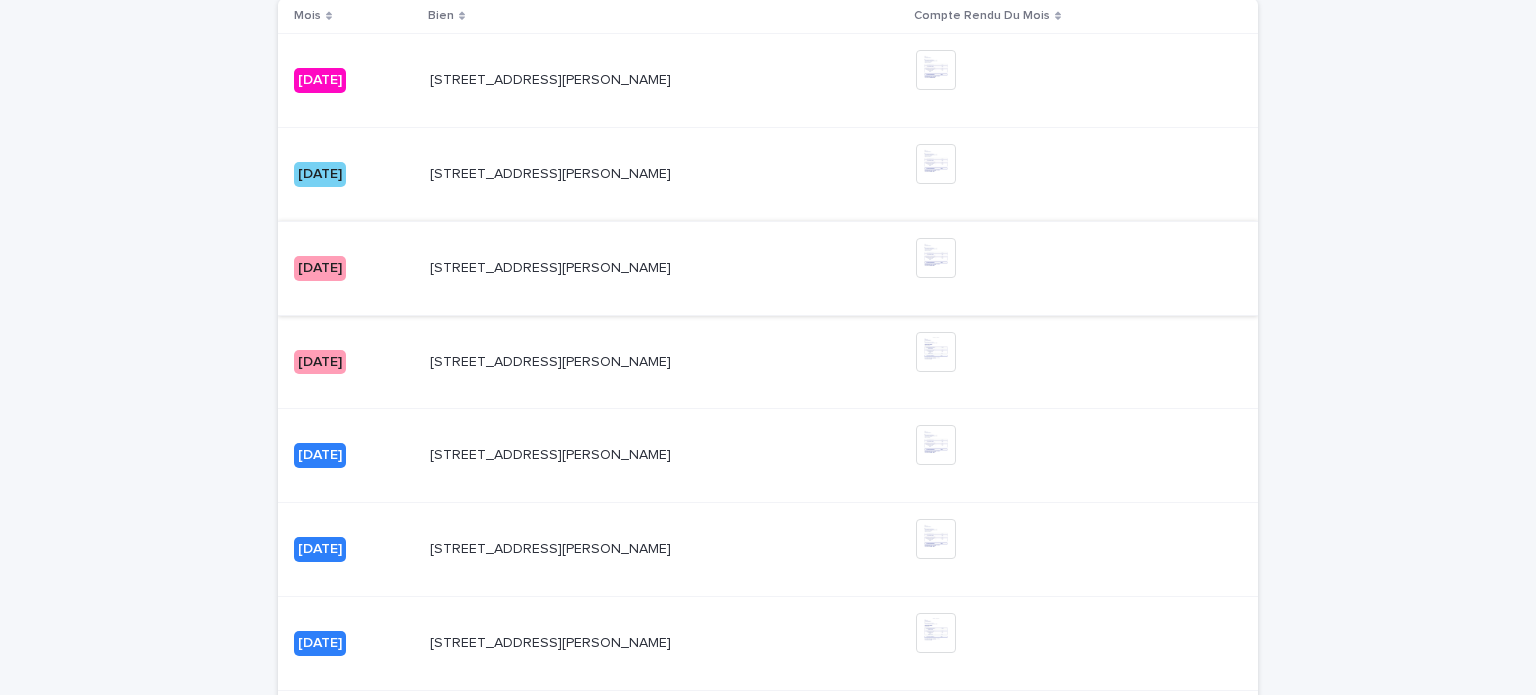 click at bounding box center (936, 258) 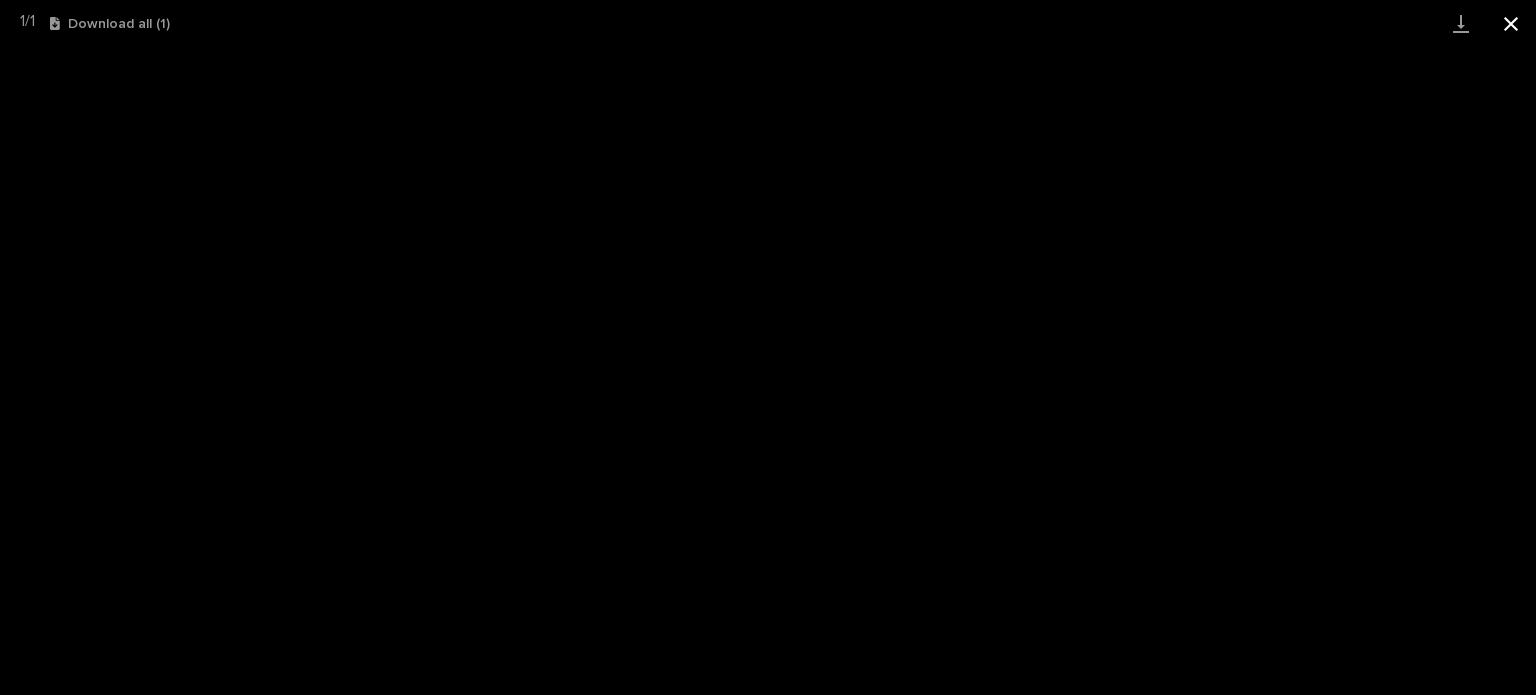 click at bounding box center [1511, 23] 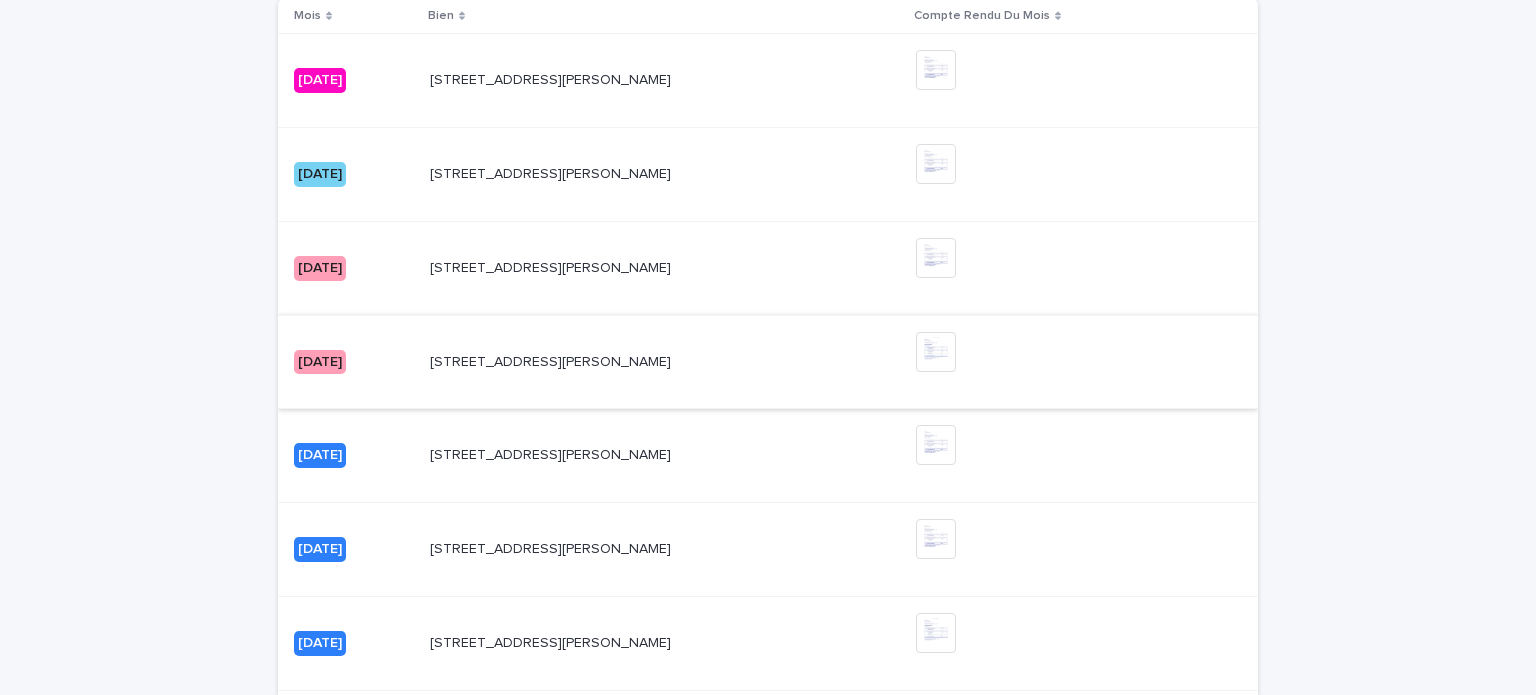 click at bounding box center [936, 352] 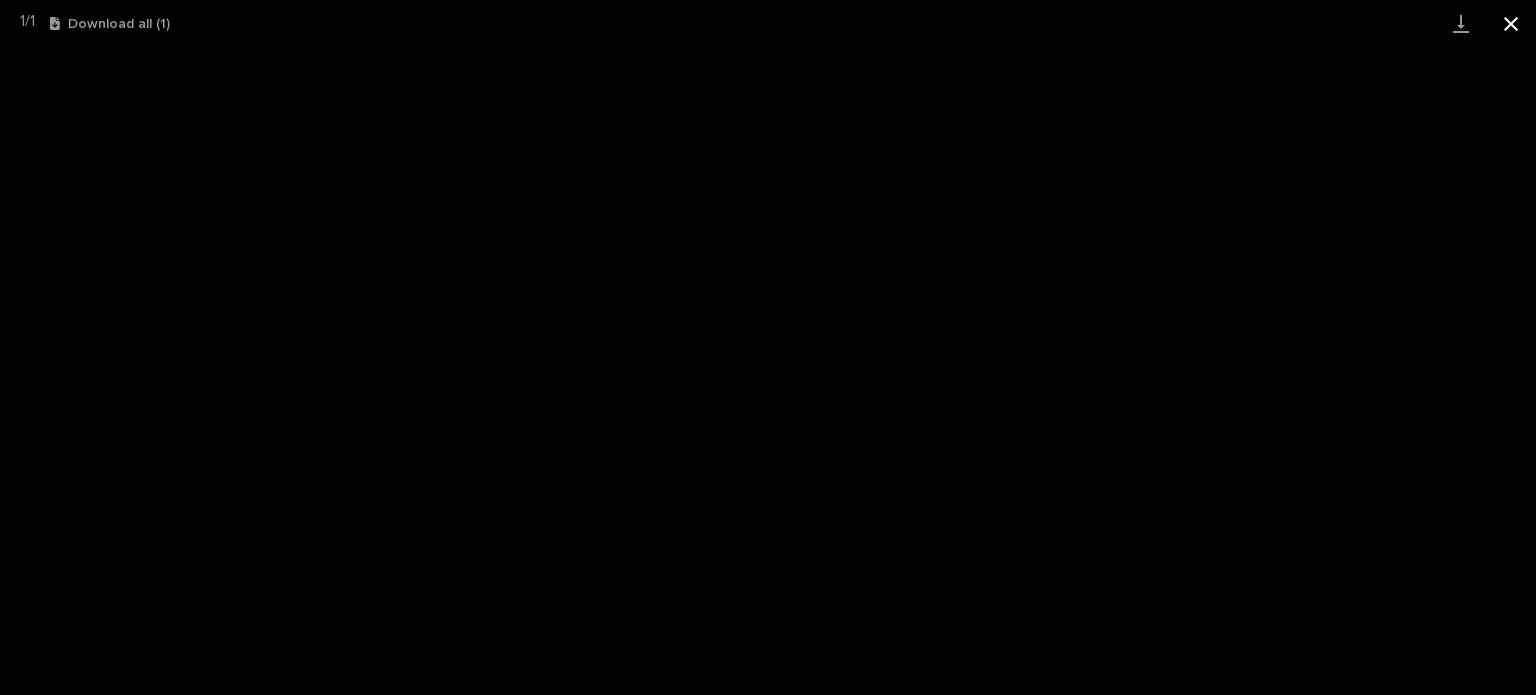 click at bounding box center (1511, 23) 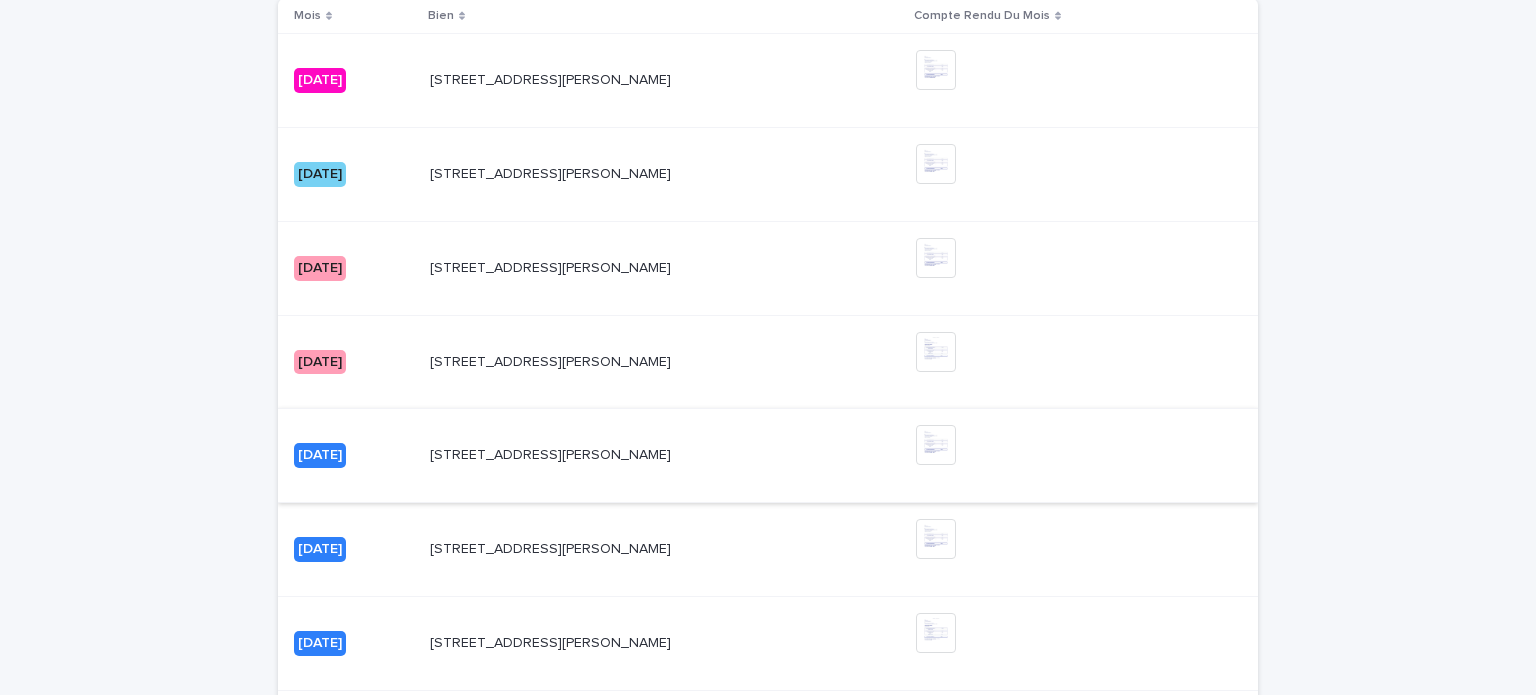 click at bounding box center (936, 445) 